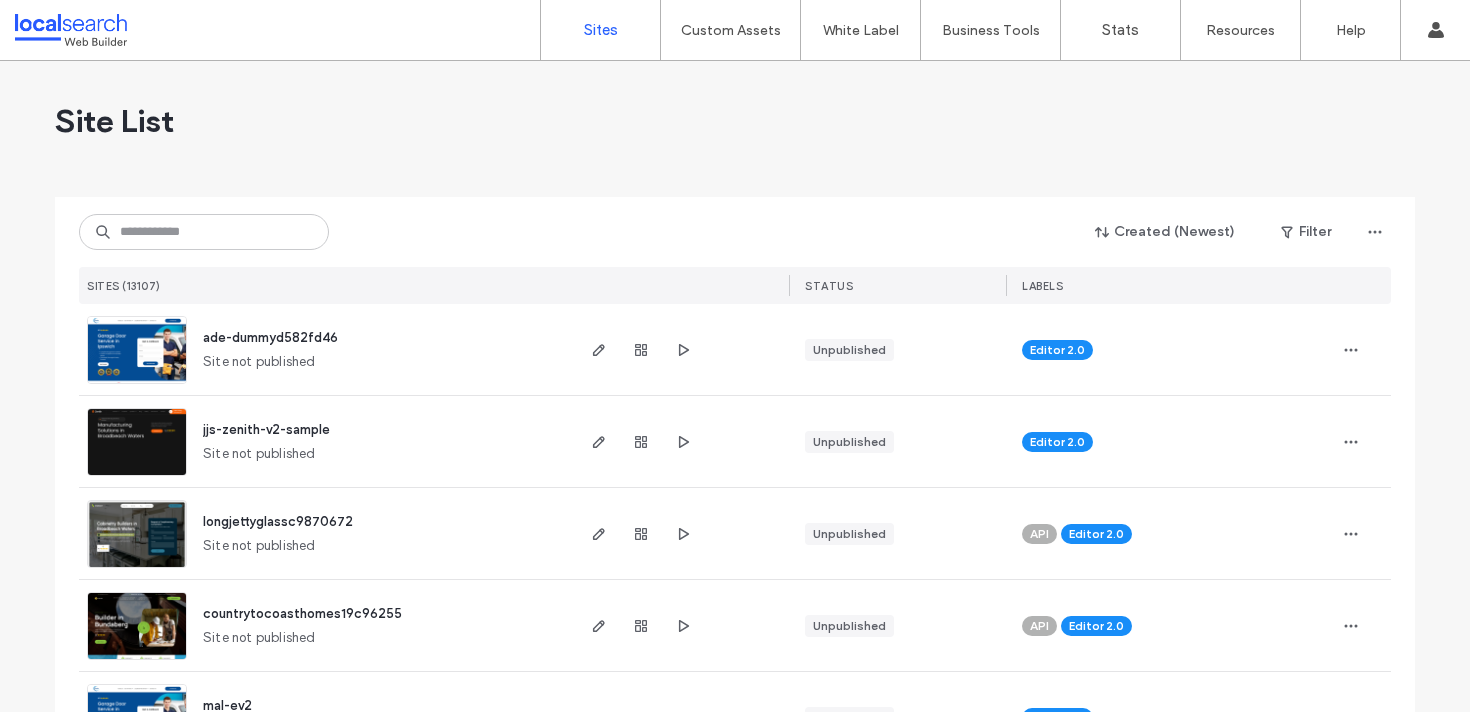 scroll, scrollTop: 0, scrollLeft: 0, axis: both 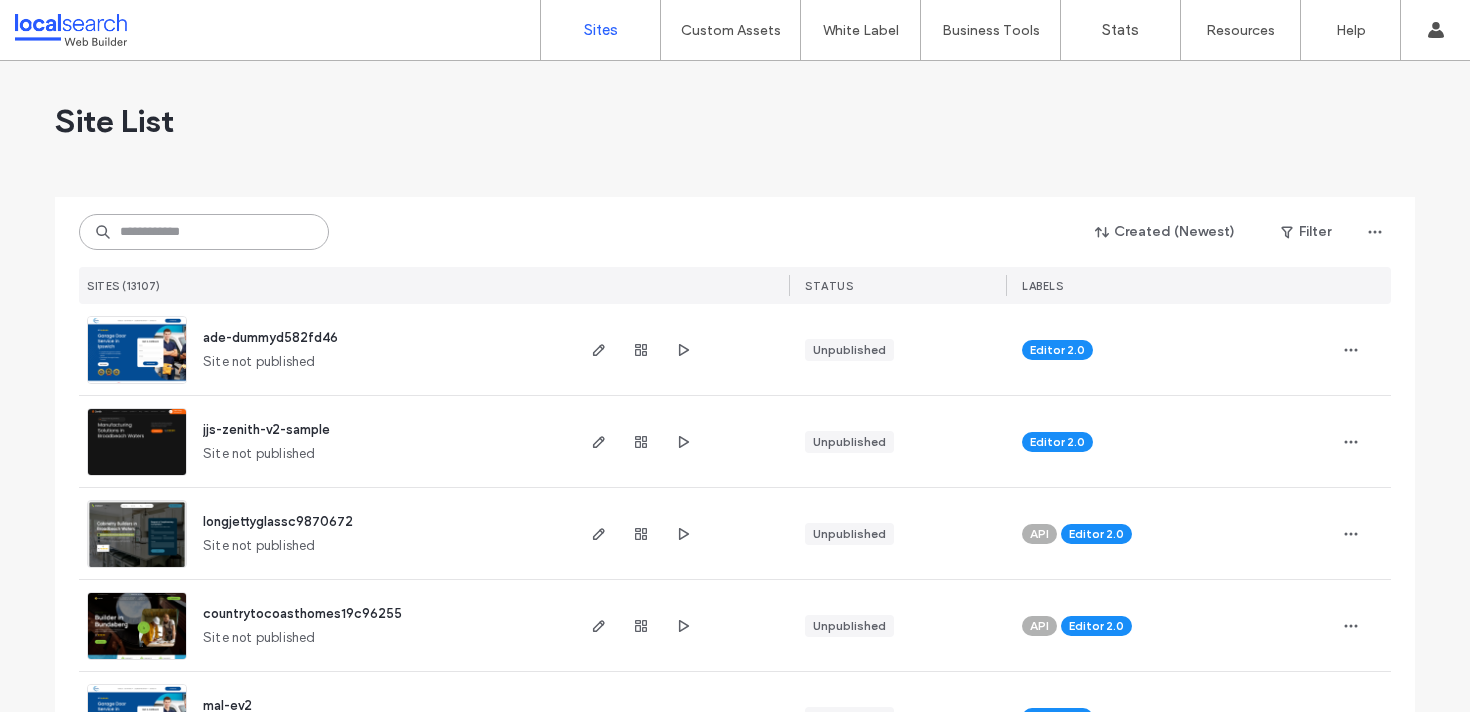 click at bounding box center [204, 232] 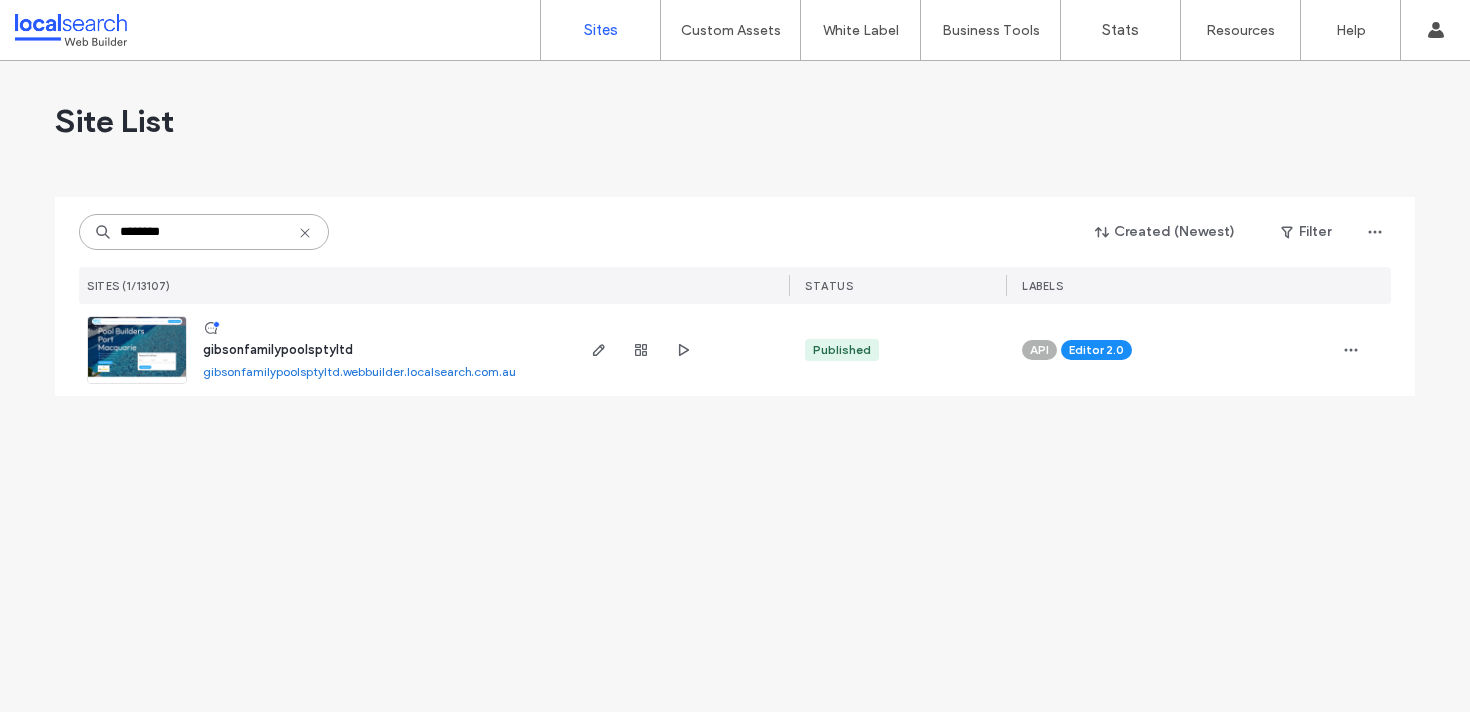 type on "********" 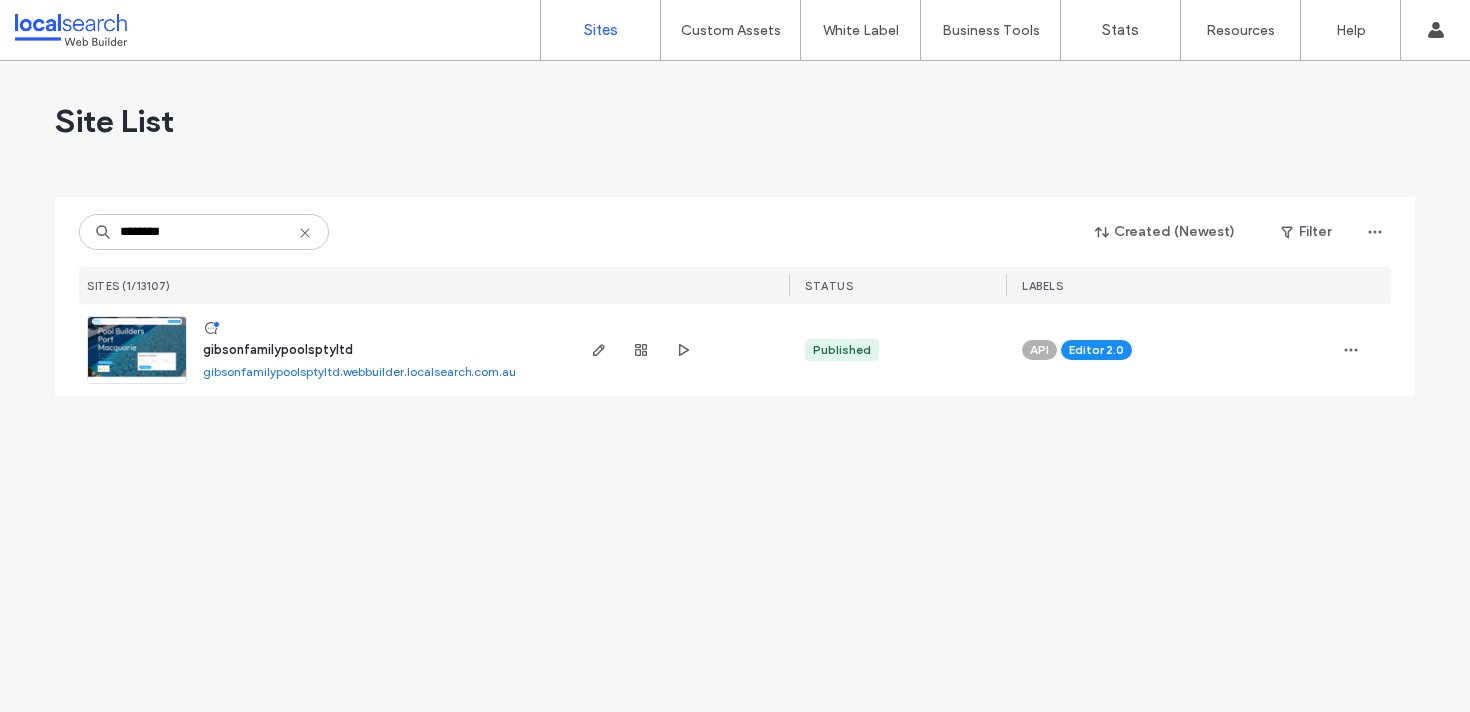 click at bounding box center (137, 385) 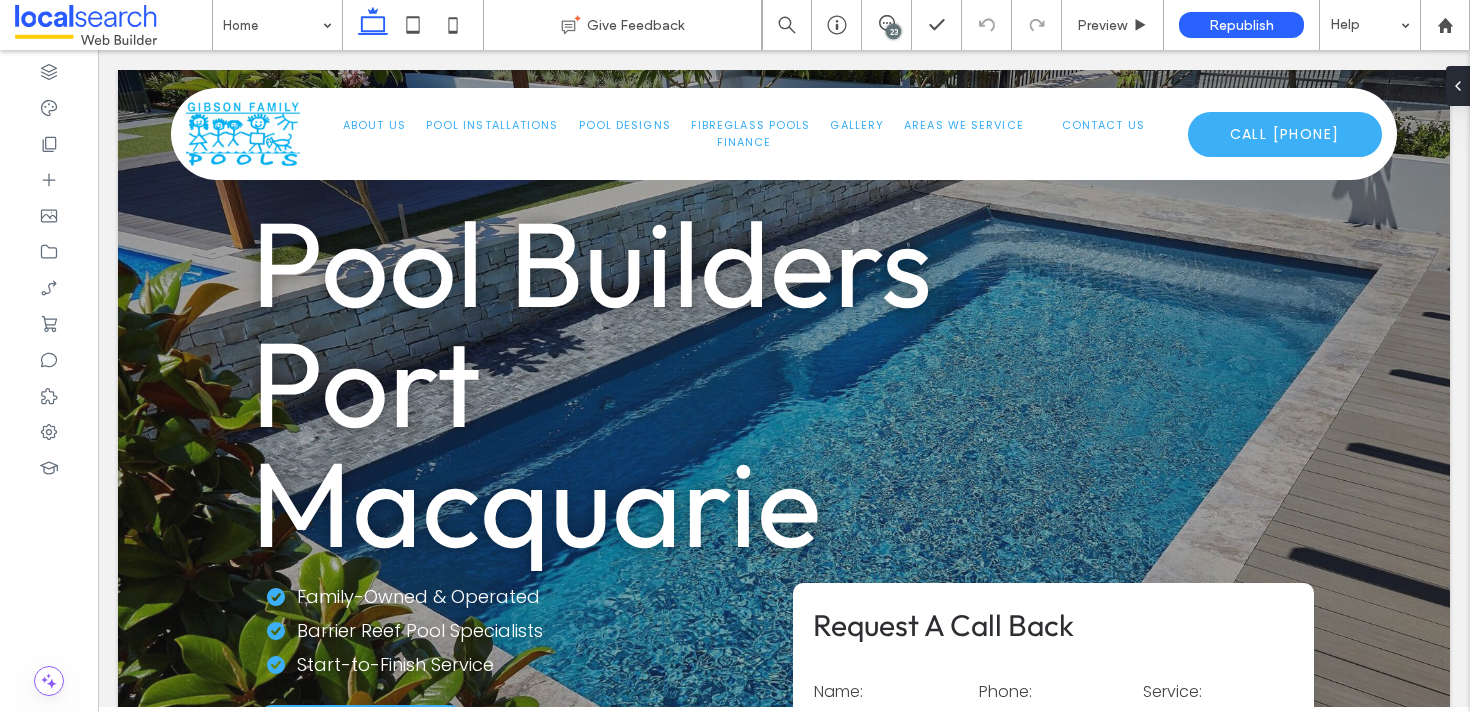 scroll, scrollTop: 0, scrollLeft: 0, axis: both 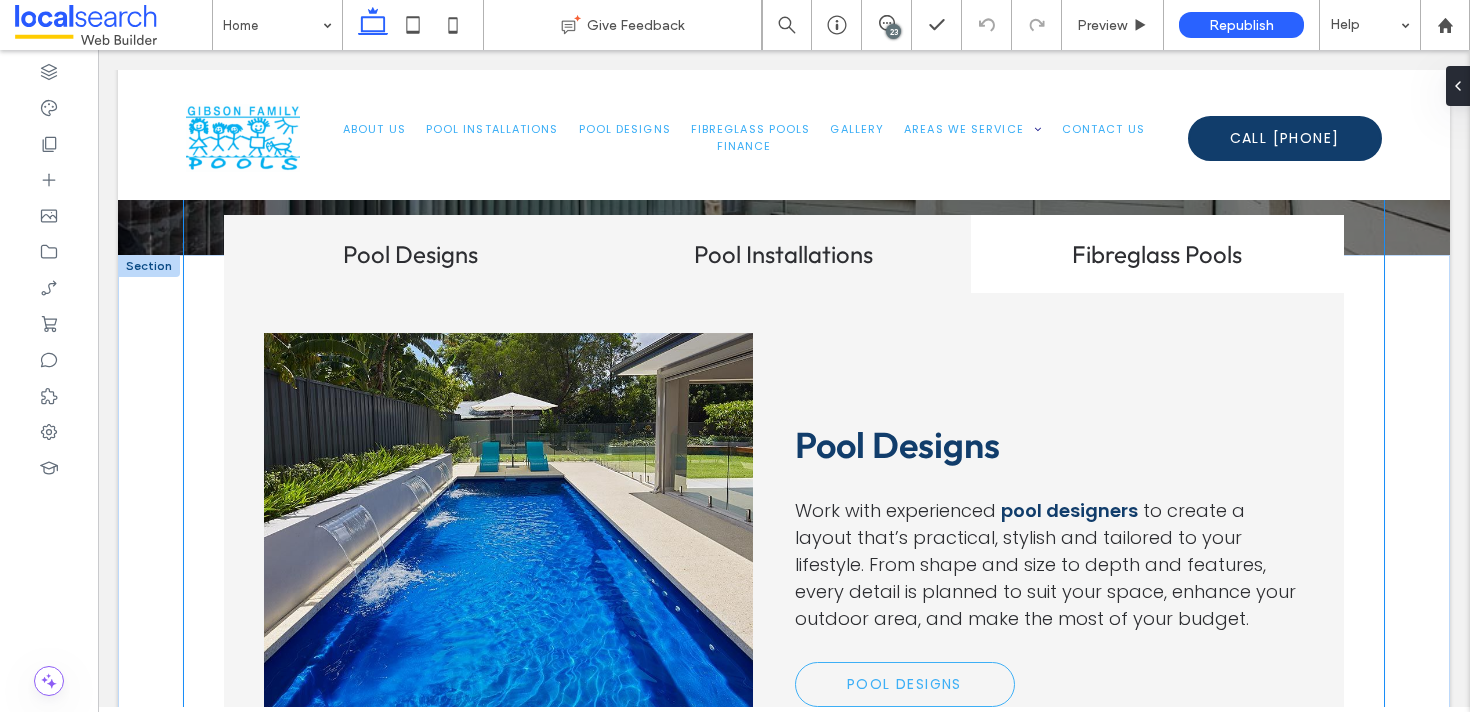 click on "Pool Installations" at bounding box center (783, 254) 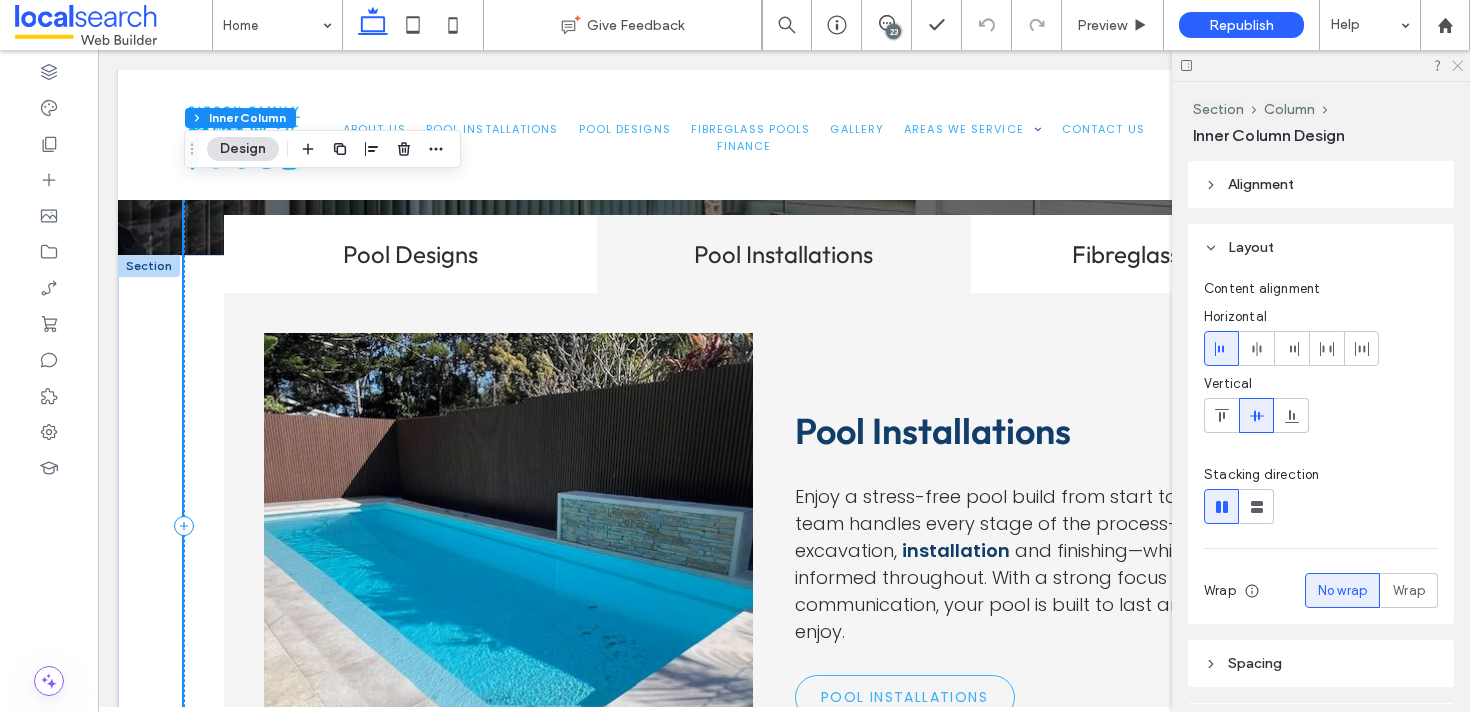 click 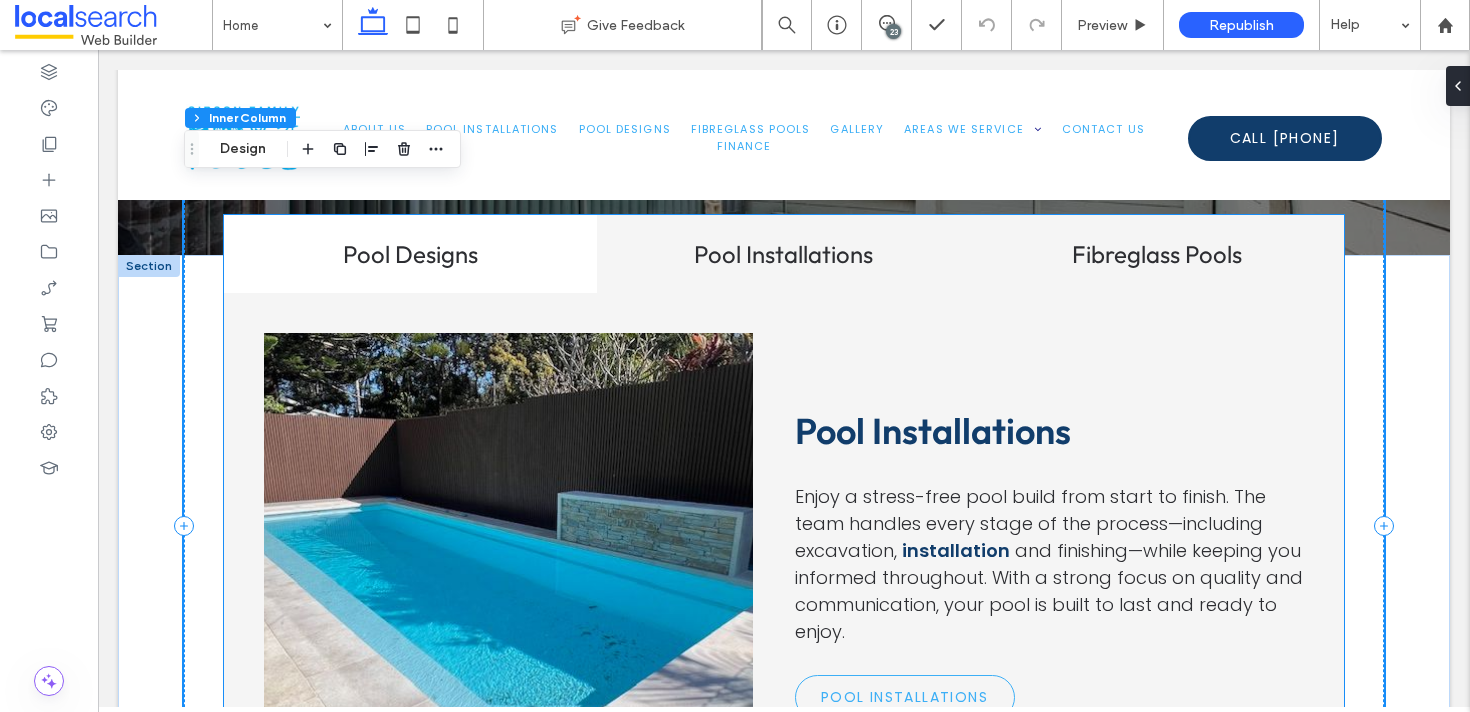 click on "Fibreglass Pools" at bounding box center [1157, 254] 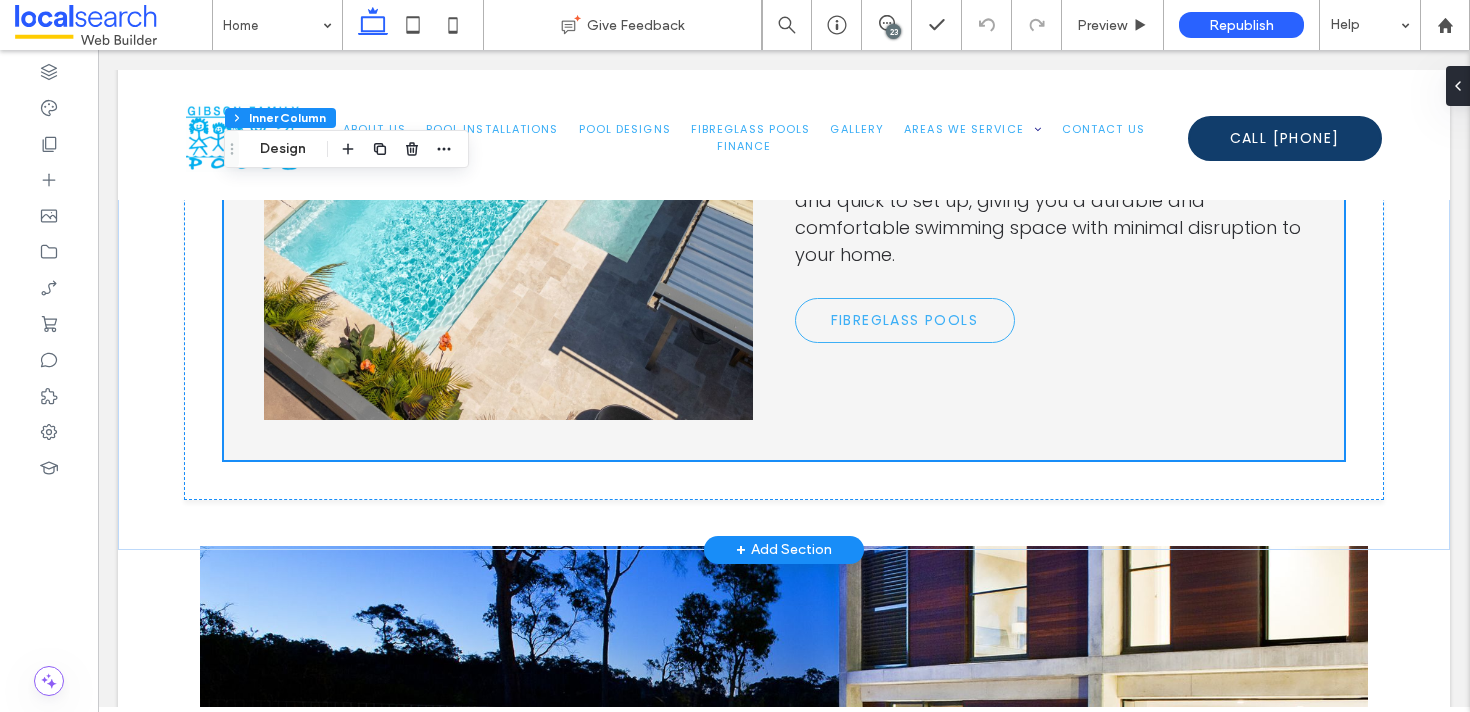 scroll, scrollTop: 2441, scrollLeft: 0, axis: vertical 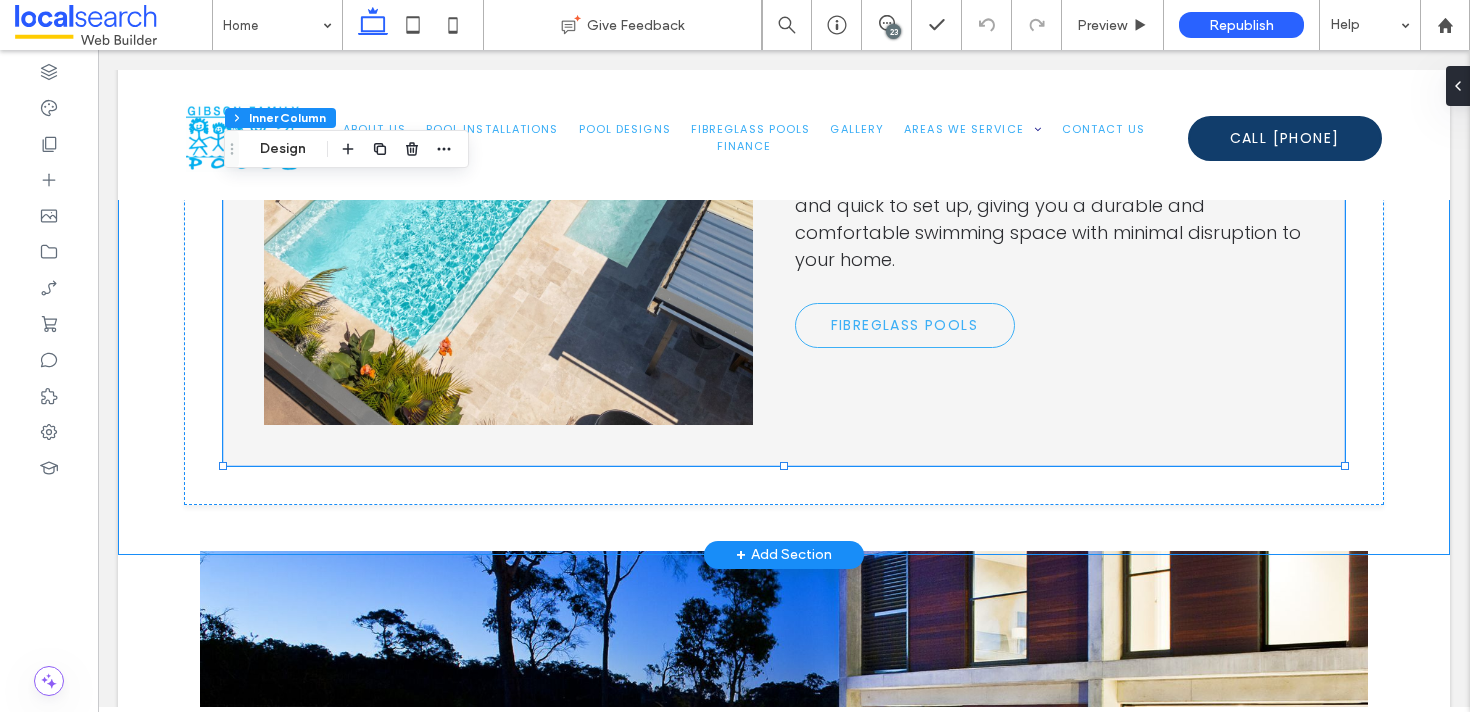 click on "Pool Designs
Pool Installations
Fibreglass Pools
Pool Designs
Pool Installations
Pool Installations" at bounding box center (784, 219) 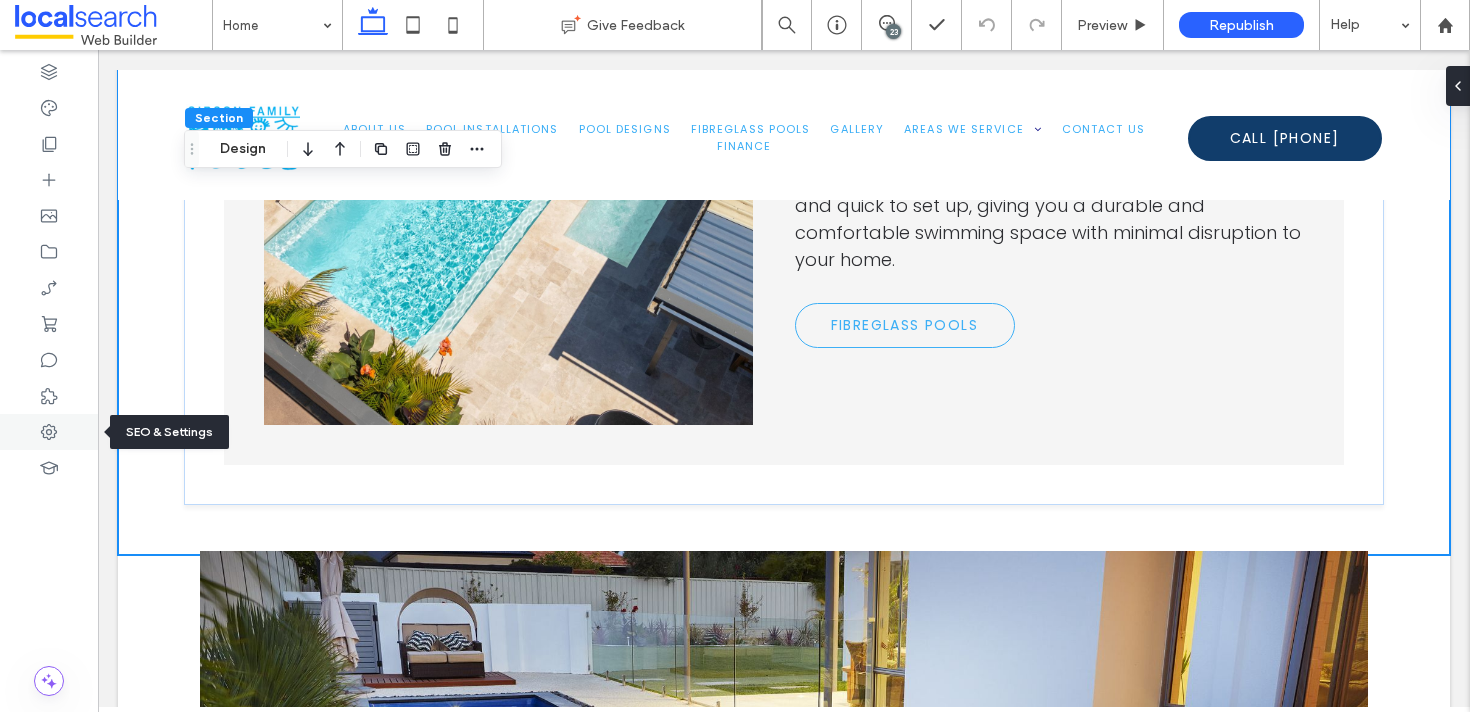 click at bounding box center (49, 432) 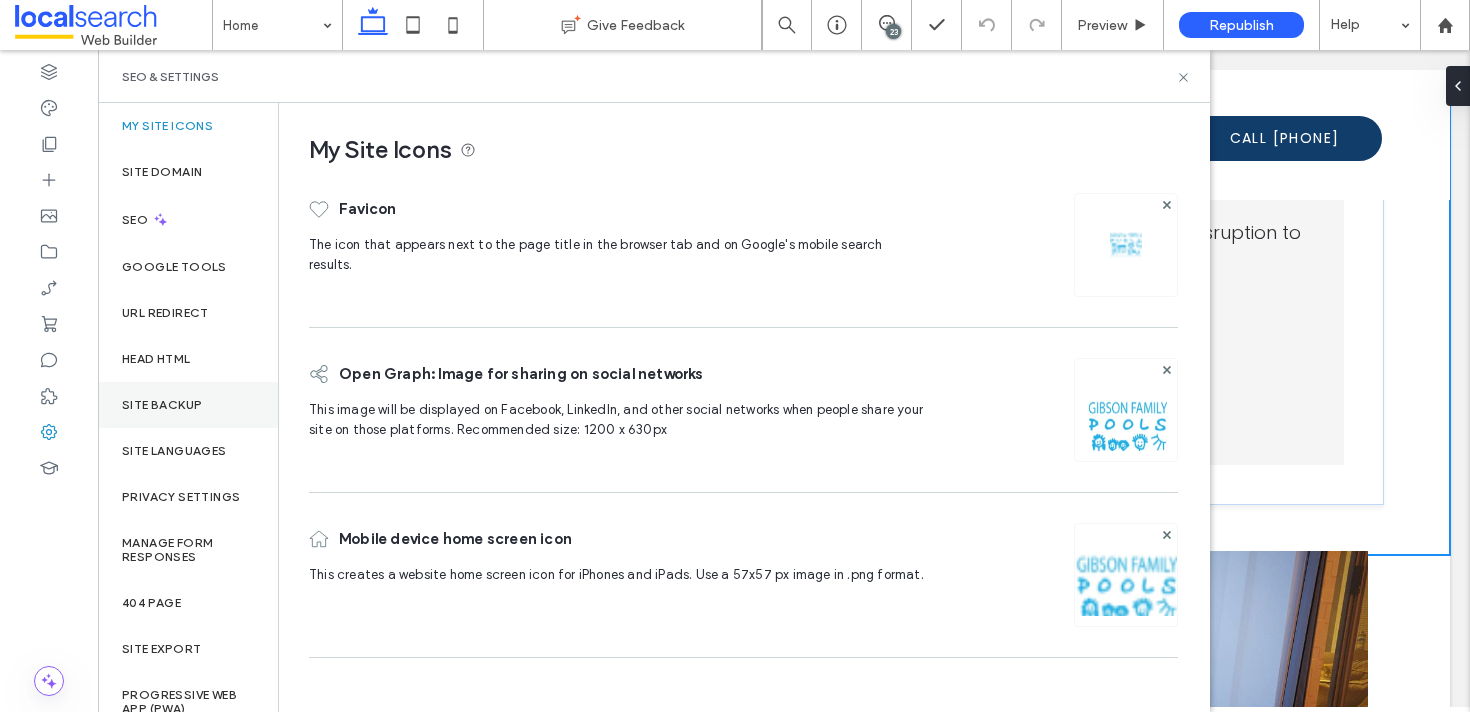 click on "Site Backup" at bounding box center [162, 405] 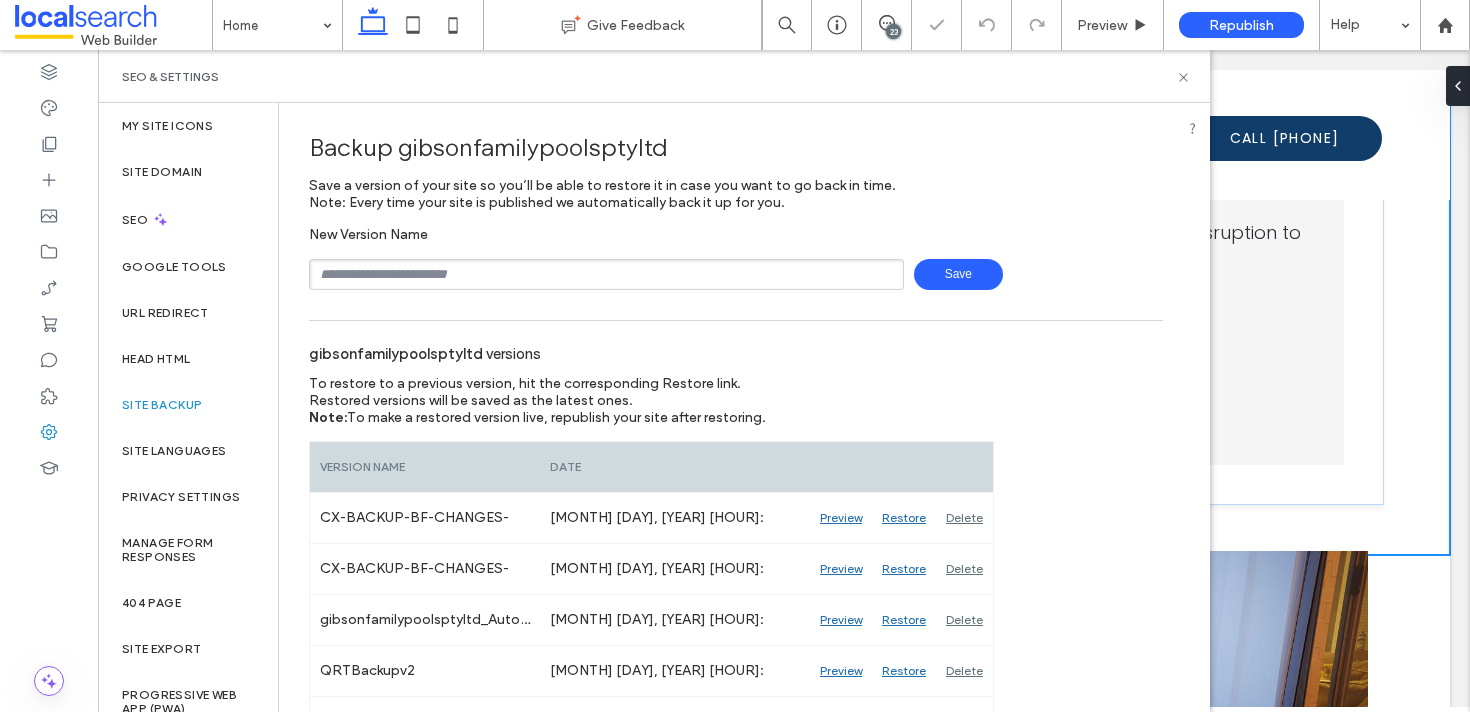 click at bounding box center [606, 274] 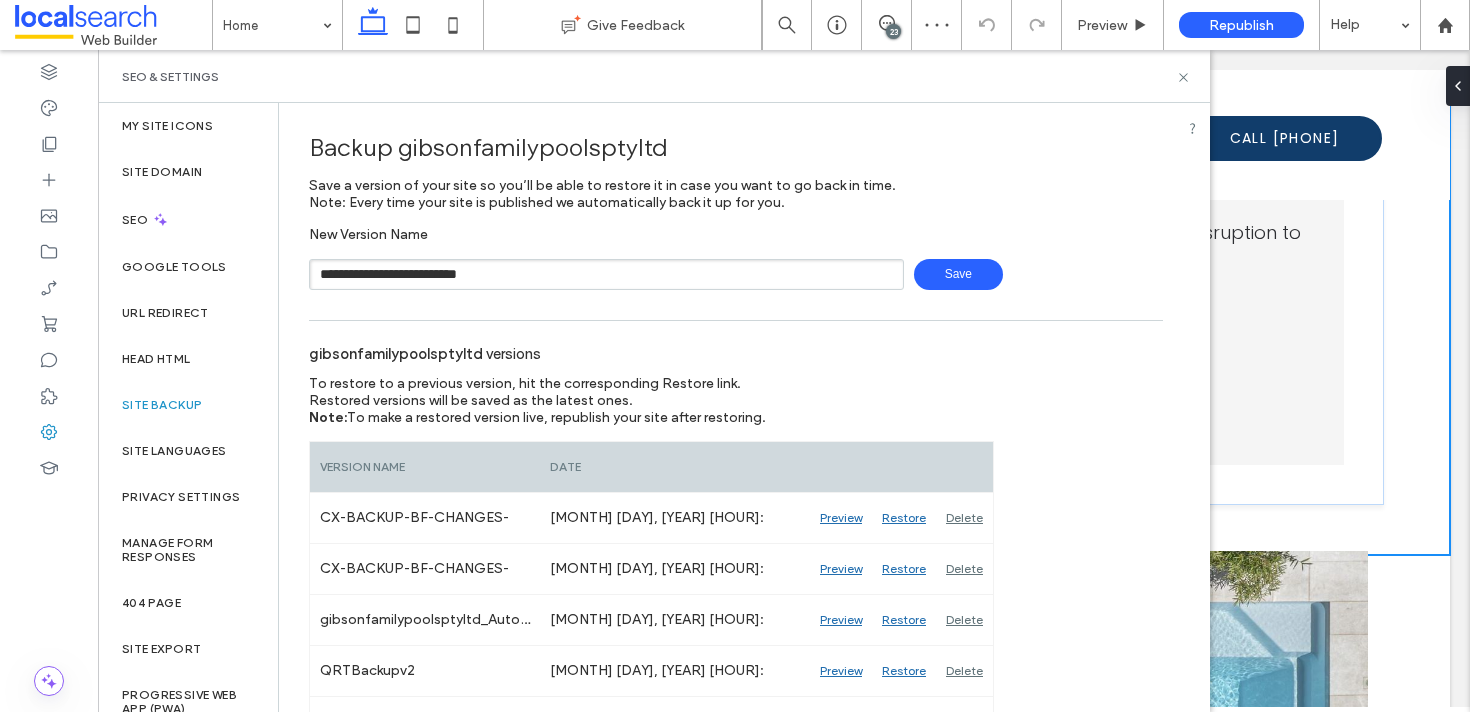 click on "**********" at bounding box center (606, 274) 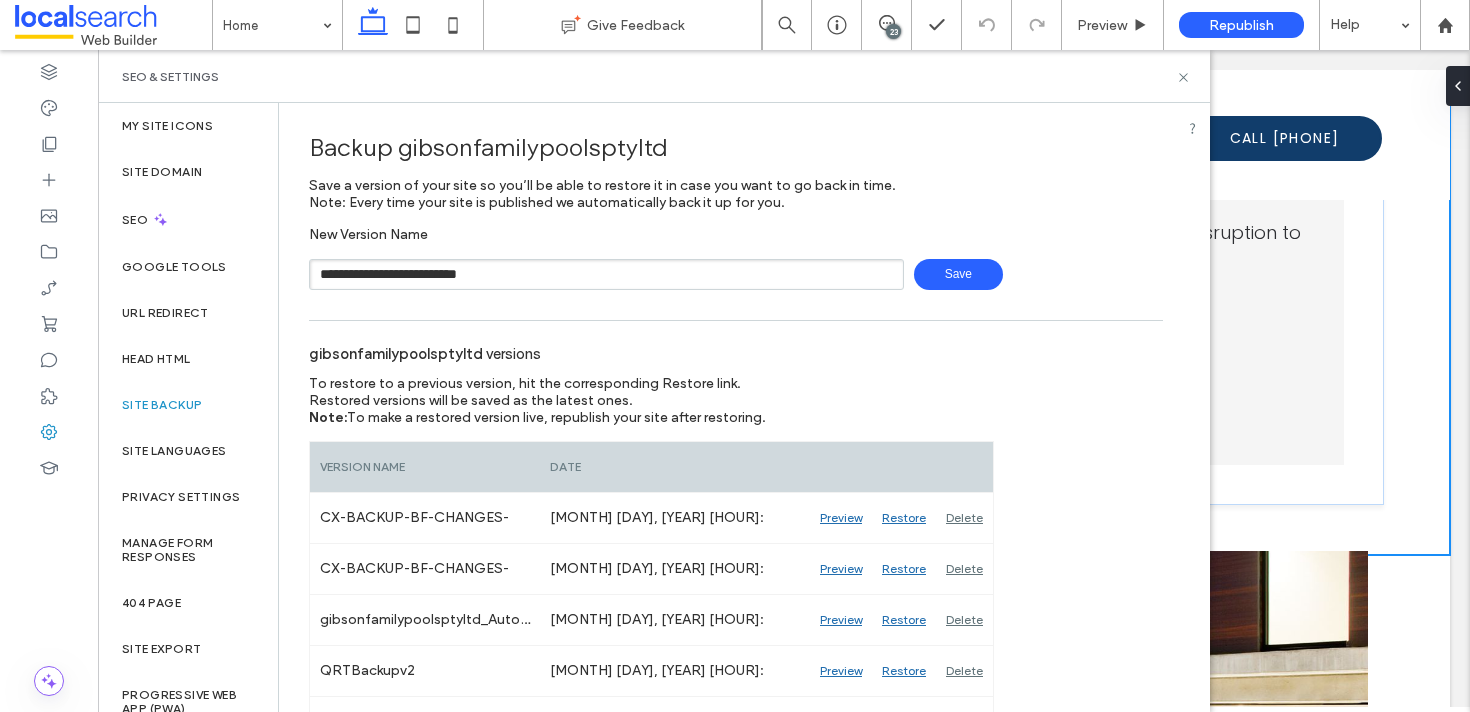 type on "**********" 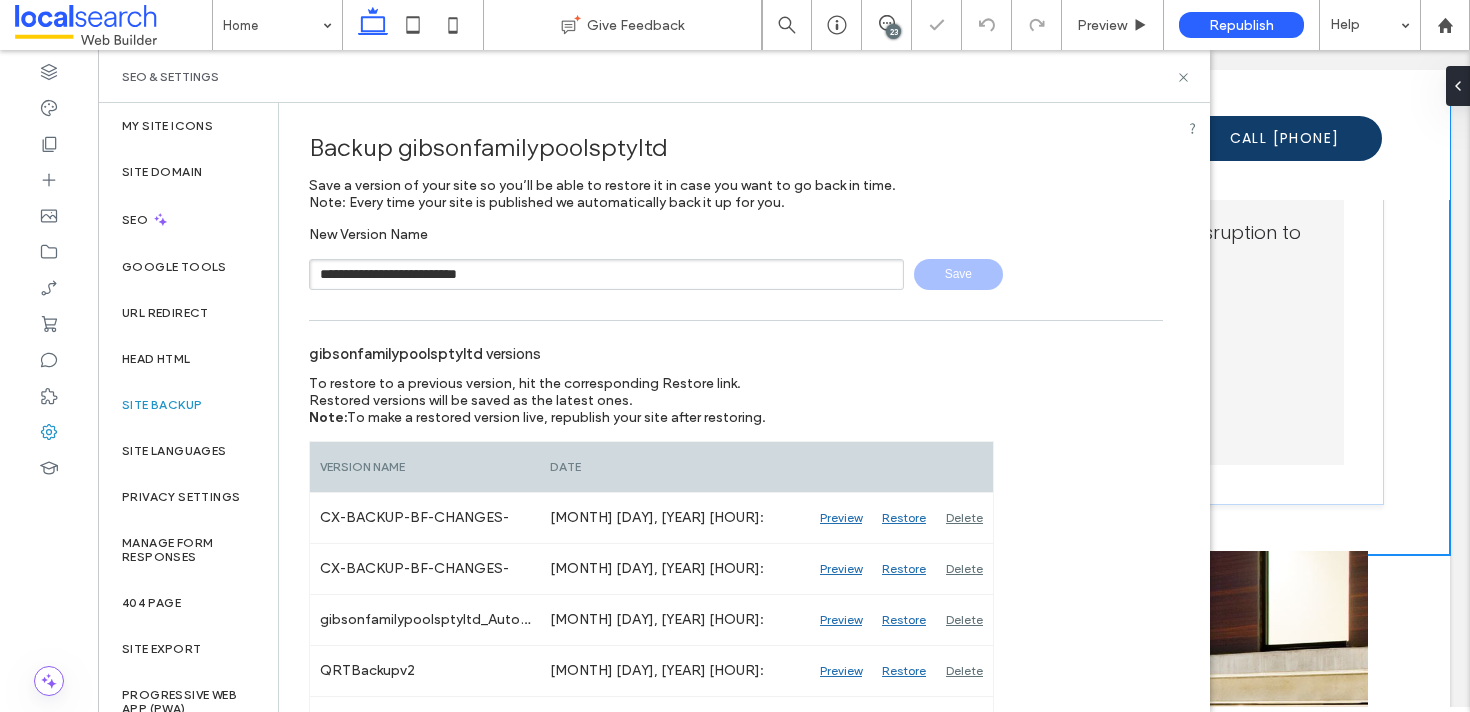 type 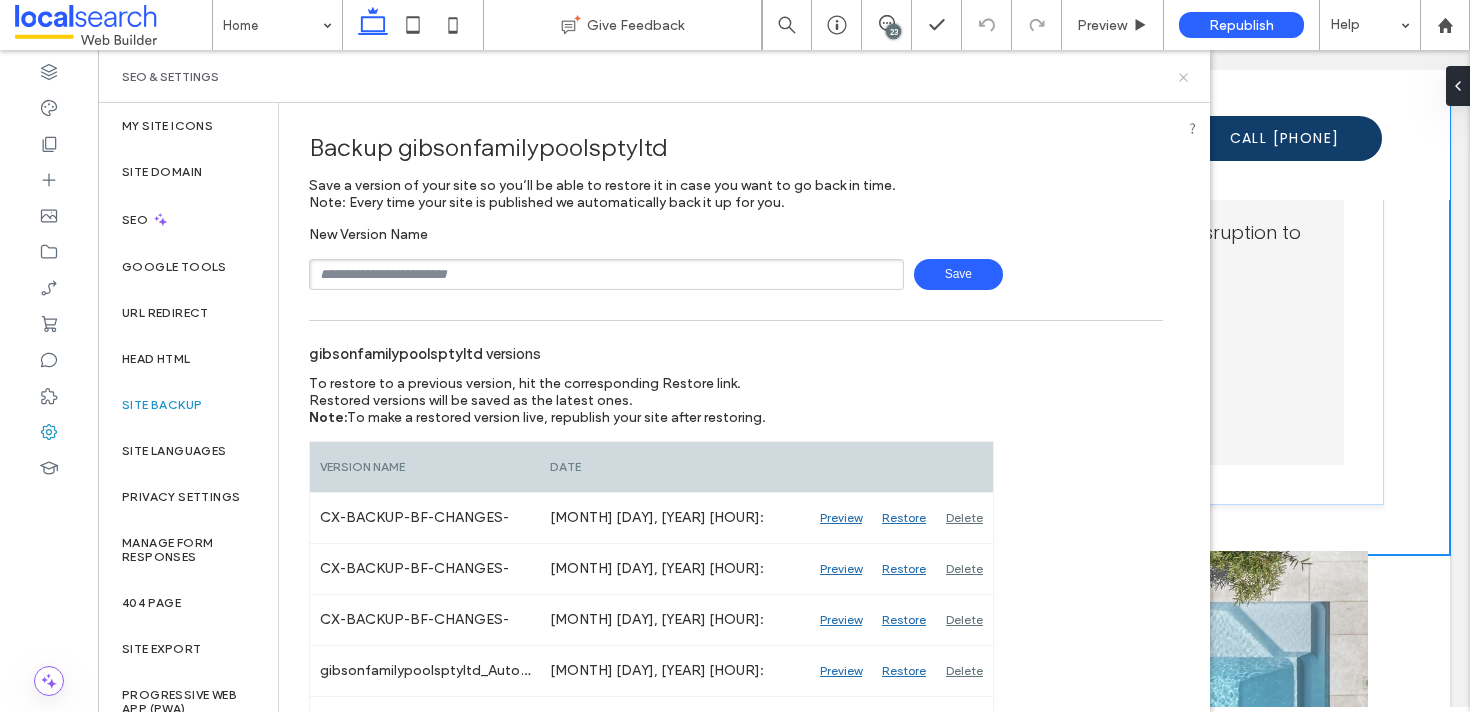 click 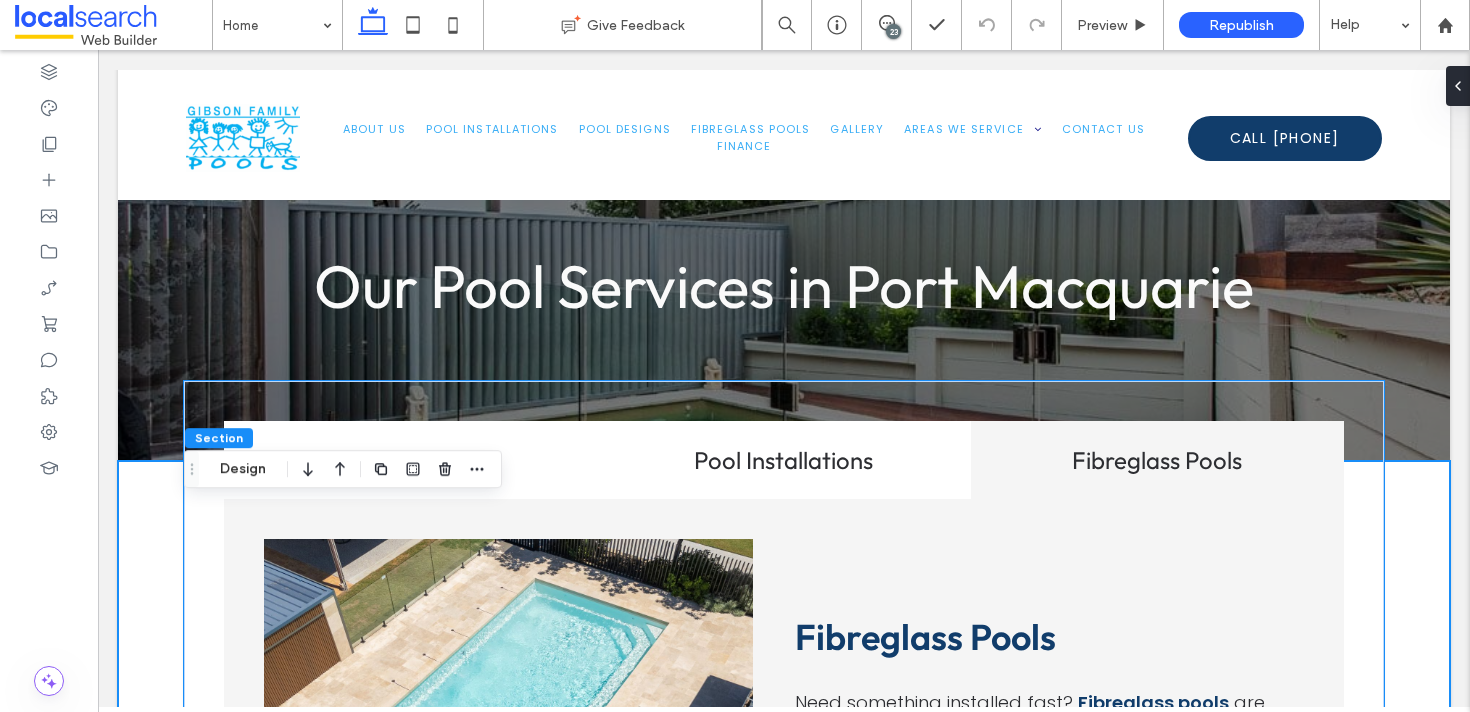 scroll, scrollTop: 1903, scrollLeft: 0, axis: vertical 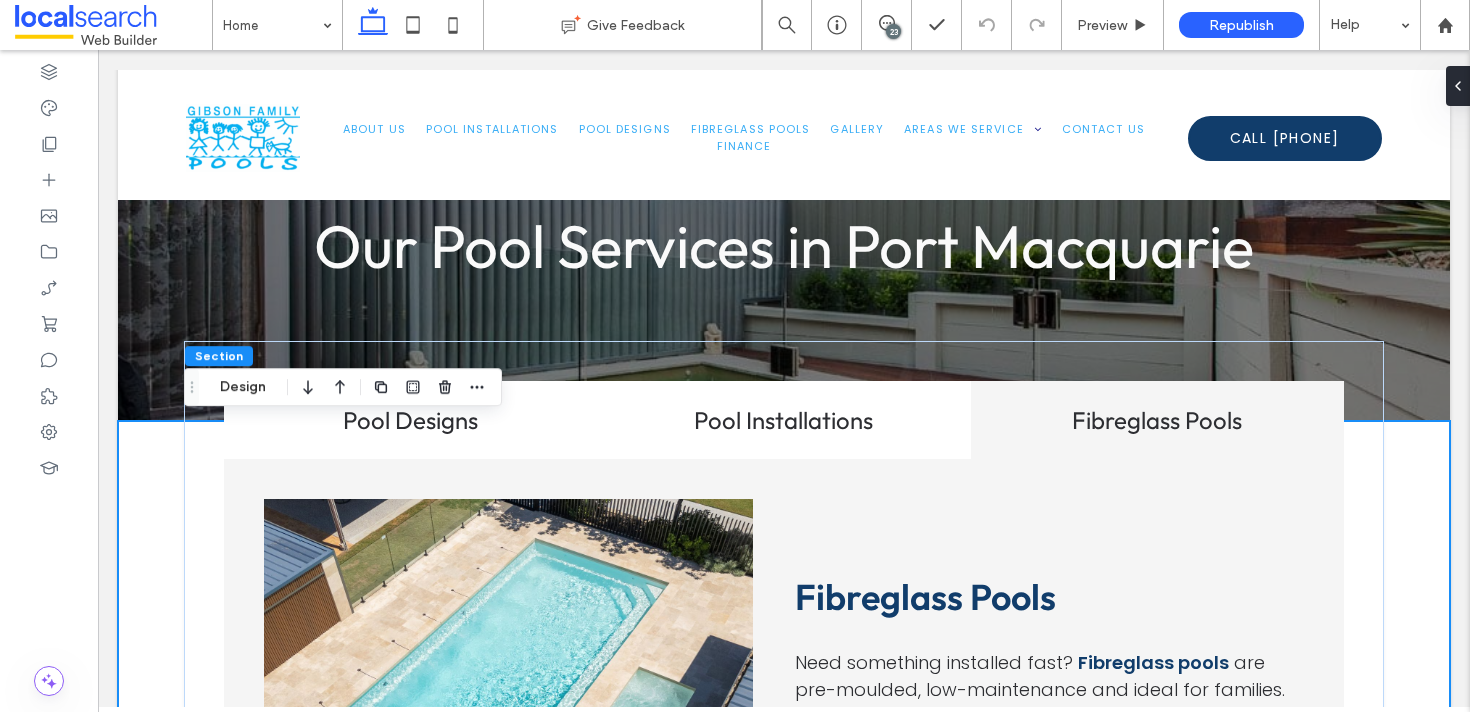 click on "Pool Designs
Pool Installations
Fibreglass Pools
Pool Designs
Pool Installations
Pool Installations" at bounding box center (784, 757) 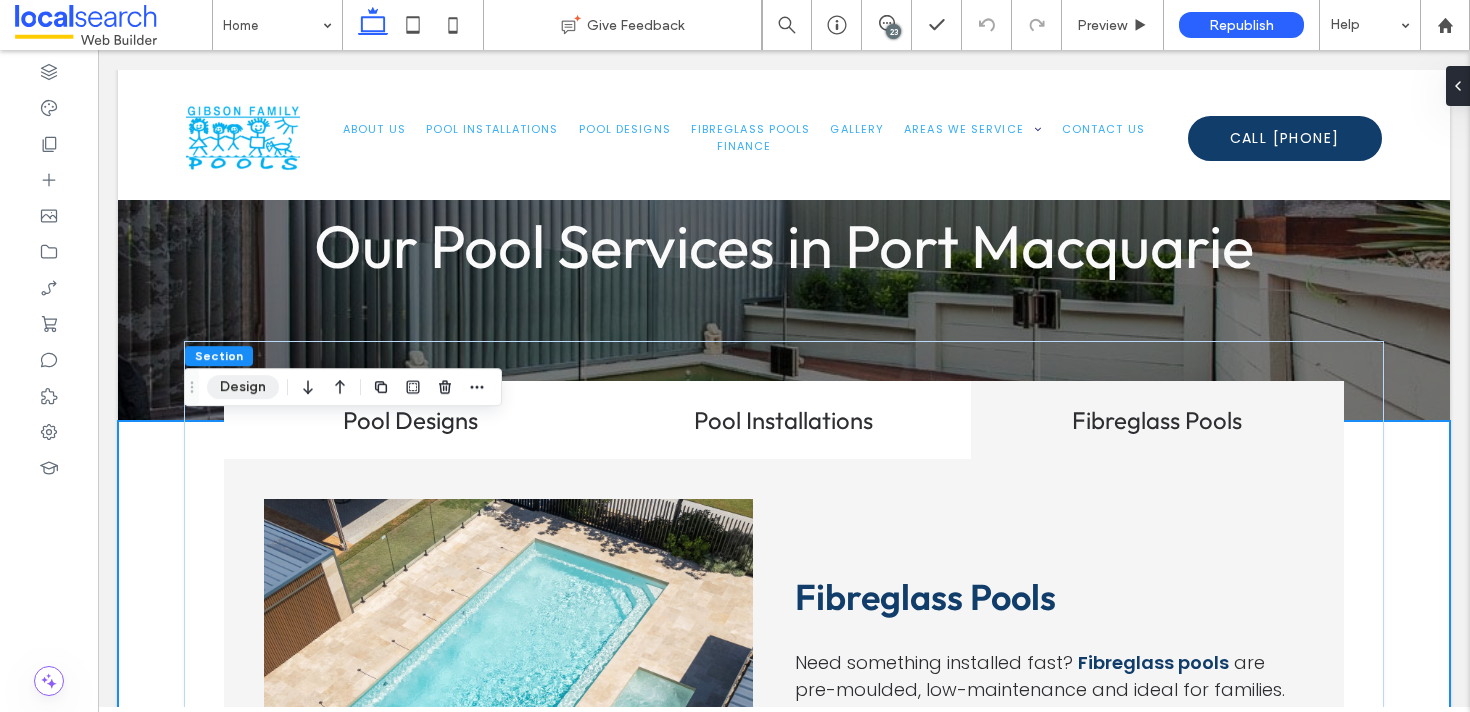 click on "Design" at bounding box center (243, 387) 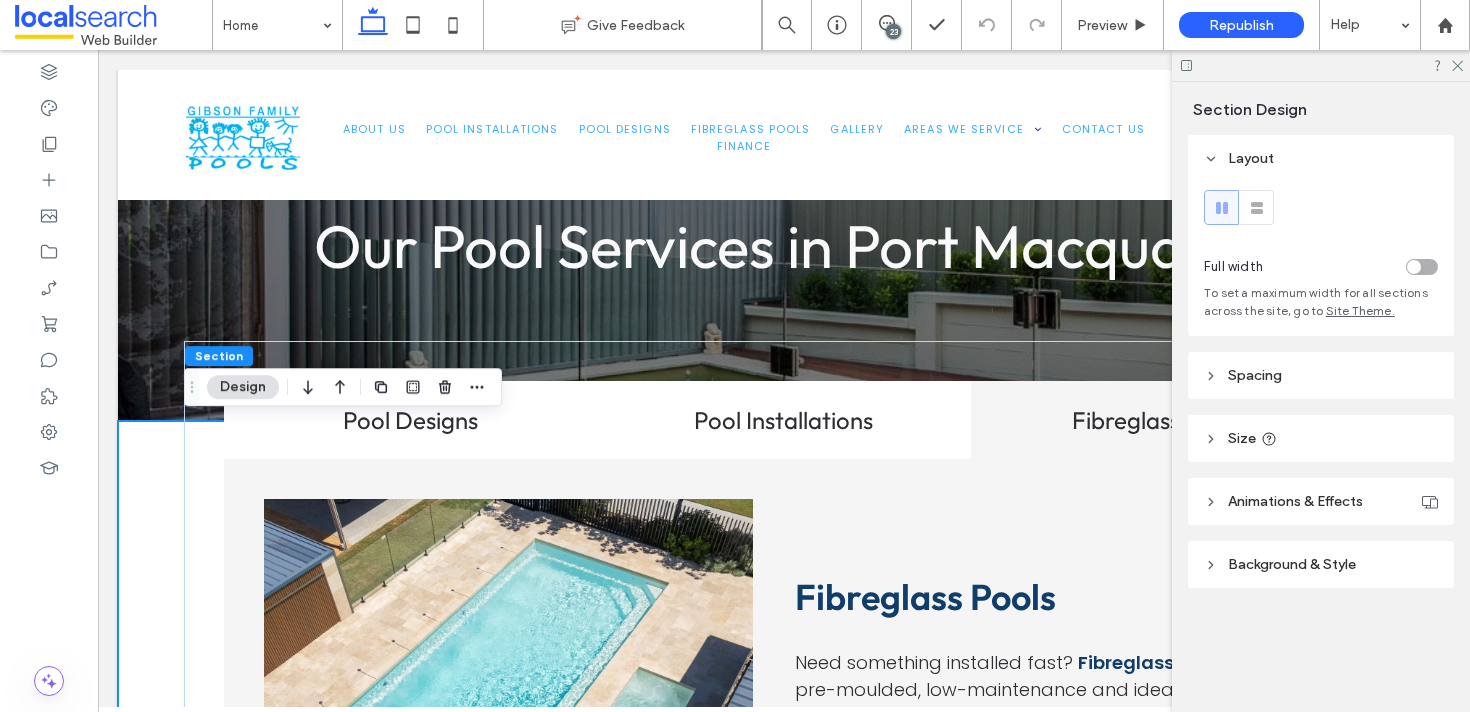 click on "Background & Style" at bounding box center (1292, 564) 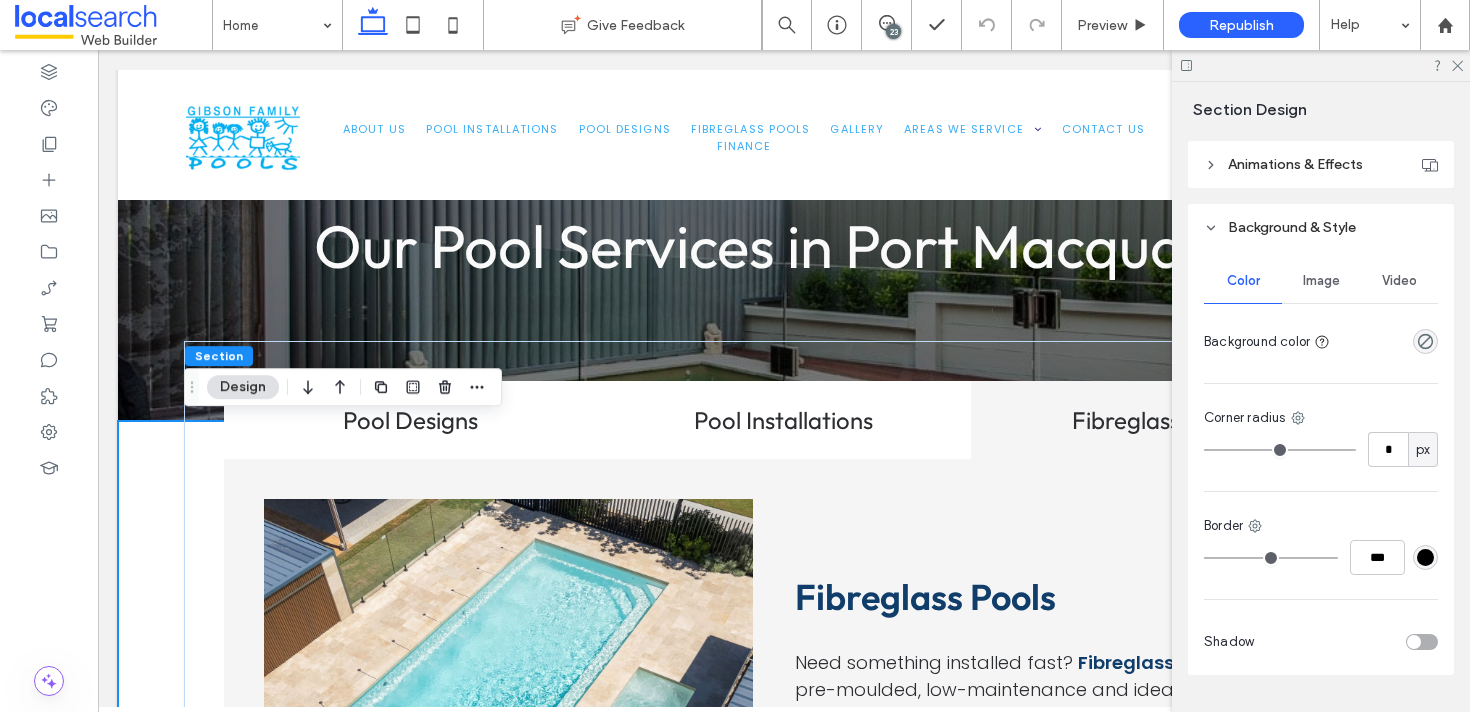 scroll, scrollTop: 389, scrollLeft: 0, axis: vertical 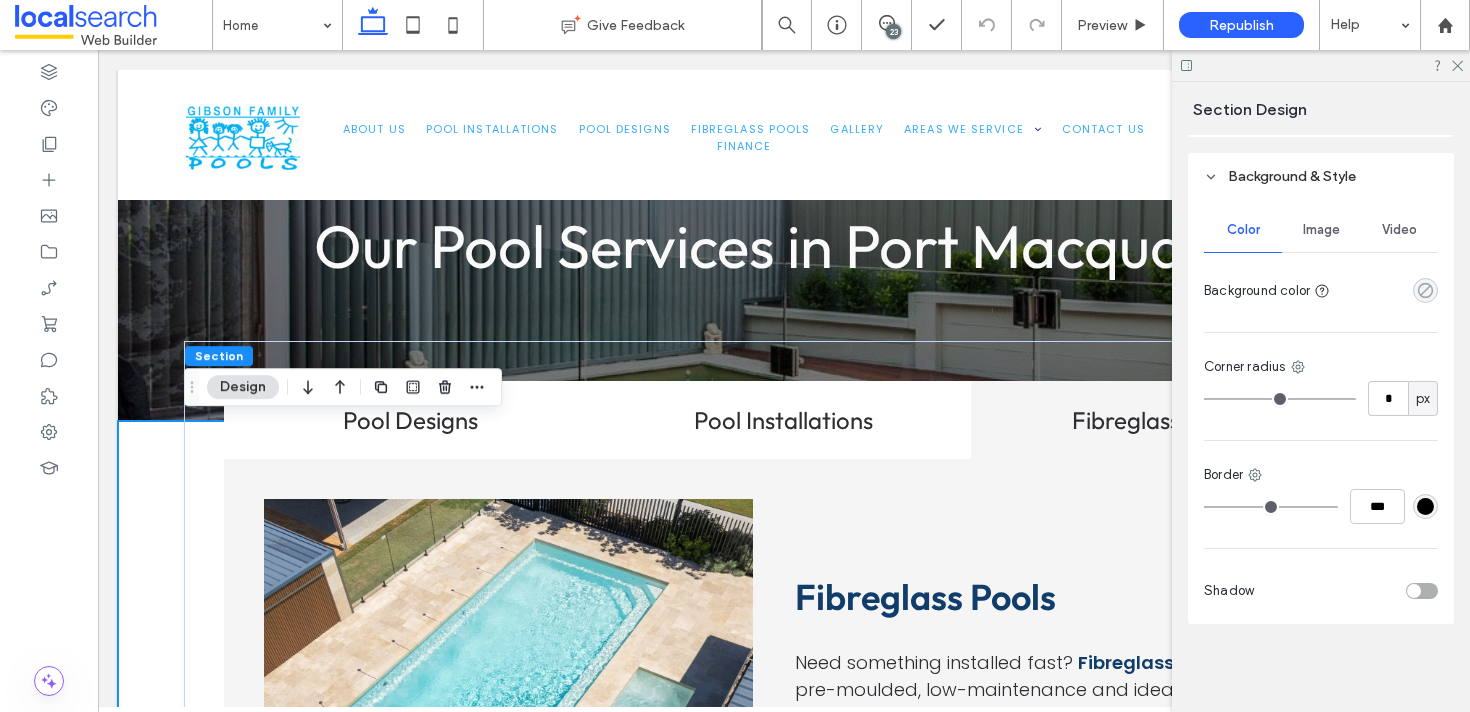 click 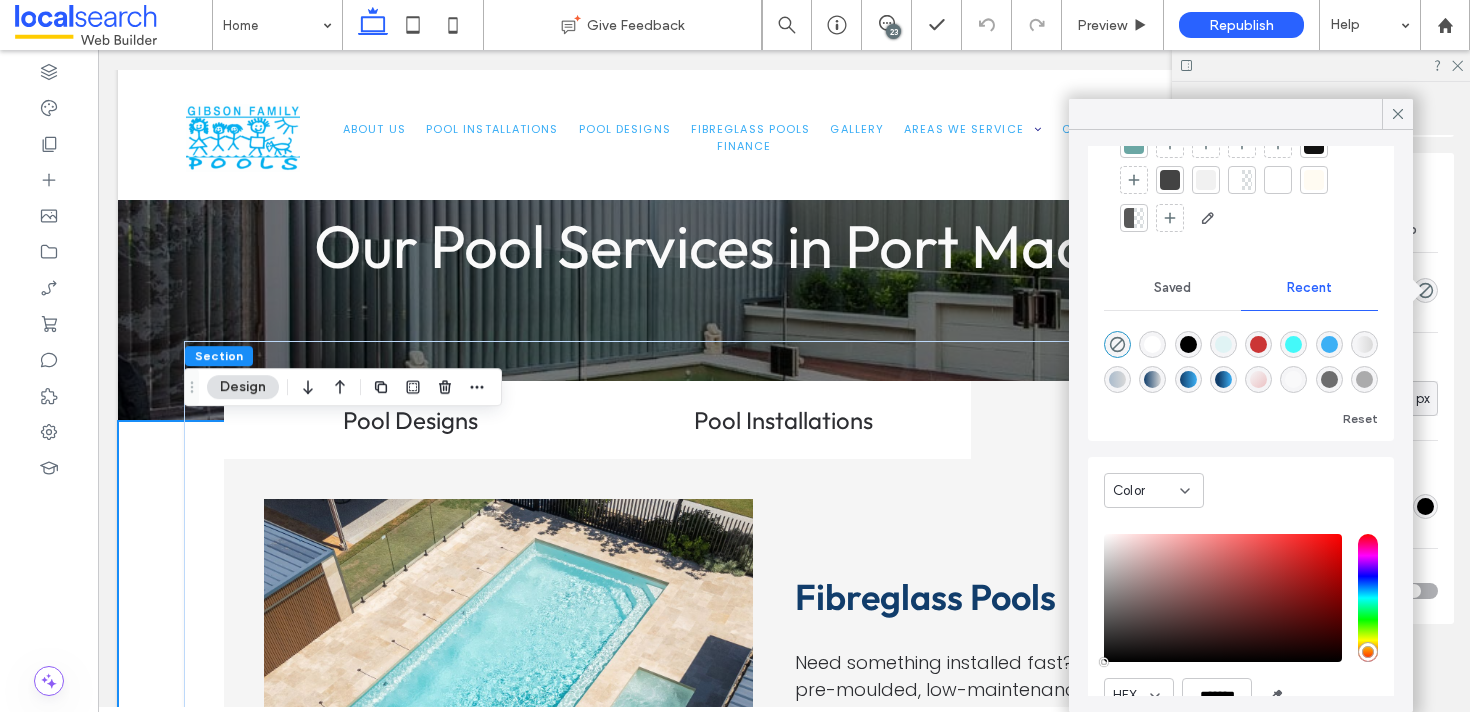 scroll, scrollTop: 134, scrollLeft: 0, axis: vertical 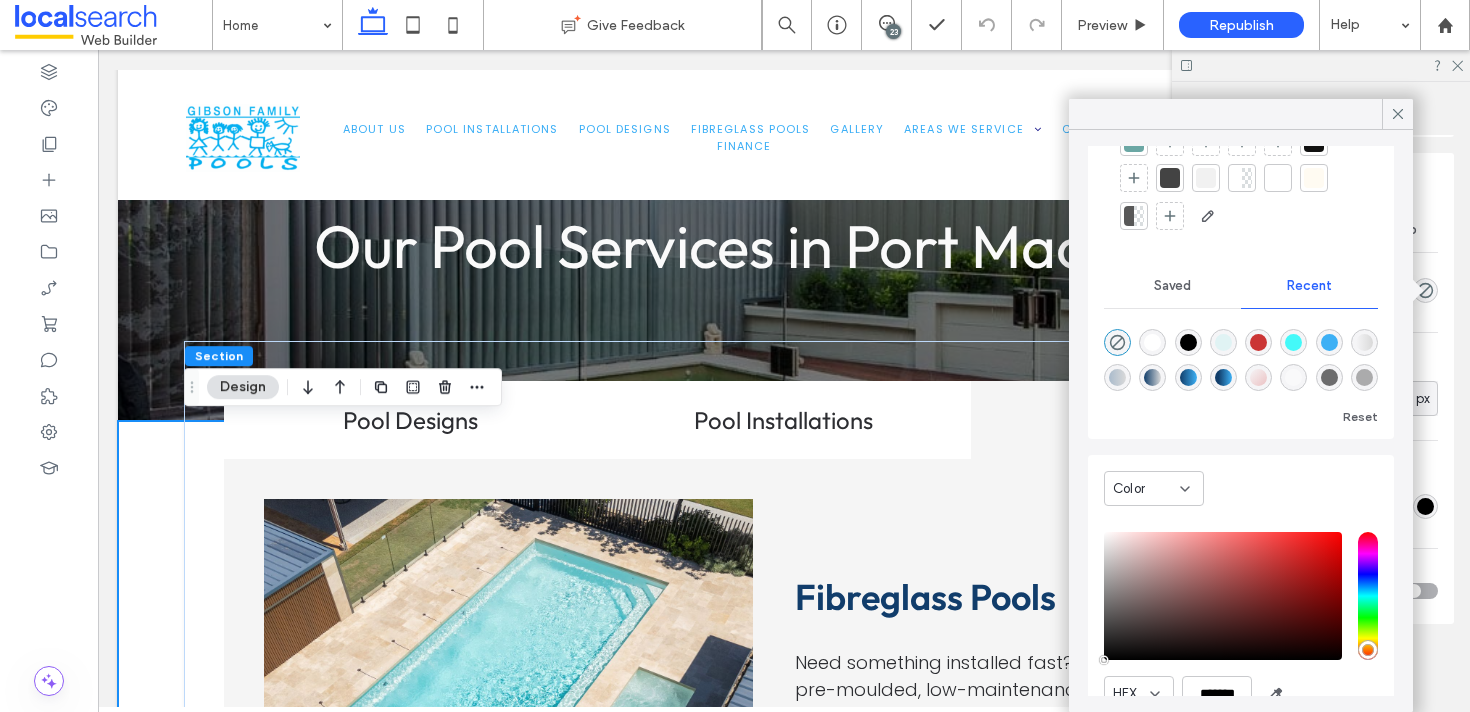 click at bounding box center [1188, 377] 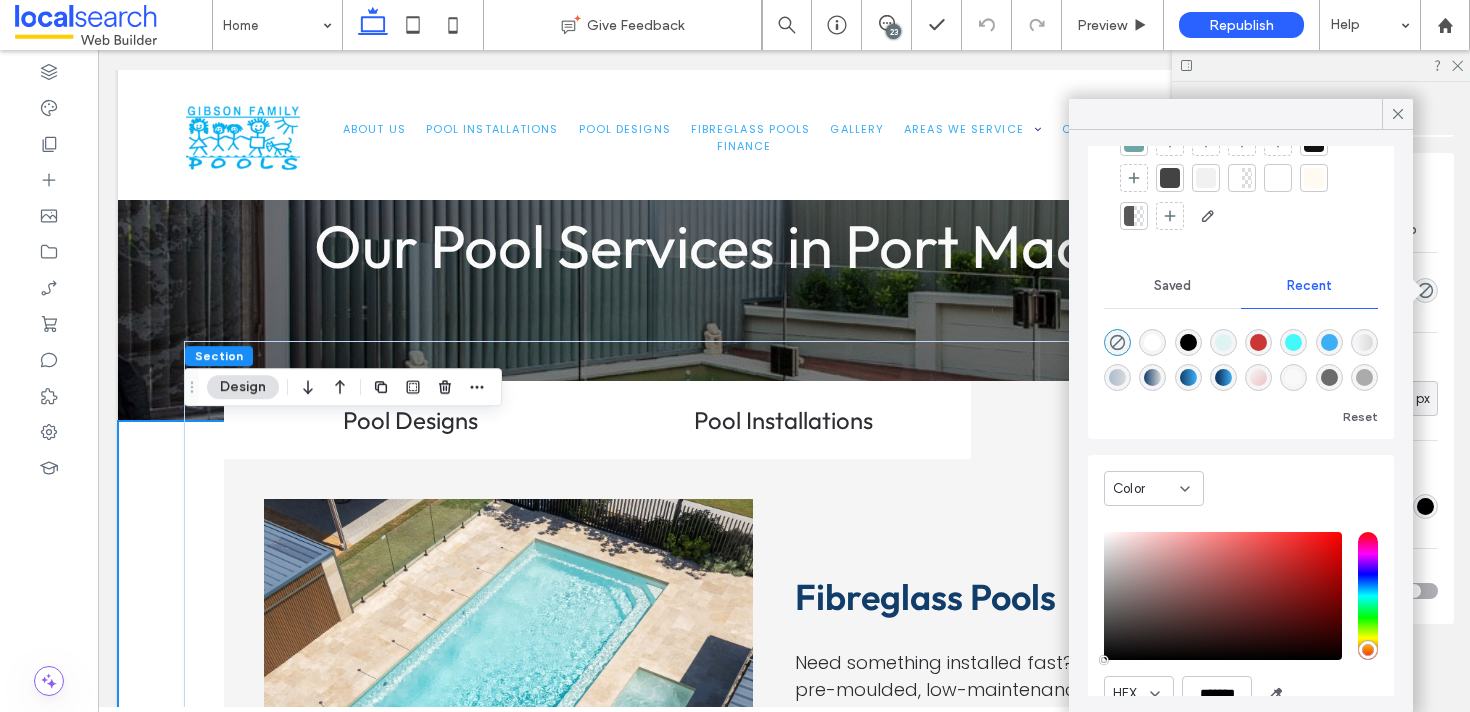 type on "*******" 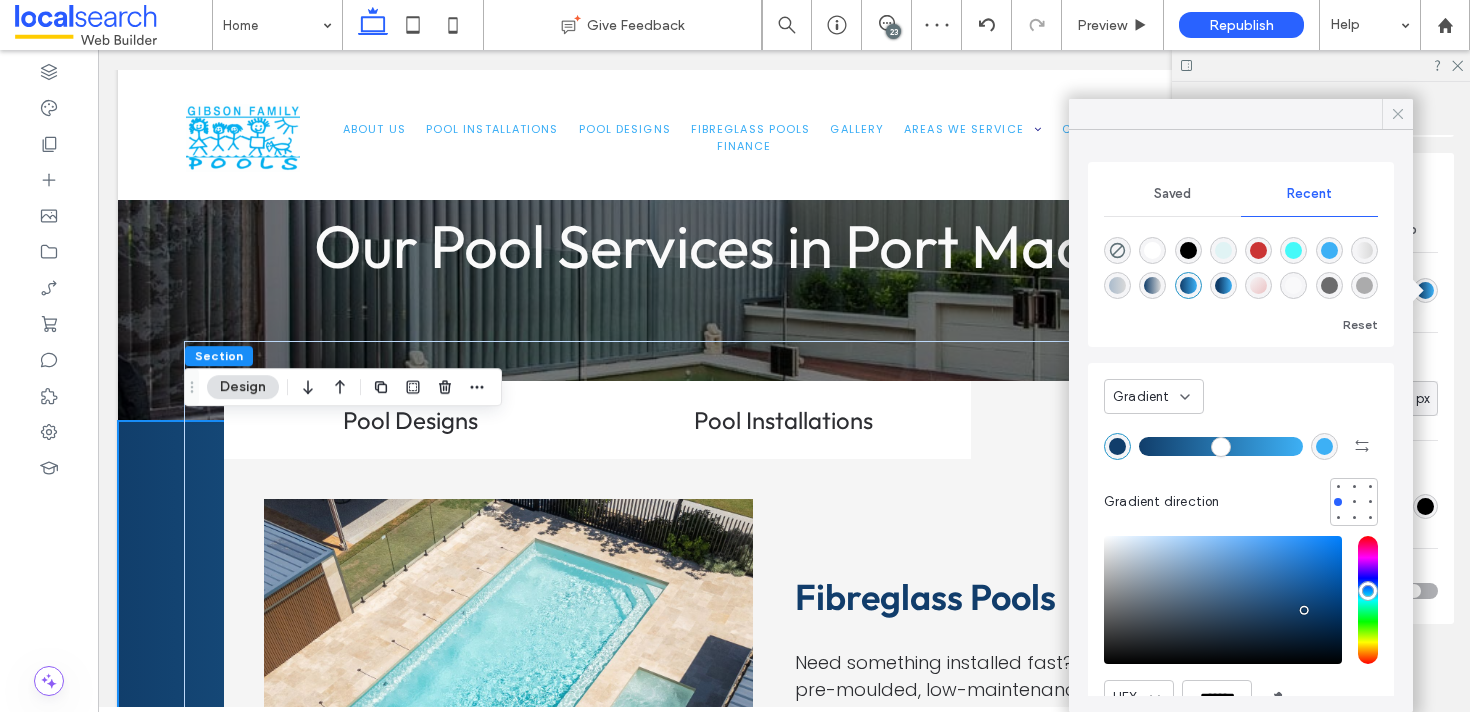 click 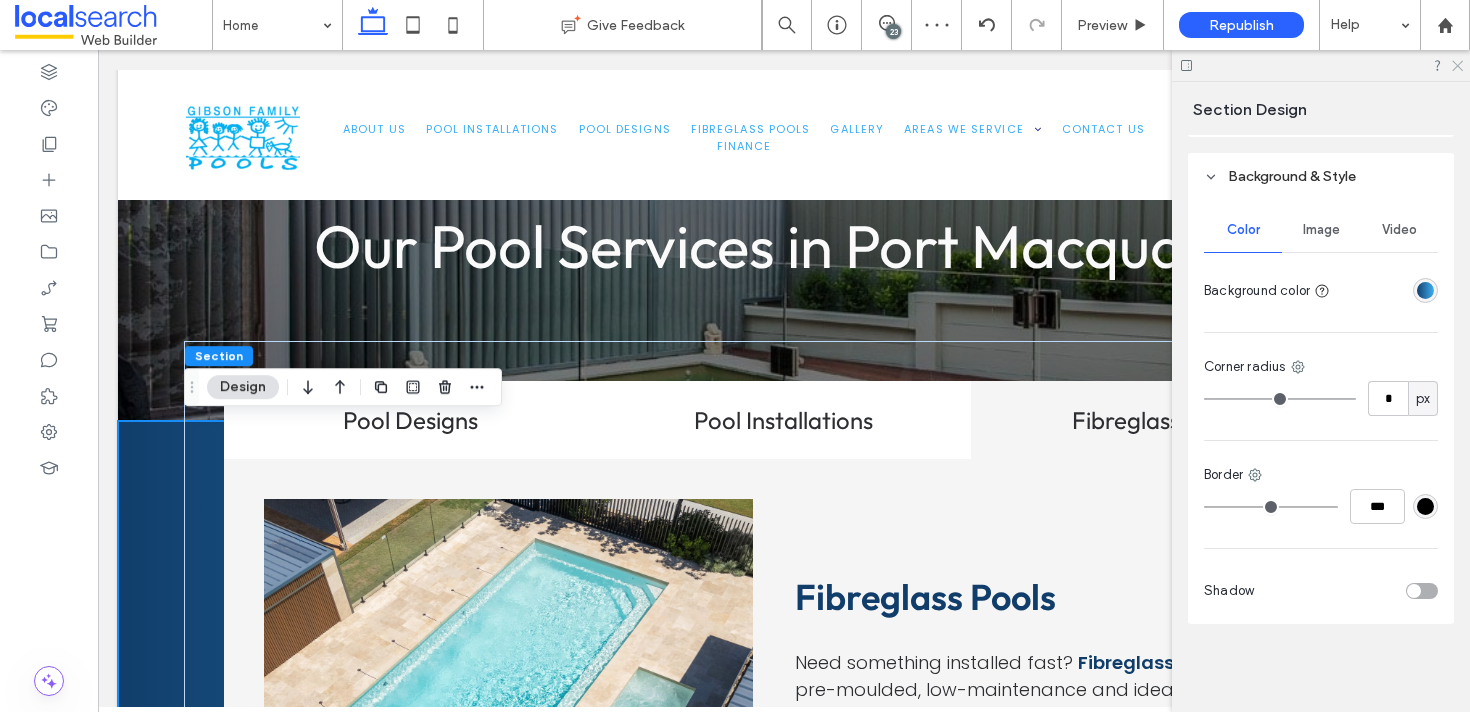 click 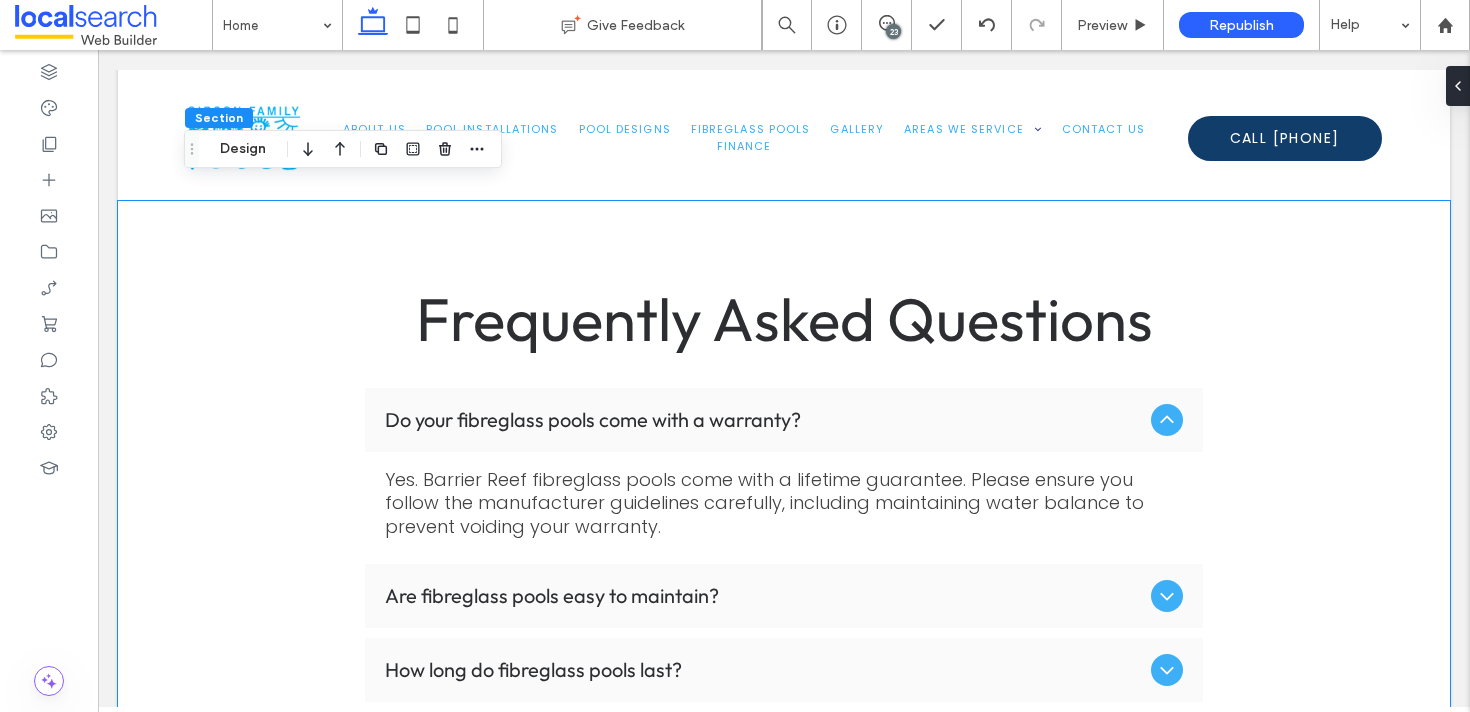 scroll, scrollTop: 6638, scrollLeft: 0, axis: vertical 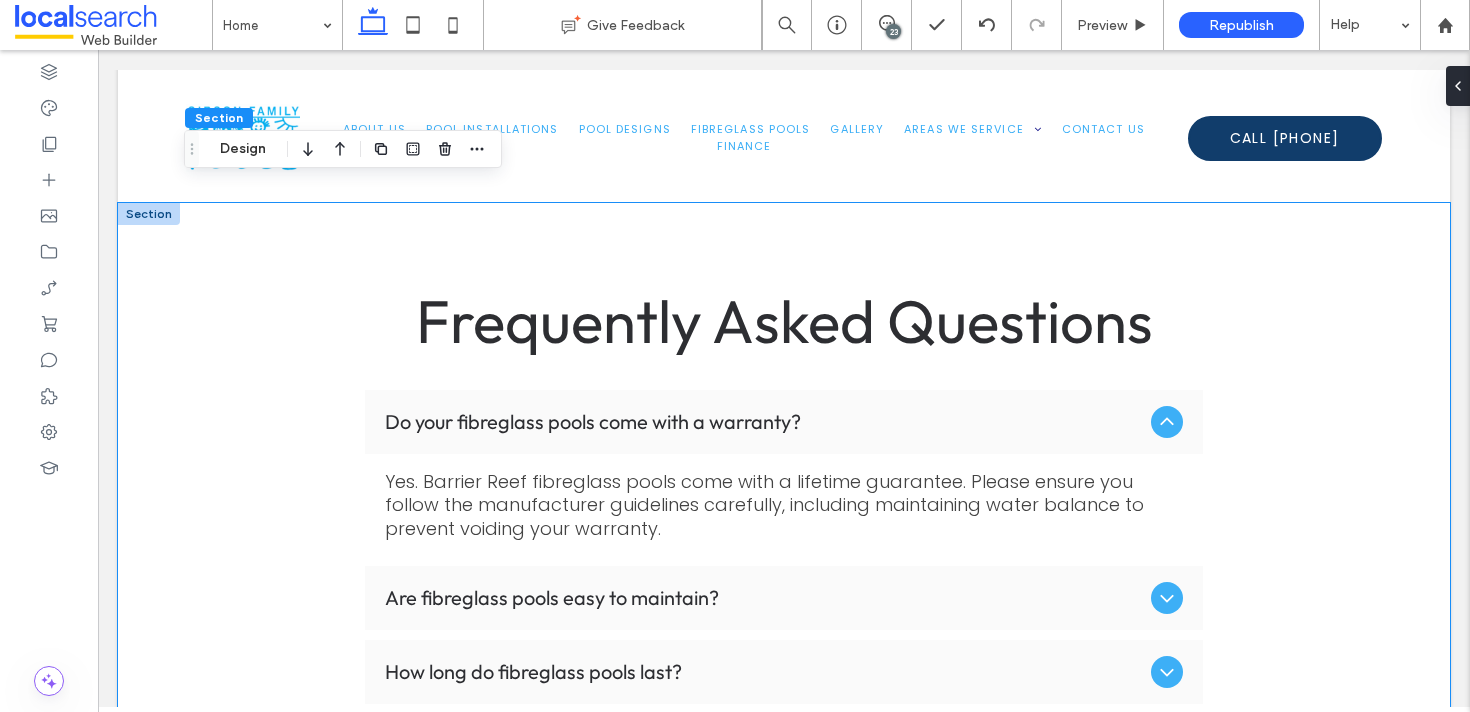 click on "Frequently Asked Questions
Do your fibreglass pools come with a warranty? Yes. Barrier Reef fibreglass pools come with a lifetime guarantee. Please ensure you follow the manufacturer guidelines carefully, including maintaining water balance to prevent voiding your warranty. Are fibreglass pools easy to maintain? Yes. Fibreglass pools require lower day to day maintenance and can save you money in the long run. Simply cycle the filter daily and check the pH balance weekly. Fibreglass pools do not require resurfacing or liner replacements. How long do fibreglass pools last? With proper maintenance, a fibreglass pool is a lifelong investment that can last over 30 years. Why choose Gibson Family Pools as your pool builder and installer? Are approvals and permits necessary to get a pool installed? How long does it take to build a pool? Why should I choose a fibreglass pool? Do I need to have a pool fence? What is the process of pool installation? Can a pool add value to my home? Button" at bounding box center [784, 790] 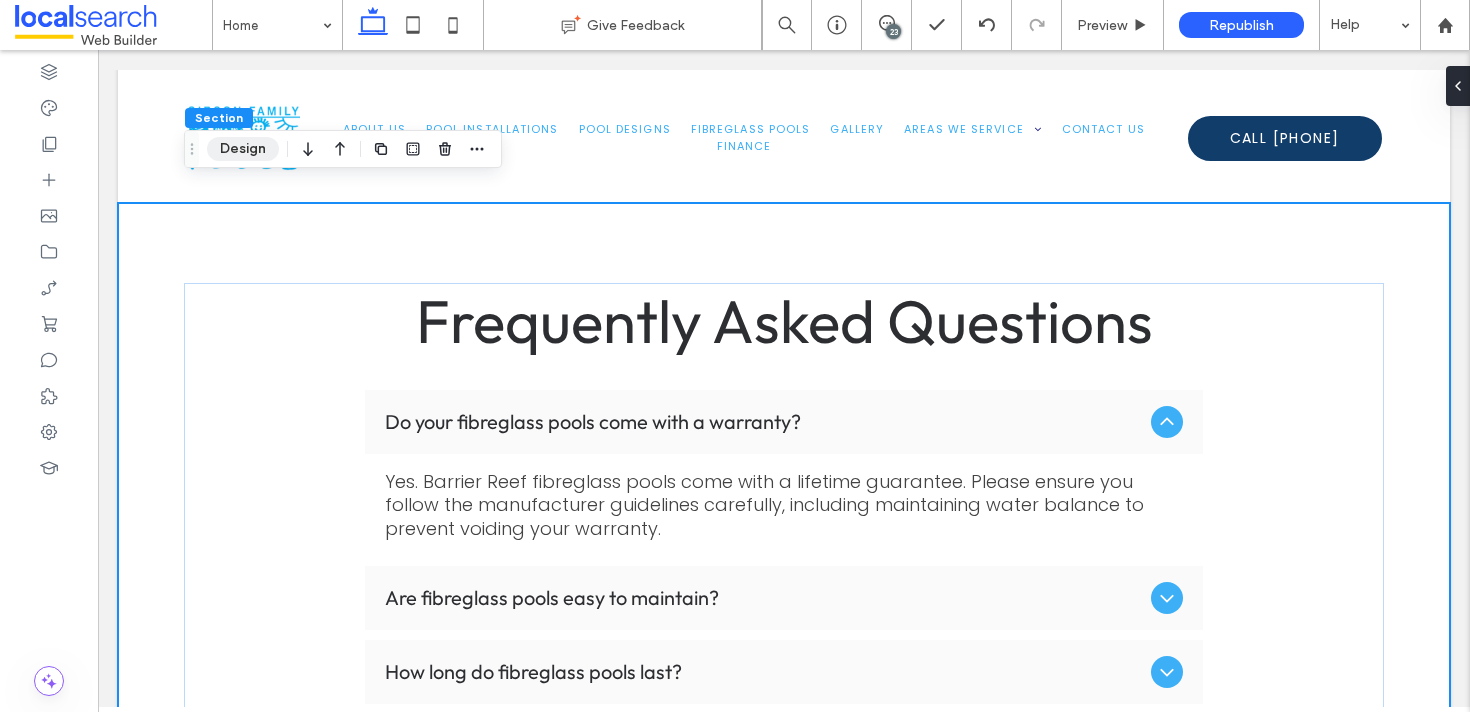 click on "Design" at bounding box center [243, 149] 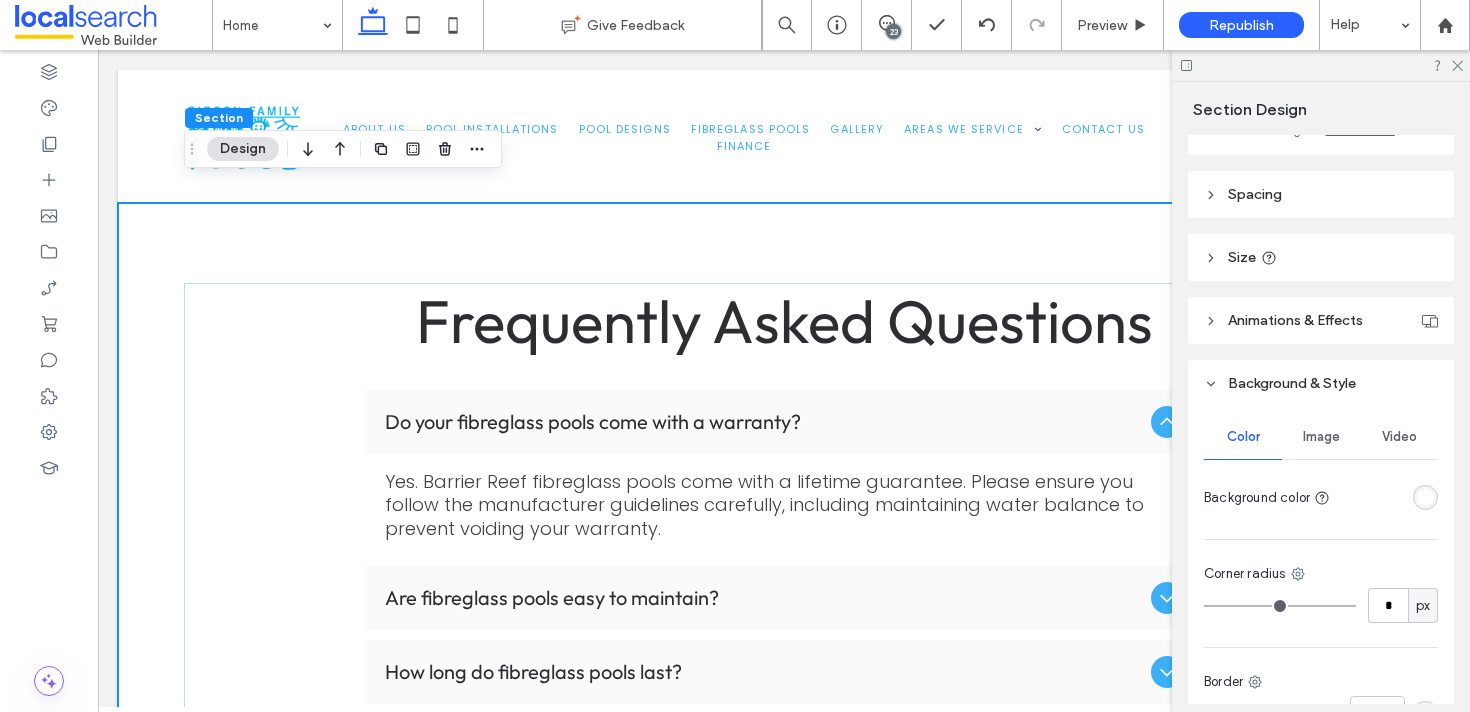 scroll, scrollTop: 182, scrollLeft: 0, axis: vertical 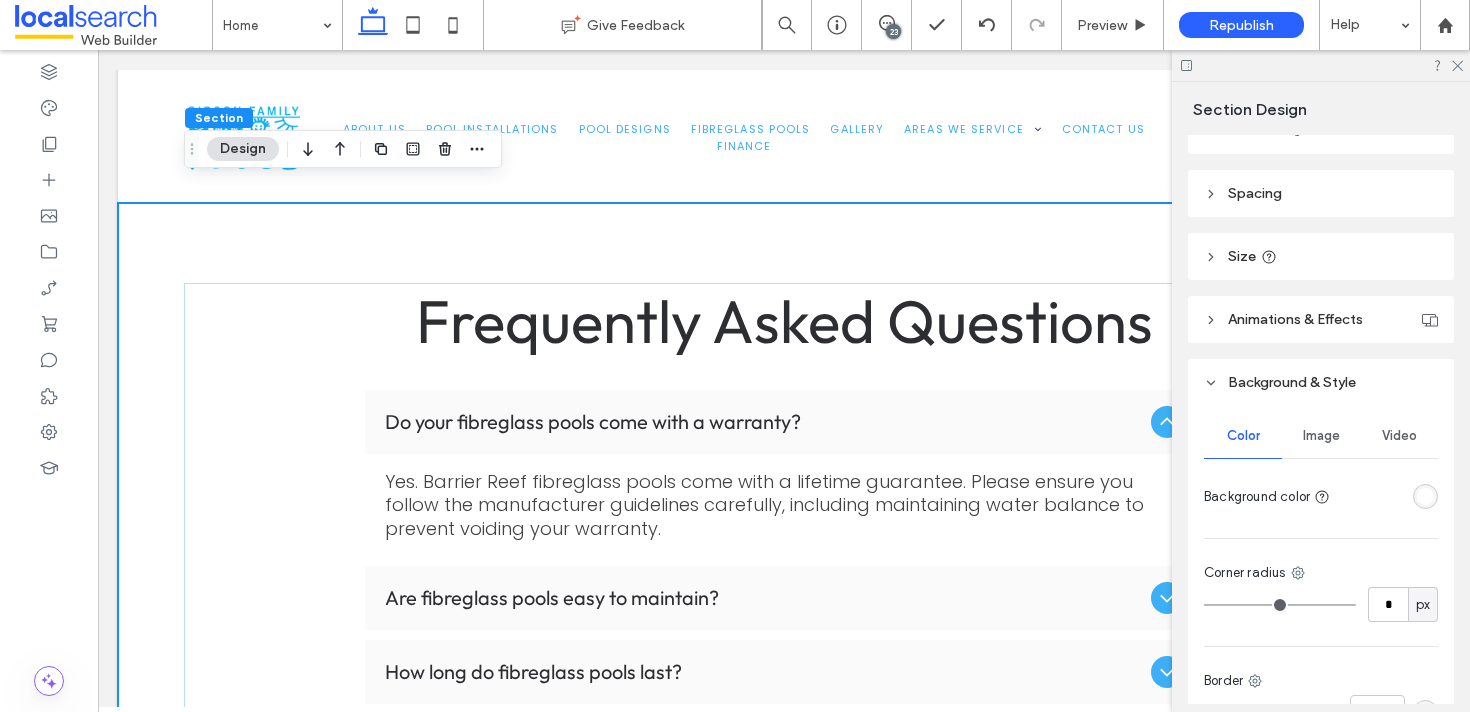 click at bounding box center (1425, 496) 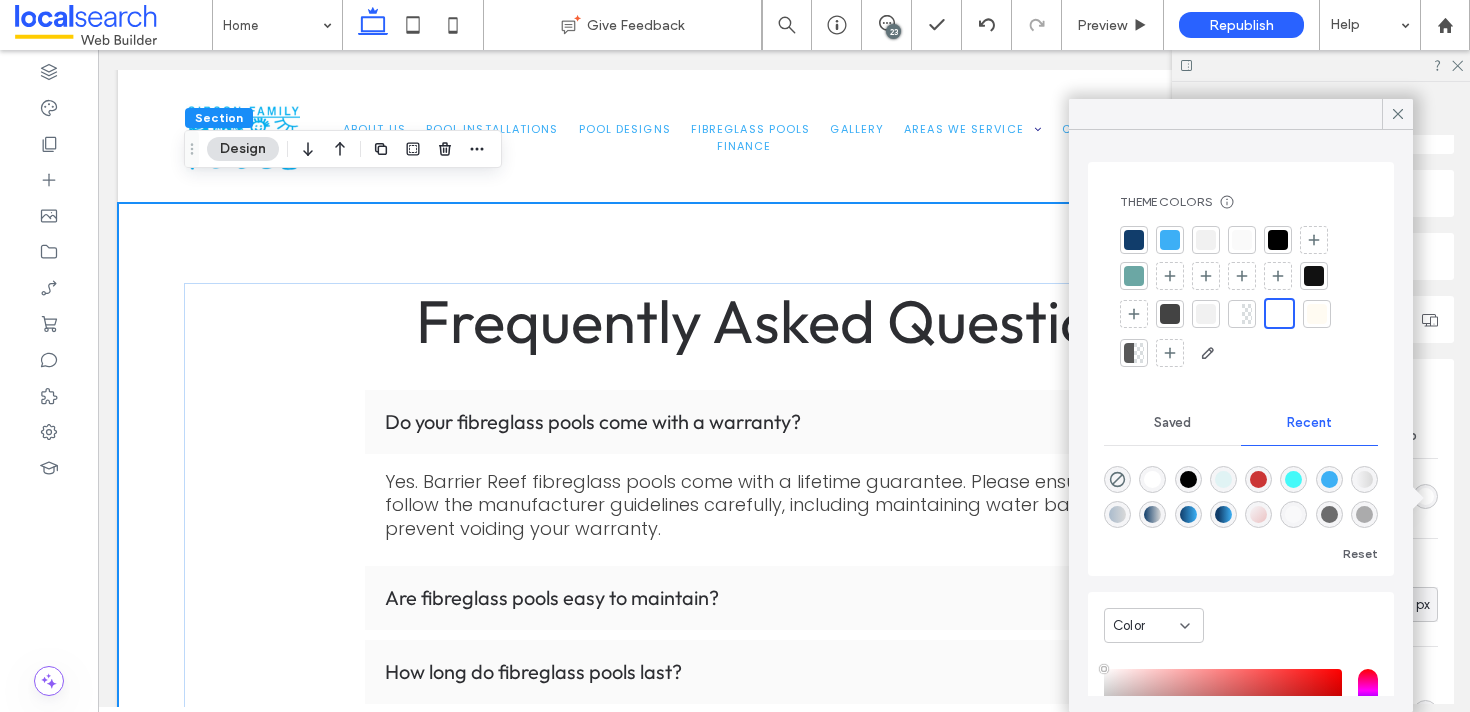 click at bounding box center (1223, 514) 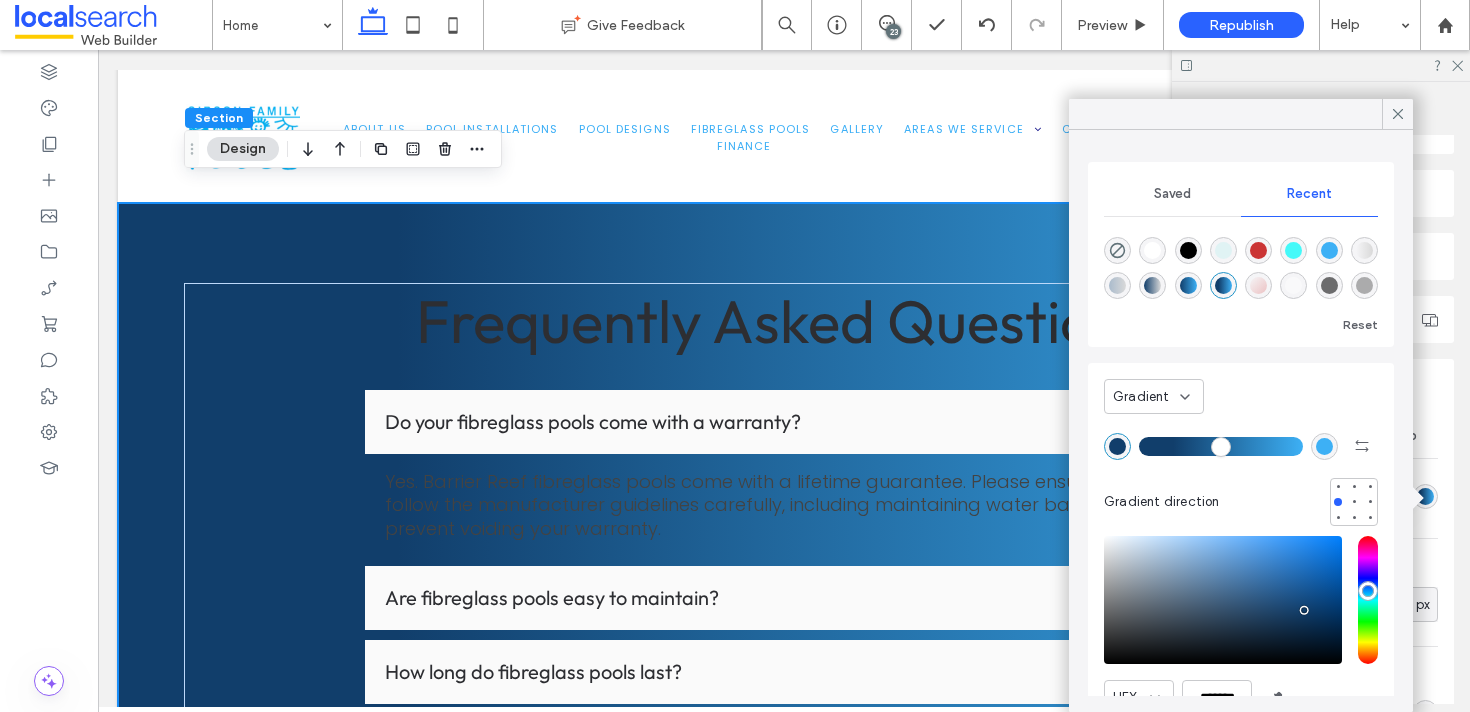 click at bounding box center (1188, 285) 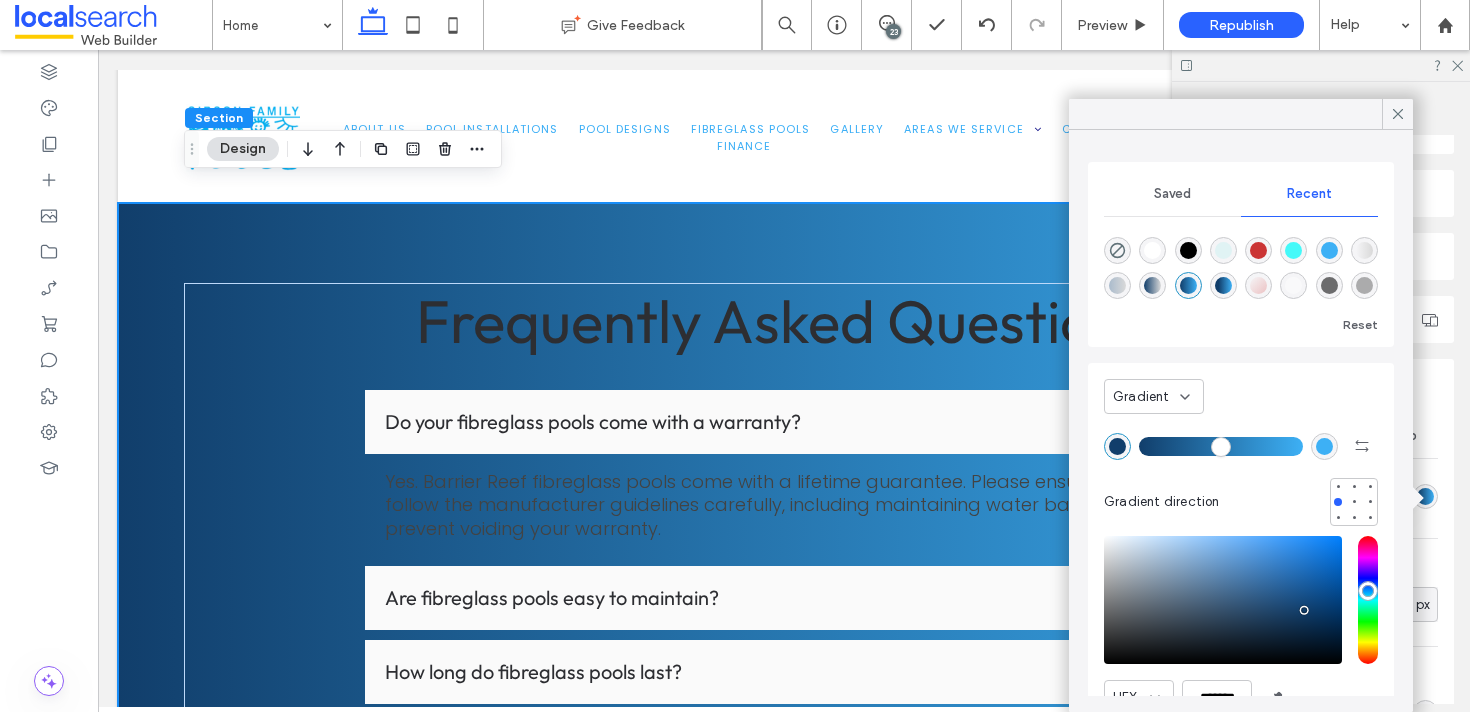 click at bounding box center (1152, 250) 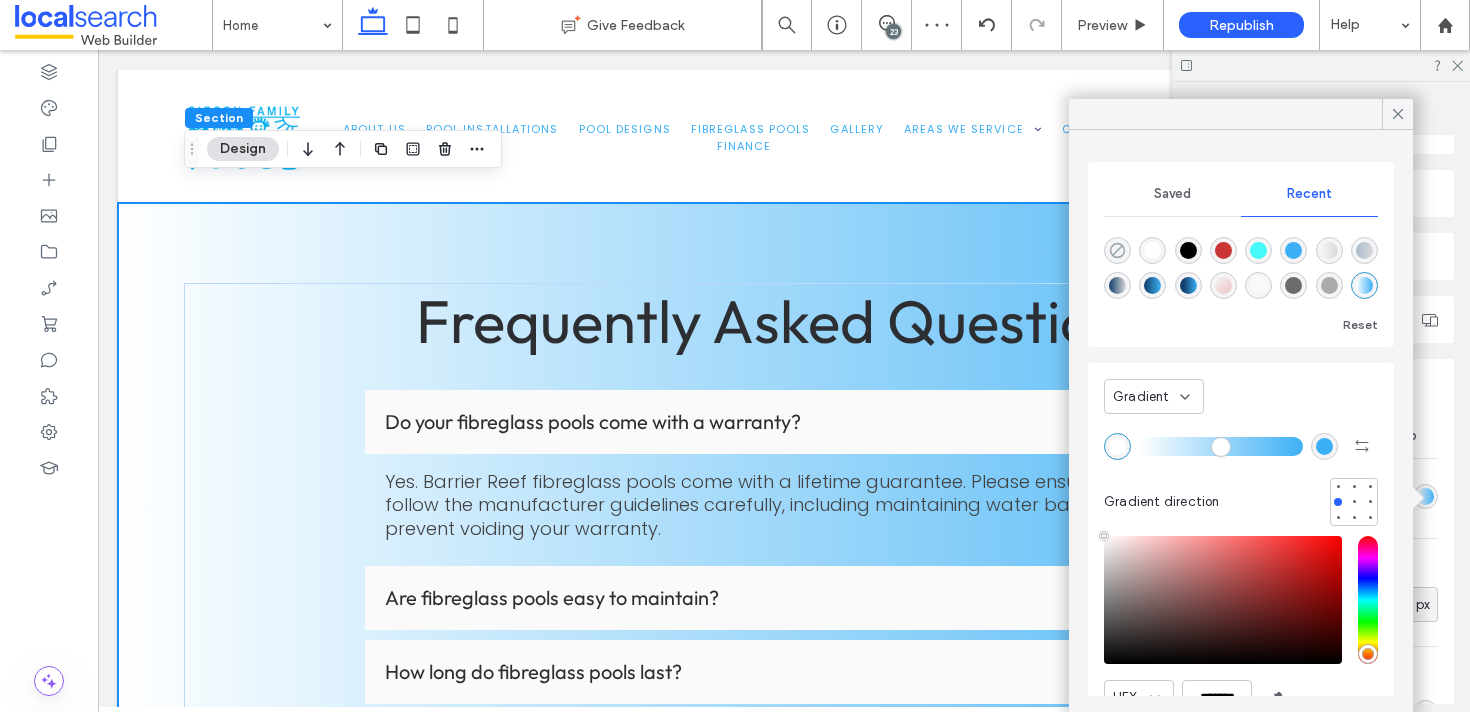 click 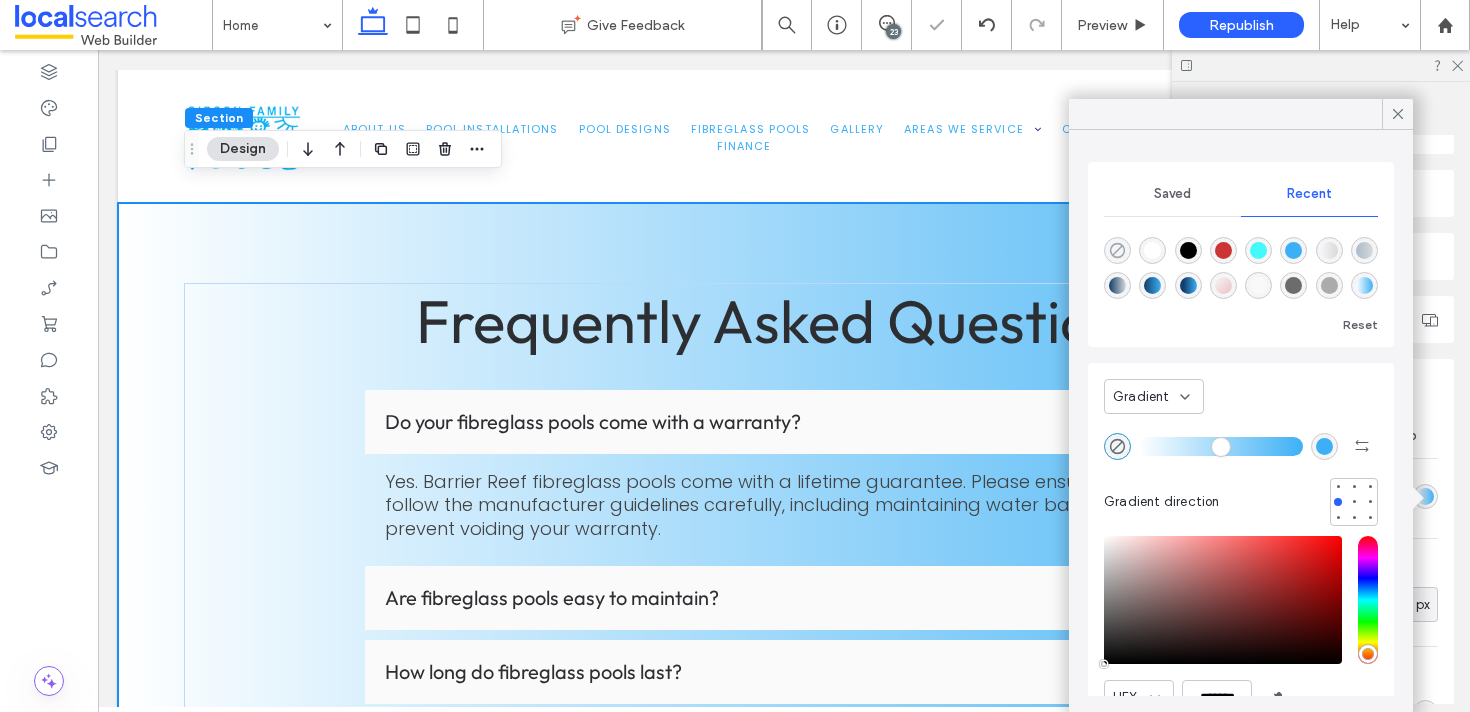 type on "*******" 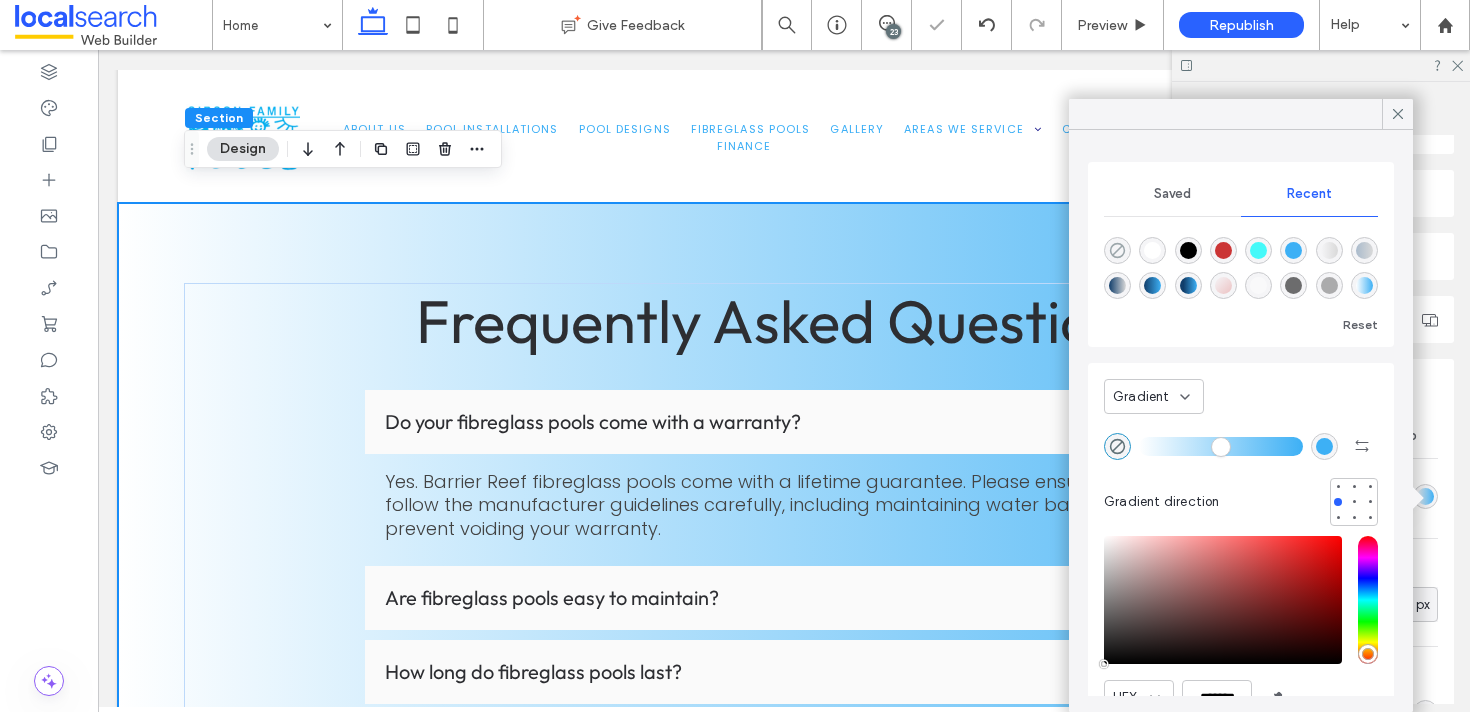 type on "*" 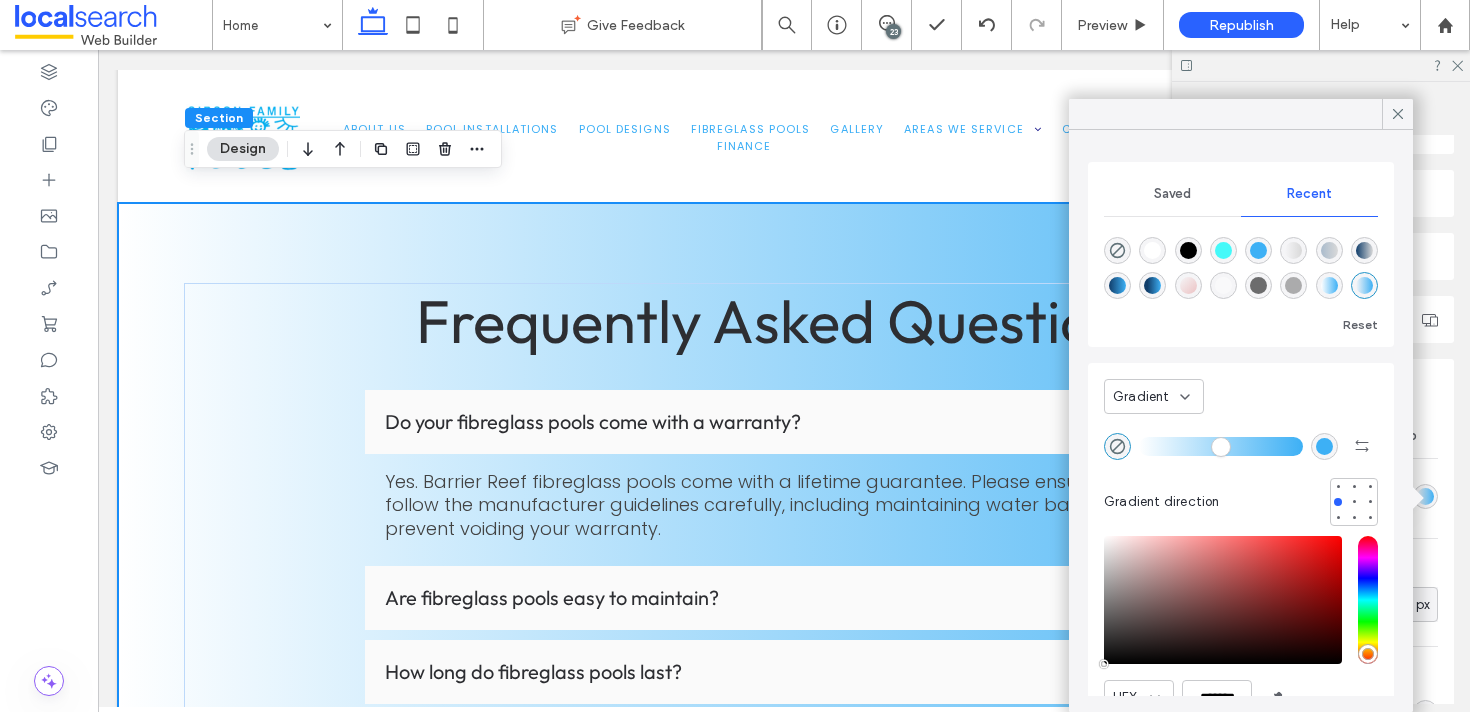 click on "Gradient" at bounding box center [1146, 397] 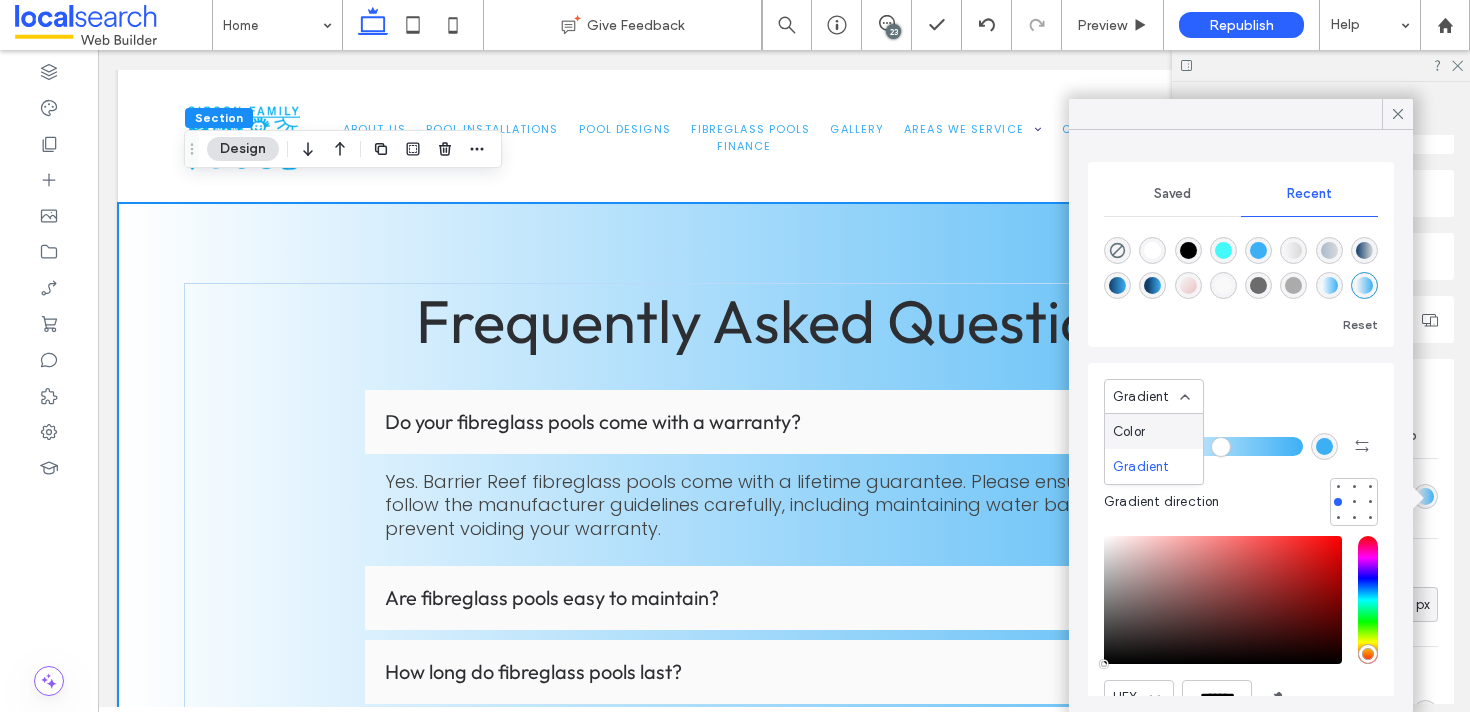 click on "Color" at bounding box center (1154, 431) 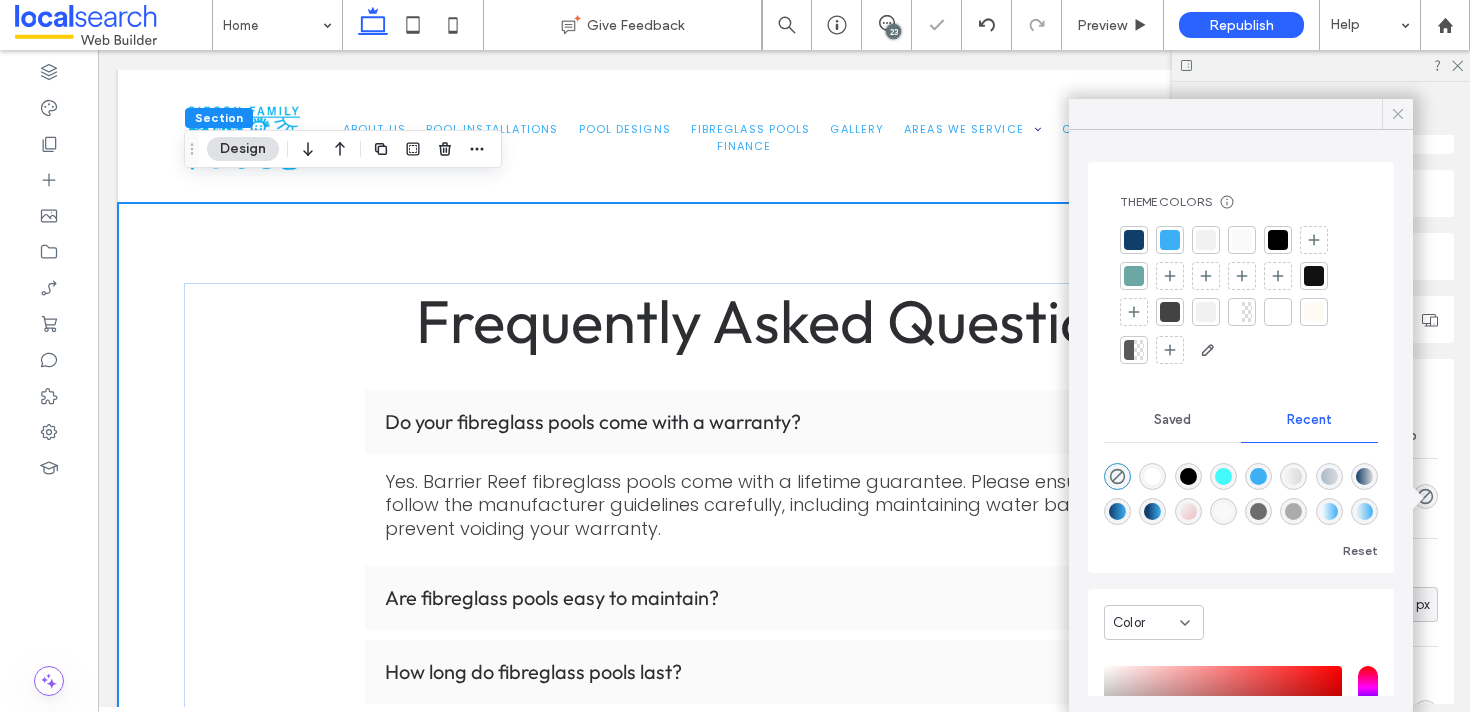 click 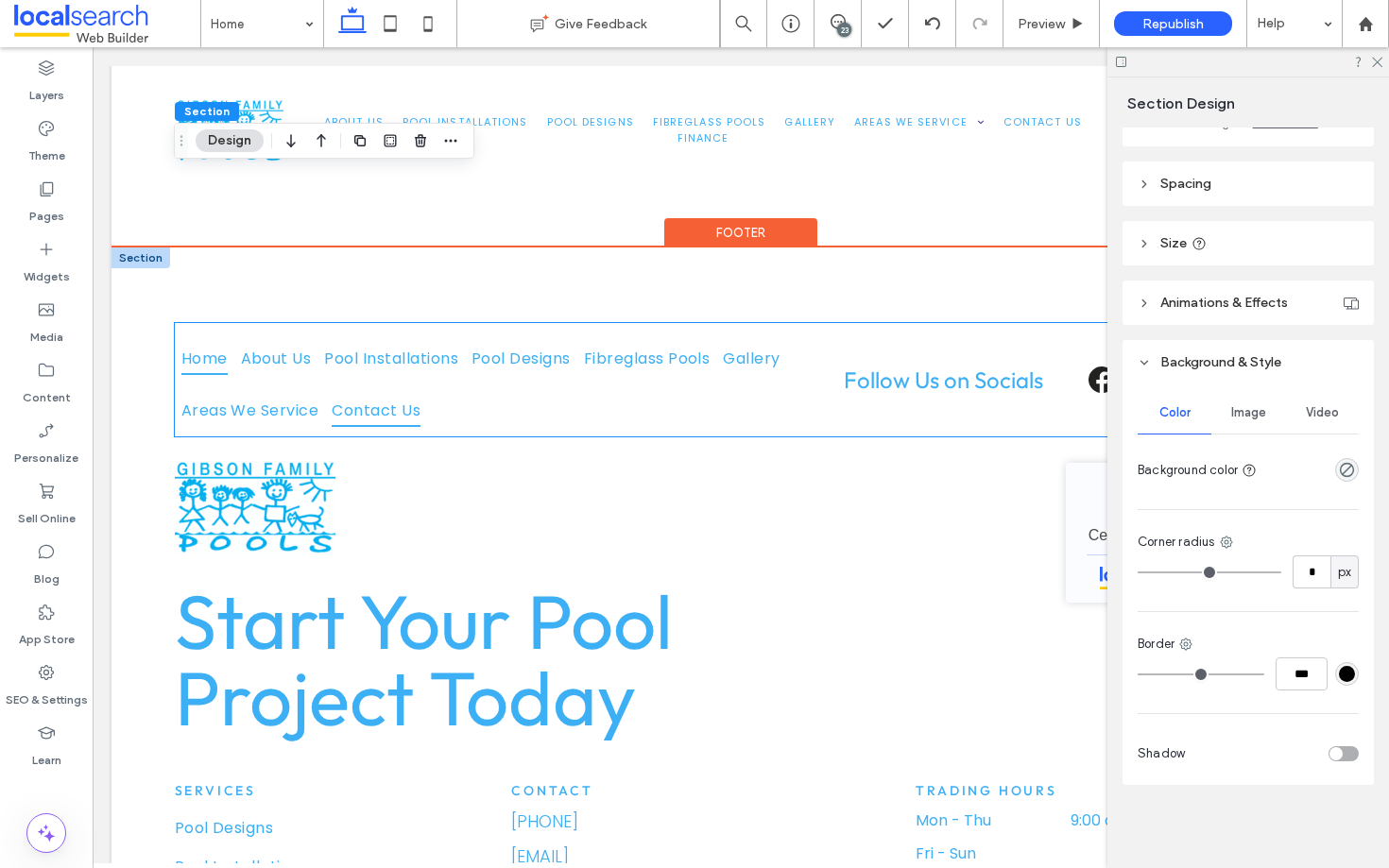 scroll, scrollTop: 7857, scrollLeft: 0, axis: vertical 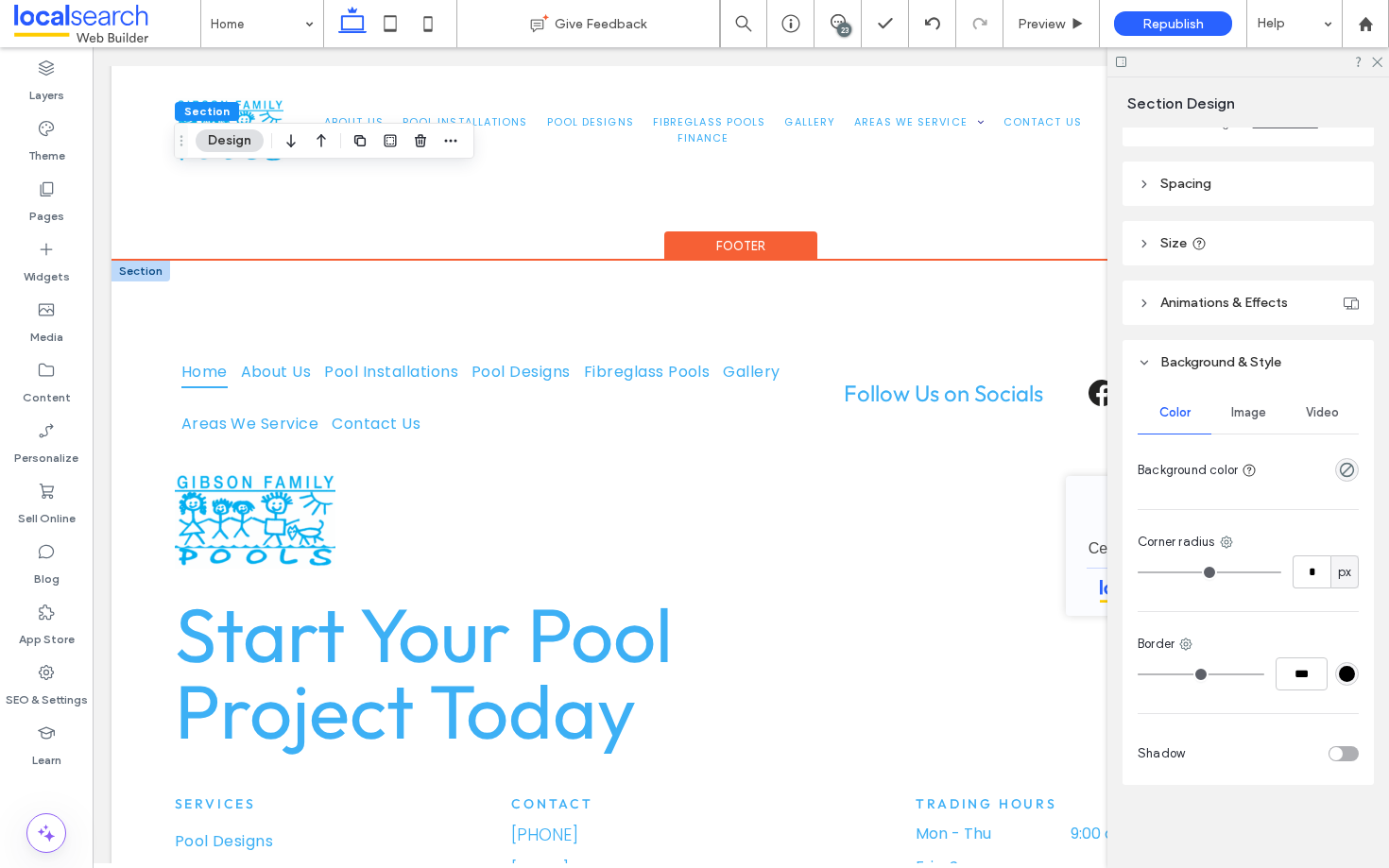 click at bounding box center (141, 271) 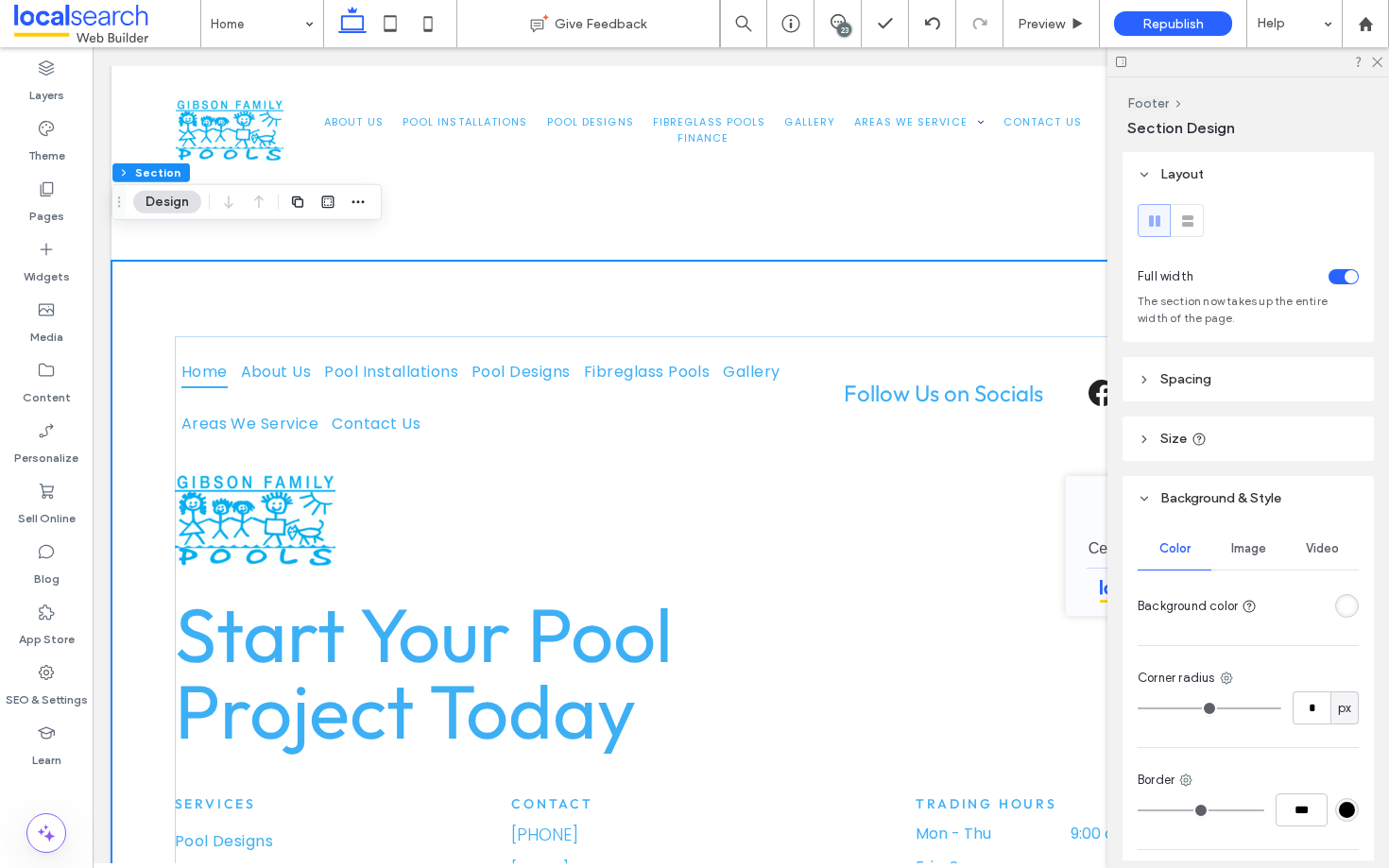 click on "Image" at bounding box center [1248, 549] 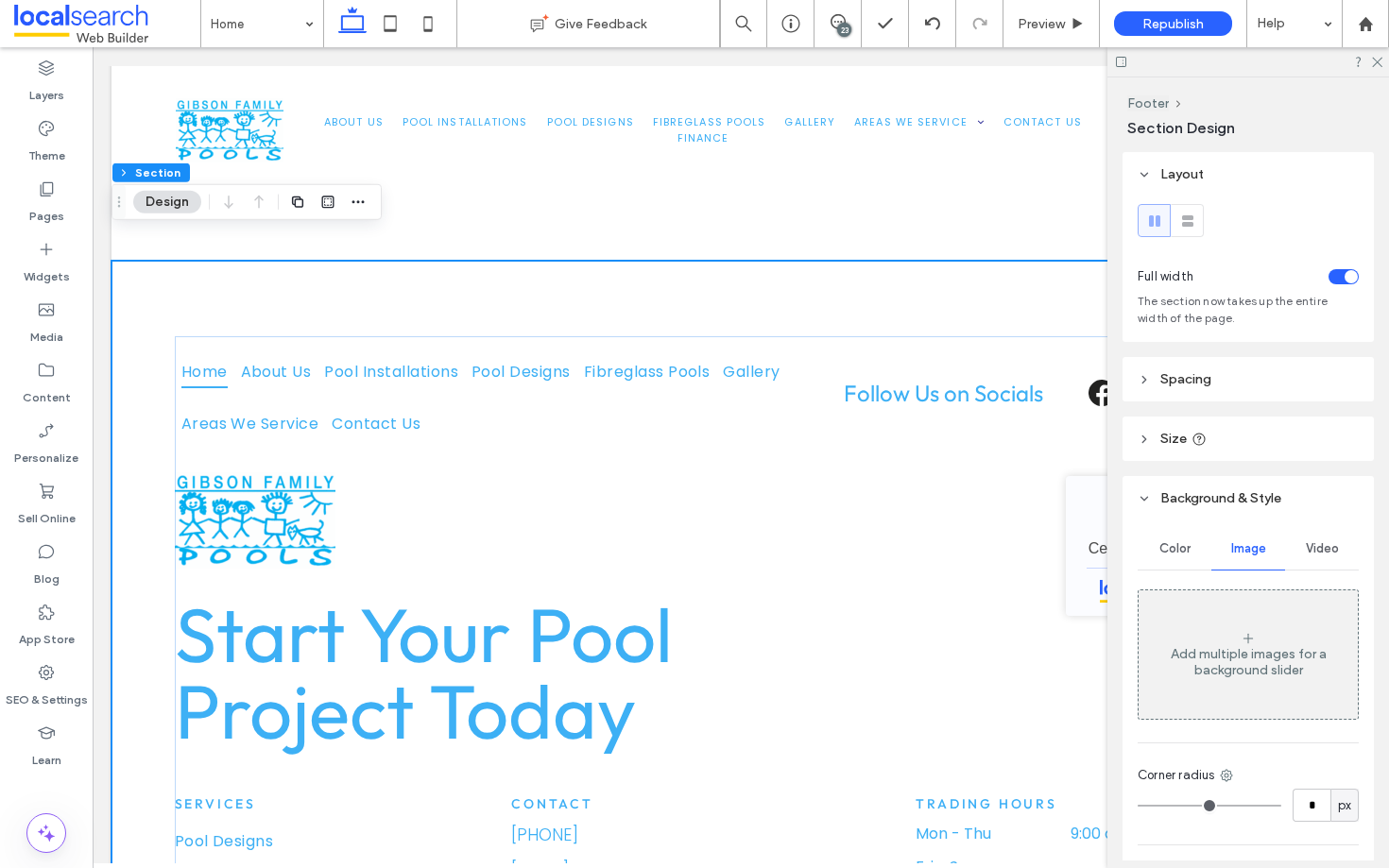 click on "Add multiple images for a background slider" at bounding box center (1248, 662) 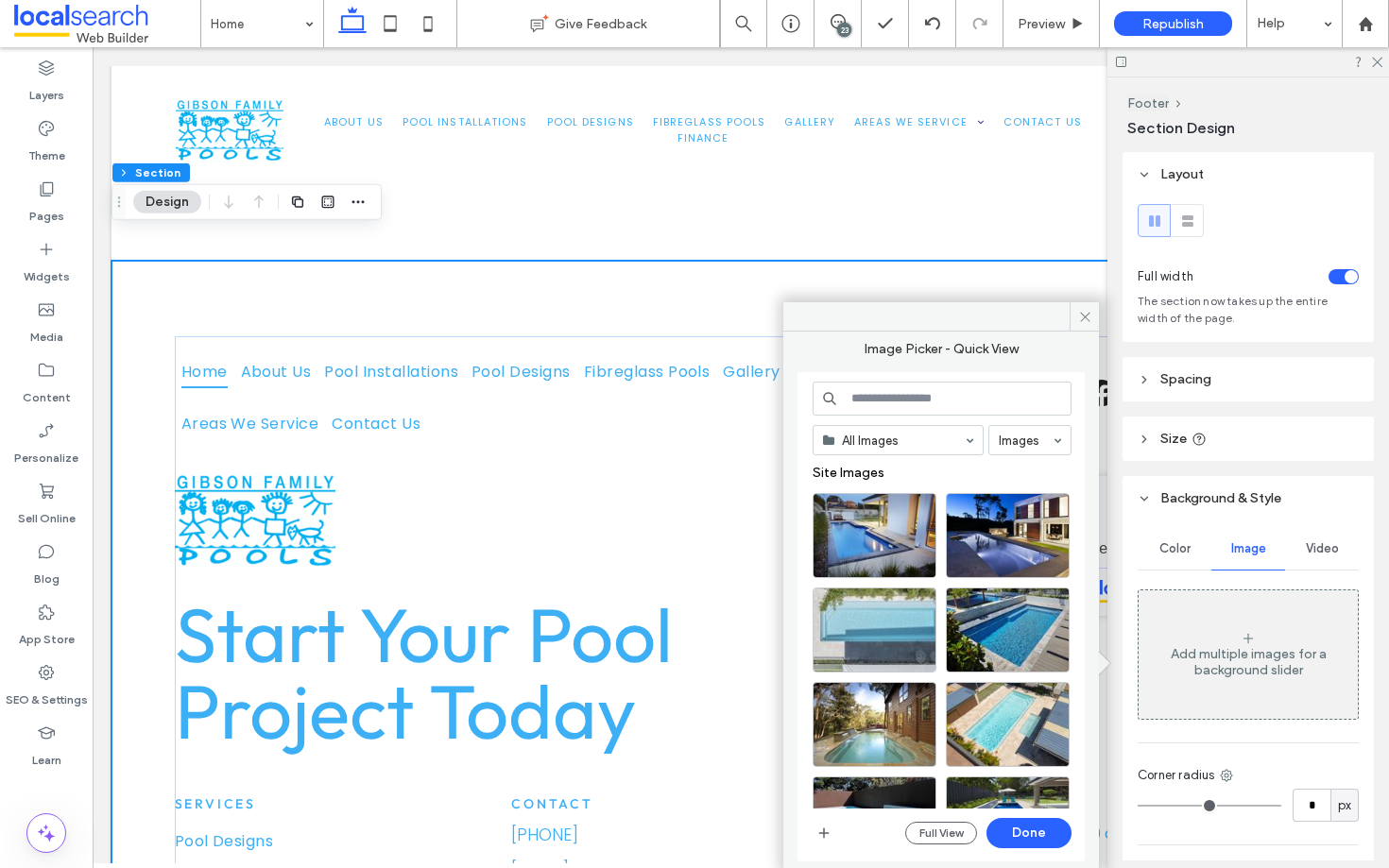 click on "Full View Done" at bounding box center (942, 833) 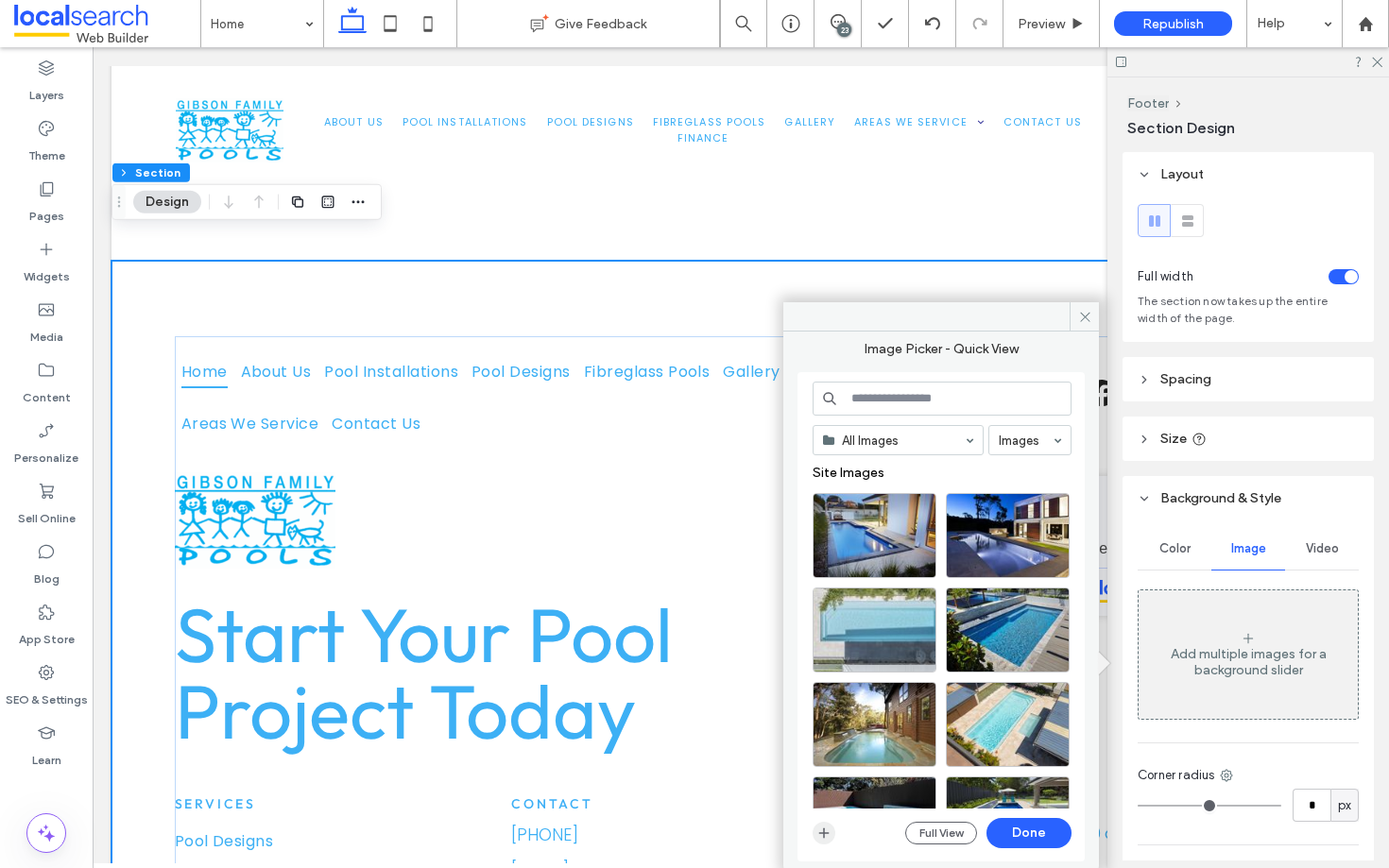 click 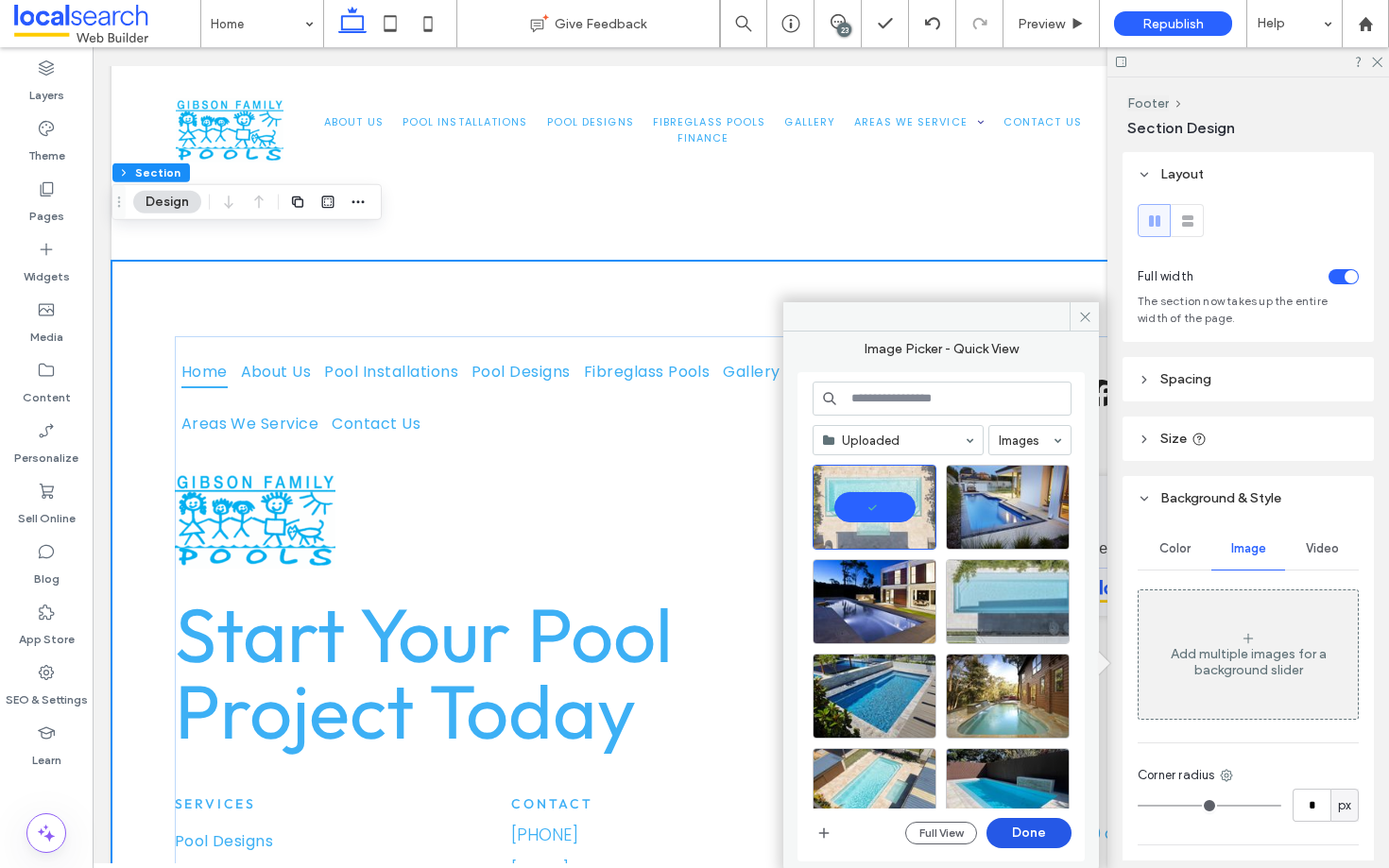 click on "Done" at bounding box center (1029, 833) 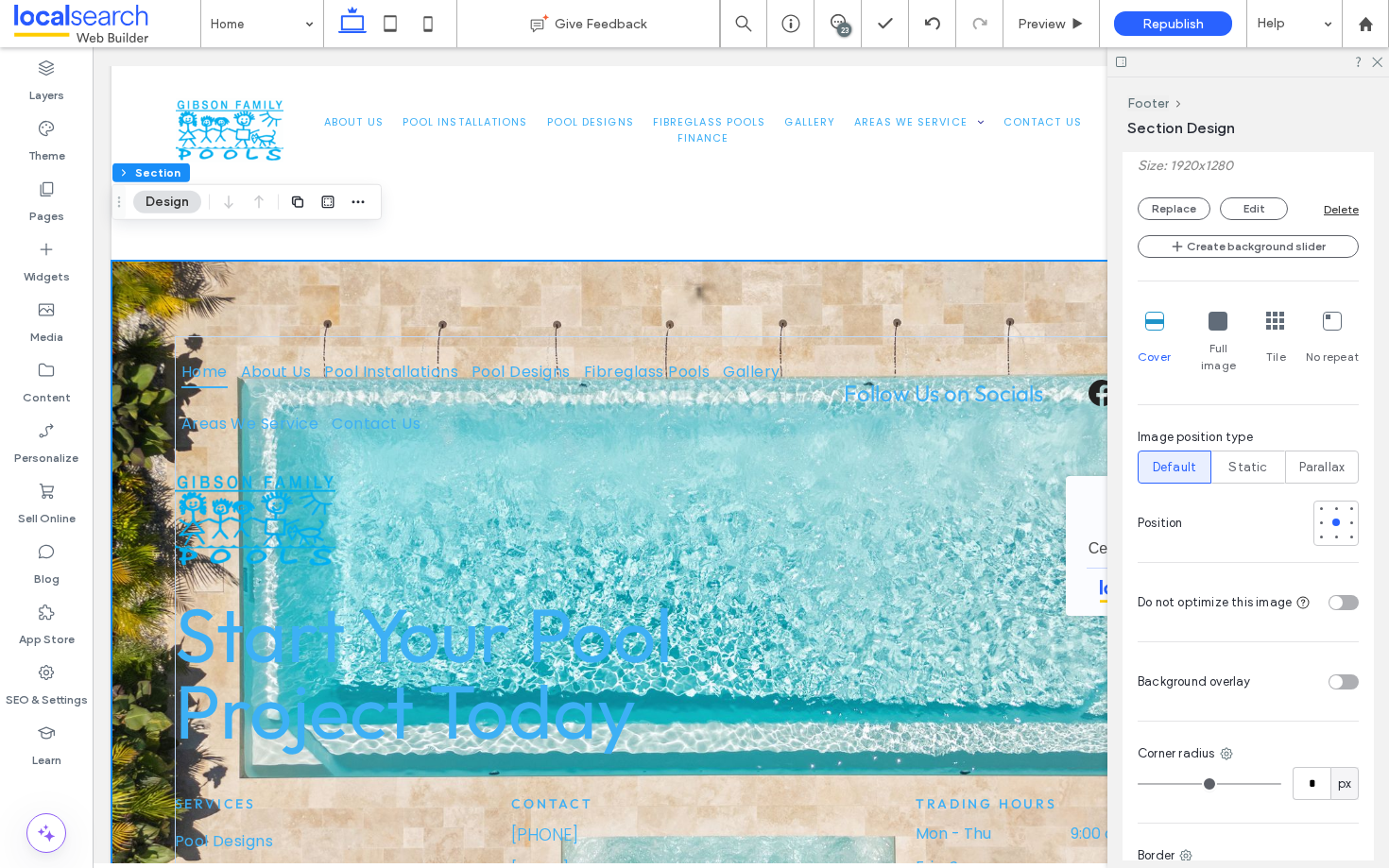 scroll, scrollTop: 660, scrollLeft: 0, axis: vertical 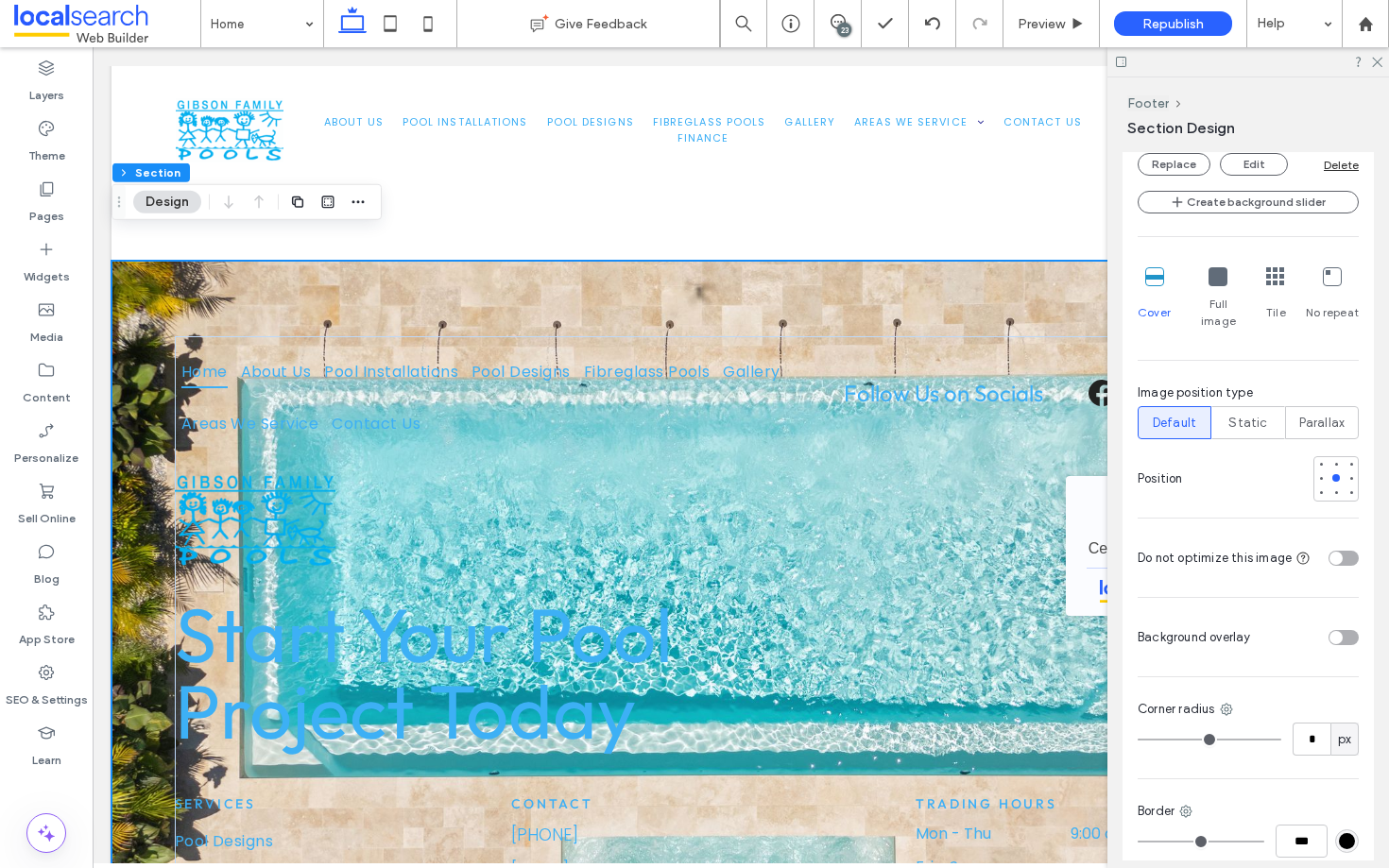 click at bounding box center [1309, 637] 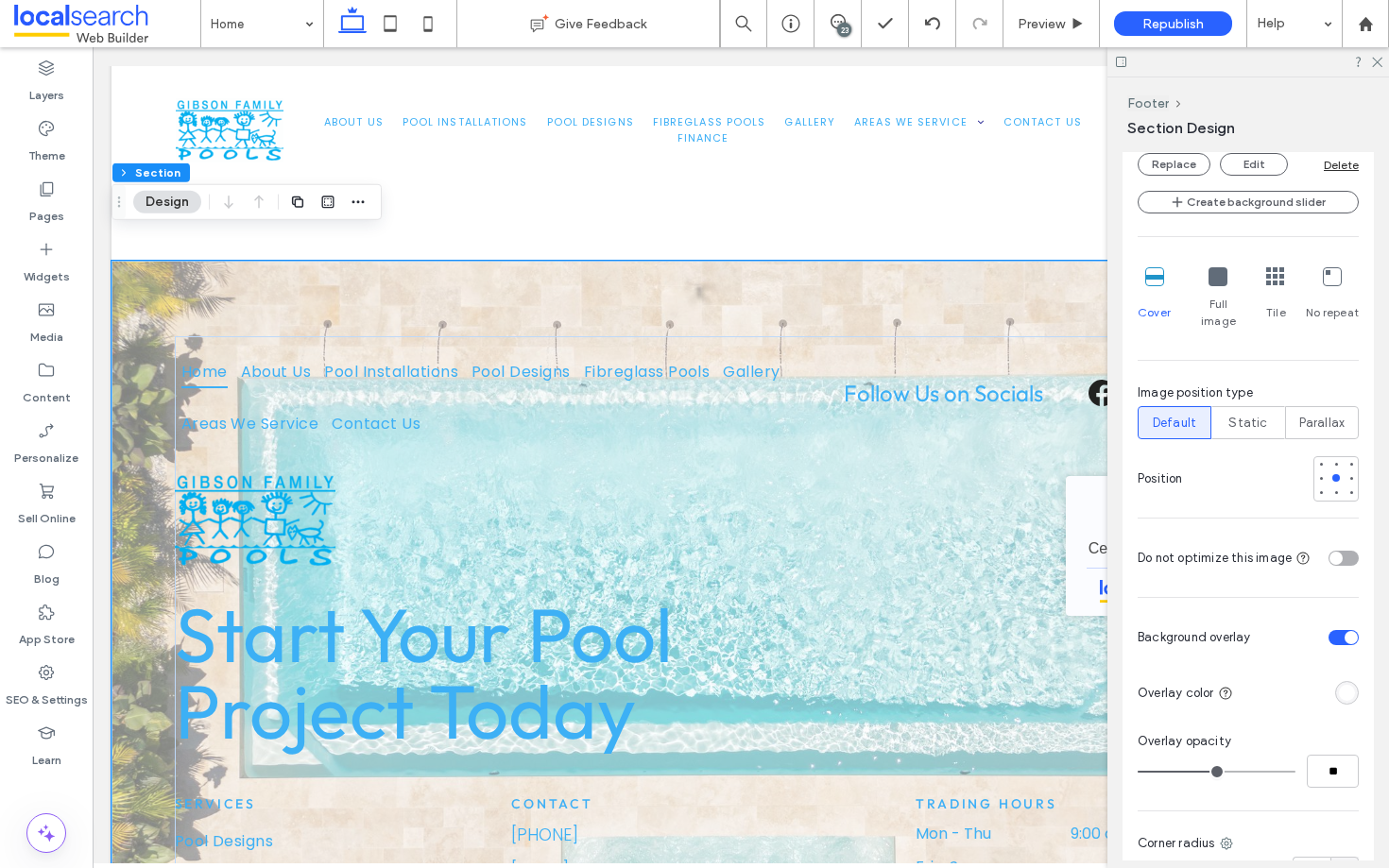 click at bounding box center [1346, 692] 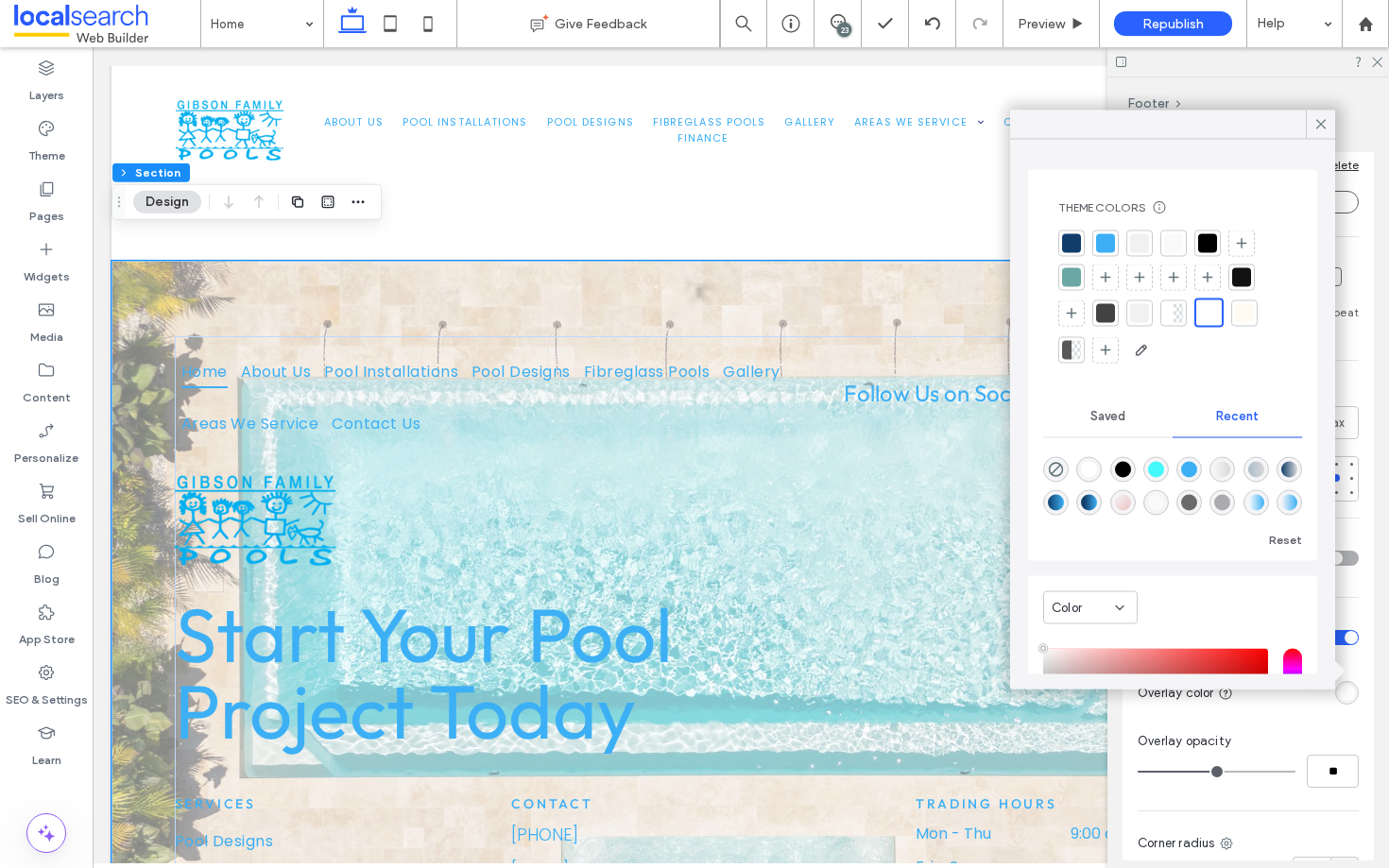 click at bounding box center (1140, 313) 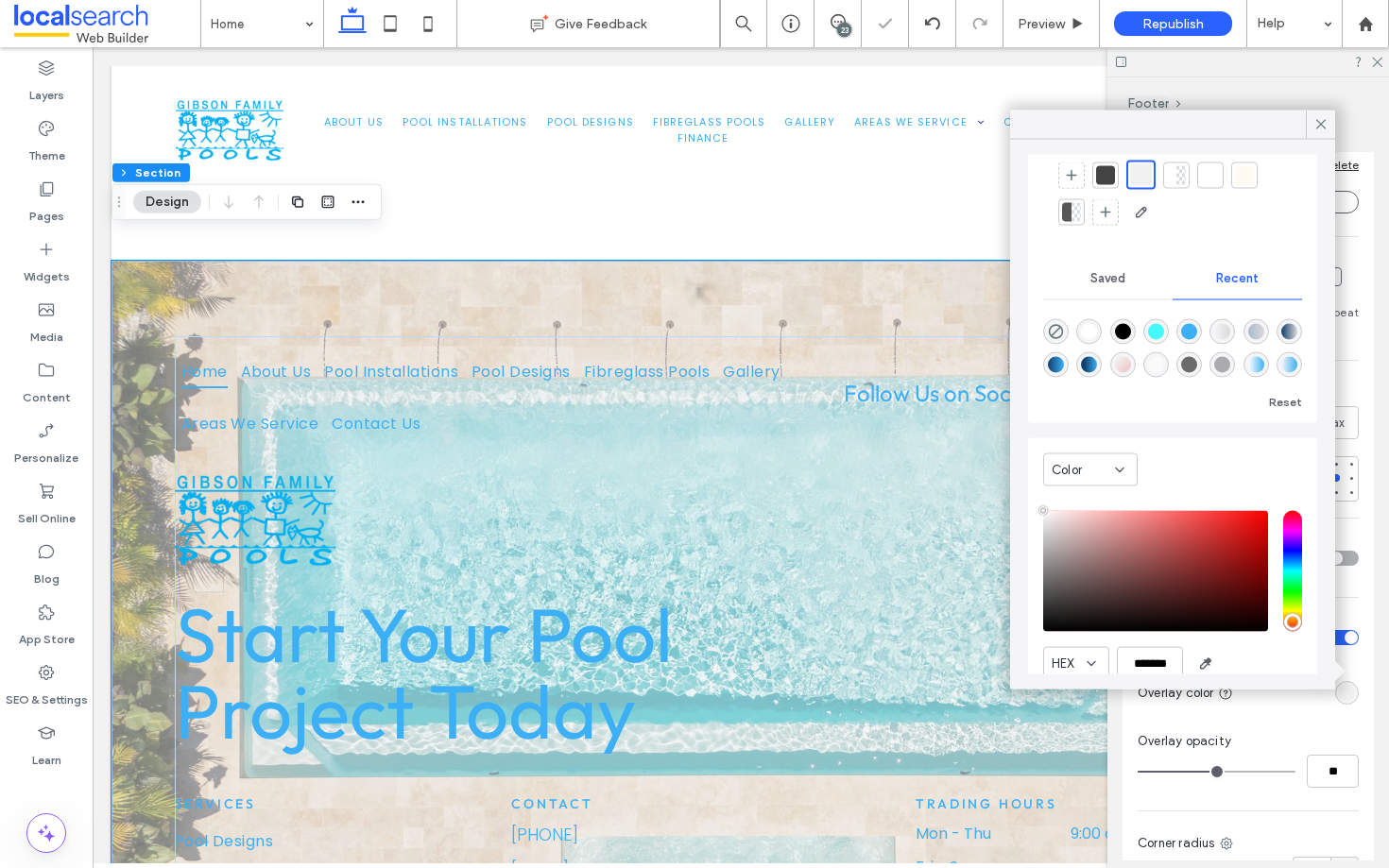 scroll, scrollTop: 167, scrollLeft: 0, axis: vertical 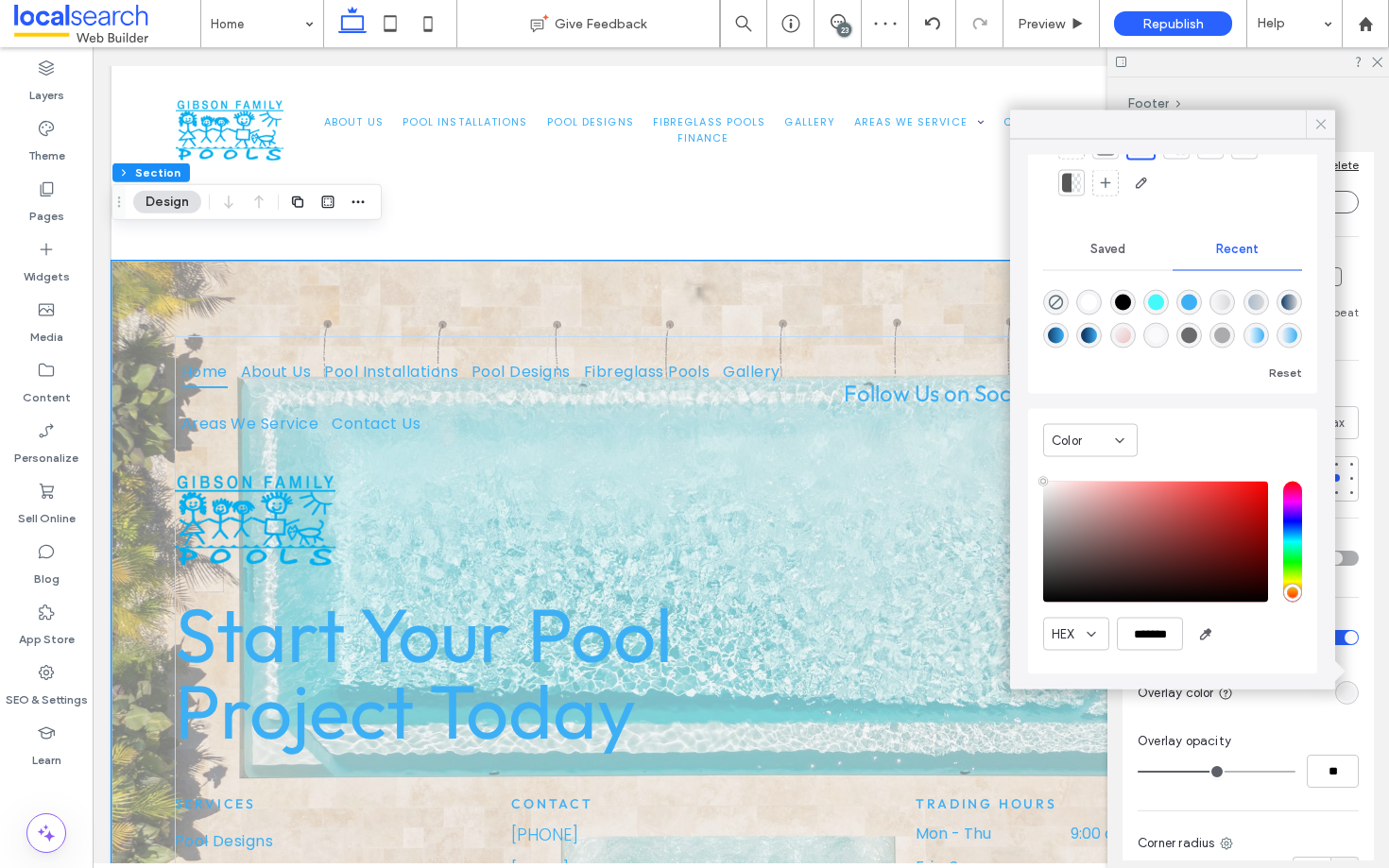 click 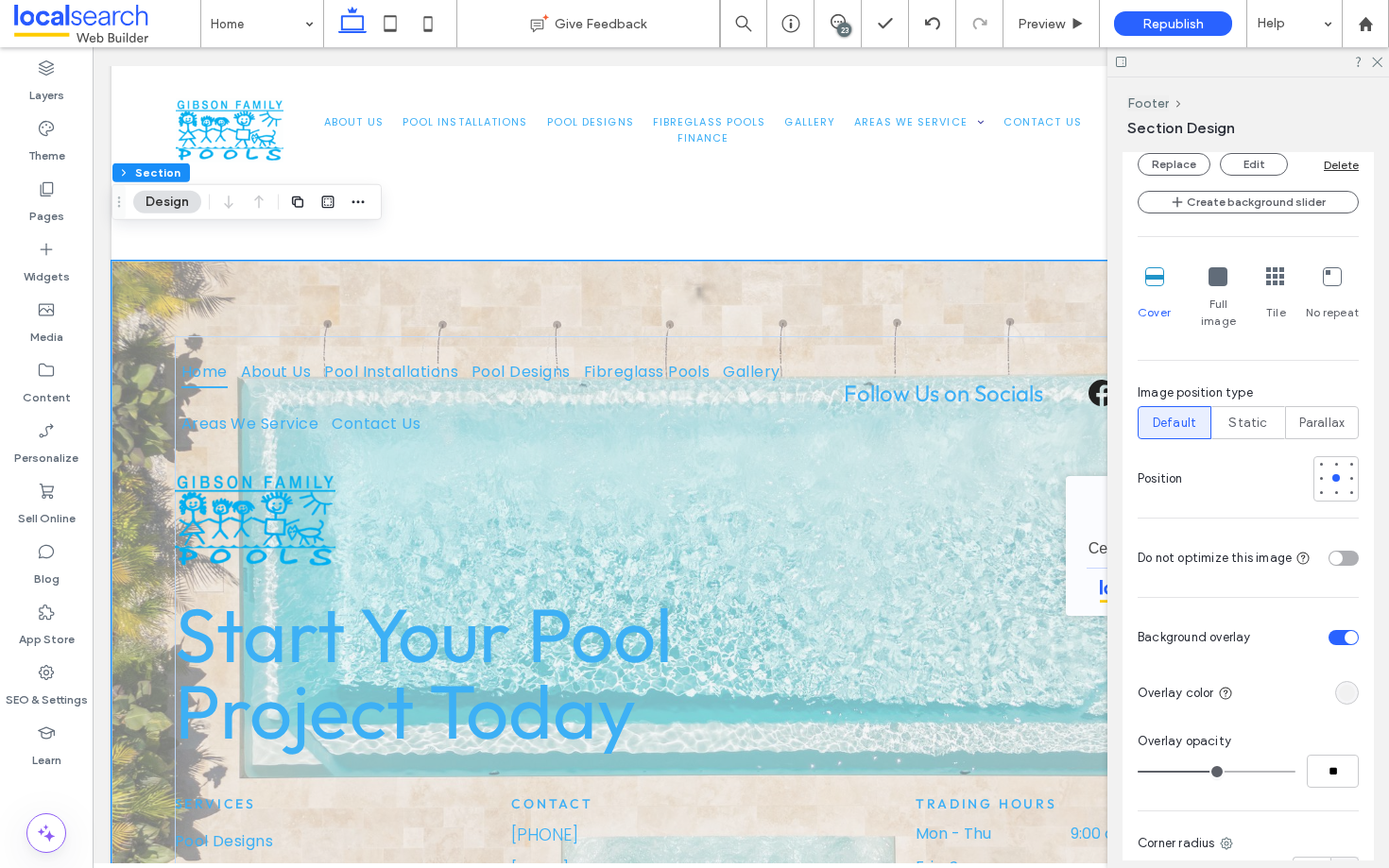 click at bounding box center [1346, 692] 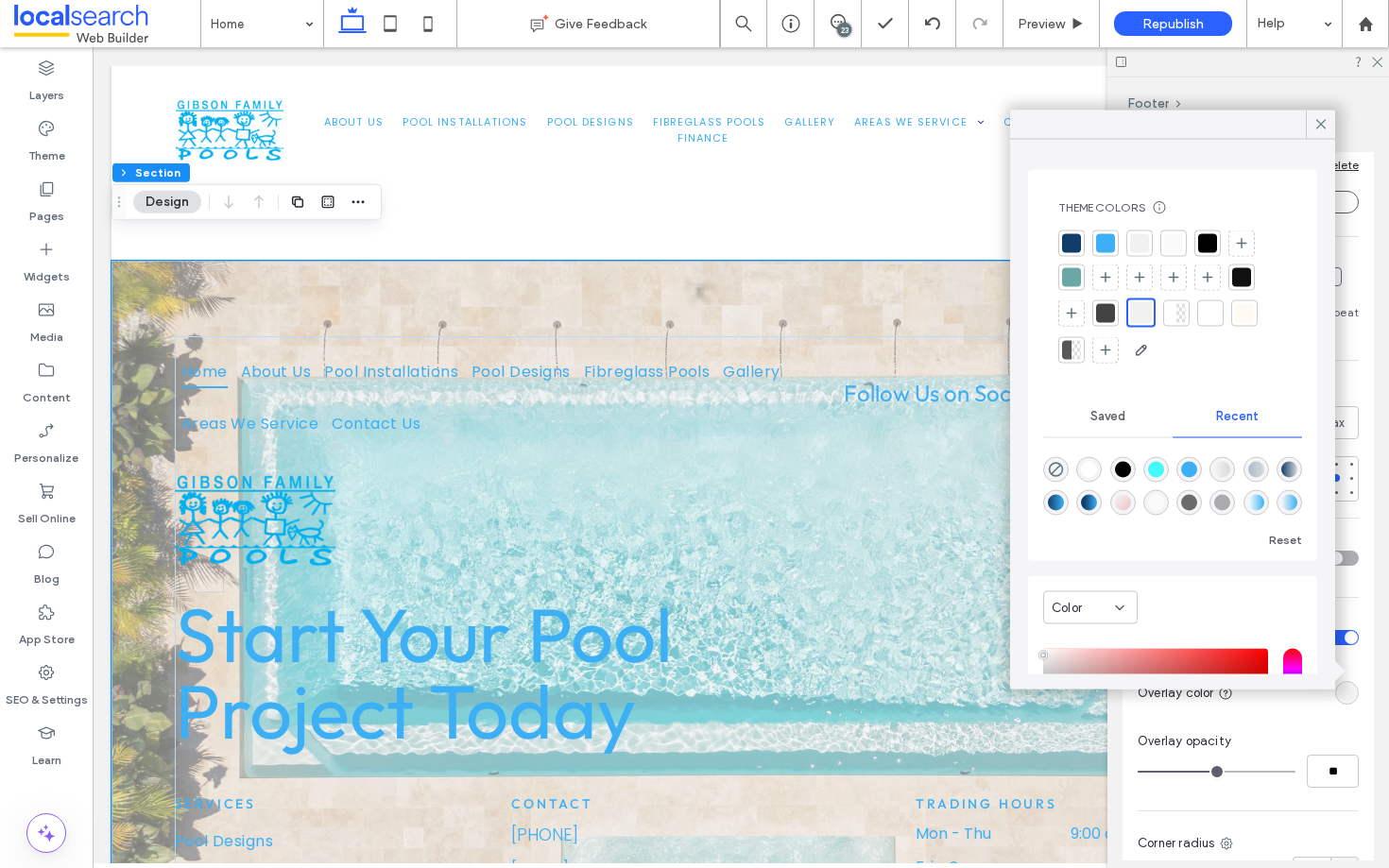 click at bounding box center (1222, 502) 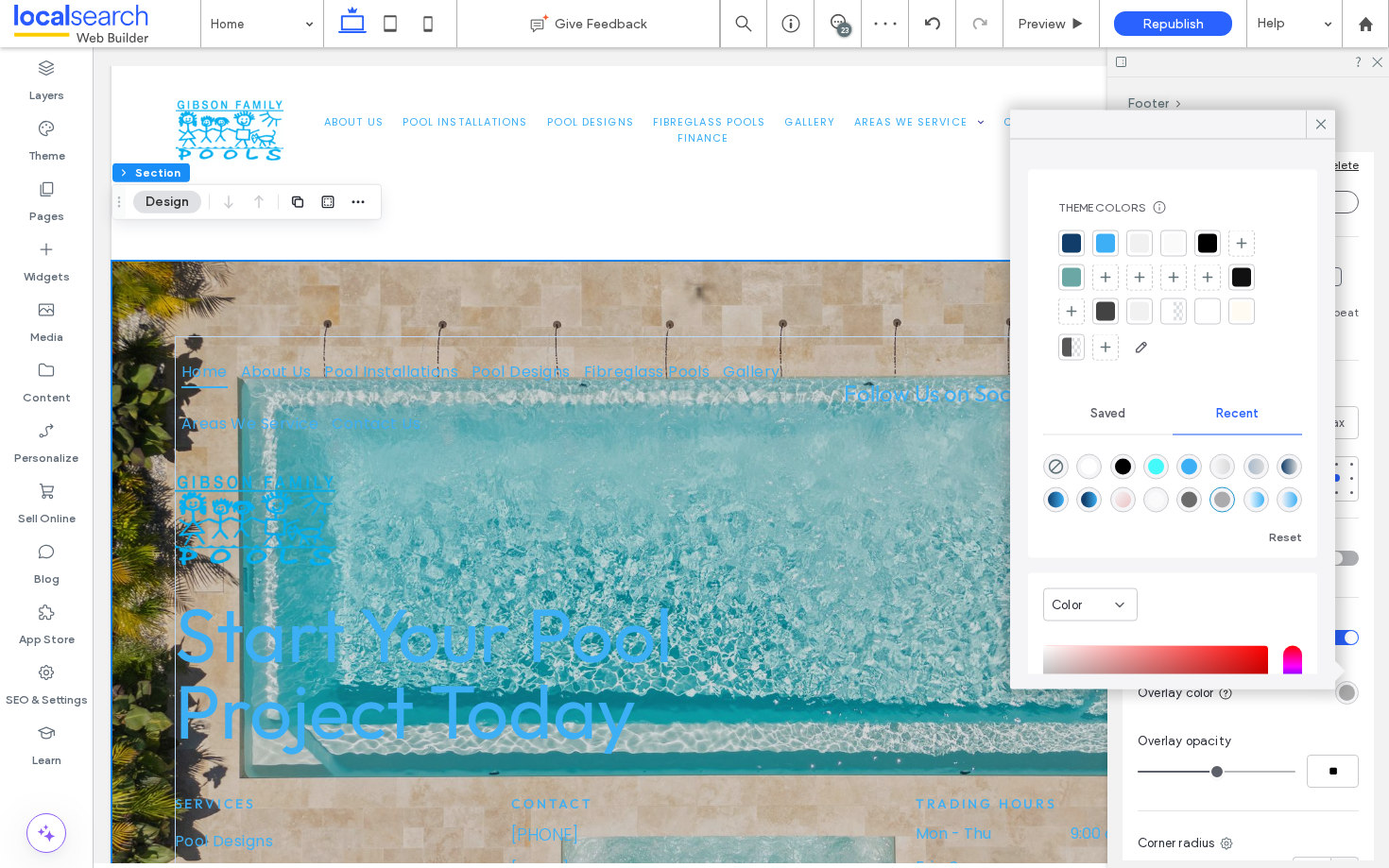 click at bounding box center (1189, 500) 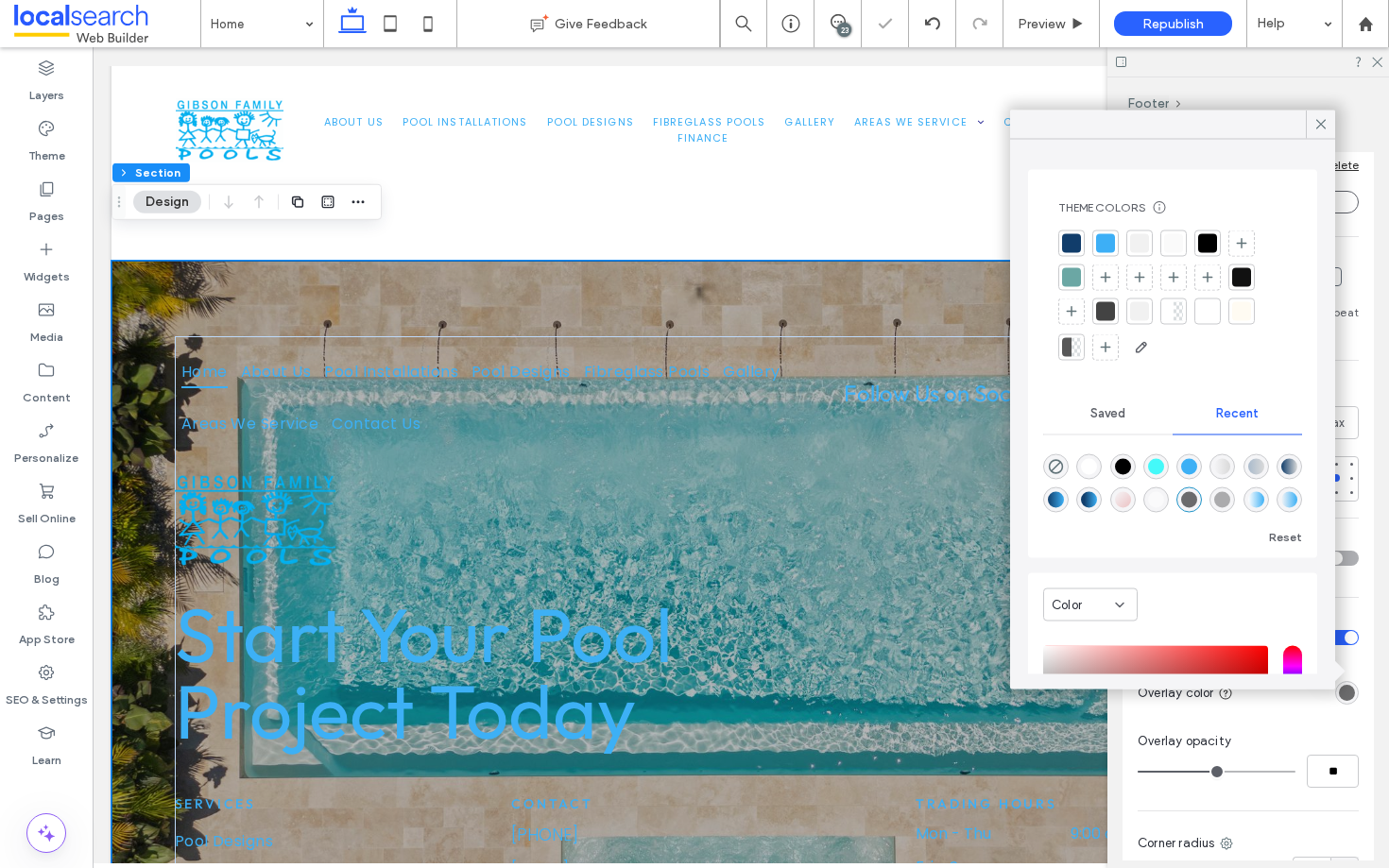 type on "**" 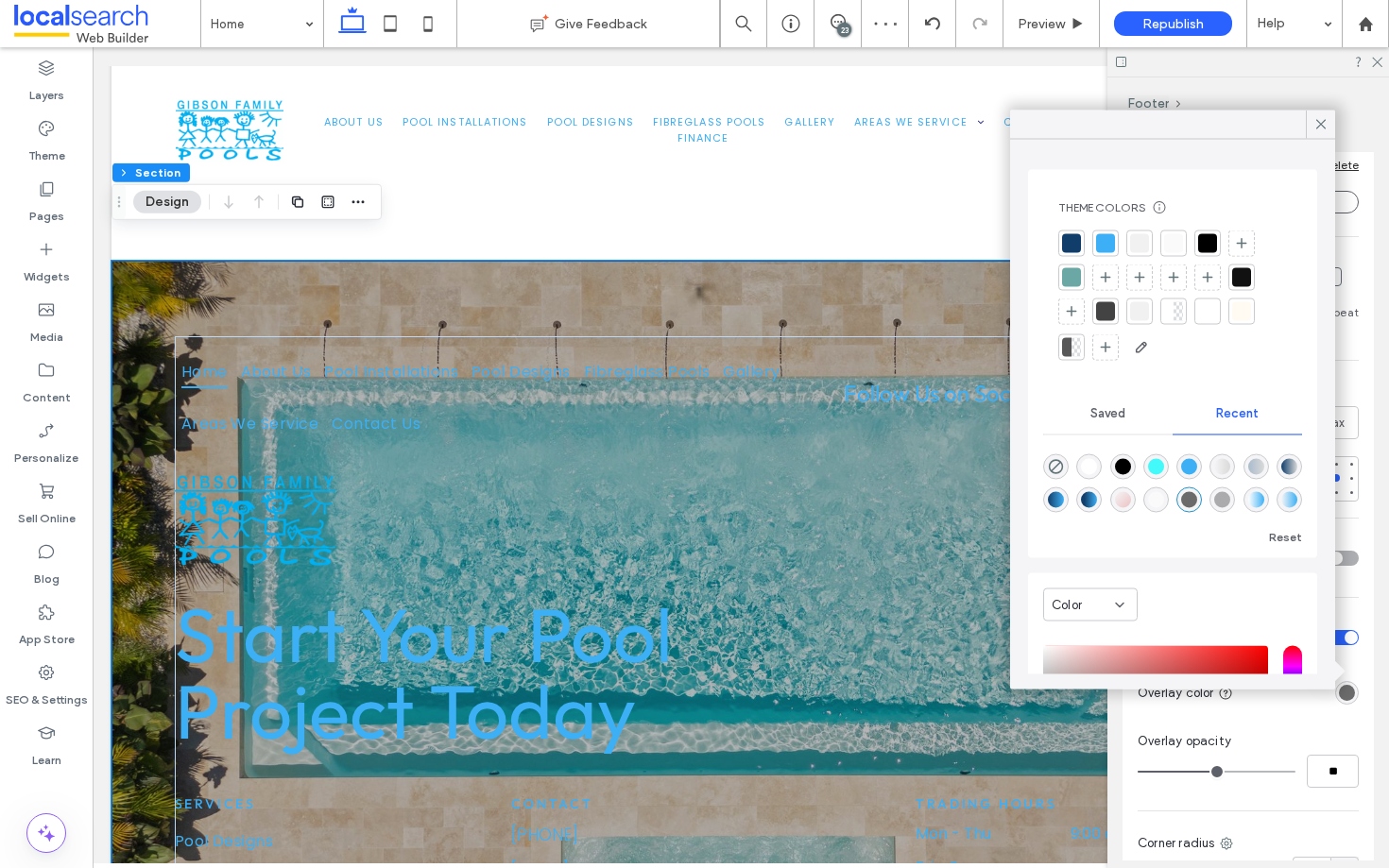 type on "**" 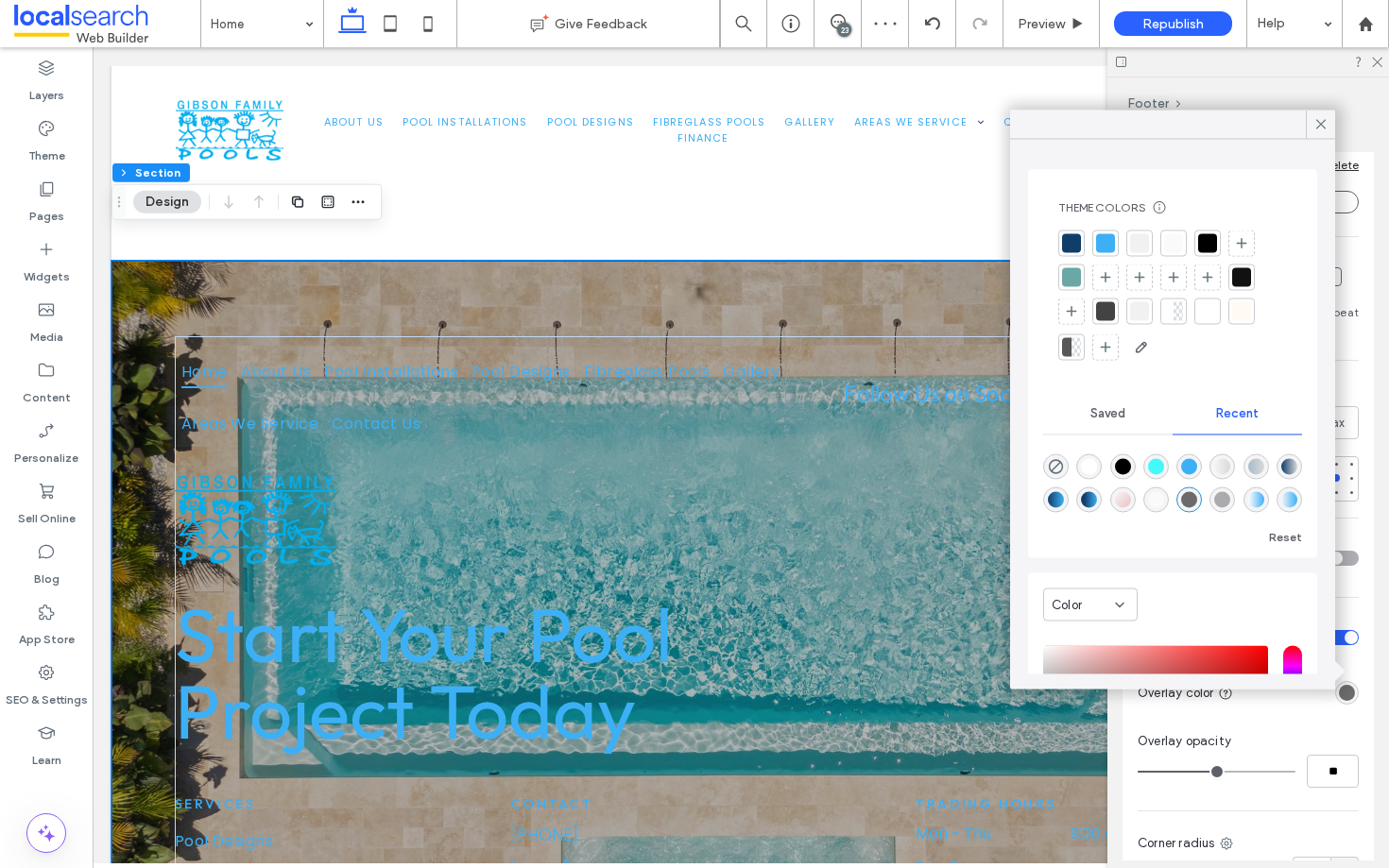type on "**" 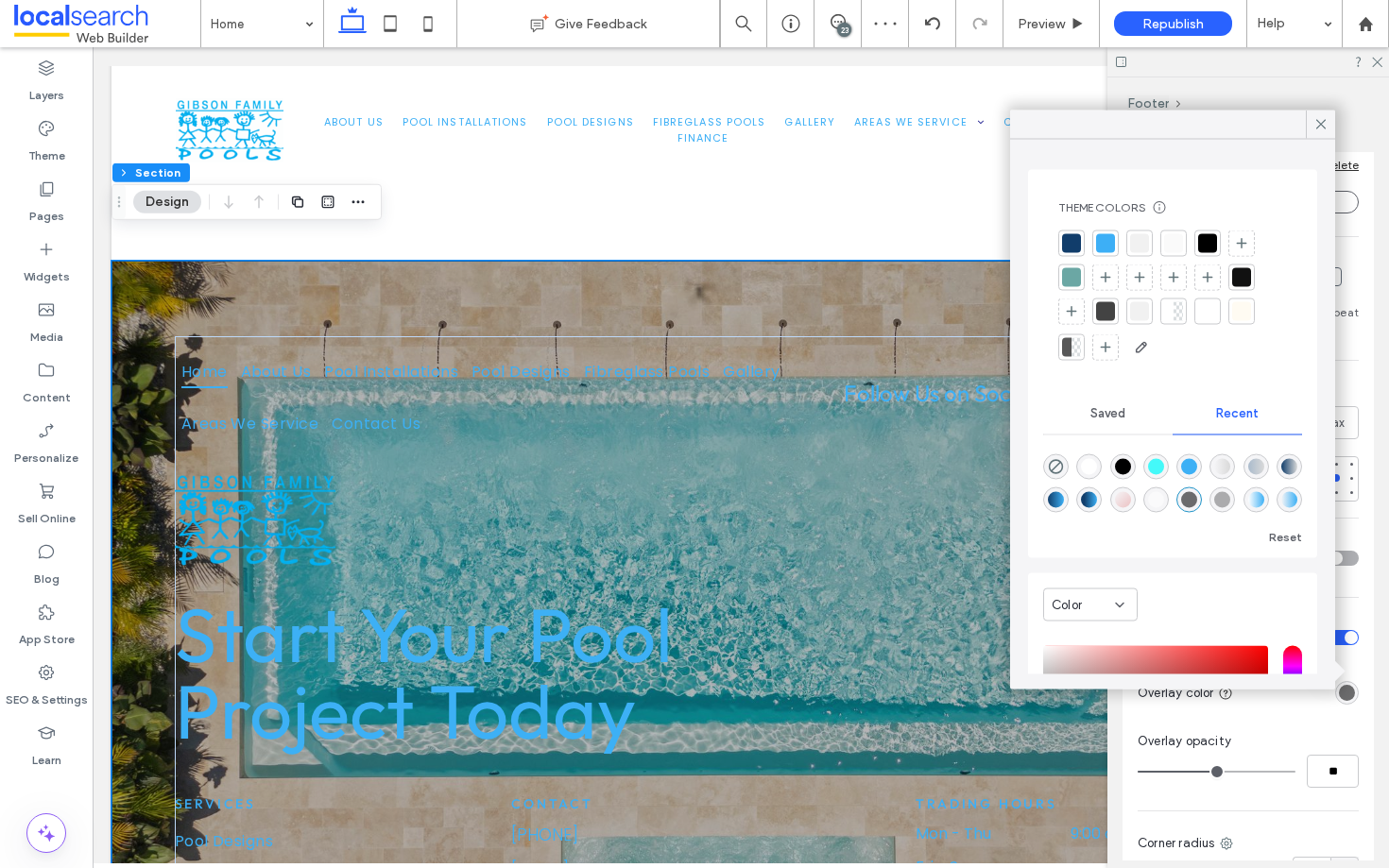 type on "**" 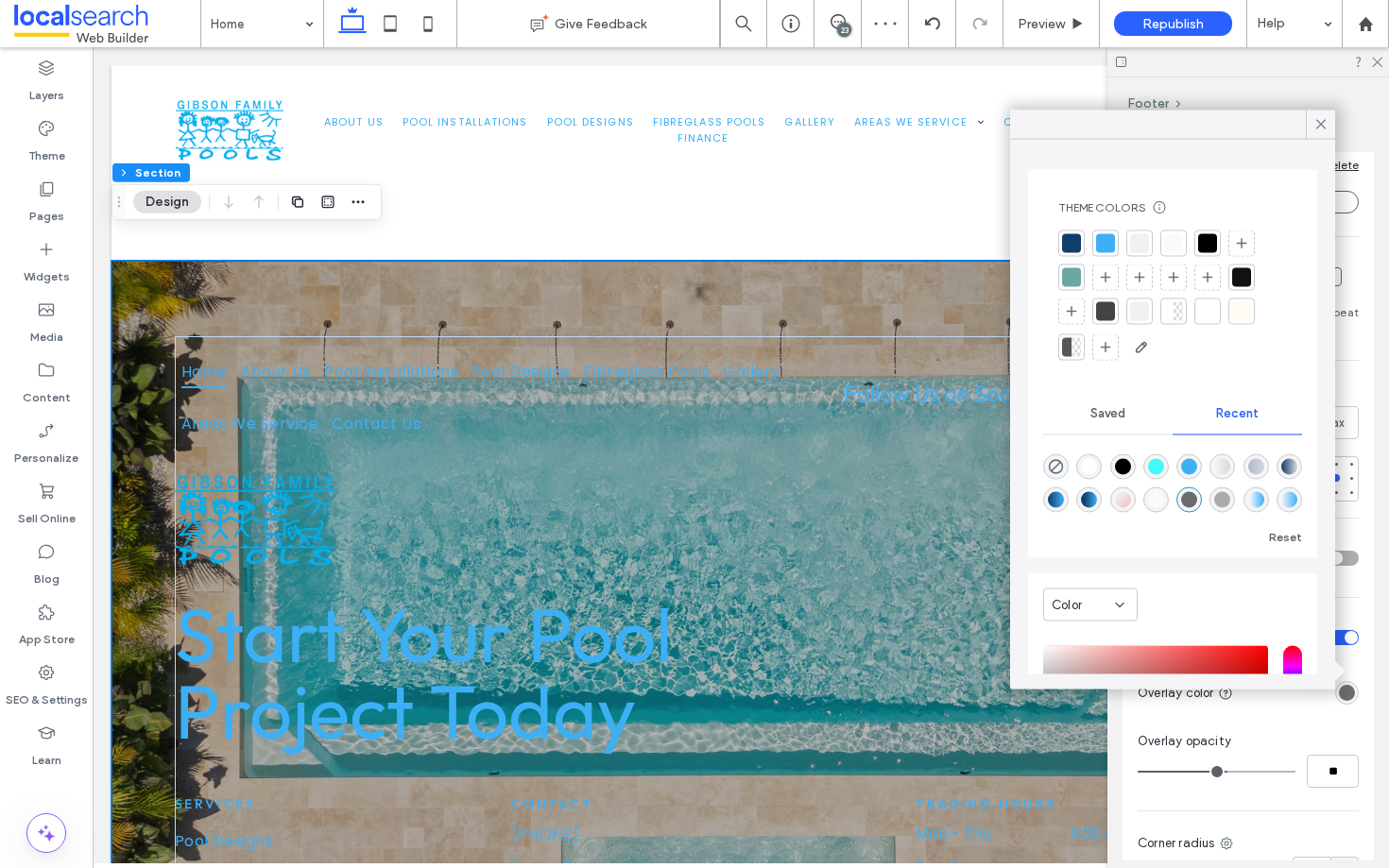 type on "**" 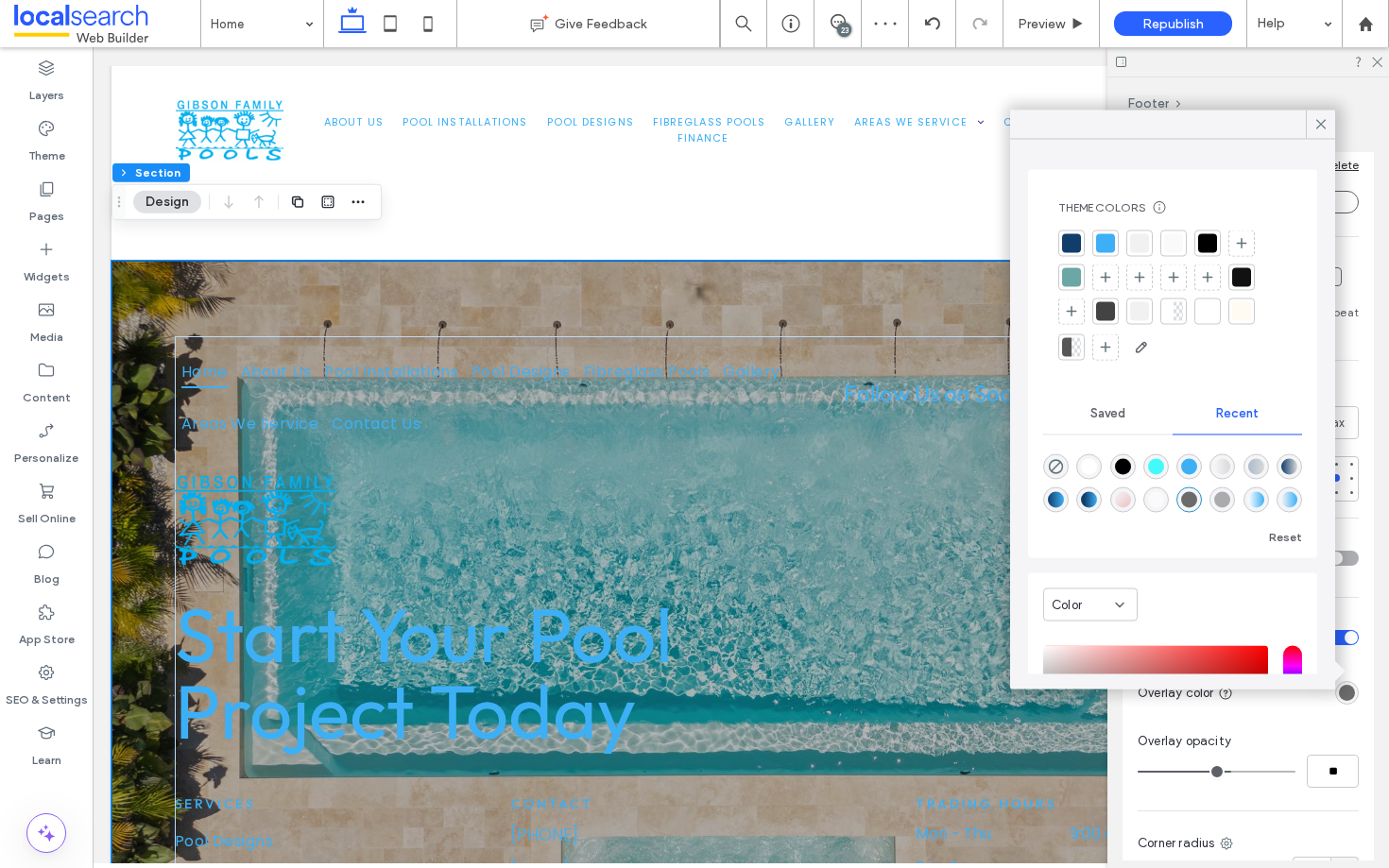 type on "**" 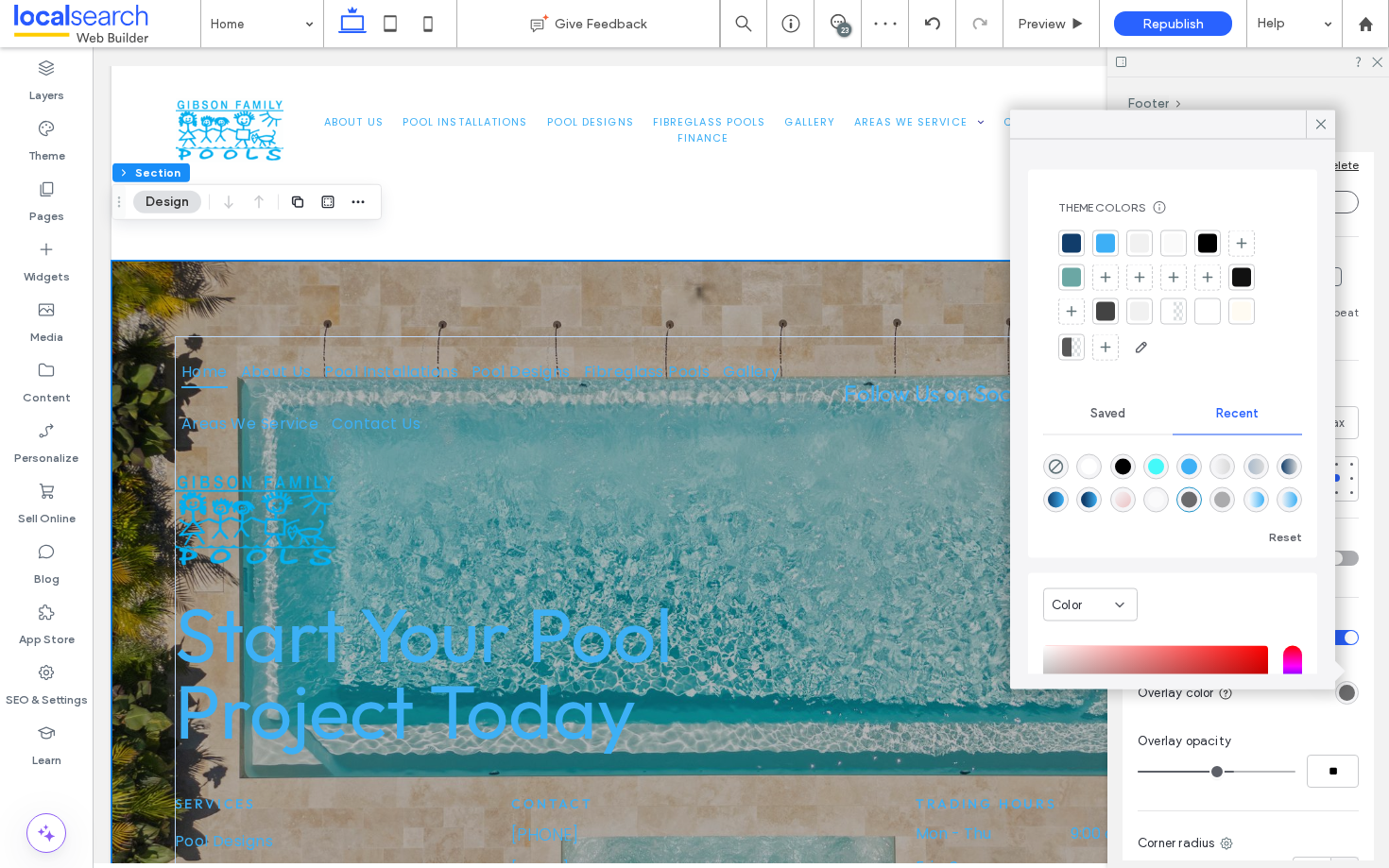 type on "**" 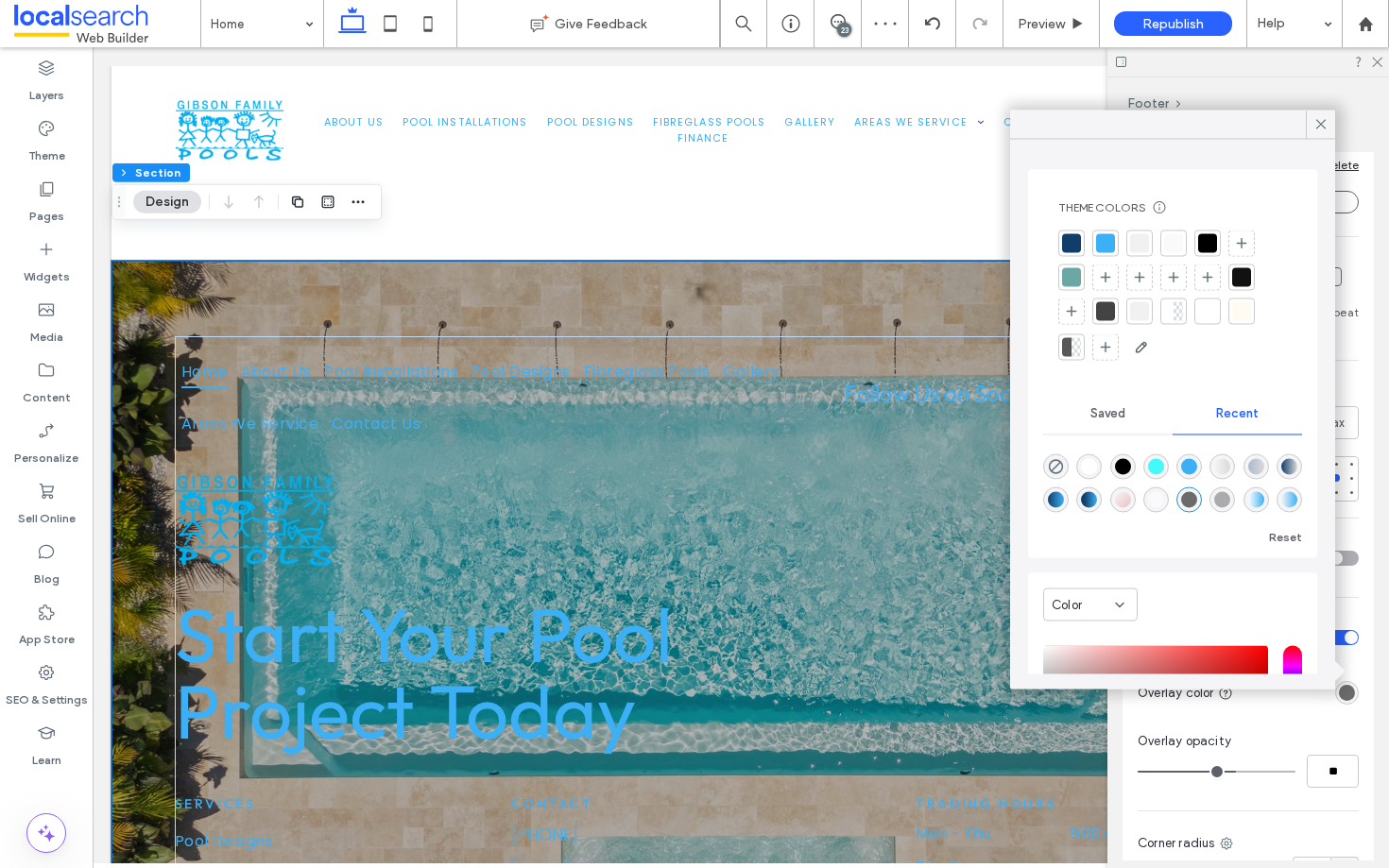 type on "**" 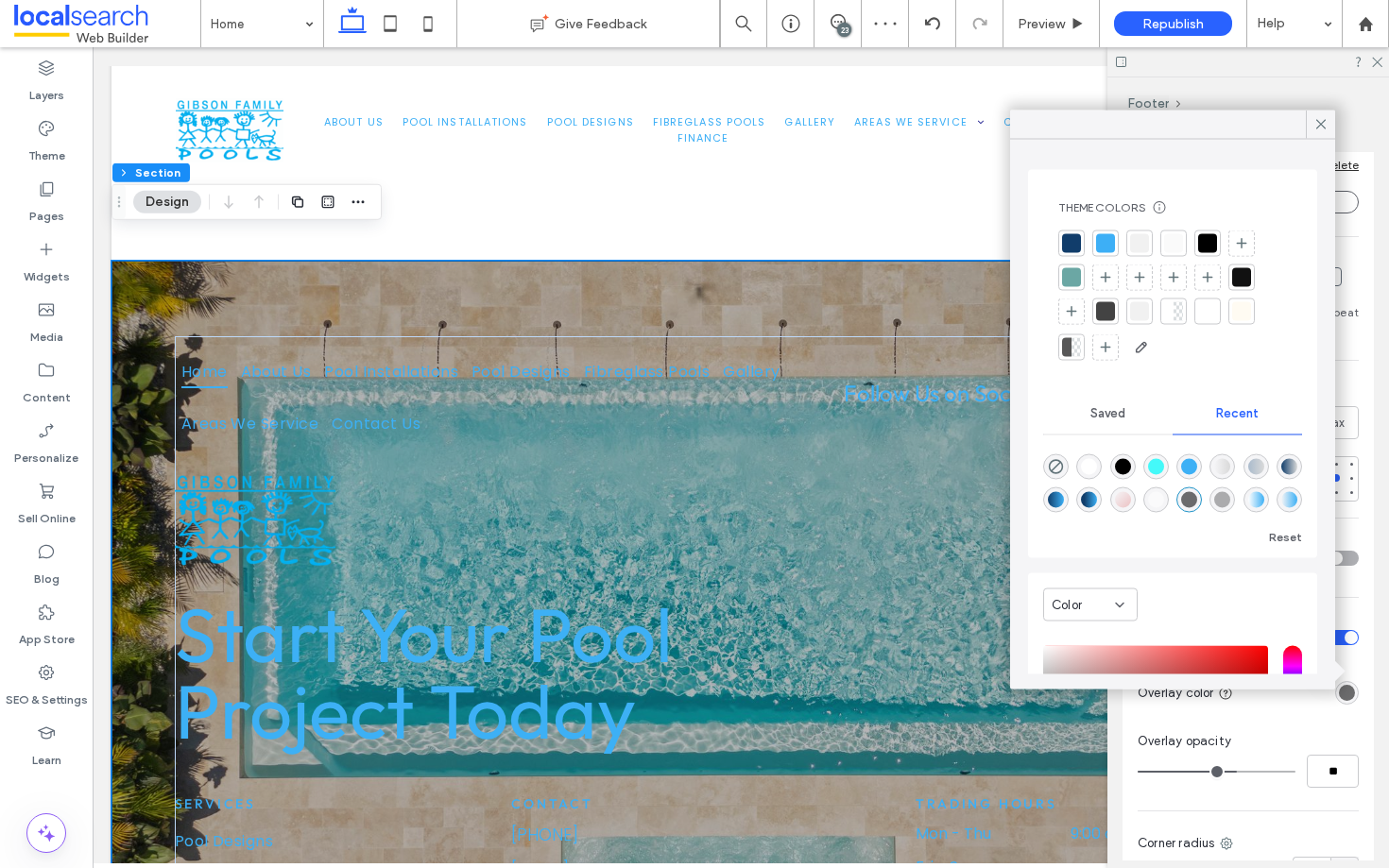 type on "**" 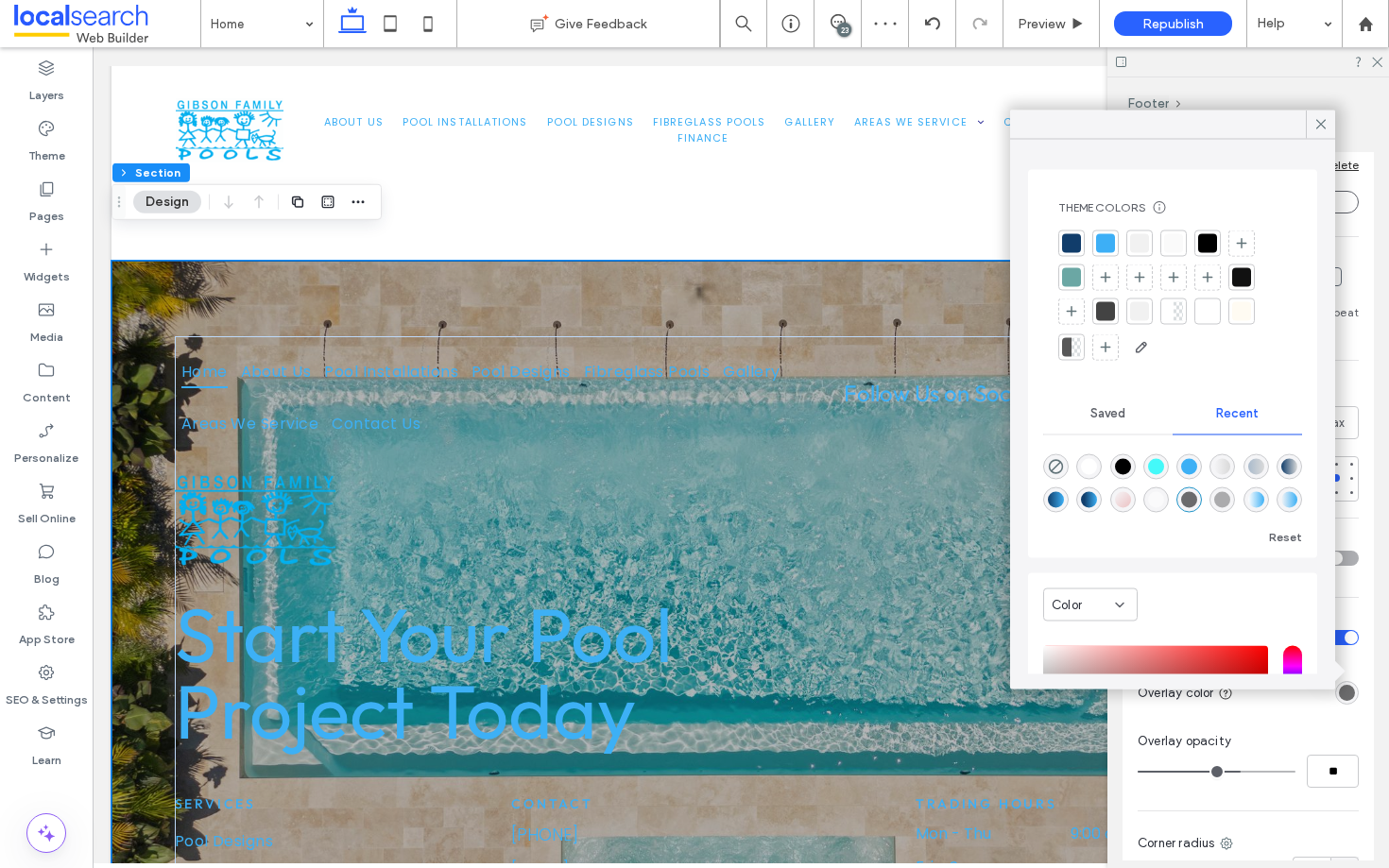 type on "**" 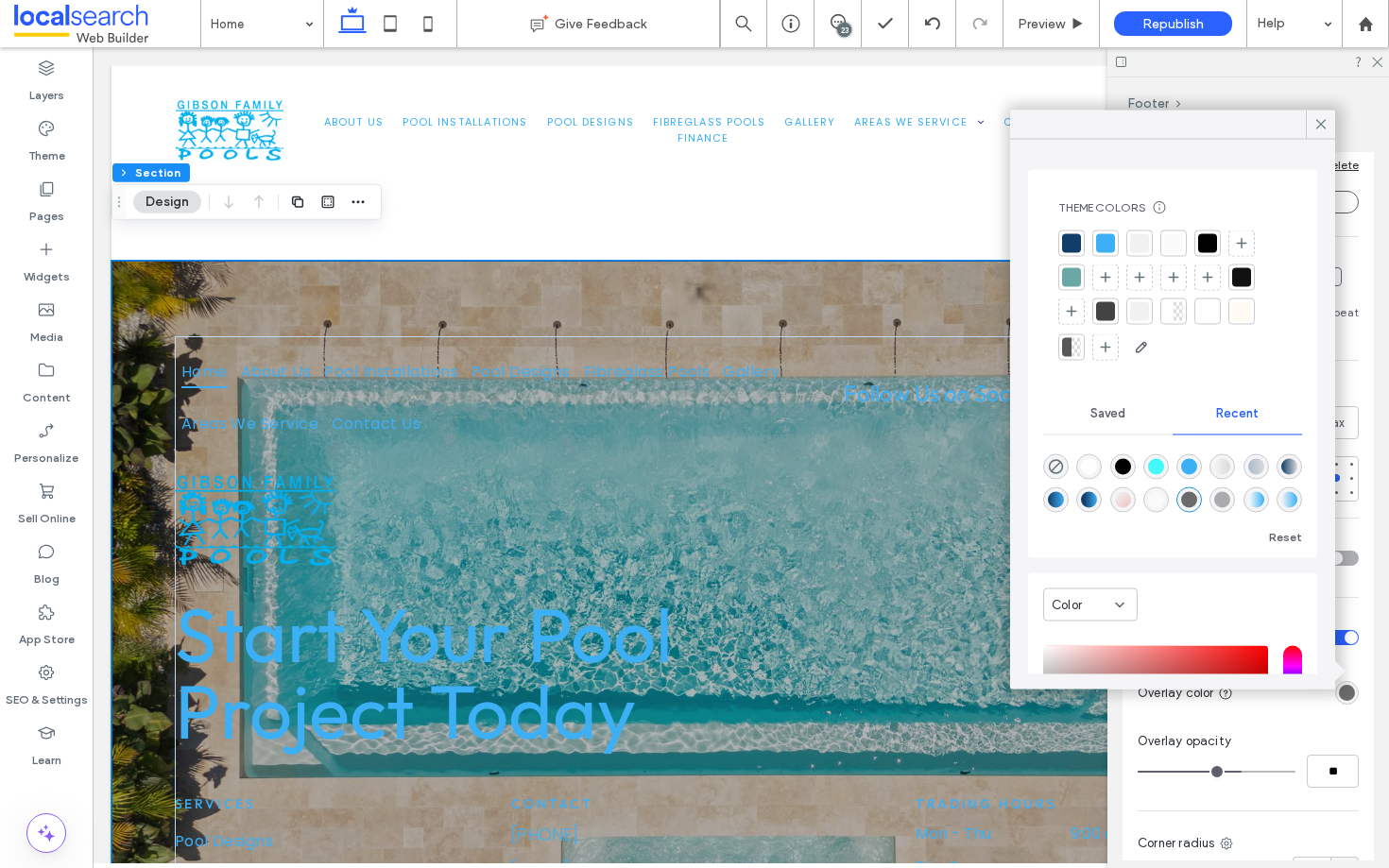 type on "**" 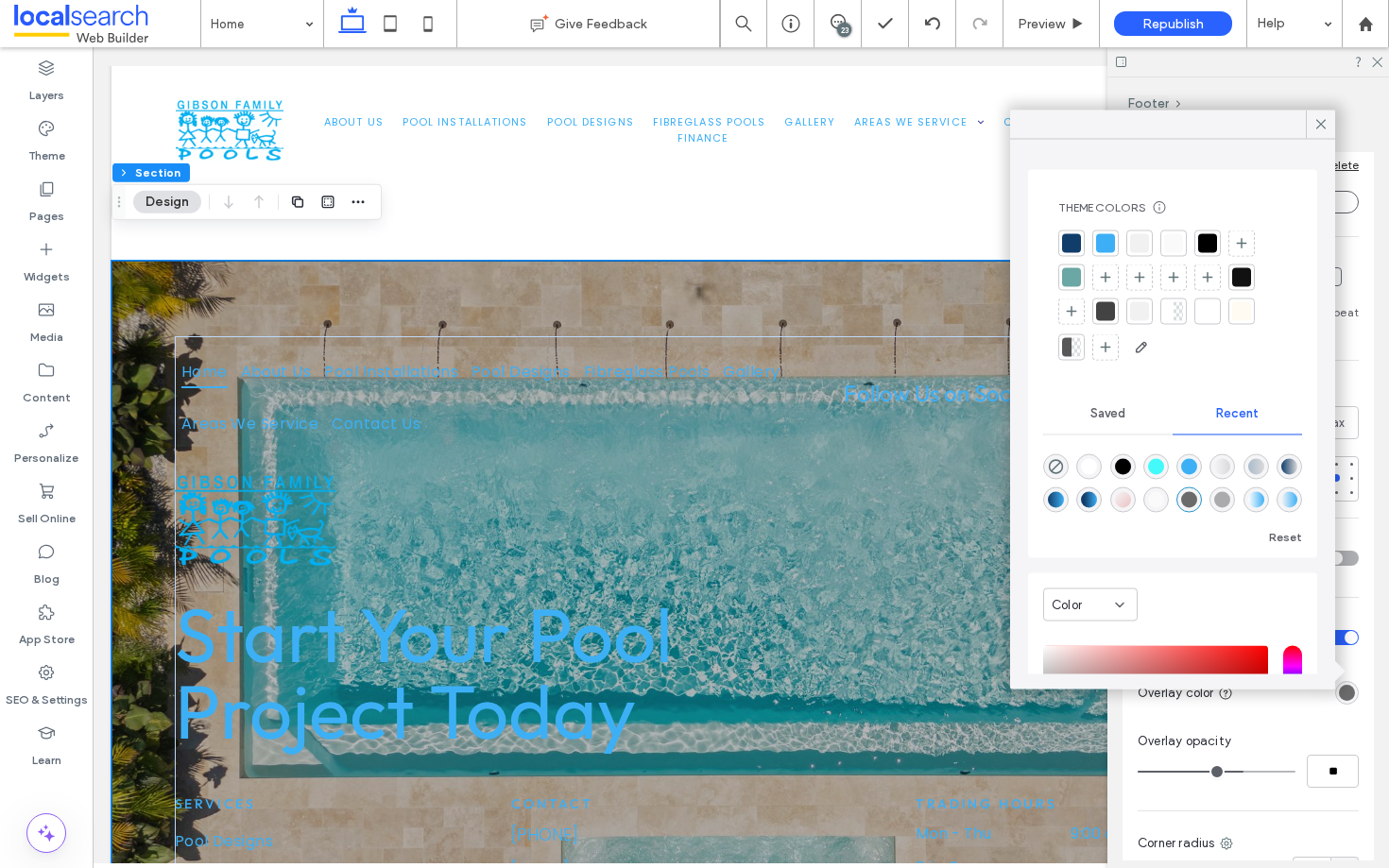 type on "**" 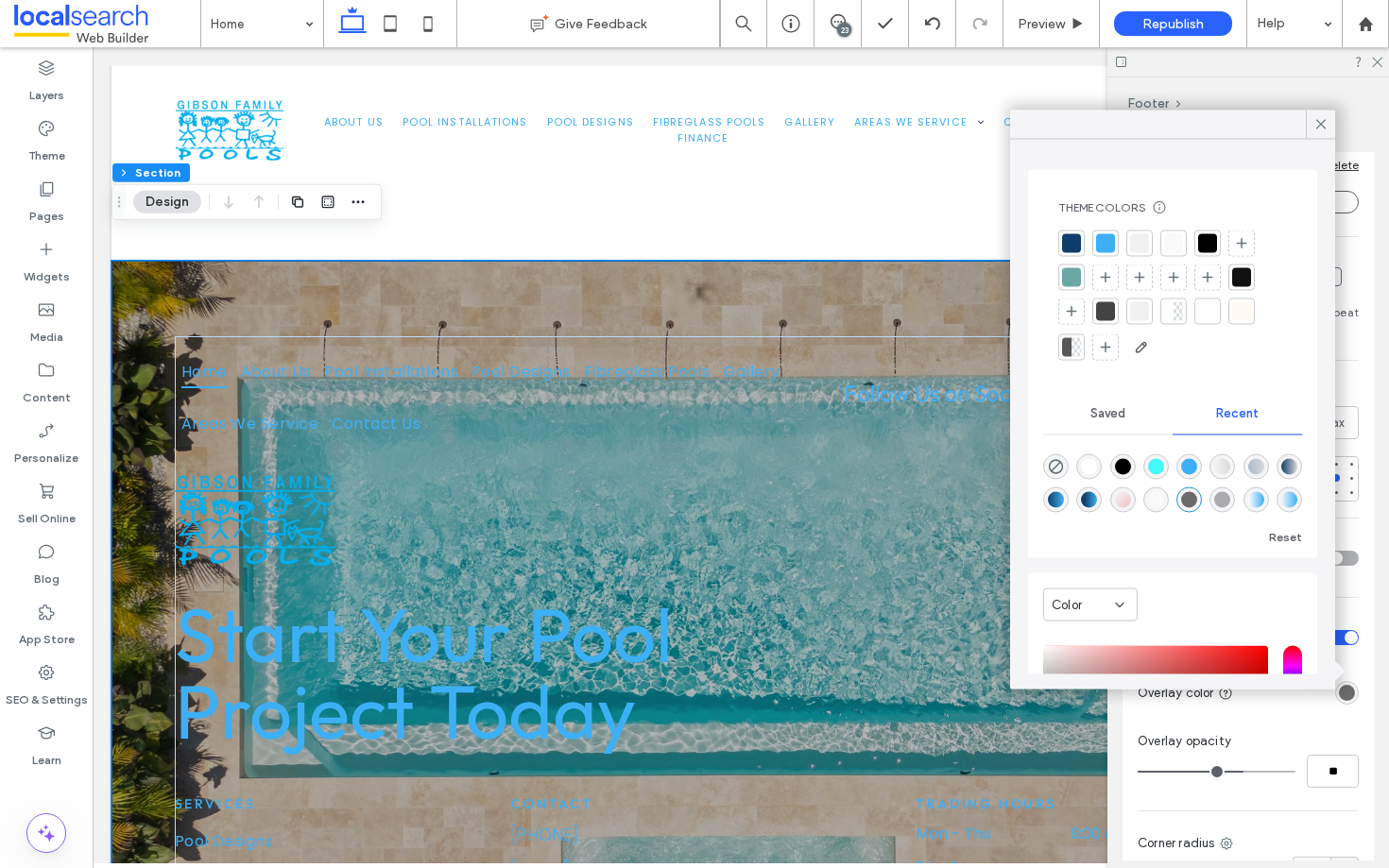 type on "**" 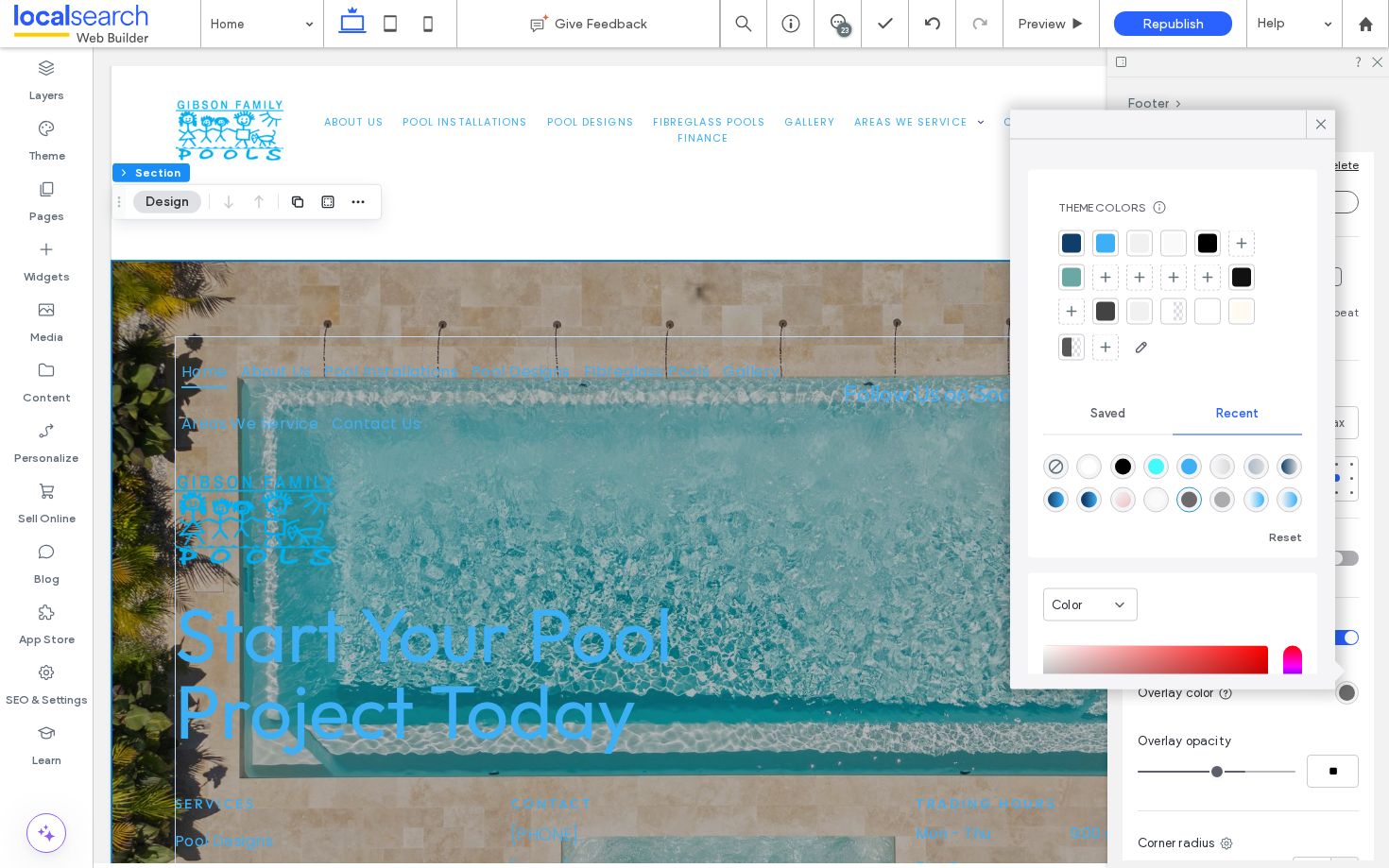 type on "**" 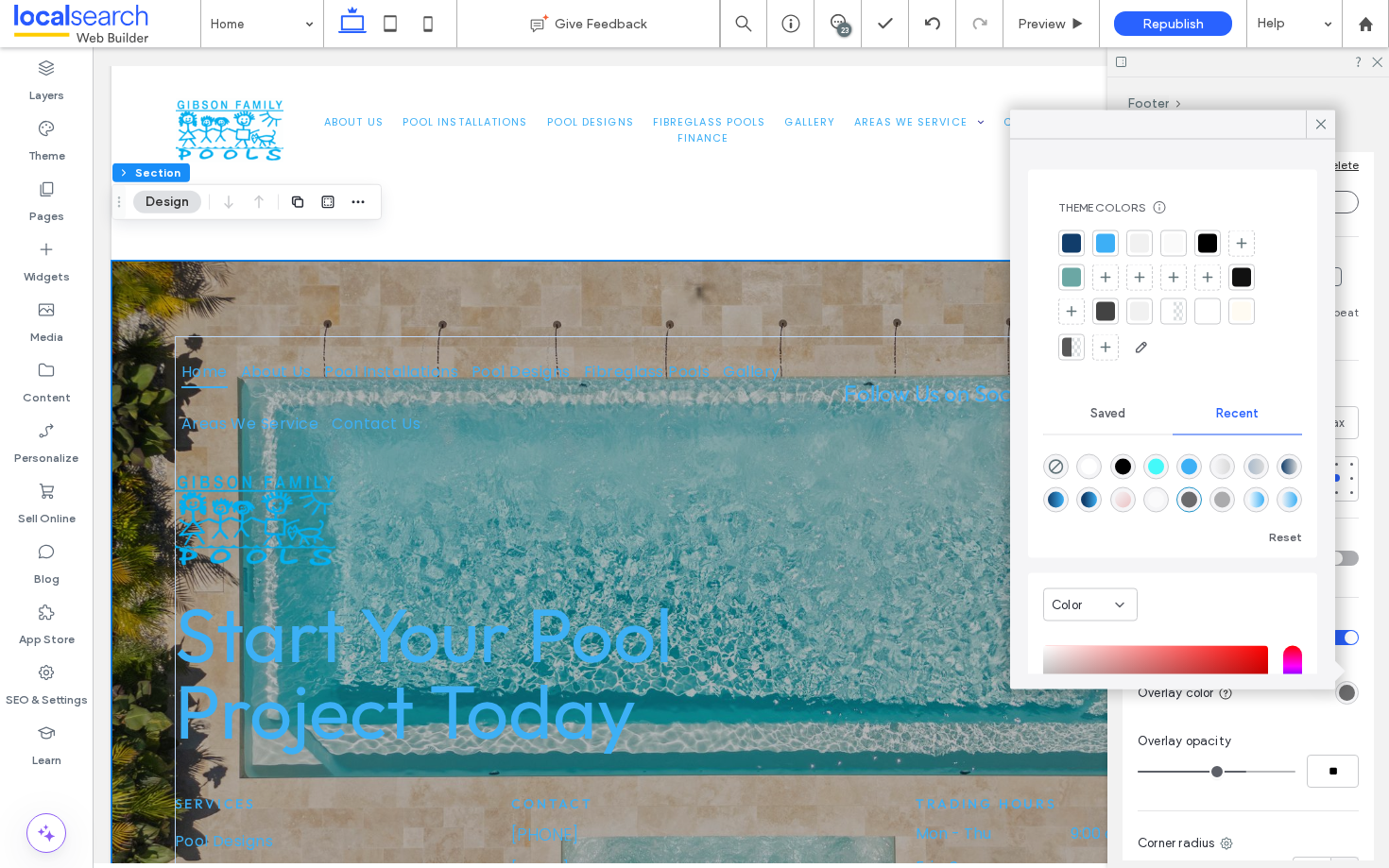 type on "**" 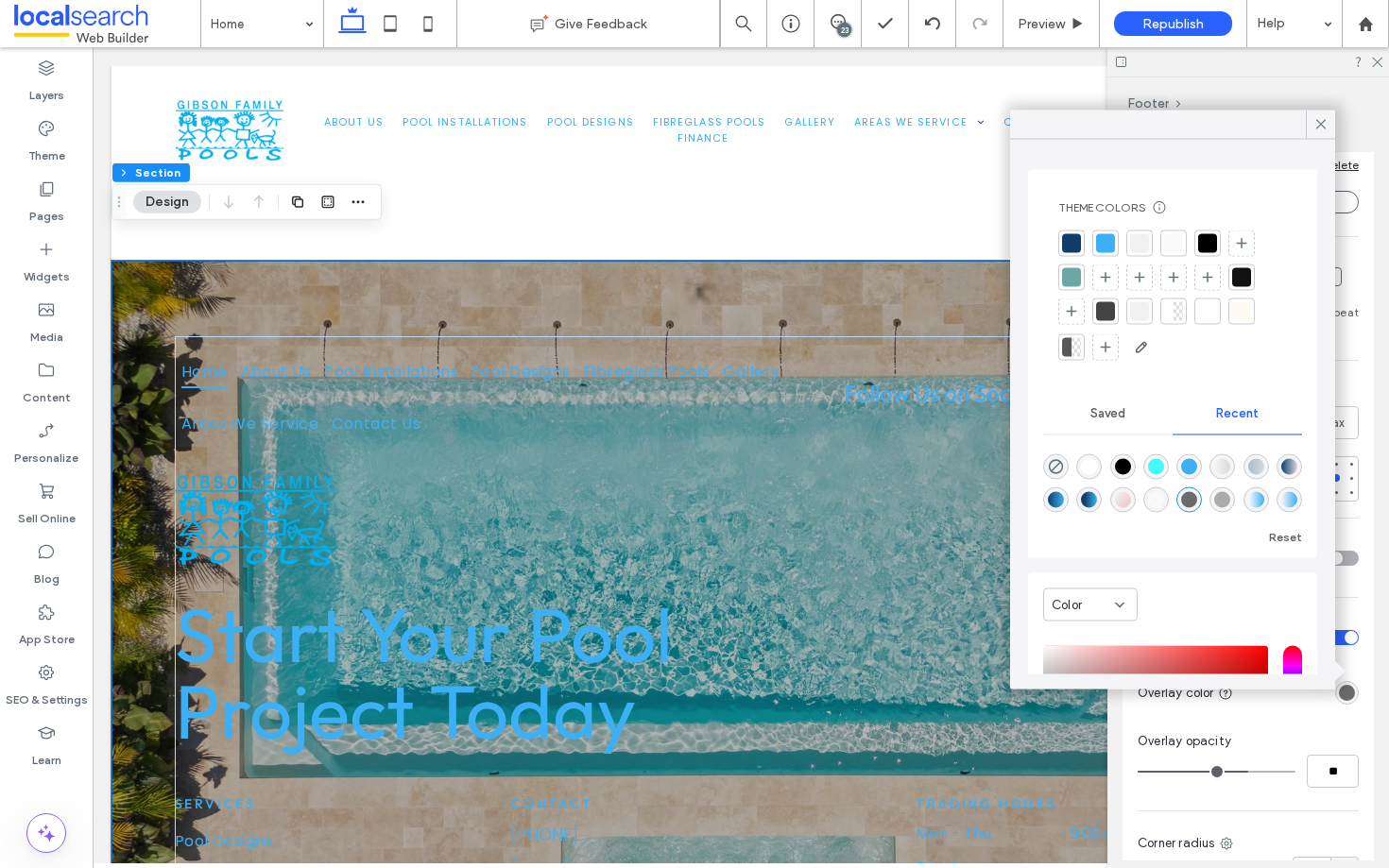 drag, startPoint x: 1218, startPoint y: 754, endPoint x: 1245, endPoint y: 755, distance: 27.018512 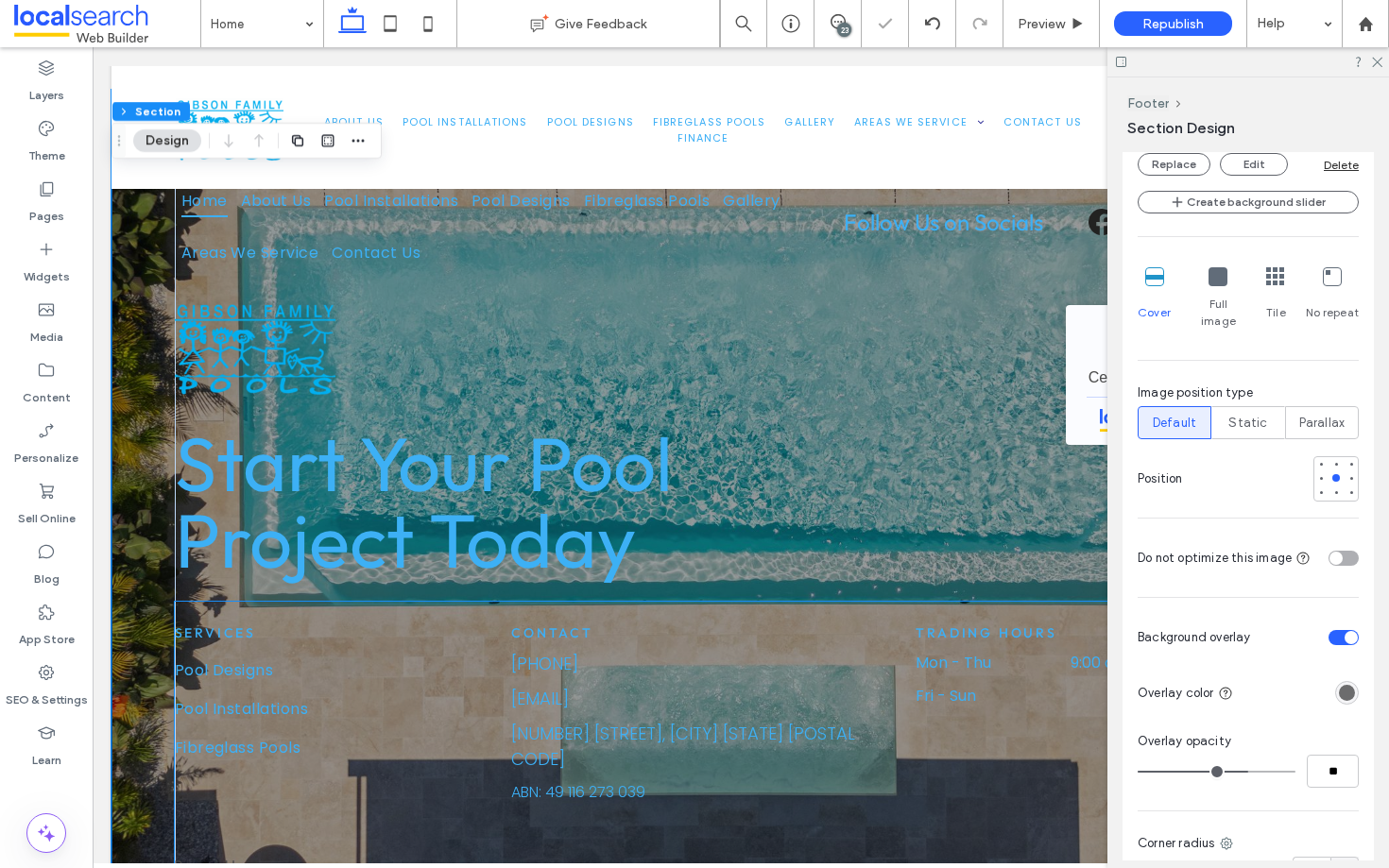 scroll, scrollTop: 8046, scrollLeft: 0, axis: vertical 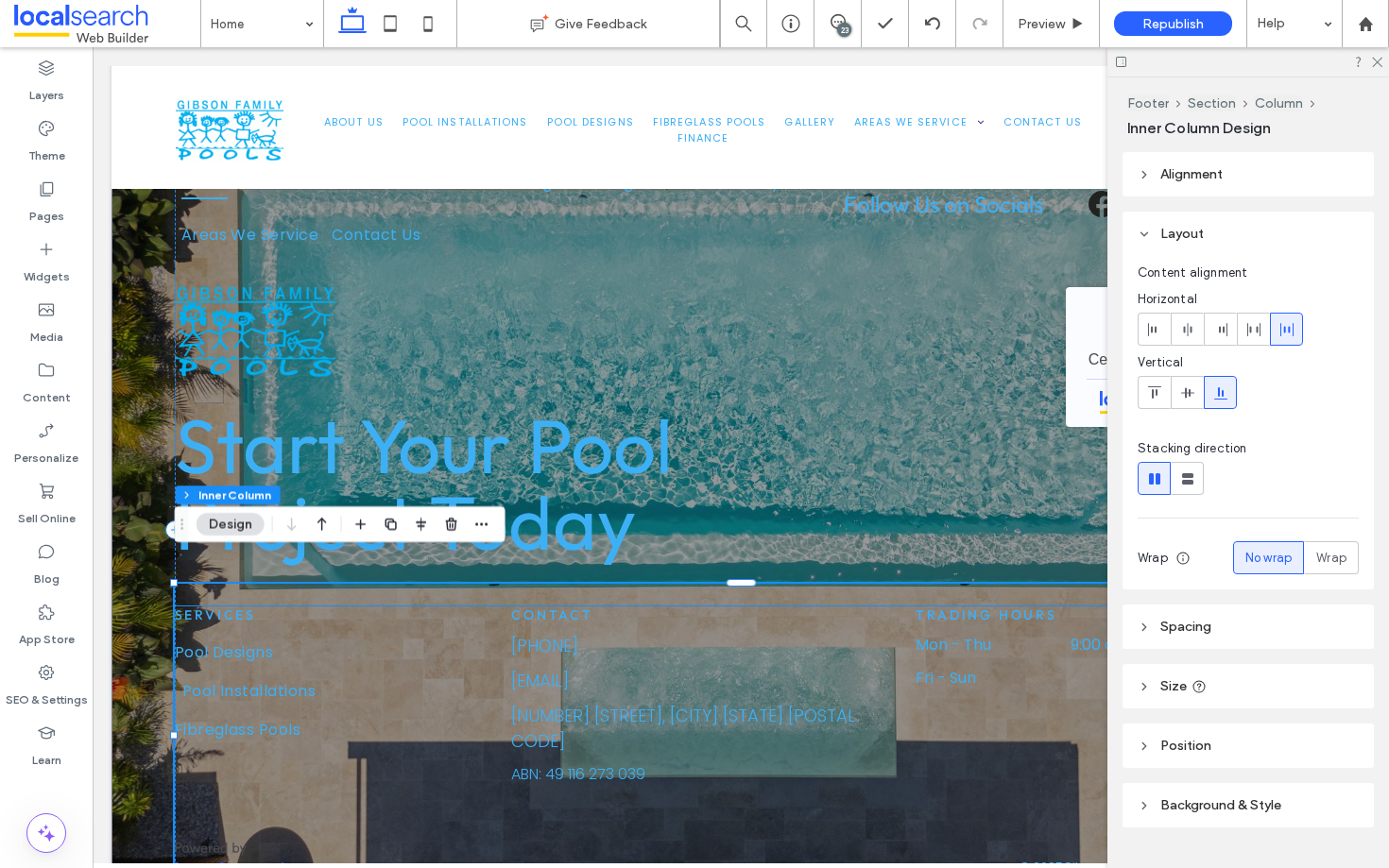 click on "Pool Installations" at bounding box center [340, 690] 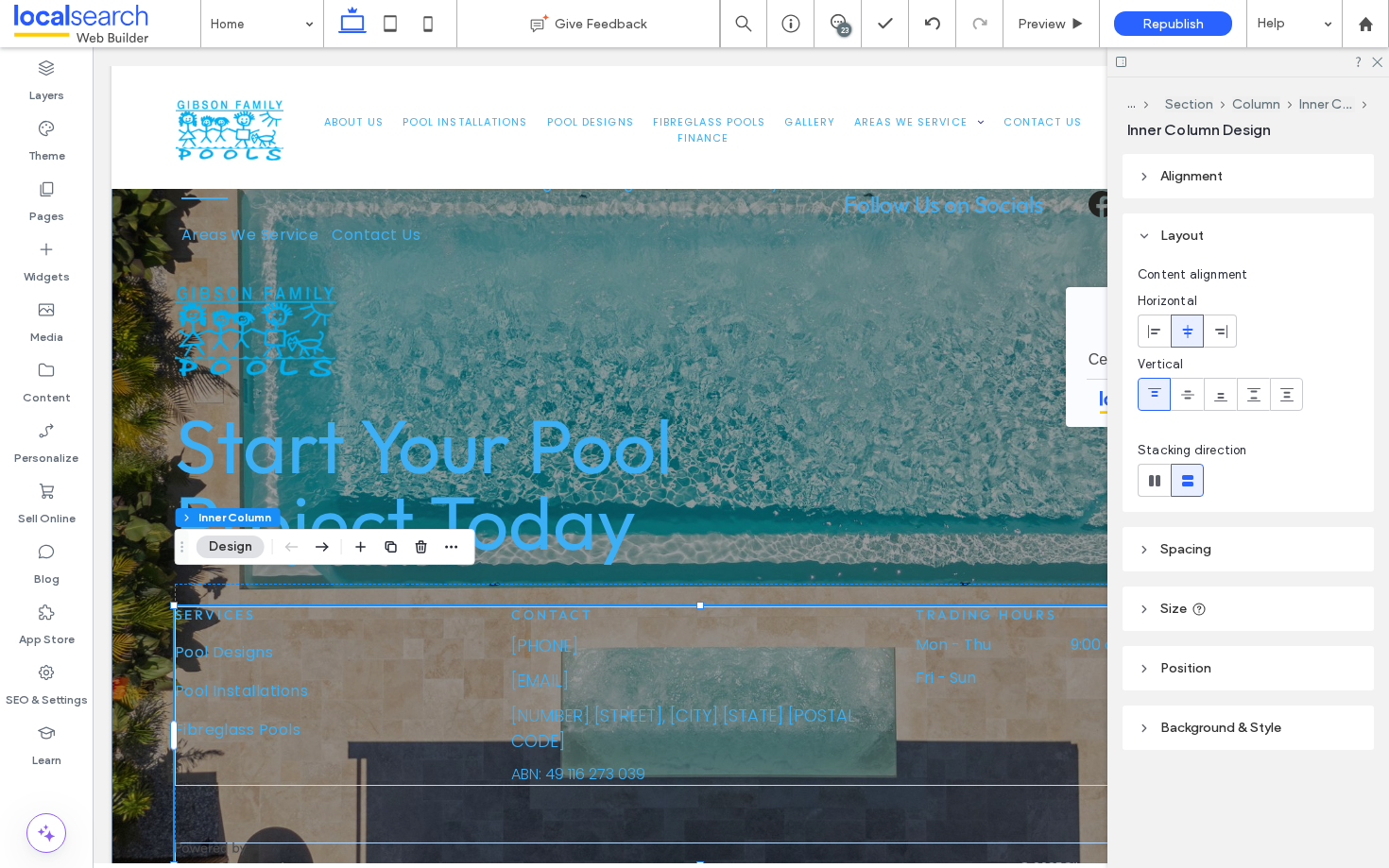 click on "Background & Style" at bounding box center (1221, 727) 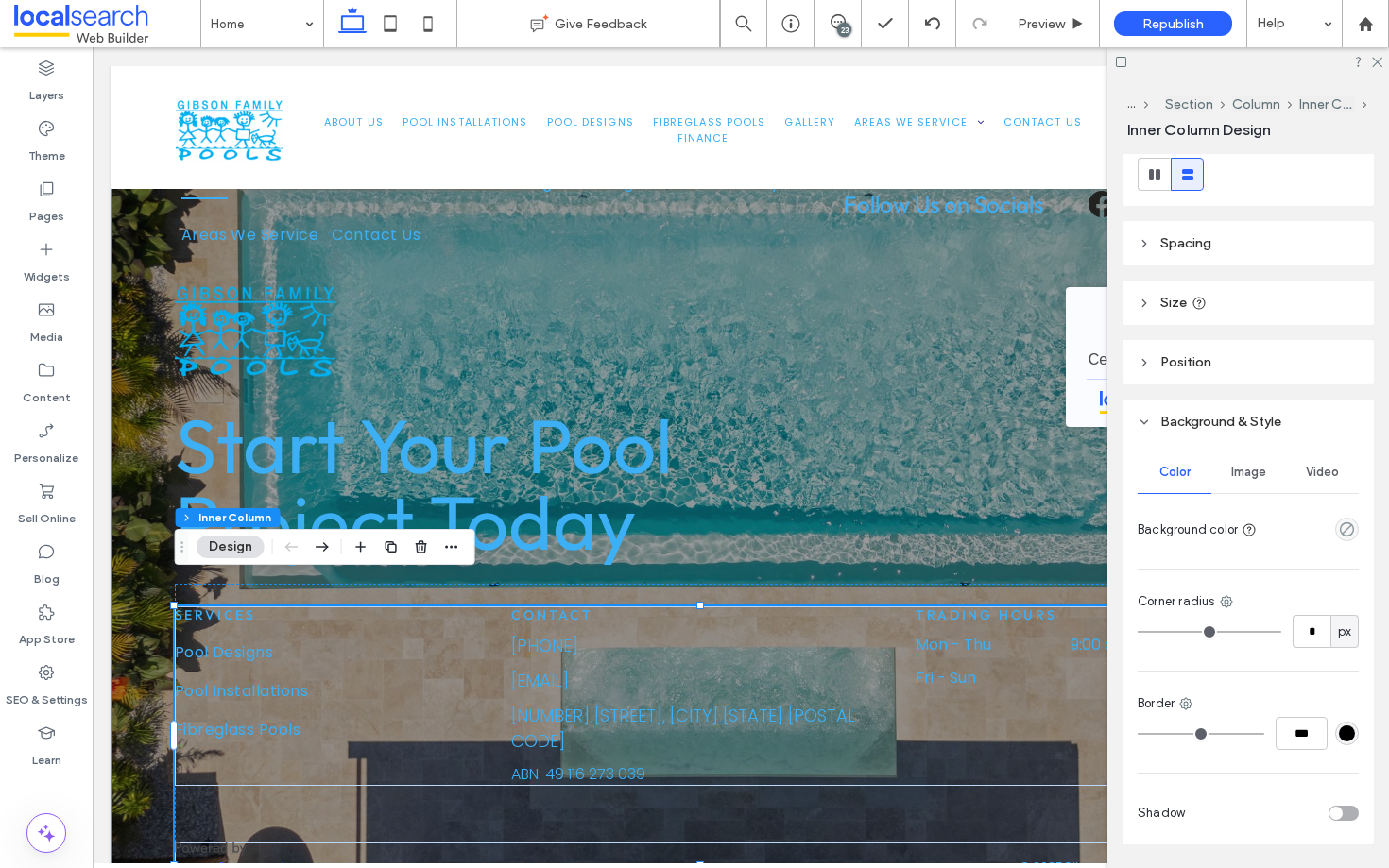 scroll, scrollTop: 366, scrollLeft: 0, axis: vertical 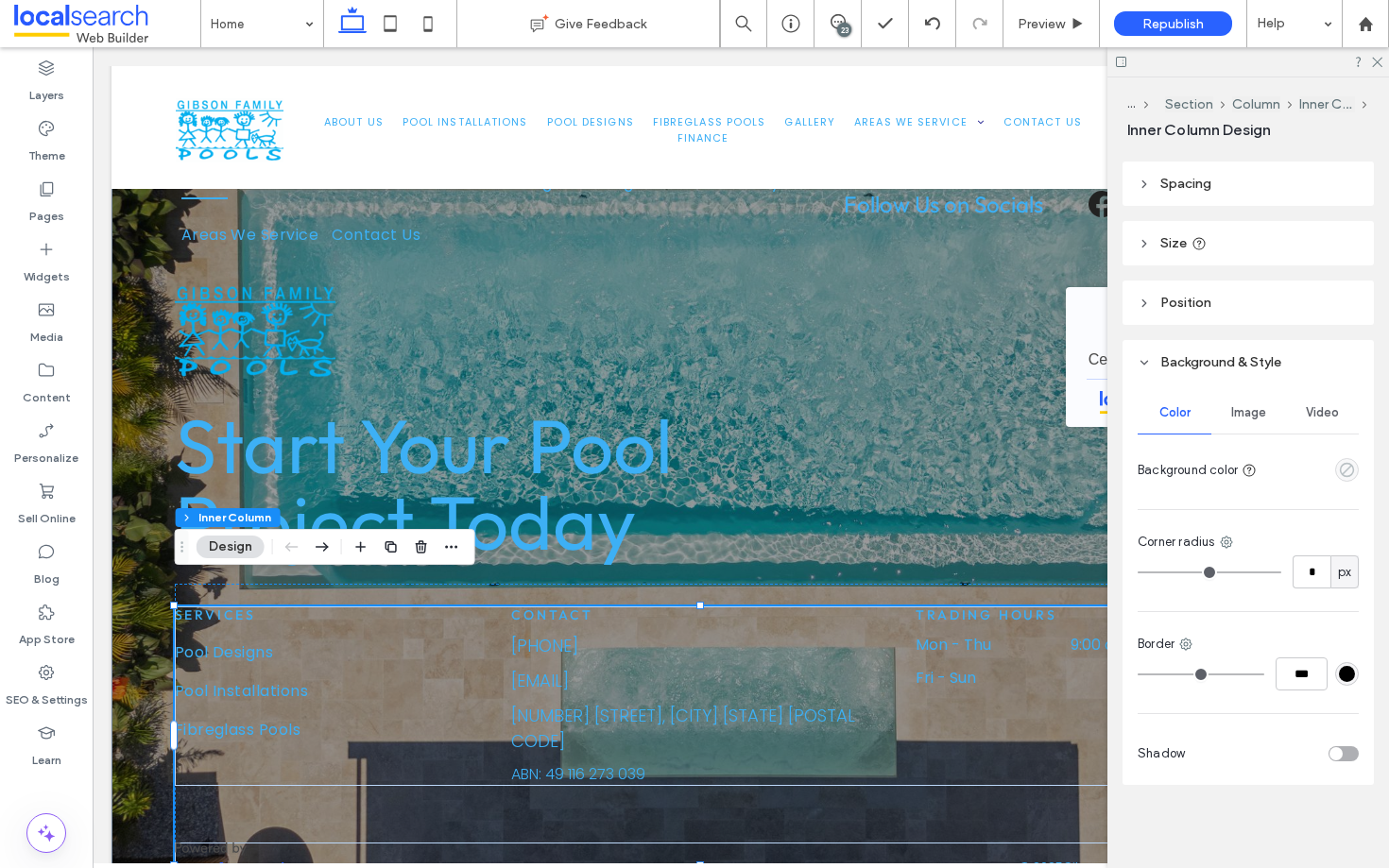 click at bounding box center [1346, 469] 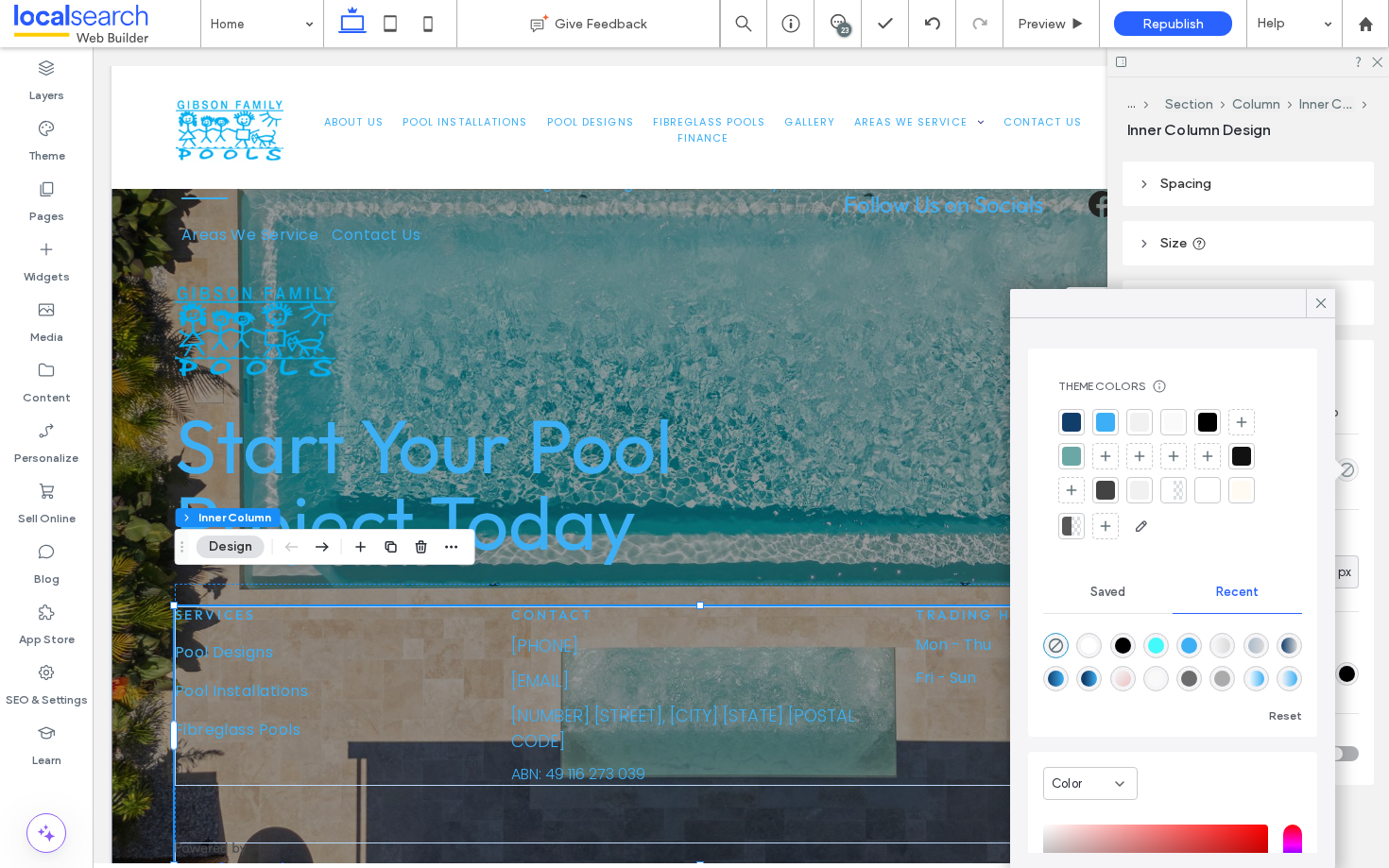 click at bounding box center (1089, 645) 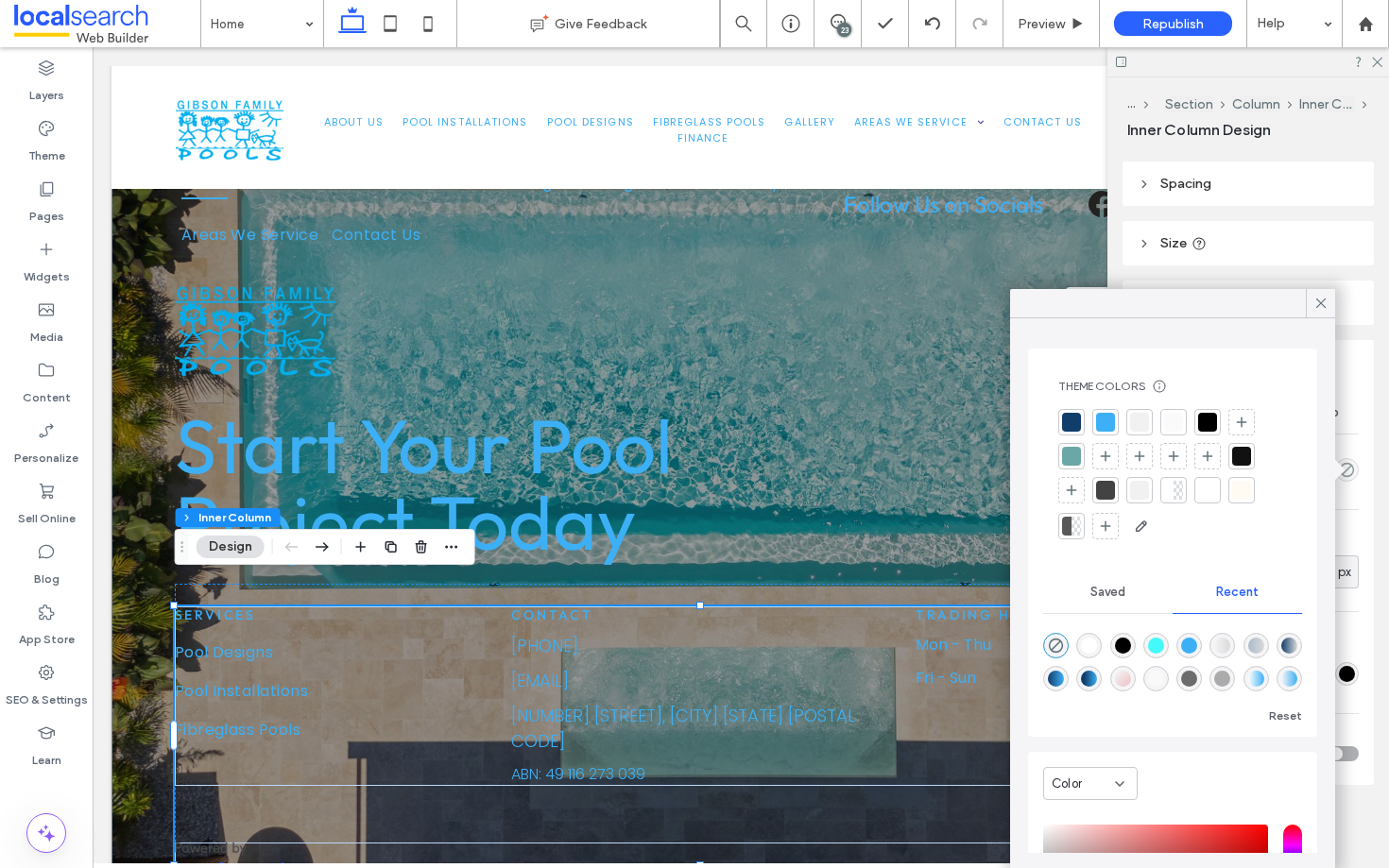 type on "*******" 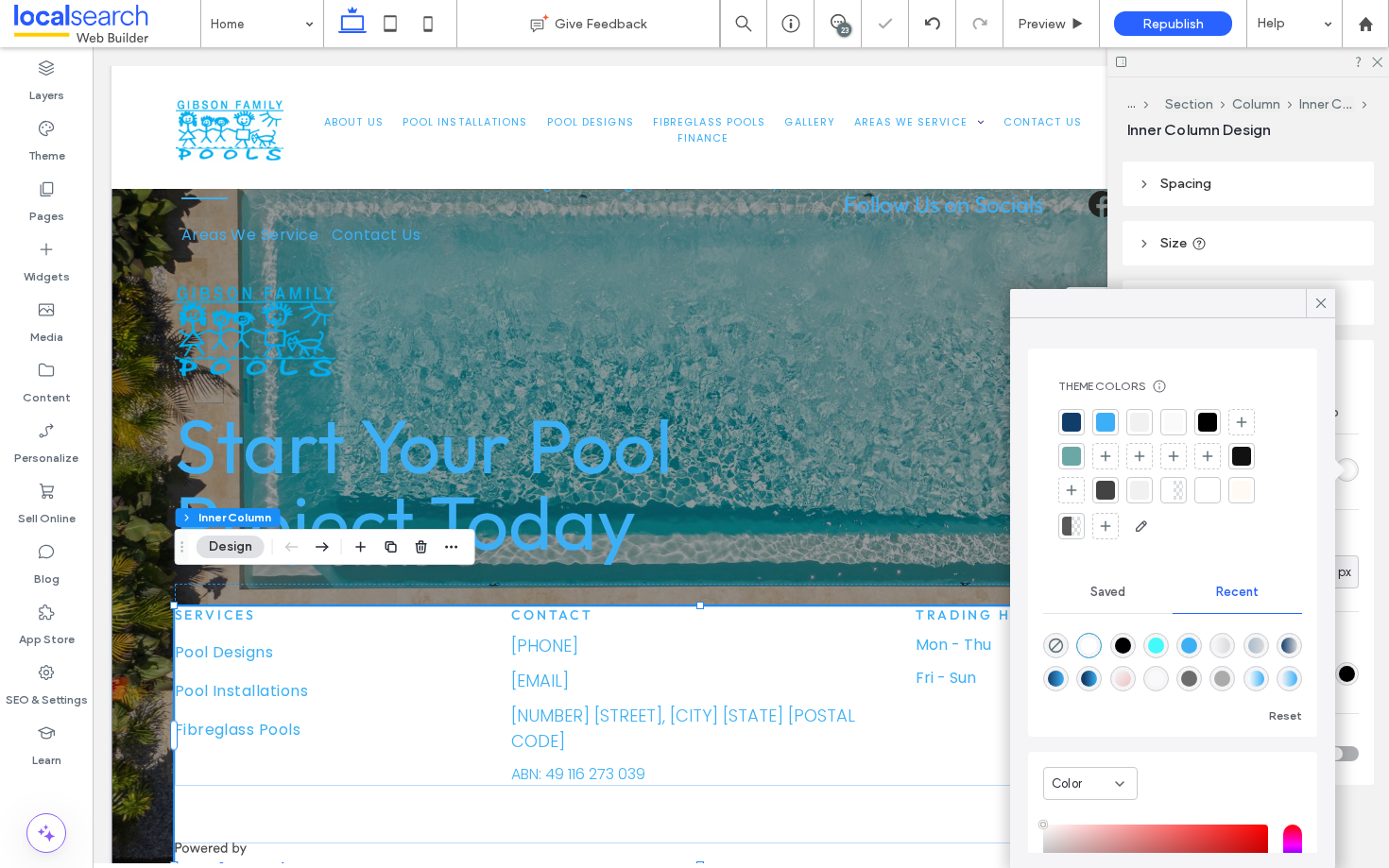 scroll, scrollTop: 213, scrollLeft: 0, axis: vertical 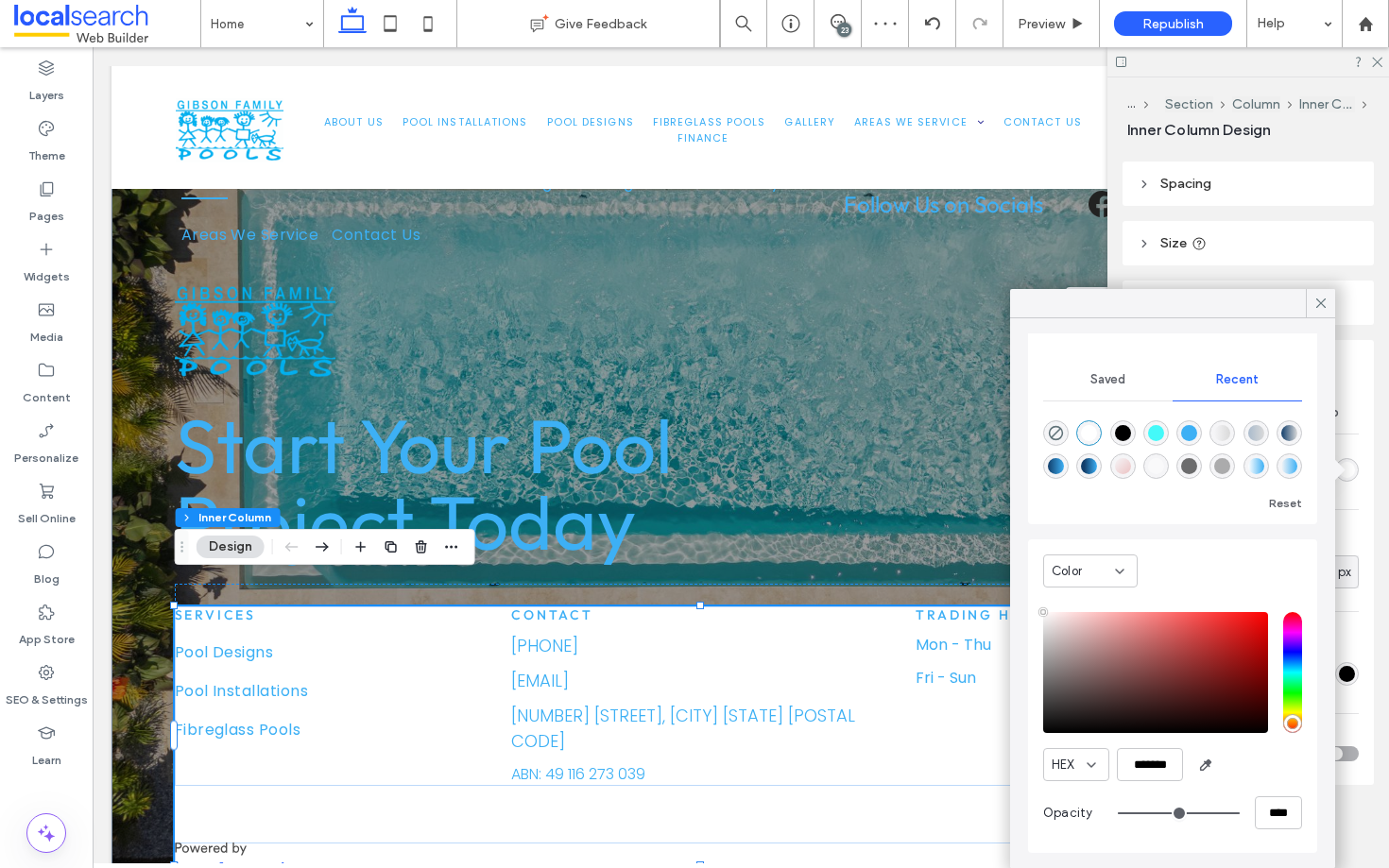 type on "**" 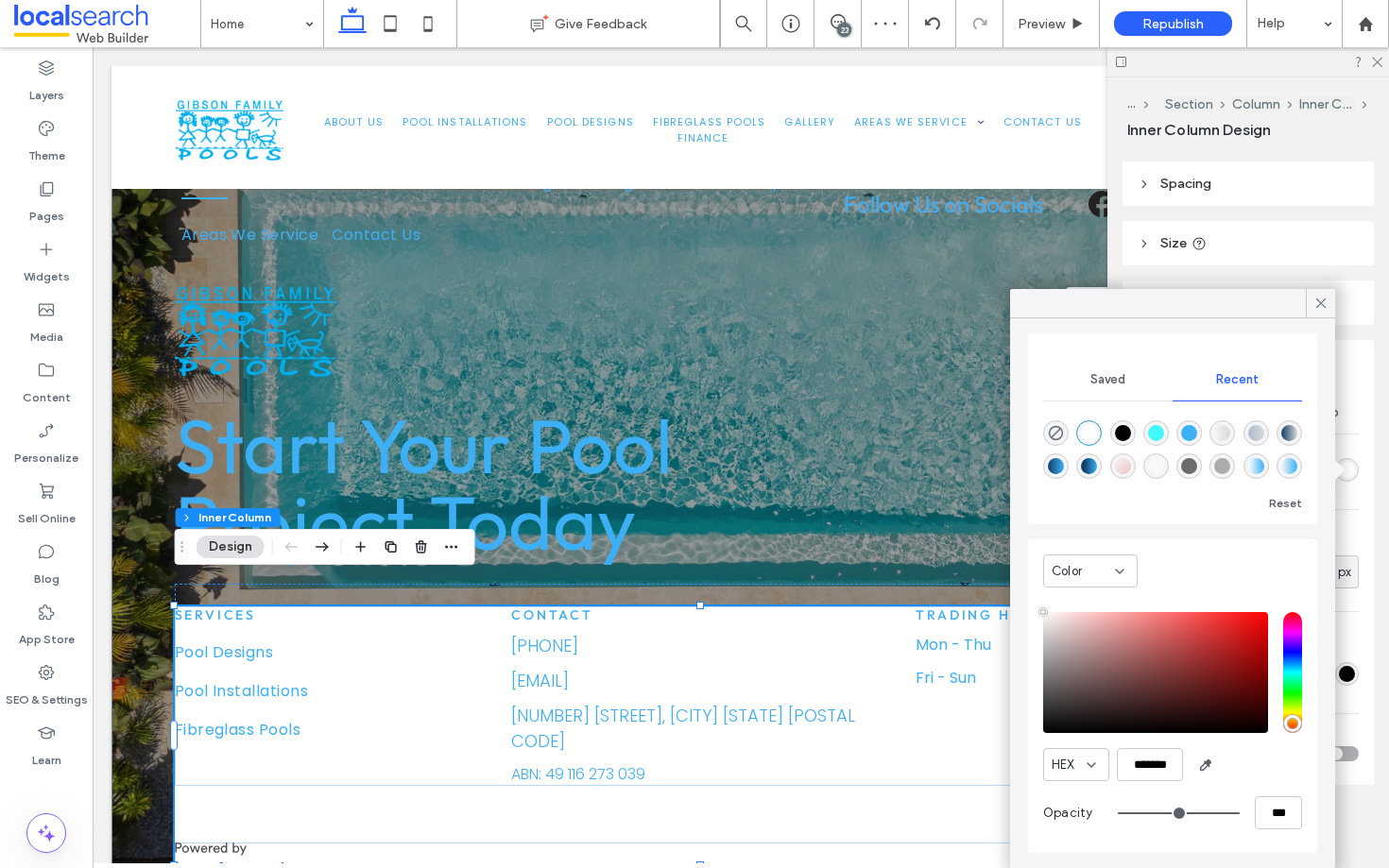 type on "**" 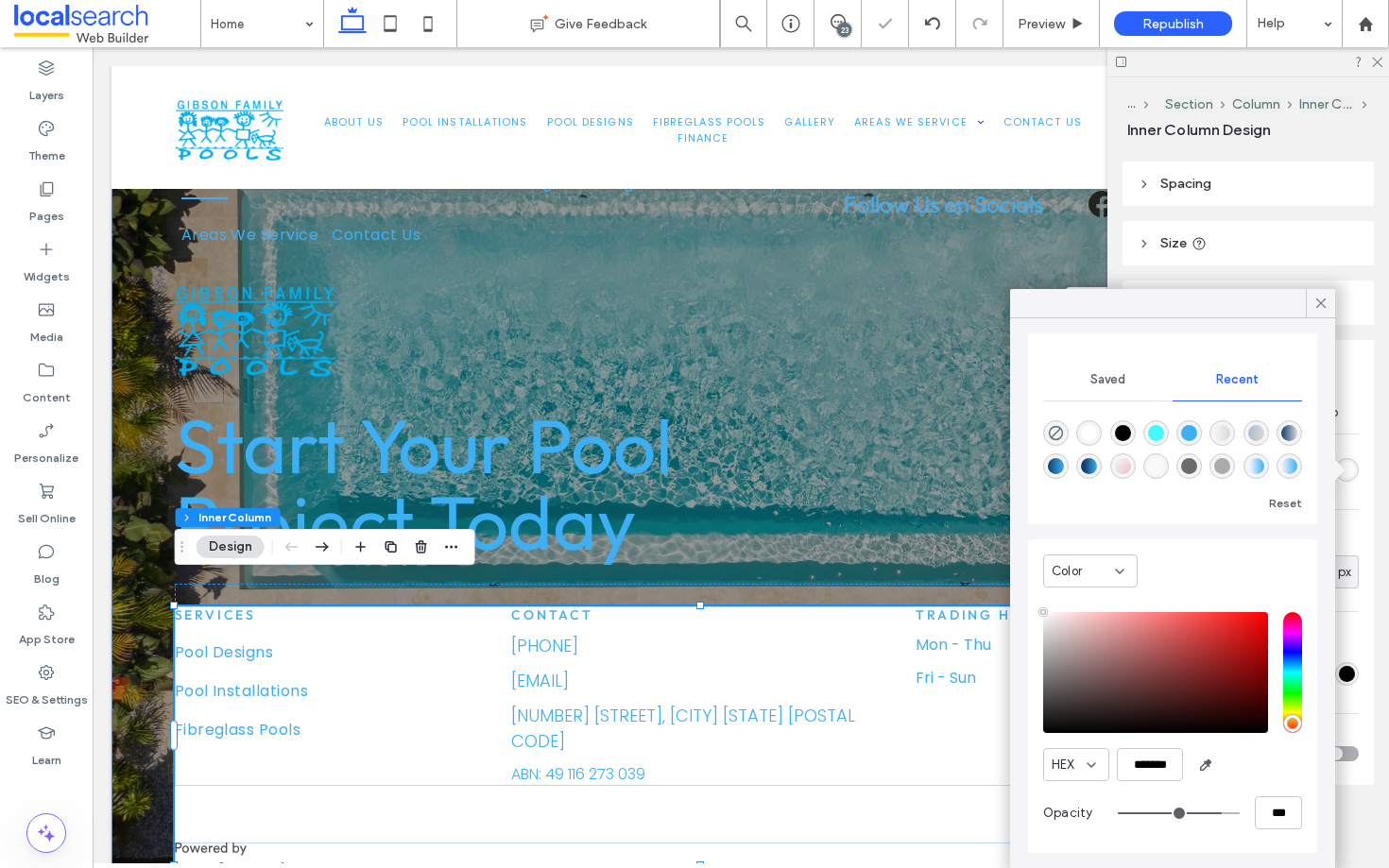 type on "**" 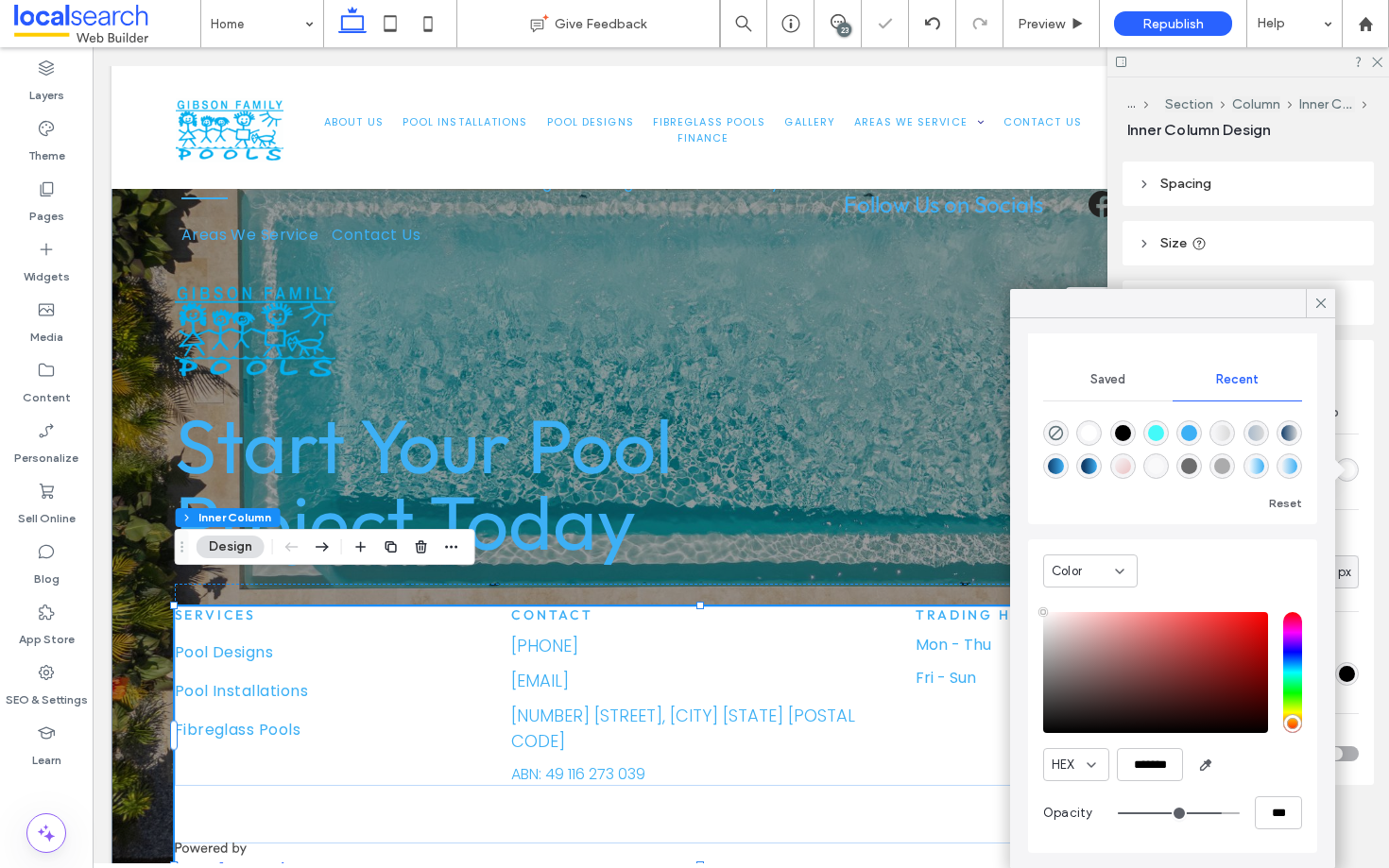 type on "**" 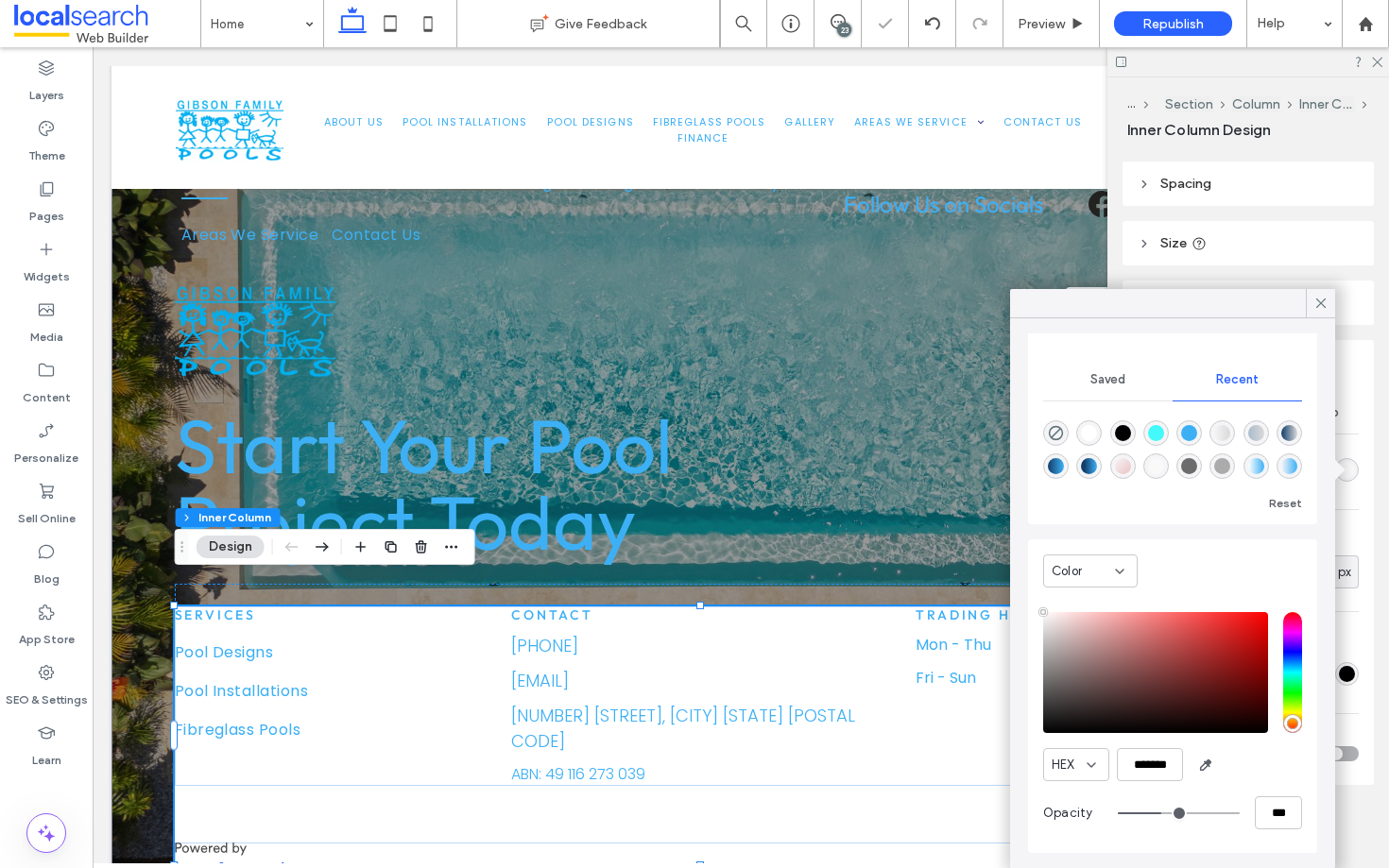type on "**" 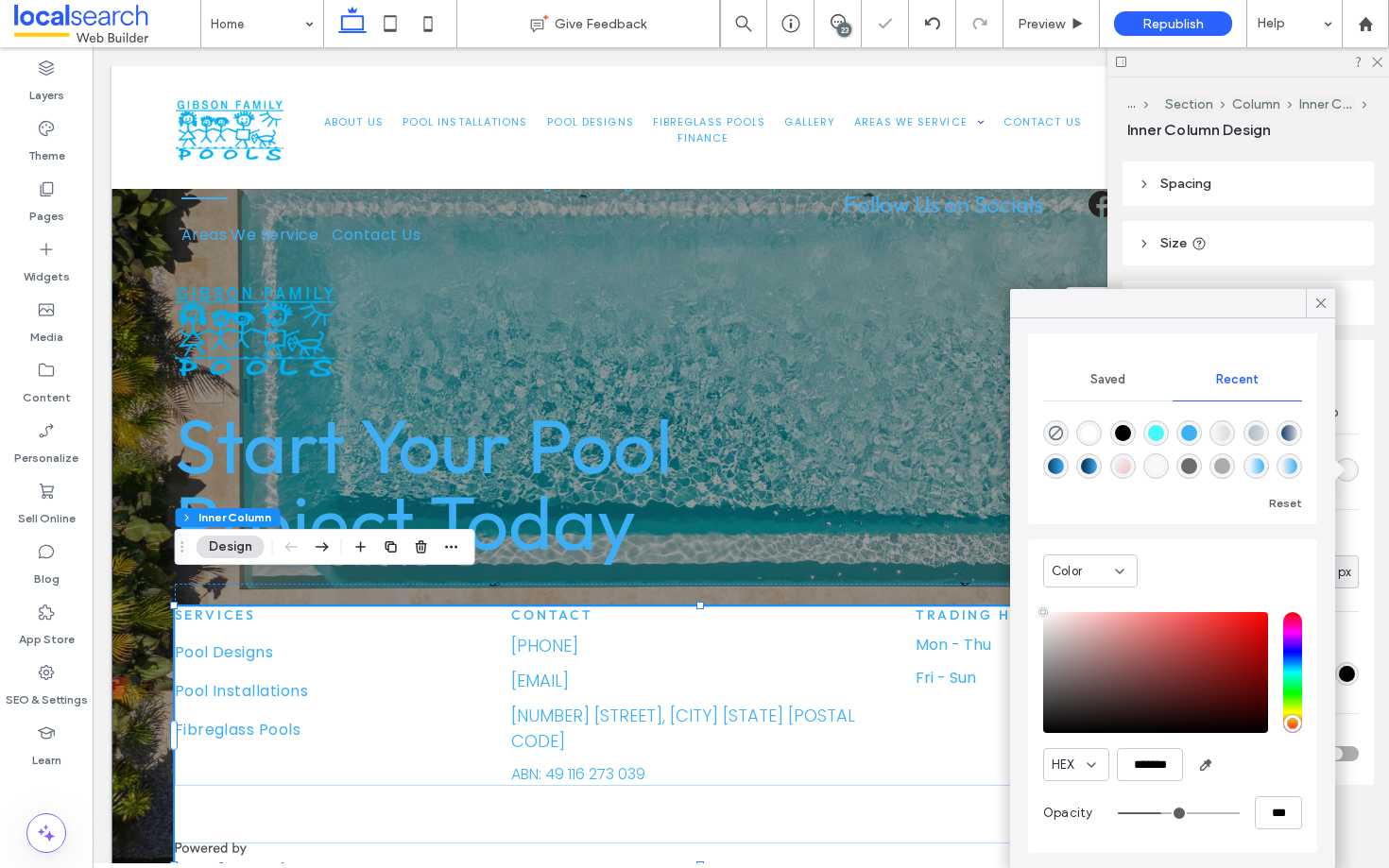 drag, startPoint x: 1230, startPoint y: 812, endPoint x: 1163, endPoint y: 814, distance: 67.02984 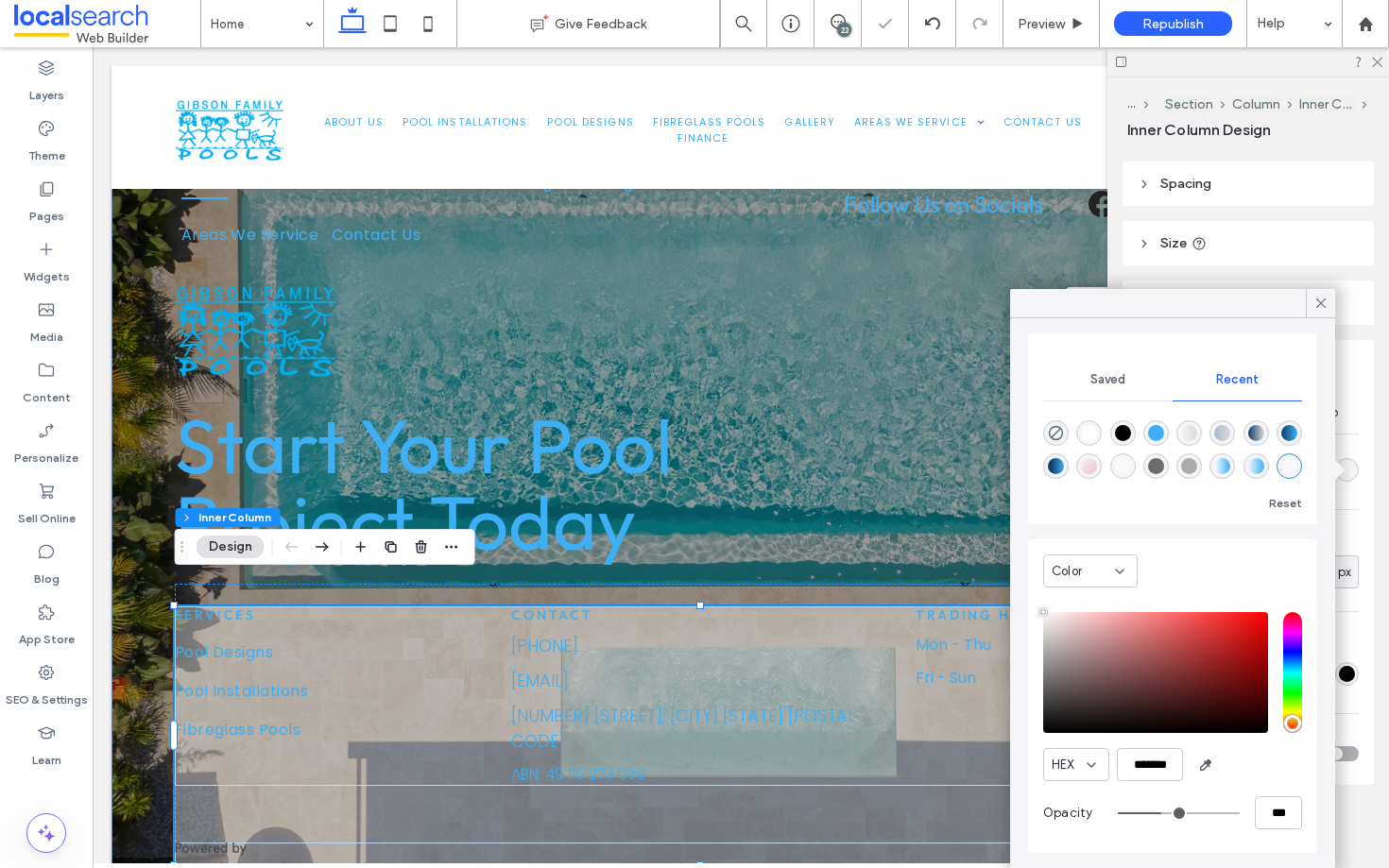 type on "**" 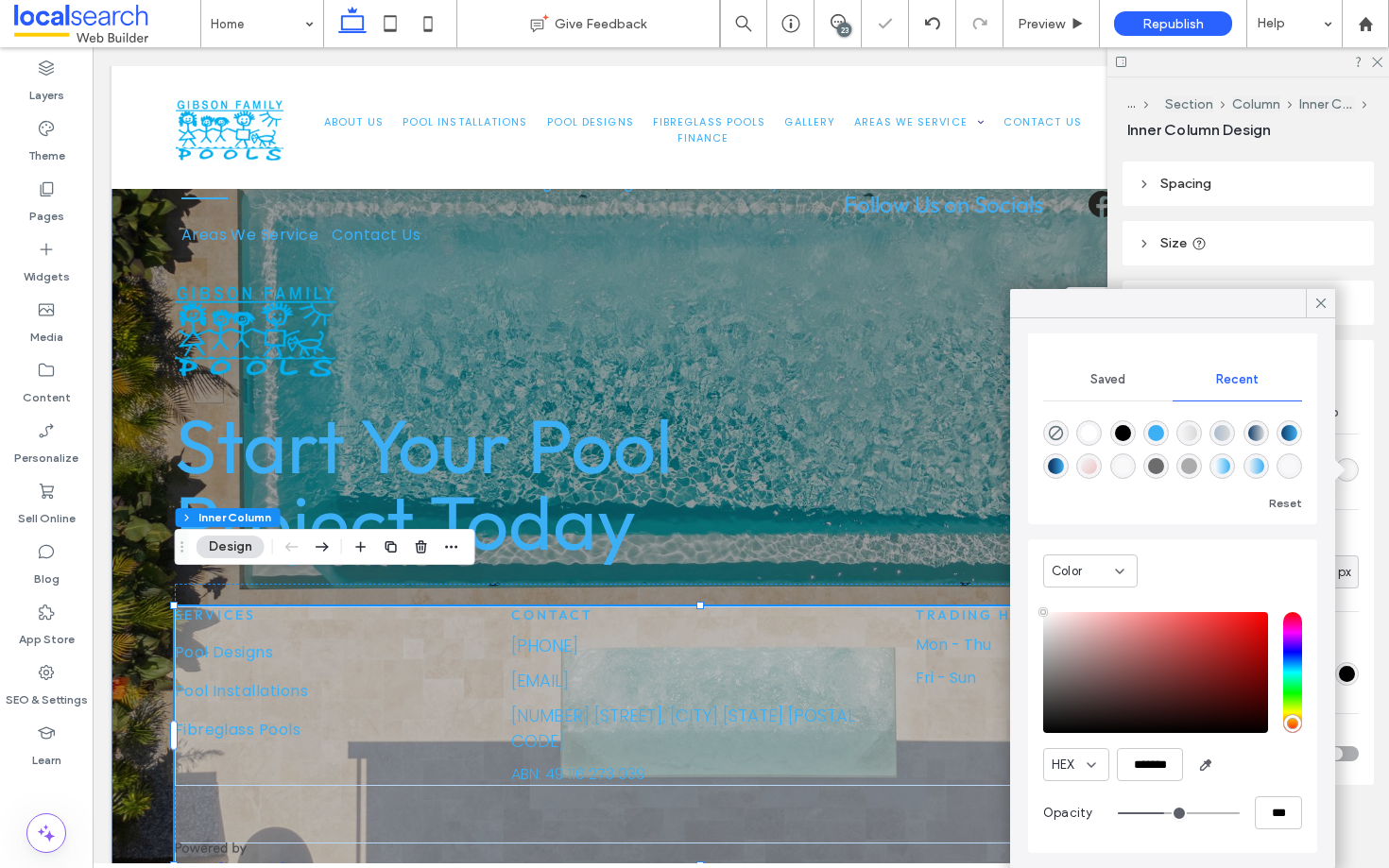 type on "**" 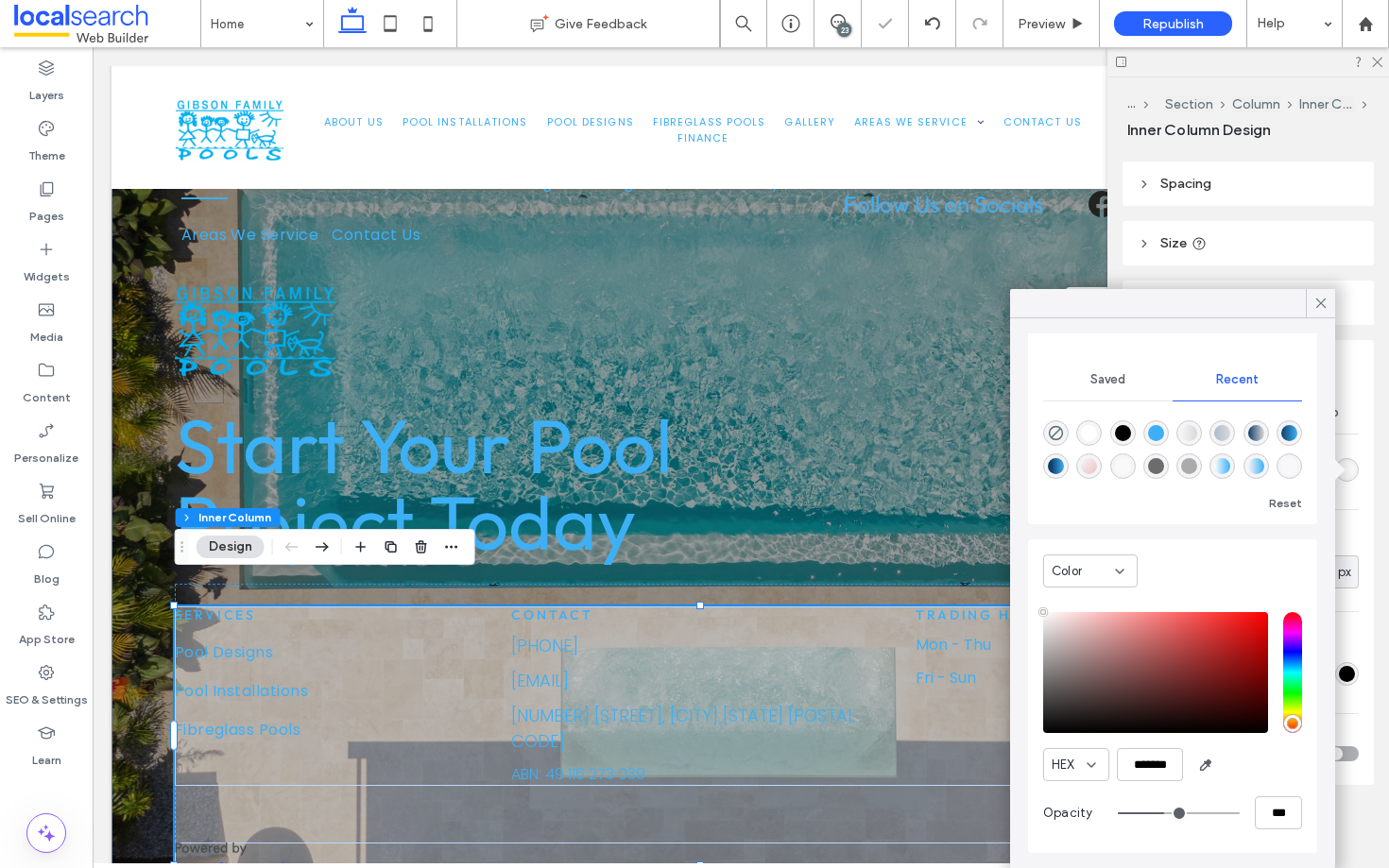 type on "**" 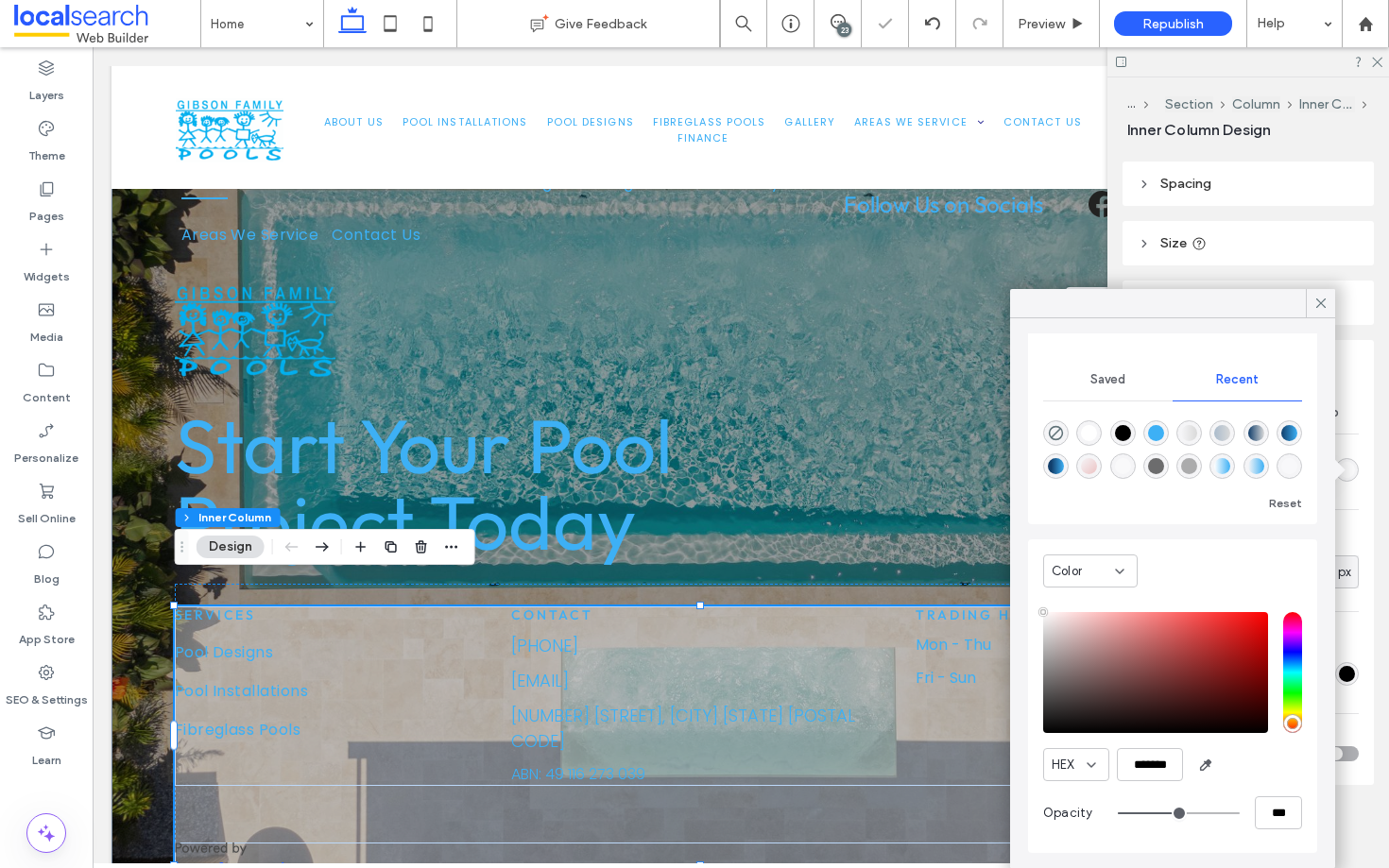 type on "**" 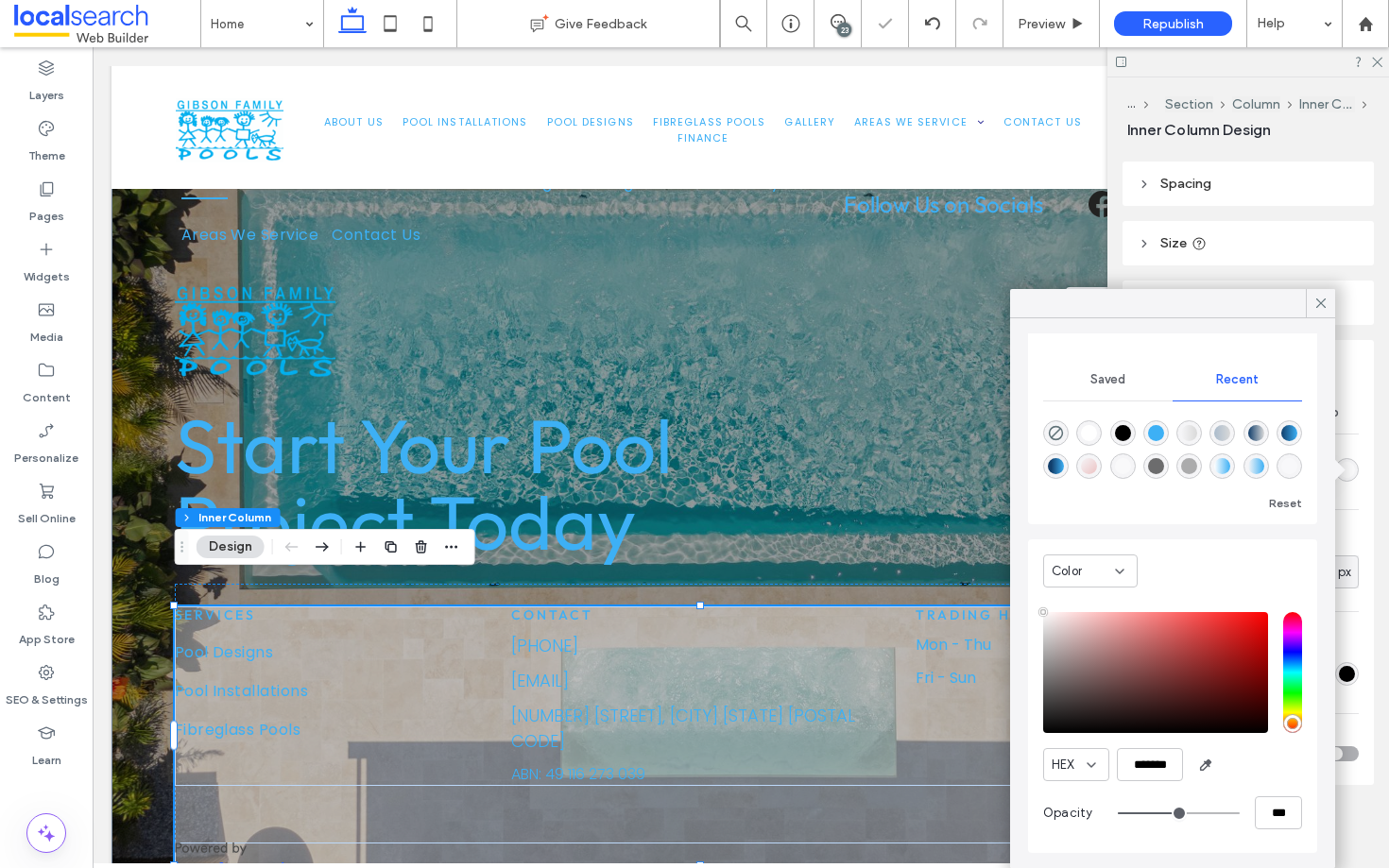 type on "**" 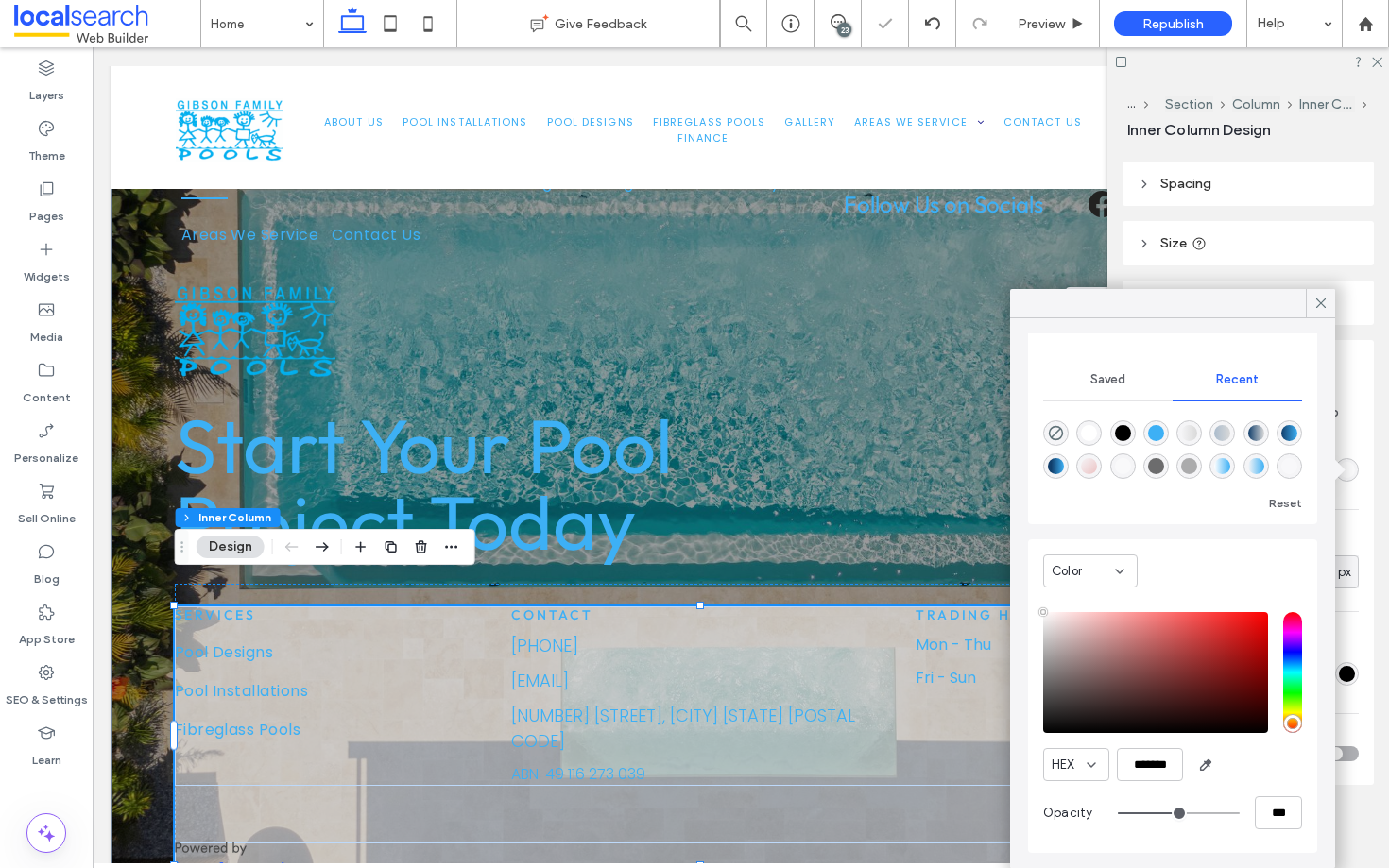 type on "**" 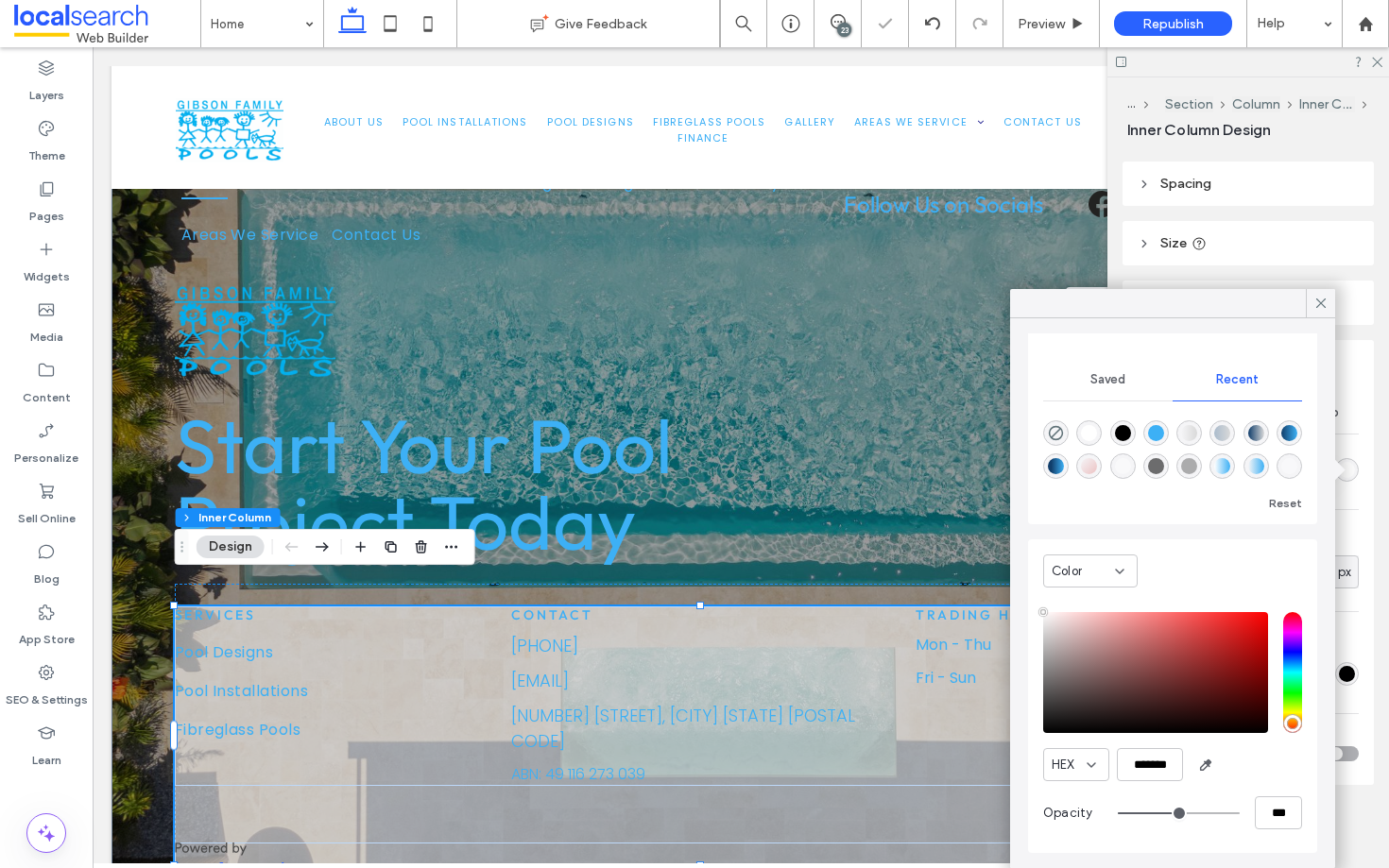 type on "**" 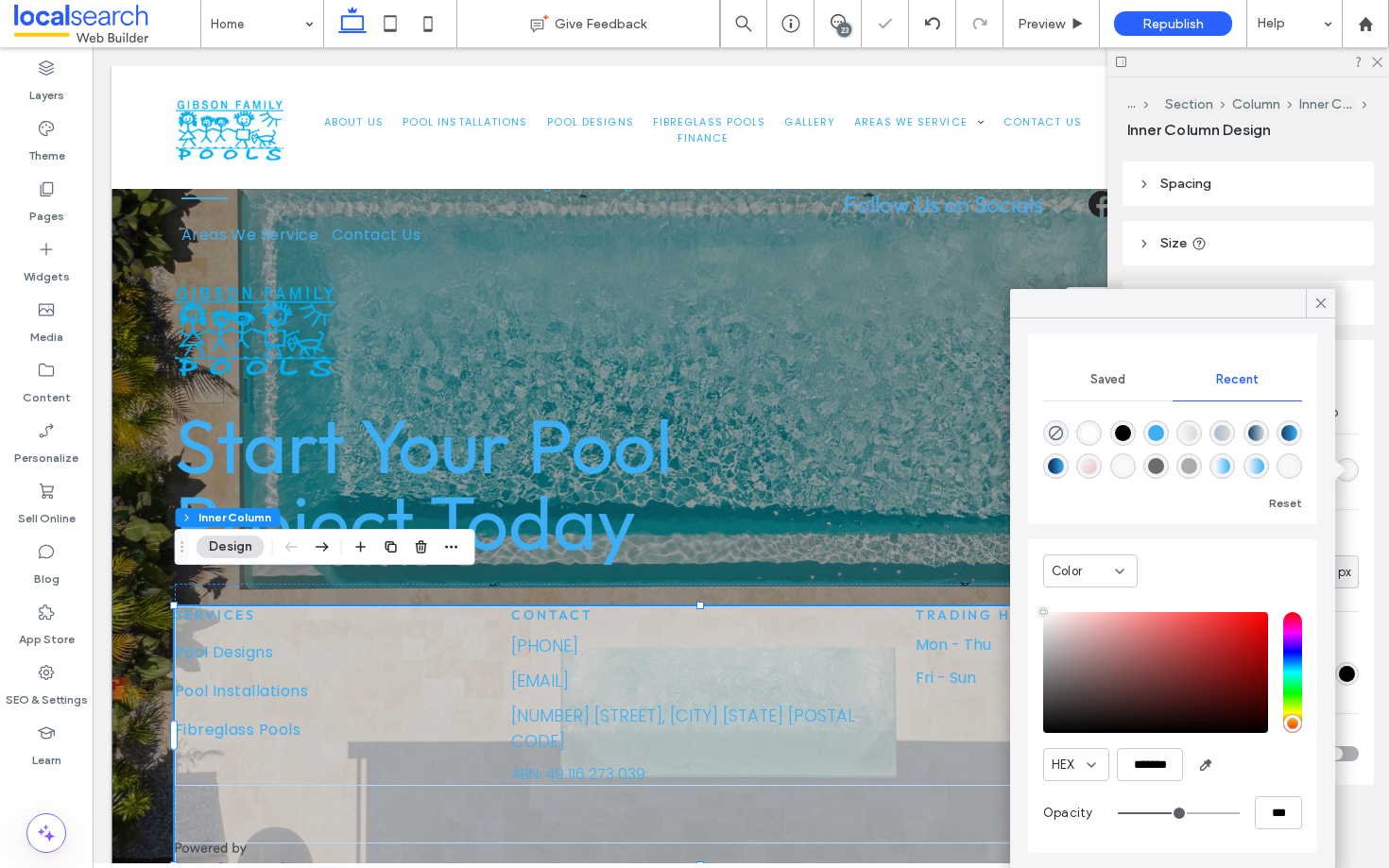 type on "**" 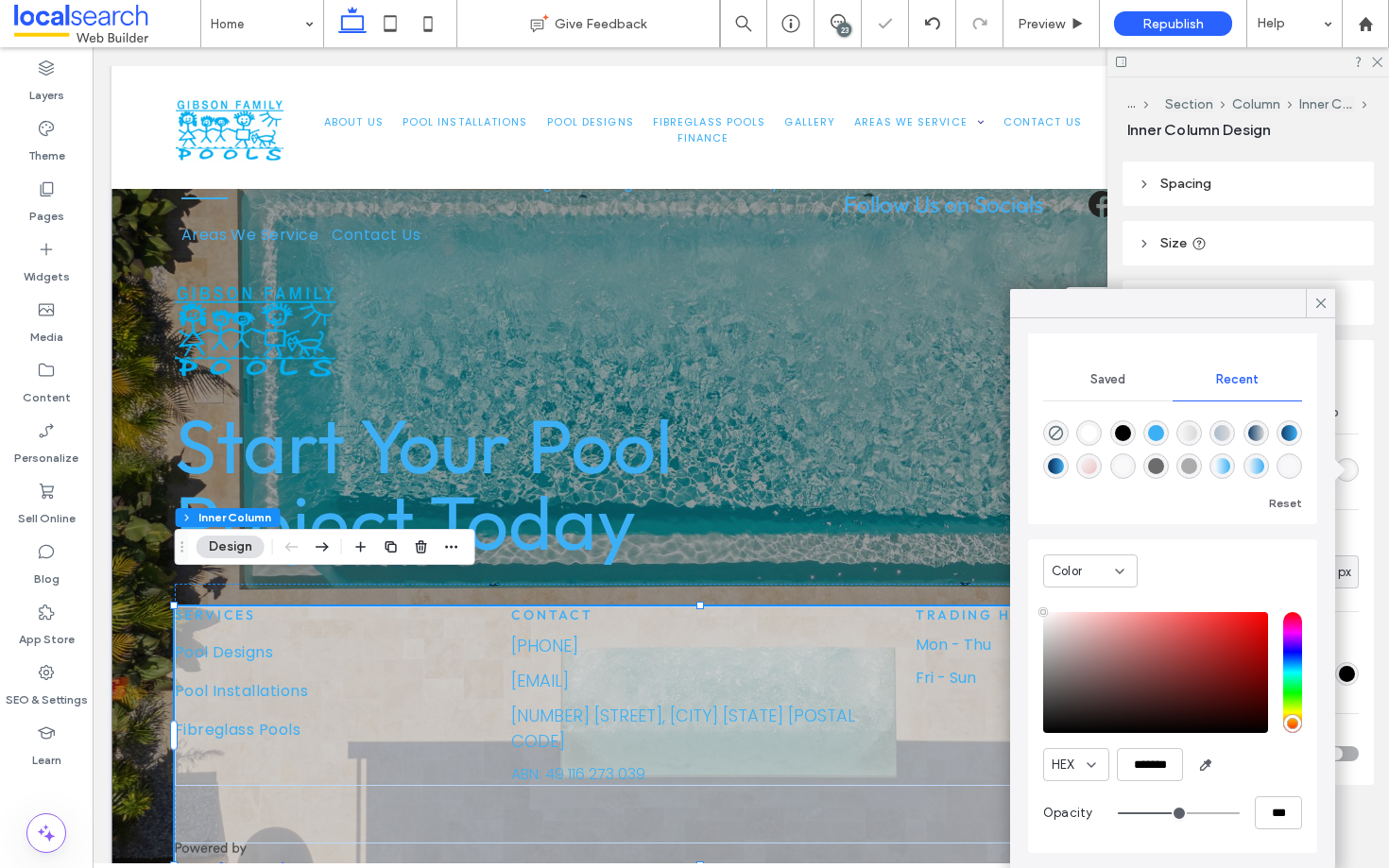 type on "**" 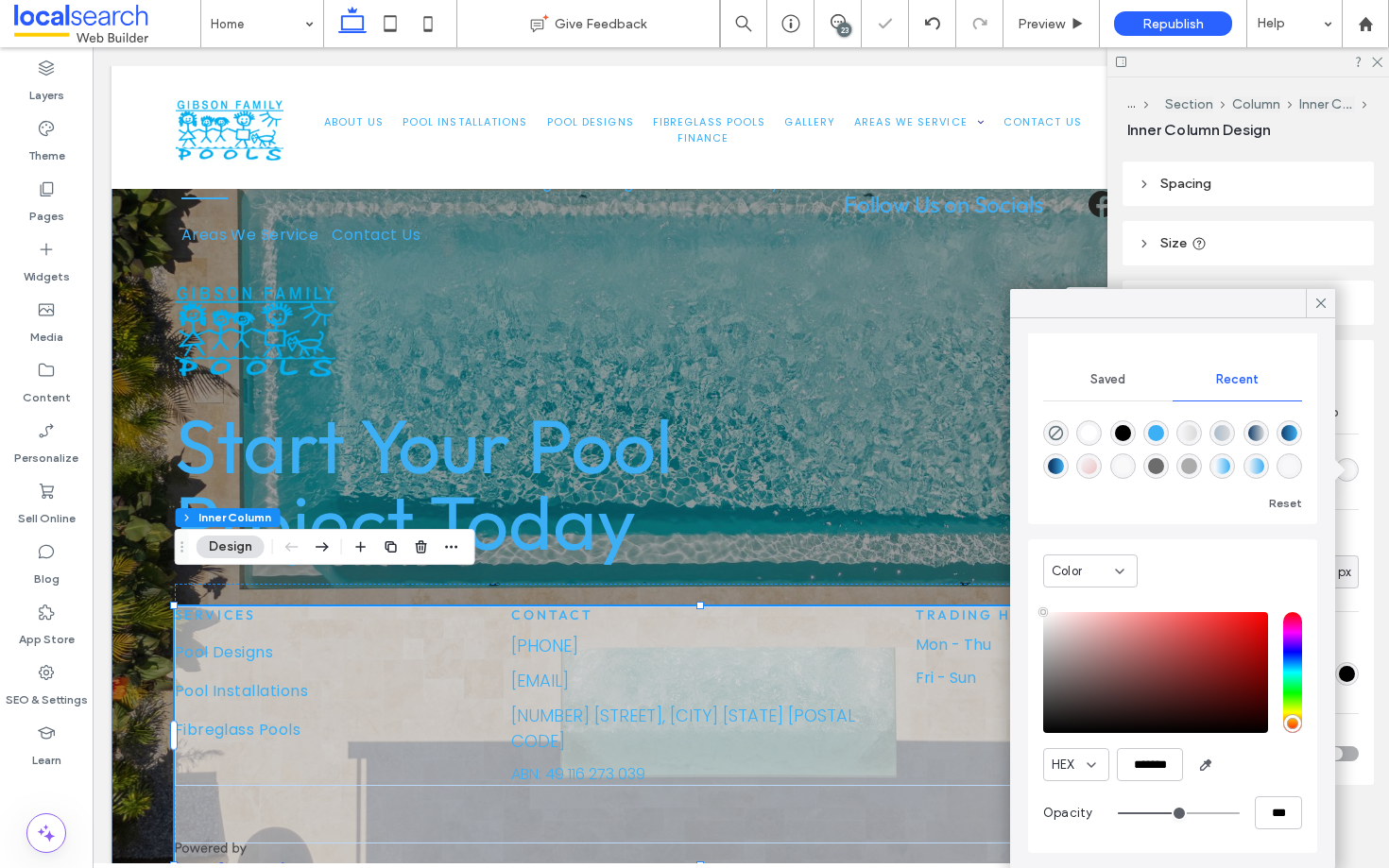 type on "**" 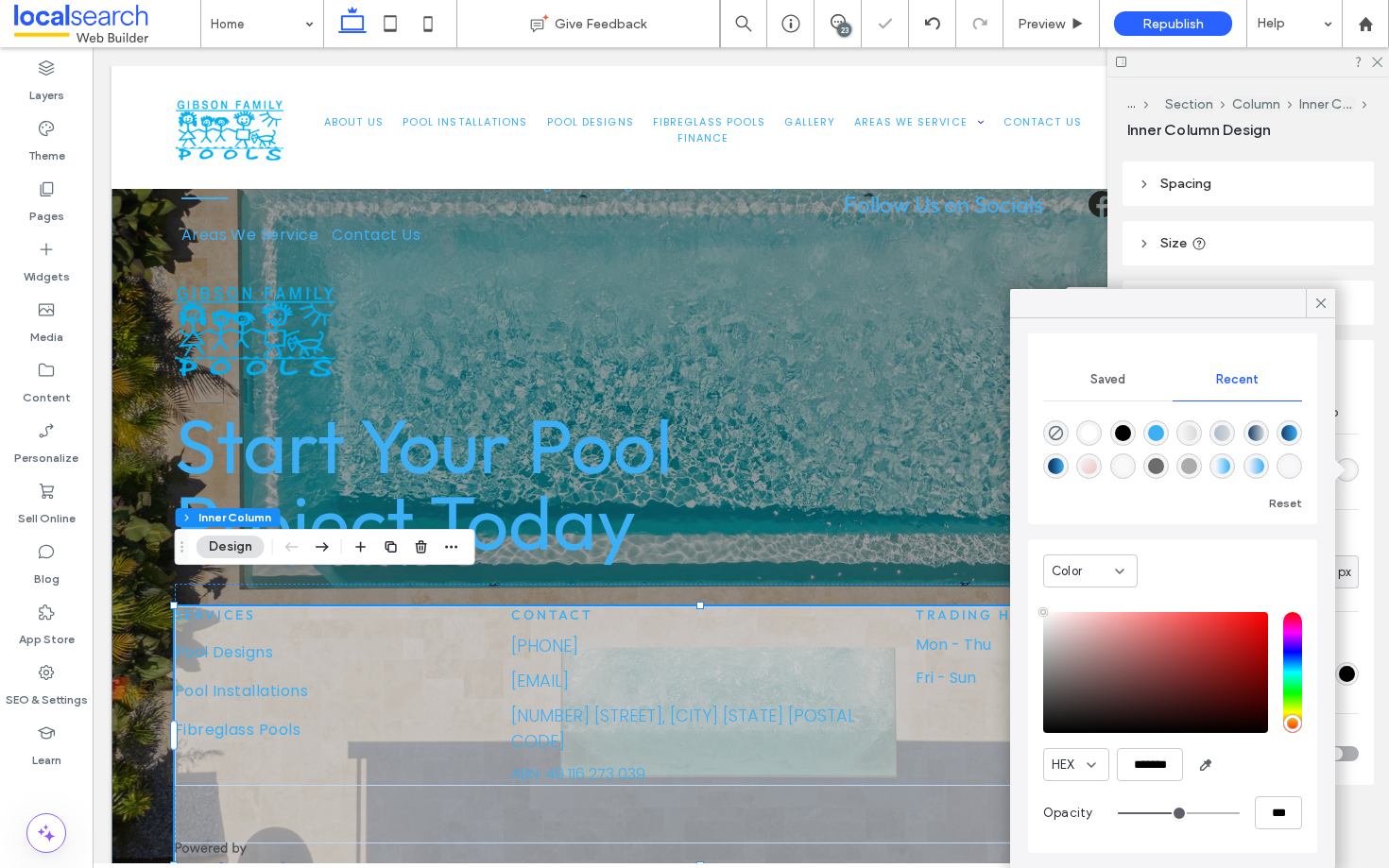 drag, startPoint x: 1163, startPoint y: 814, endPoint x: 1178, endPoint y: 812, distance: 15.132746 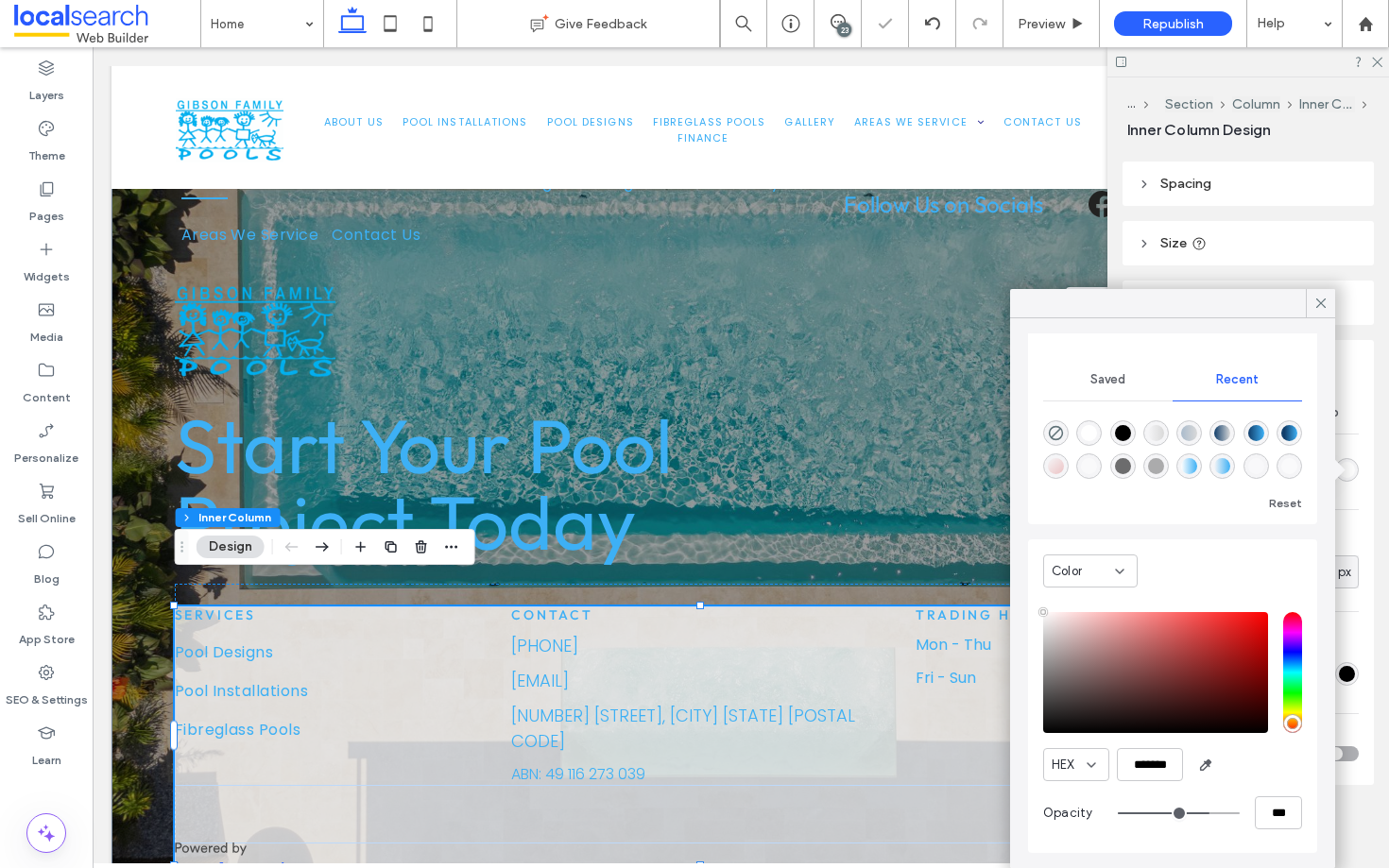 drag, startPoint x: 1181, startPoint y: 808, endPoint x: 1205, endPoint y: 813, distance: 24.515301 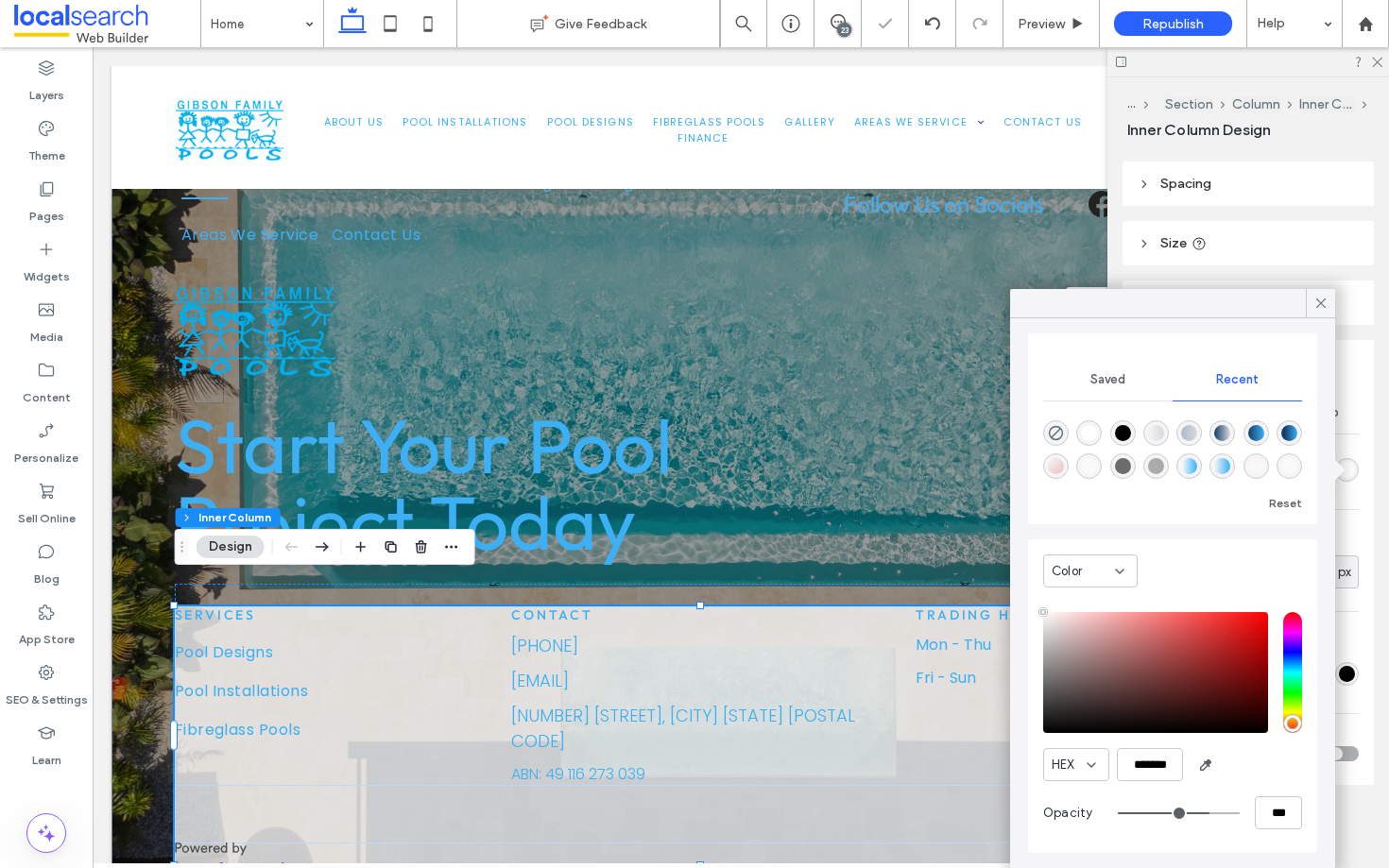 click at bounding box center (1178, 813) 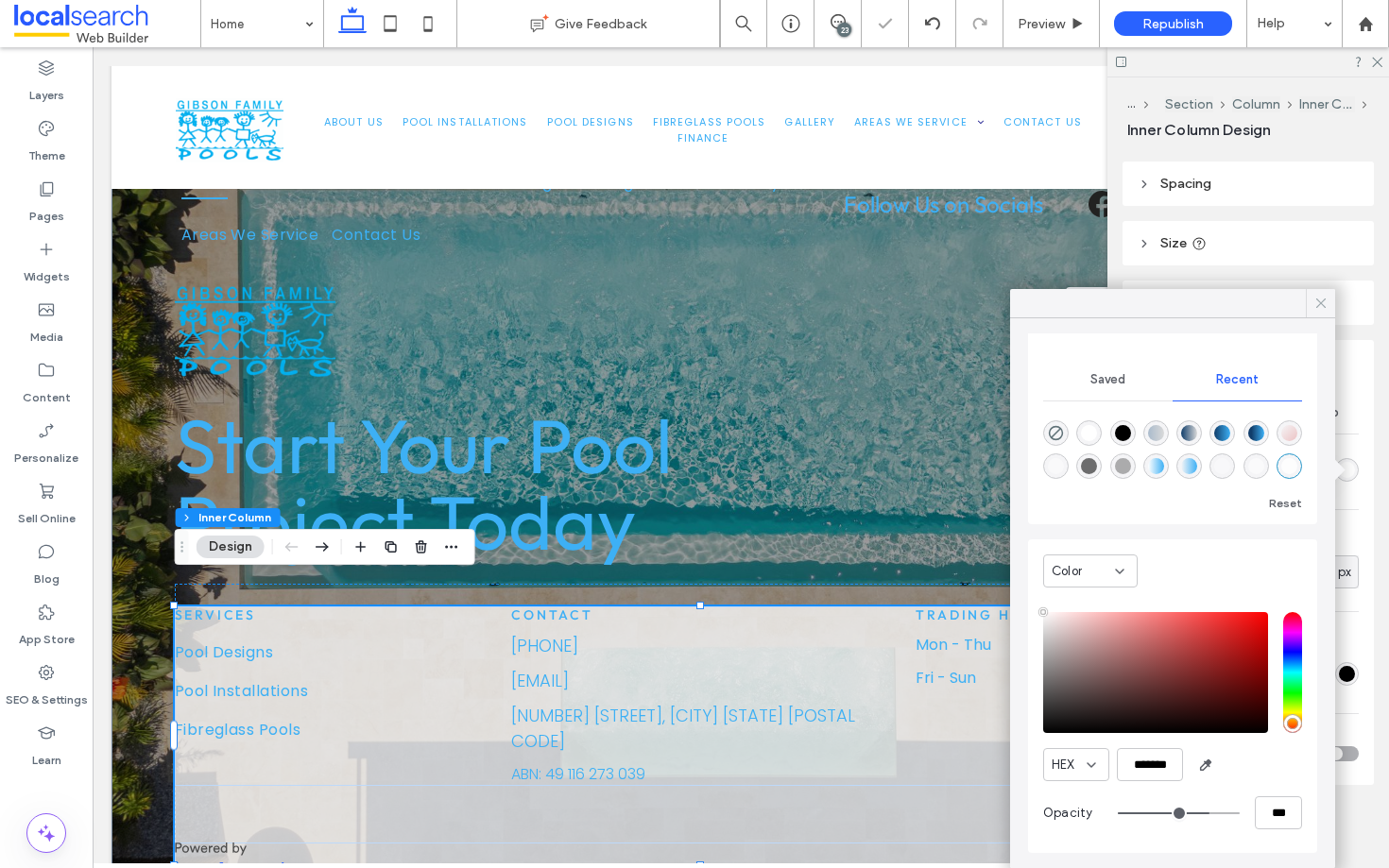 click at bounding box center [1321, 303] 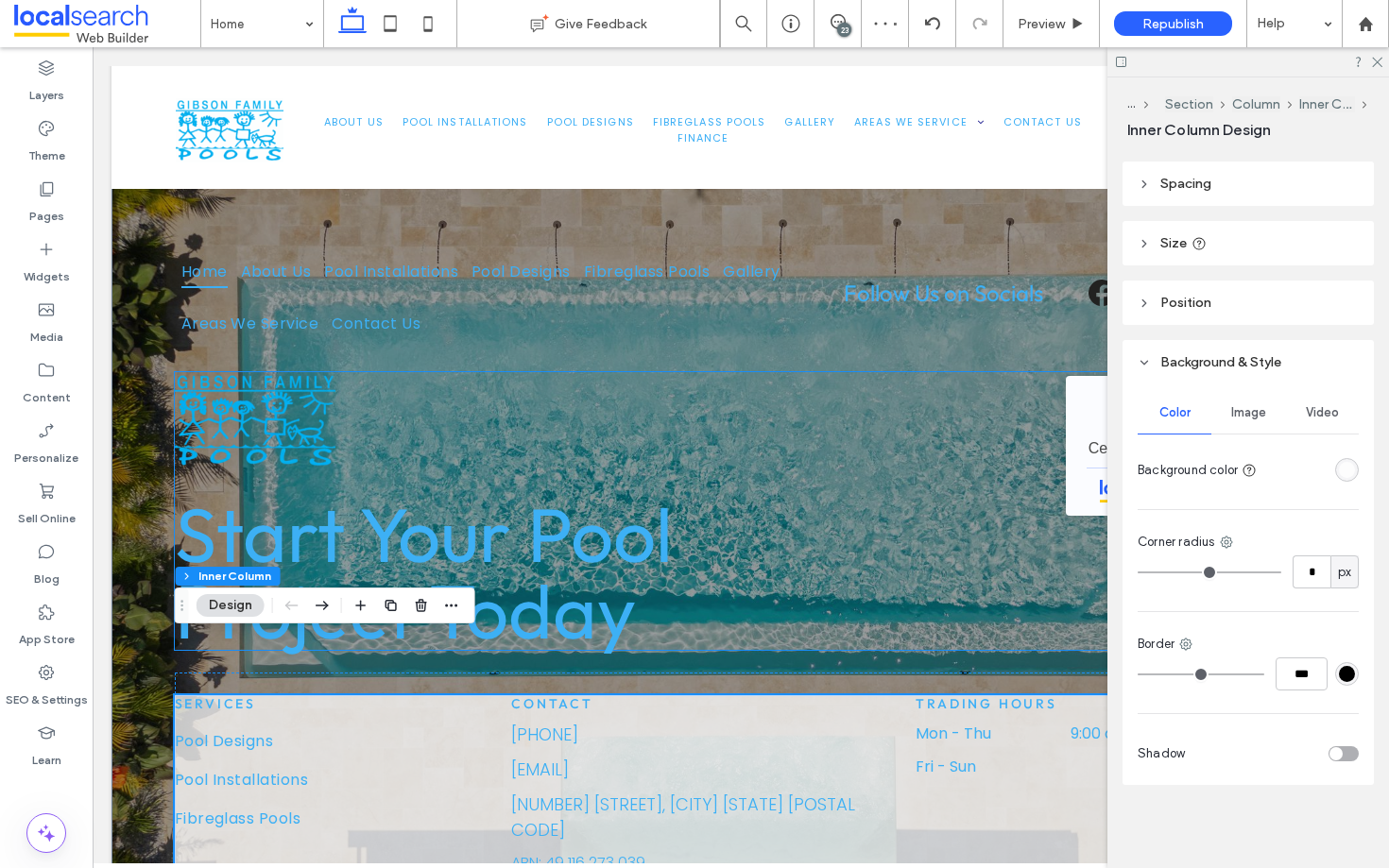 scroll, scrollTop: 7957, scrollLeft: 0, axis: vertical 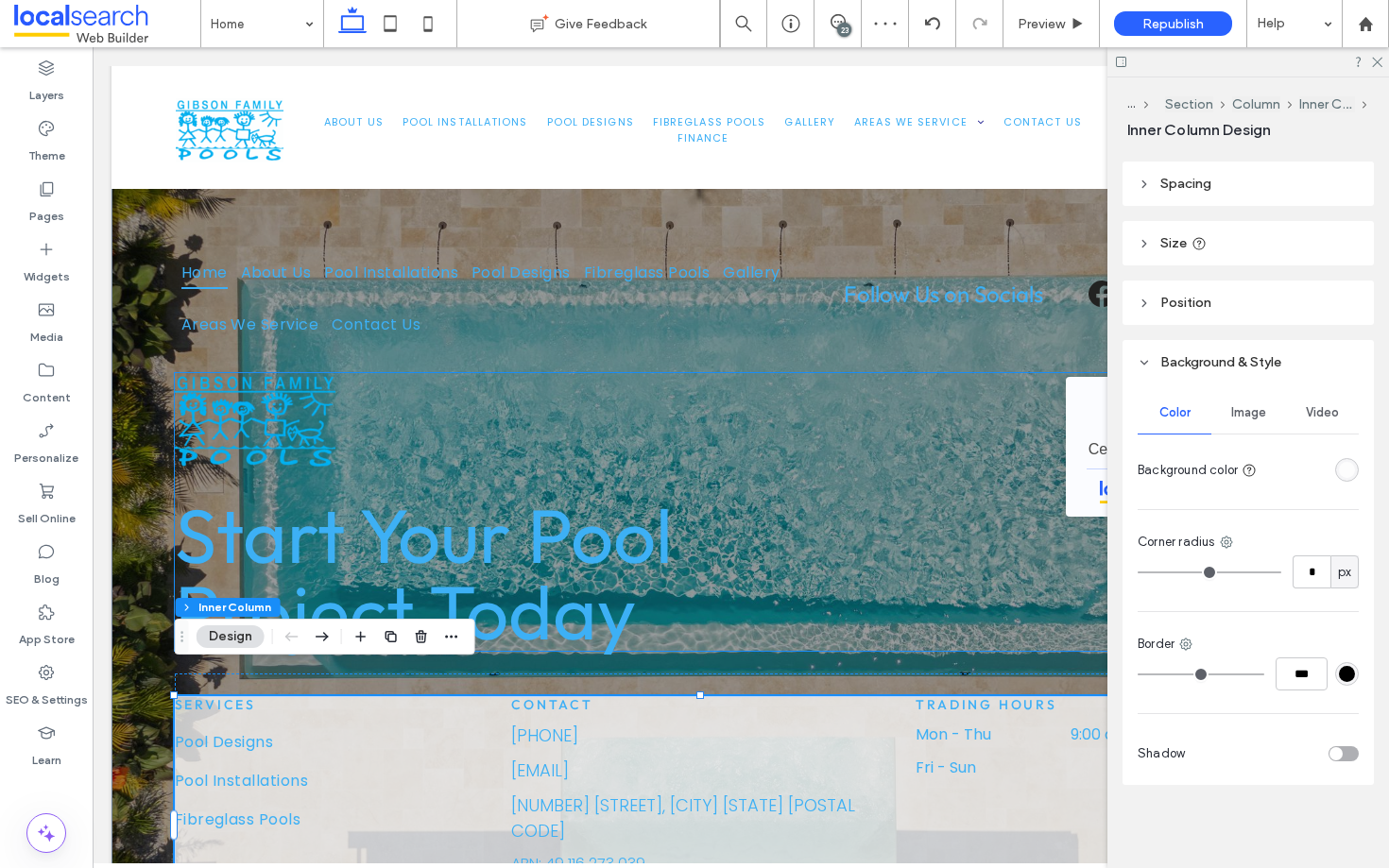 click on "Start Your Pool Project Today" at bounding box center (423, 573) 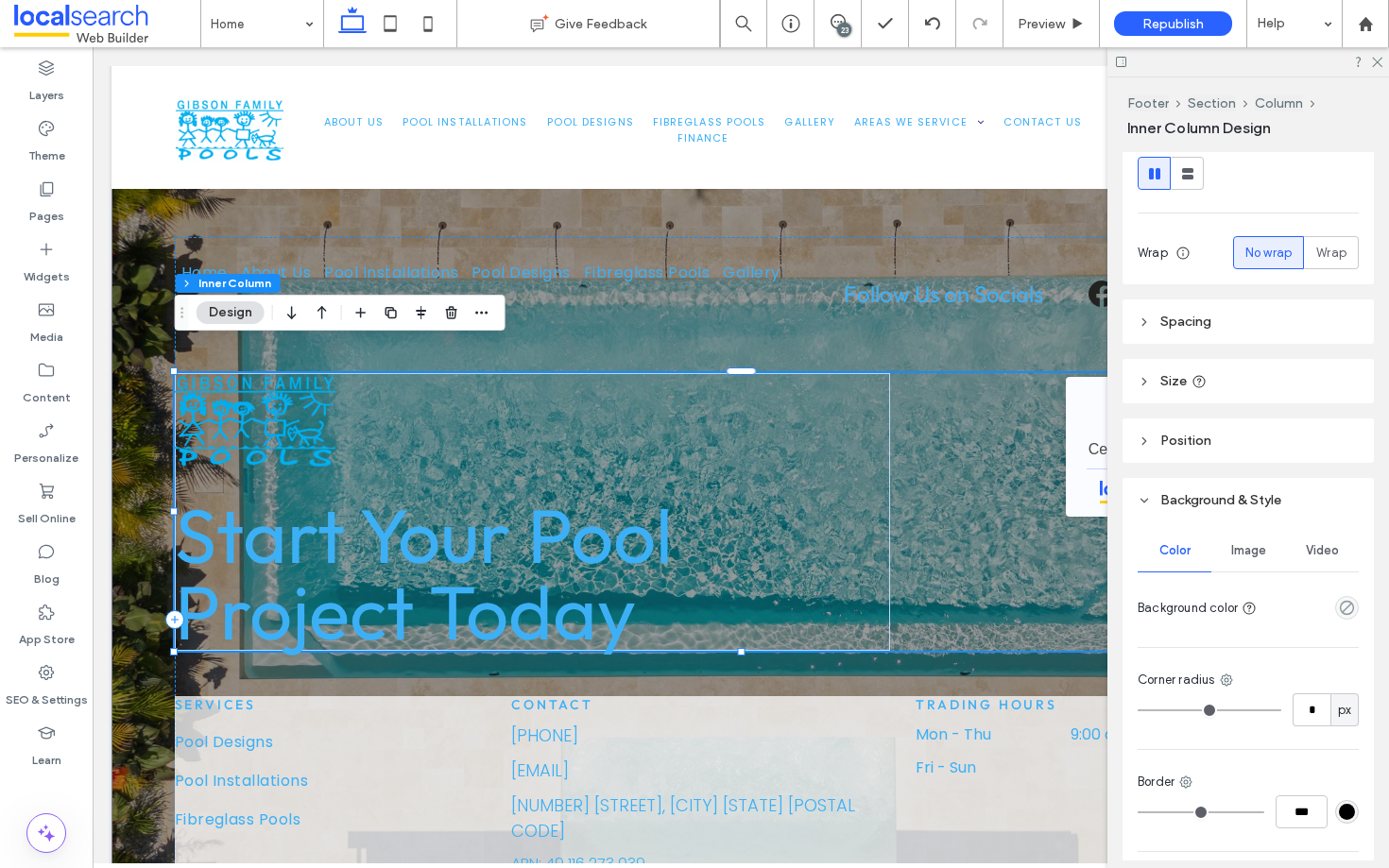 scroll, scrollTop: 443, scrollLeft: 0, axis: vertical 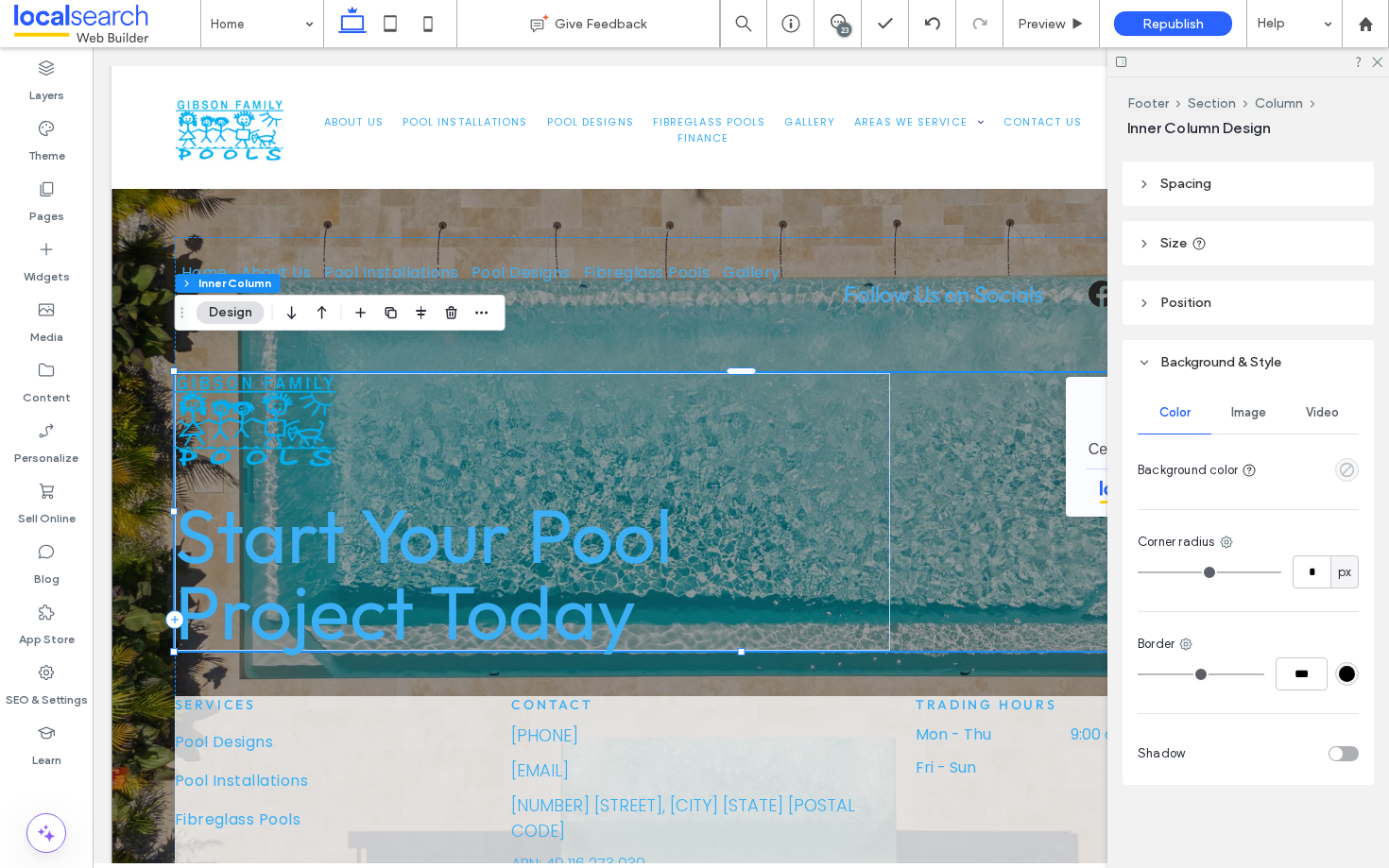 click 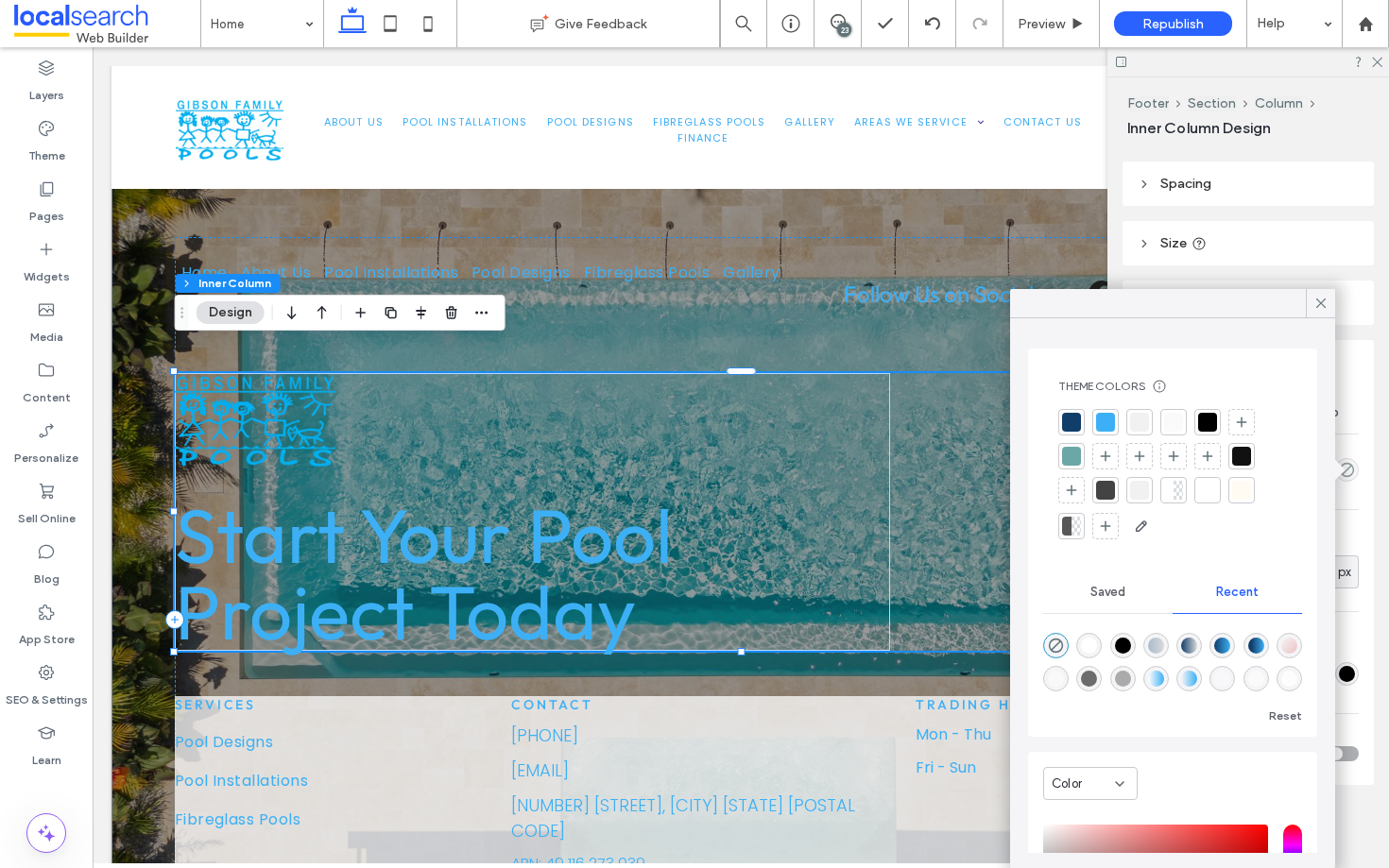 click at bounding box center (1089, 645) 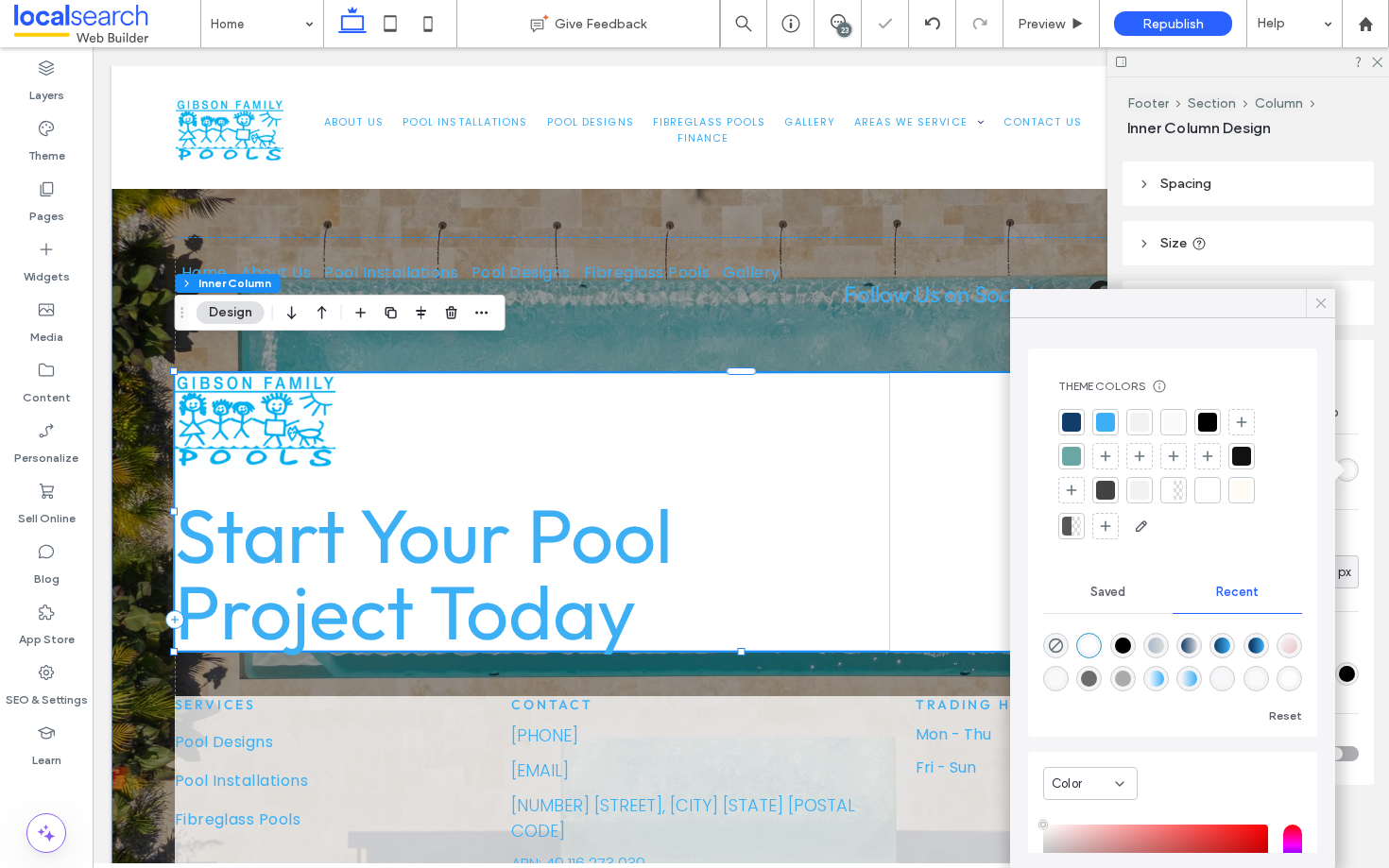 click at bounding box center (1321, 303) 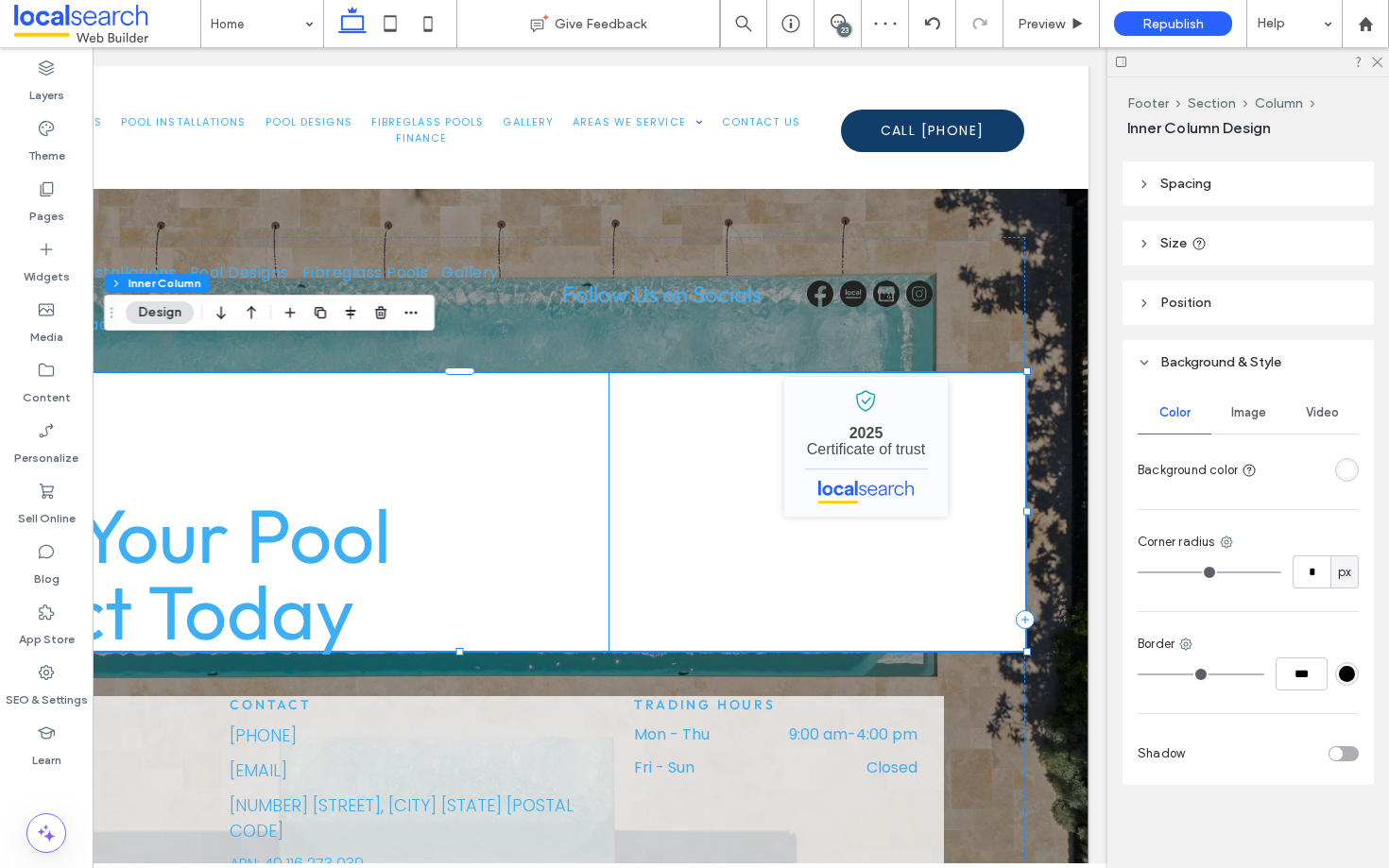 scroll, scrollTop: 0, scrollLeft: 0, axis: both 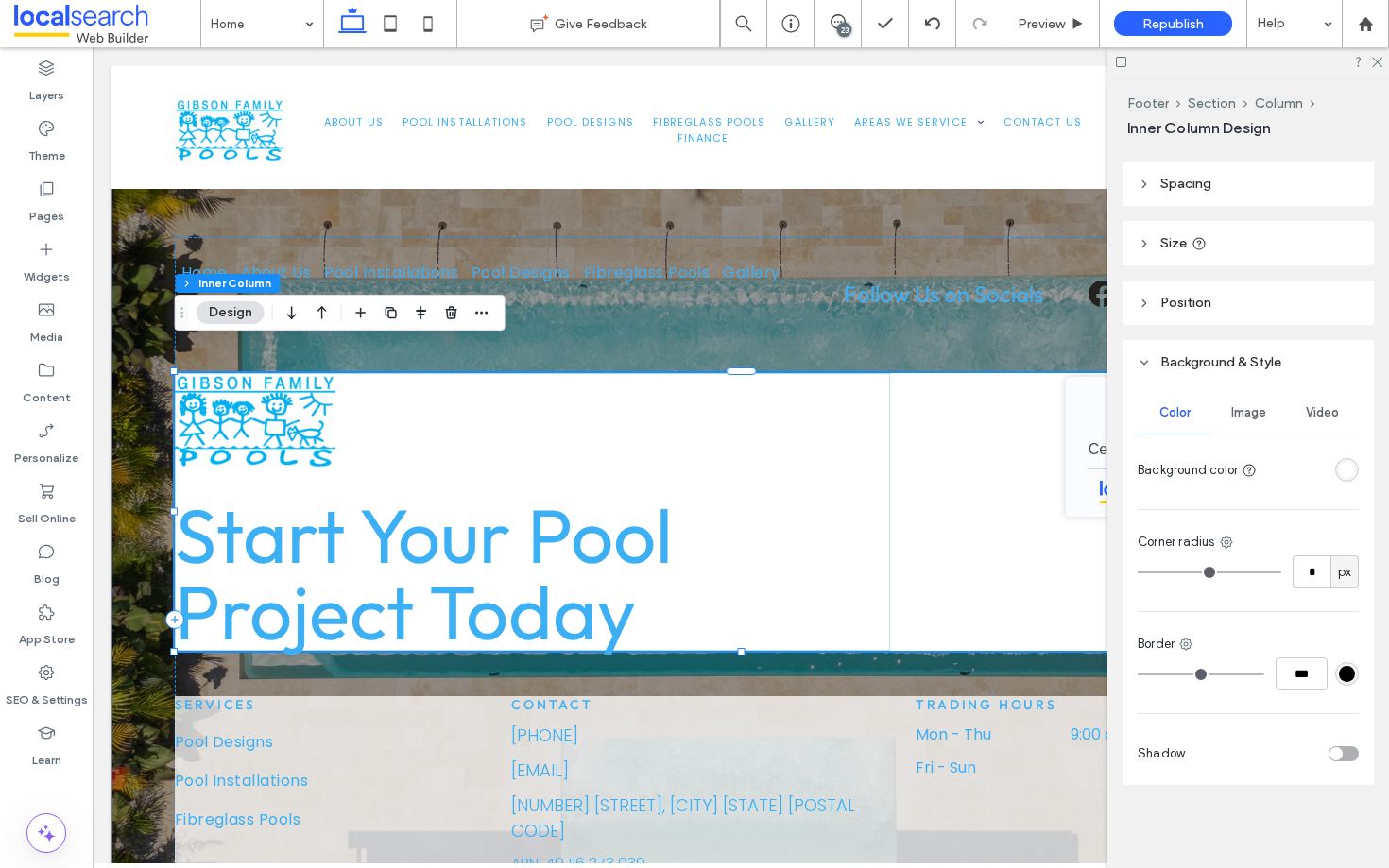 click at bounding box center [1312, 469] 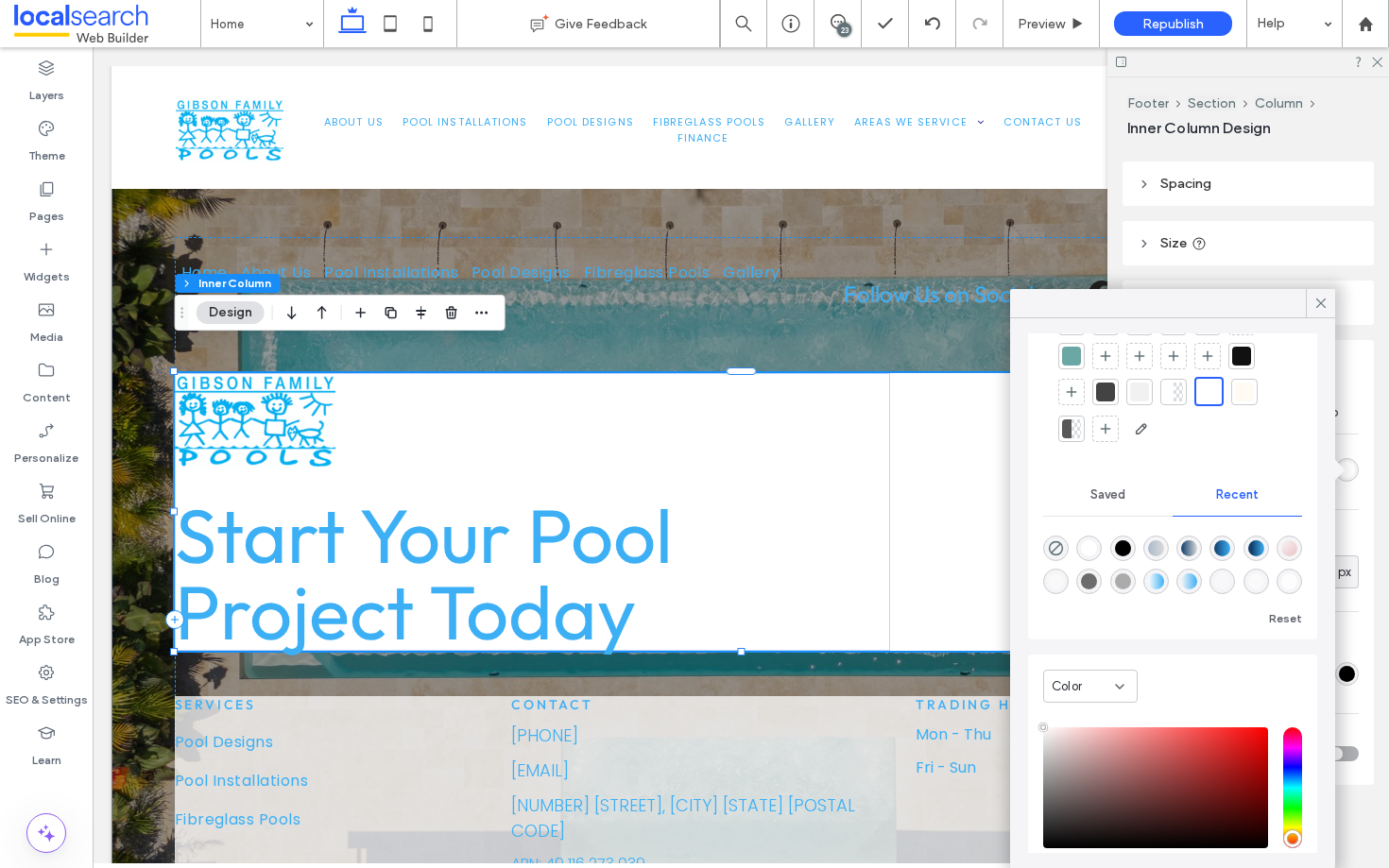scroll, scrollTop: 215, scrollLeft: 0, axis: vertical 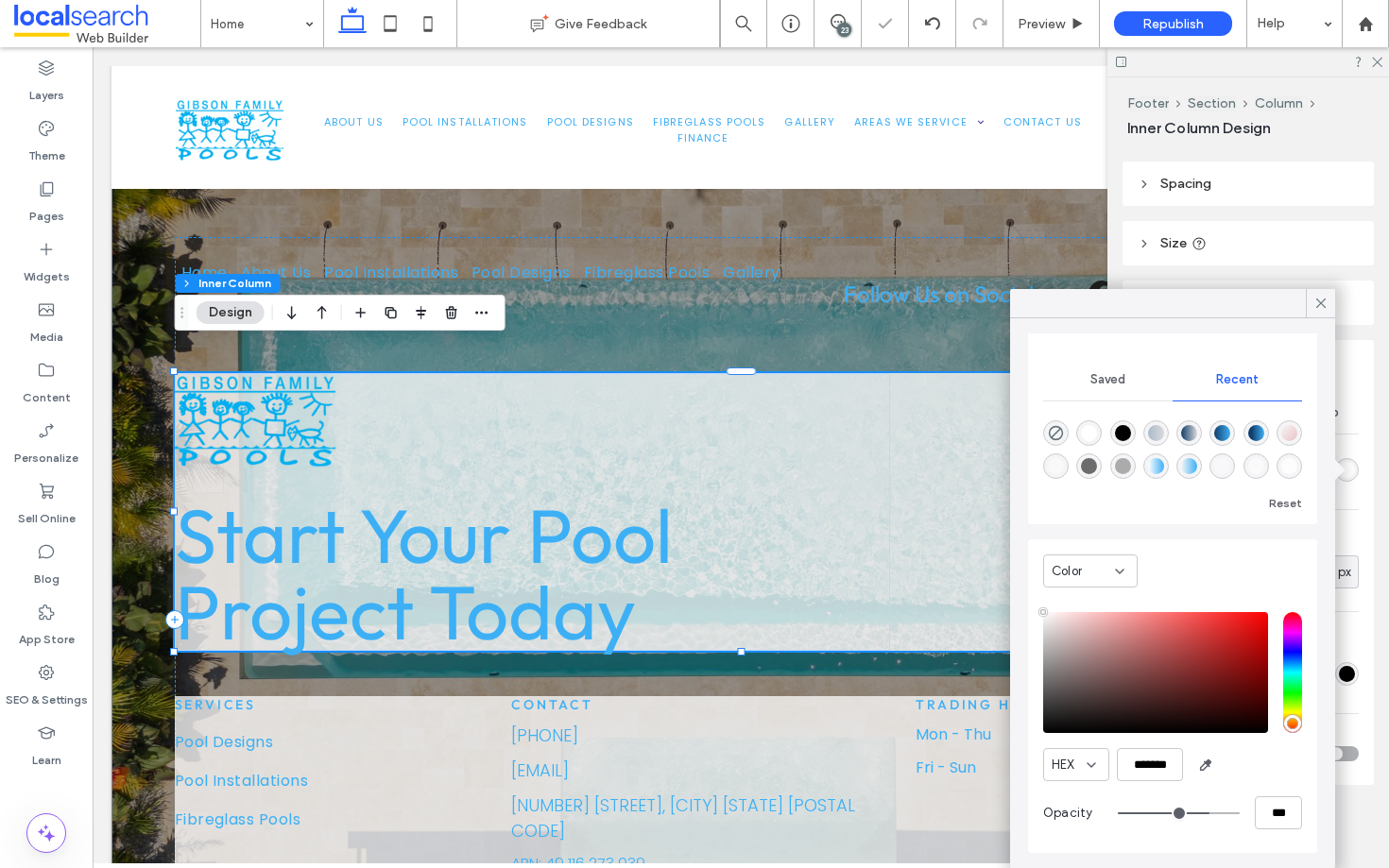 drag, startPoint x: 1231, startPoint y: 812, endPoint x: 1205, endPoint y: 815, distance: 26.172505 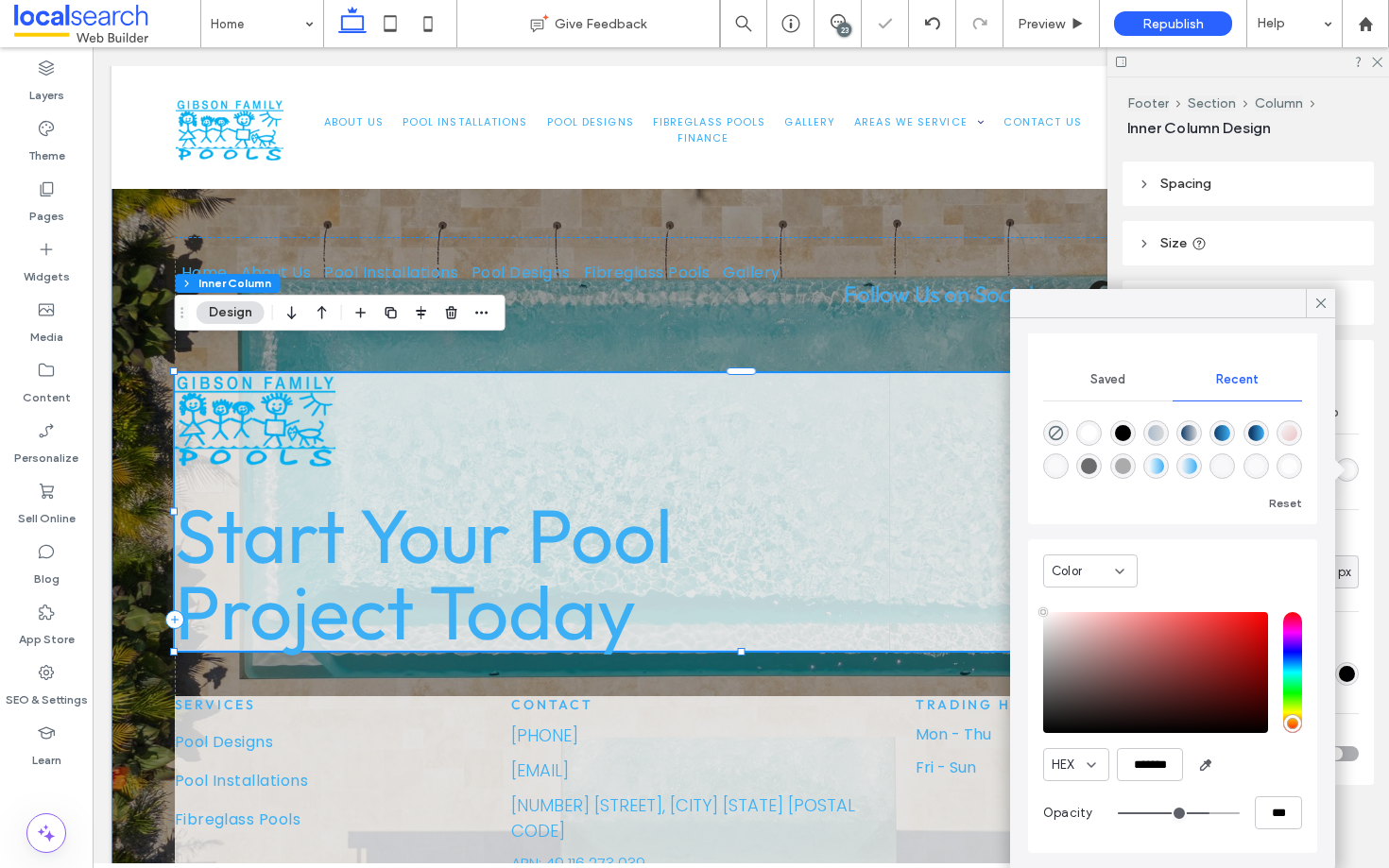 click at bounding box center [1178, 813] 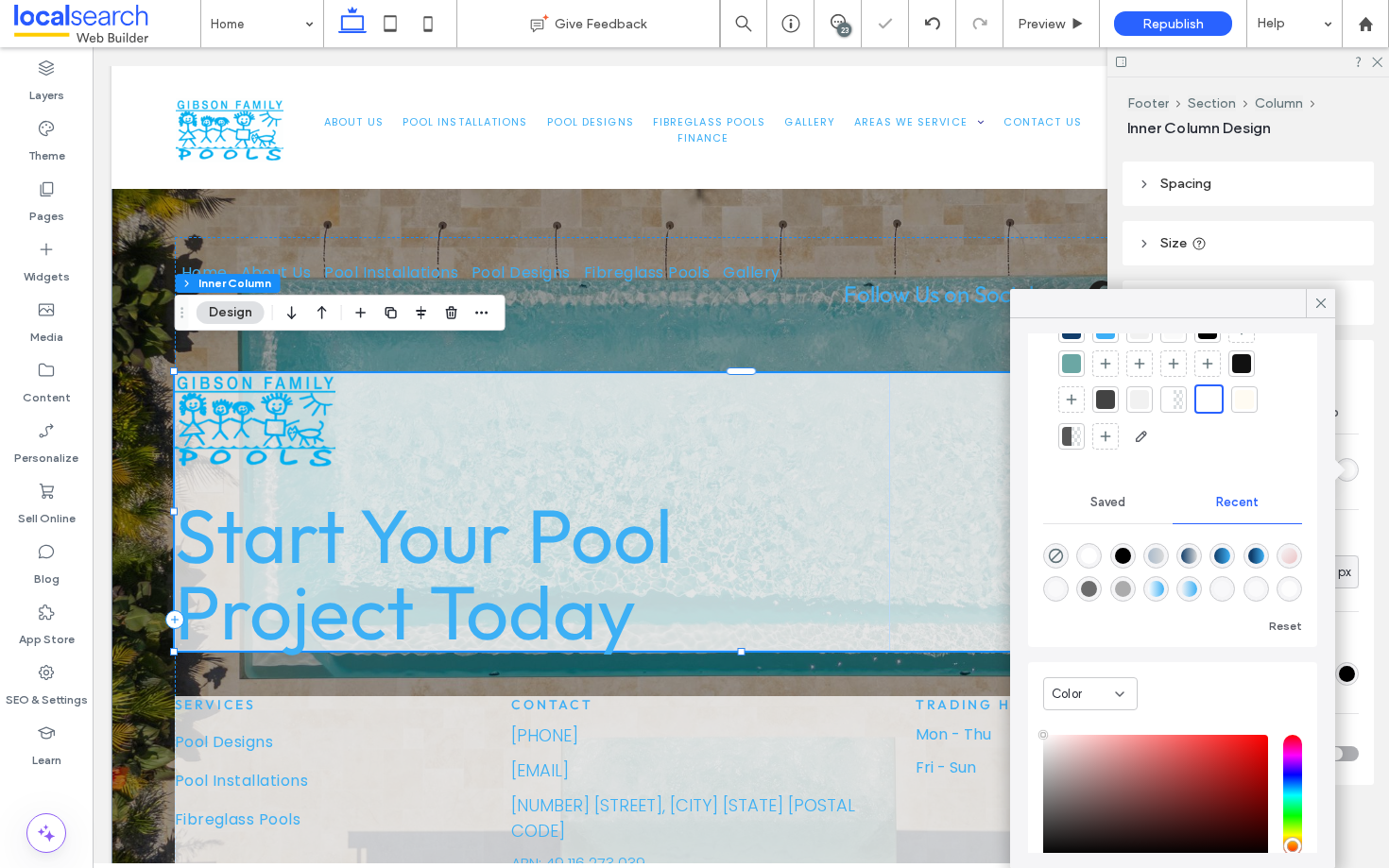 scroll, scrollTop: 86, scrollLeft: 0, axis: vertical 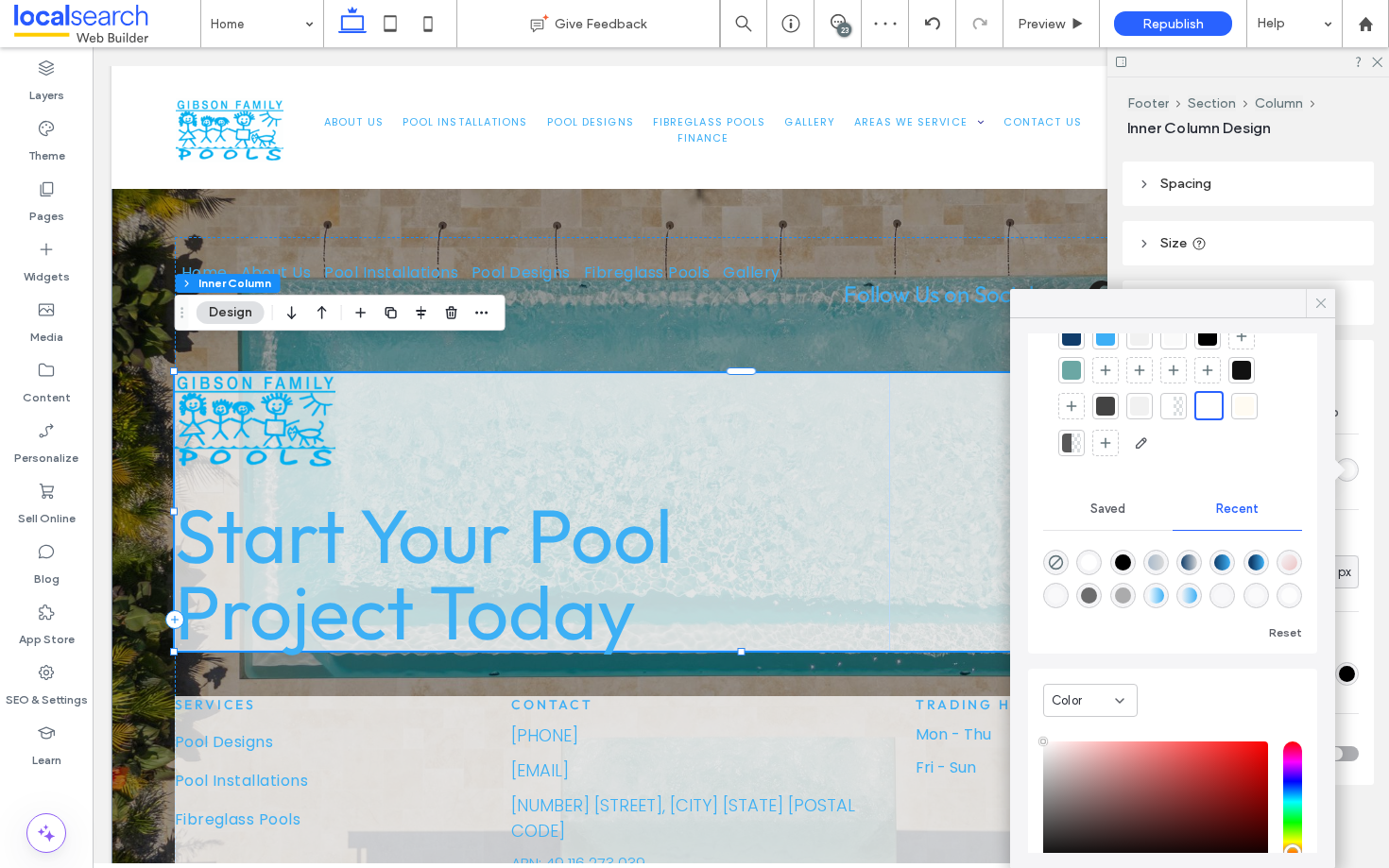 click 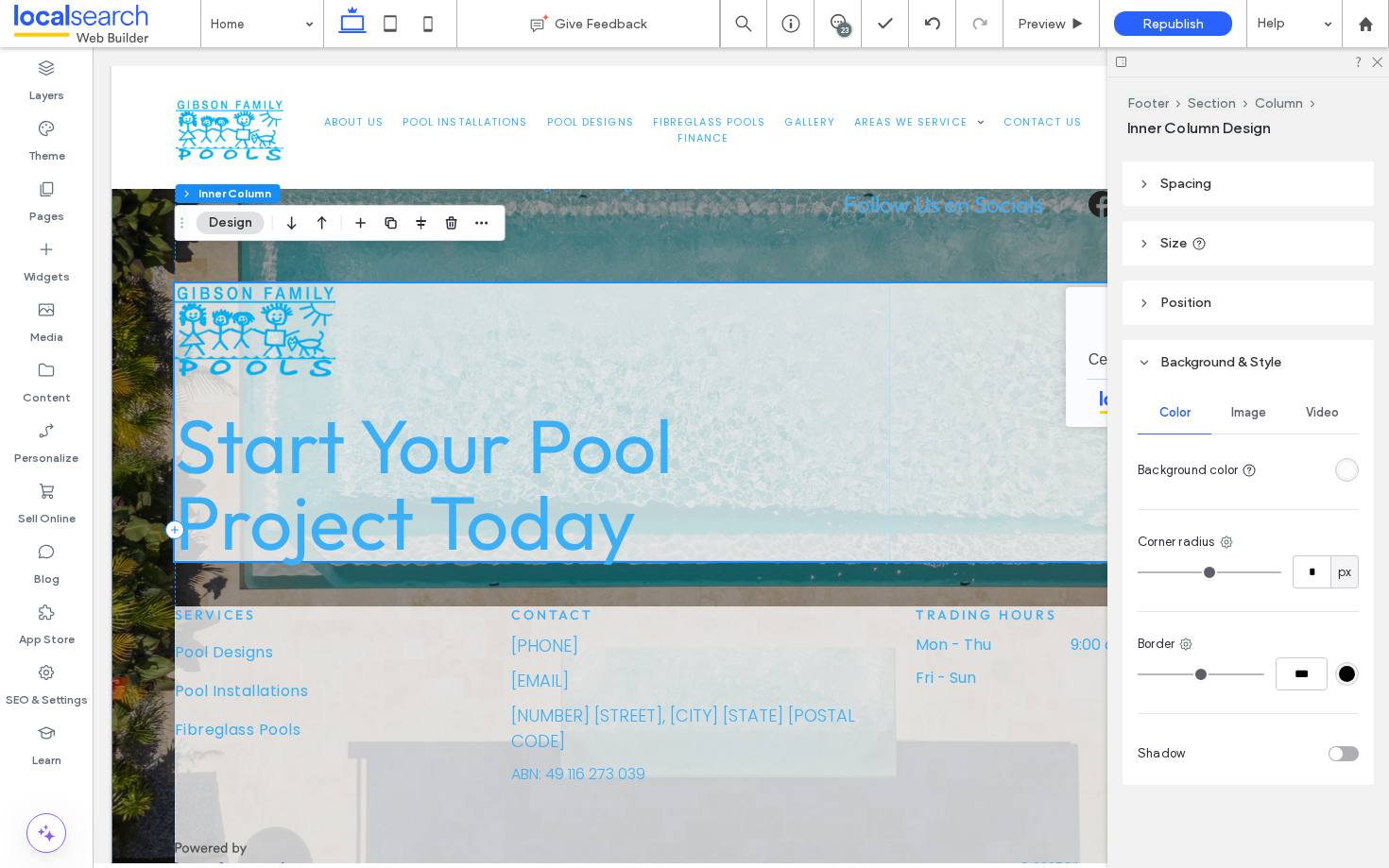 scroll, scrollTop: 8046, scrollLeft: 0, axis: vertical 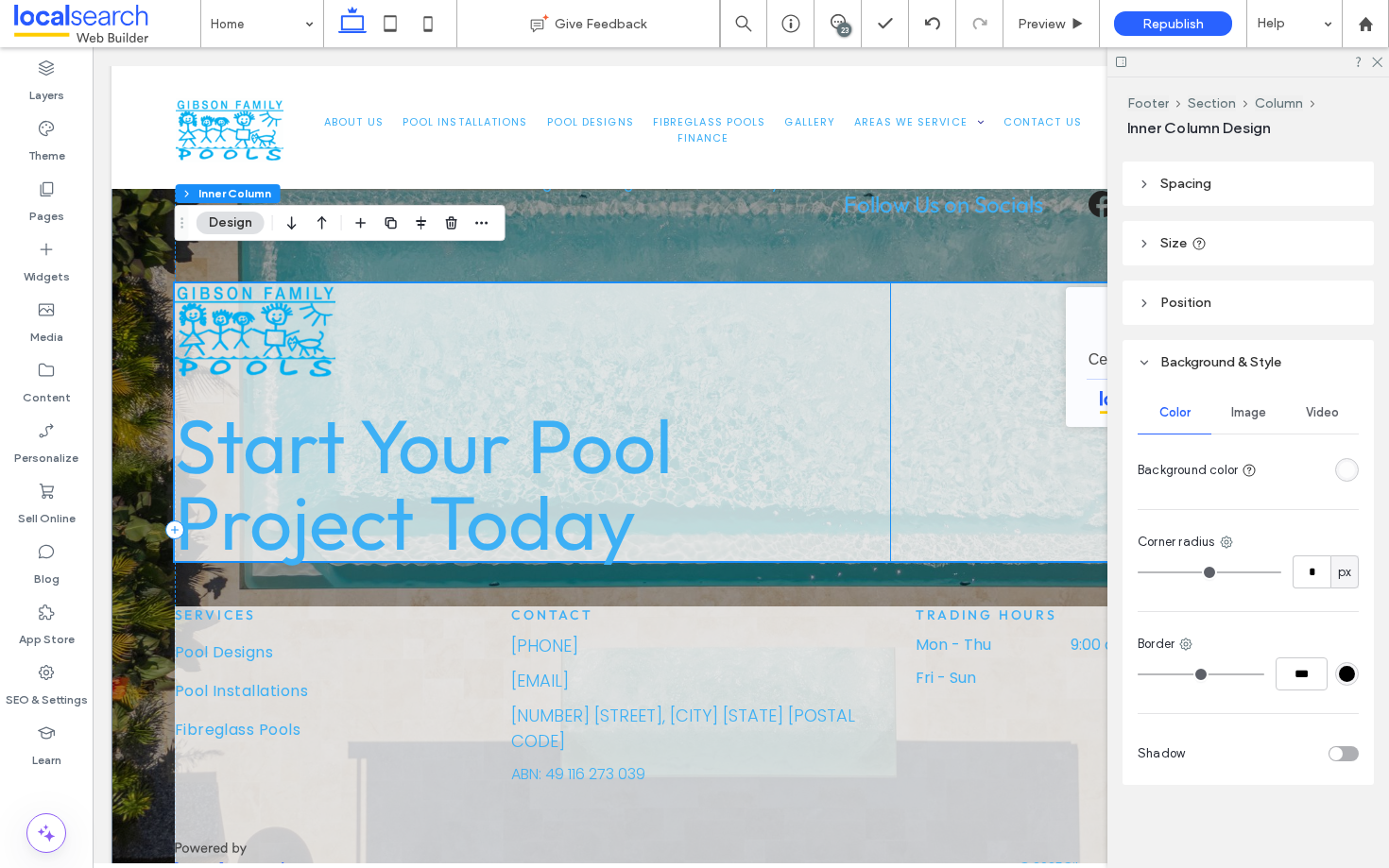 click on "Start Your Pool Project Today" at bounding box center (423, 484) 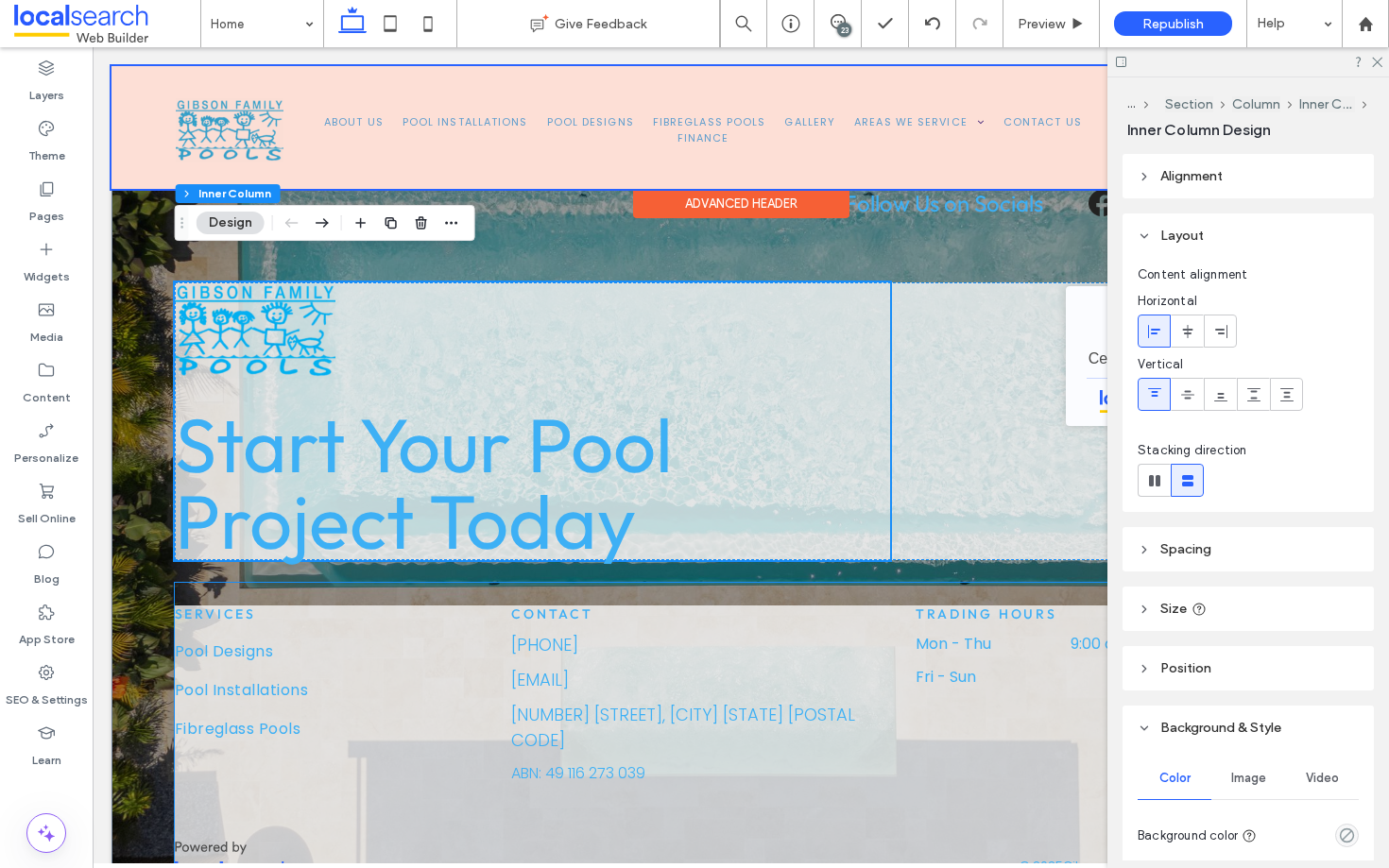 scroll, scrollTop: 8046, scrollLeft: 0, axis: vertical 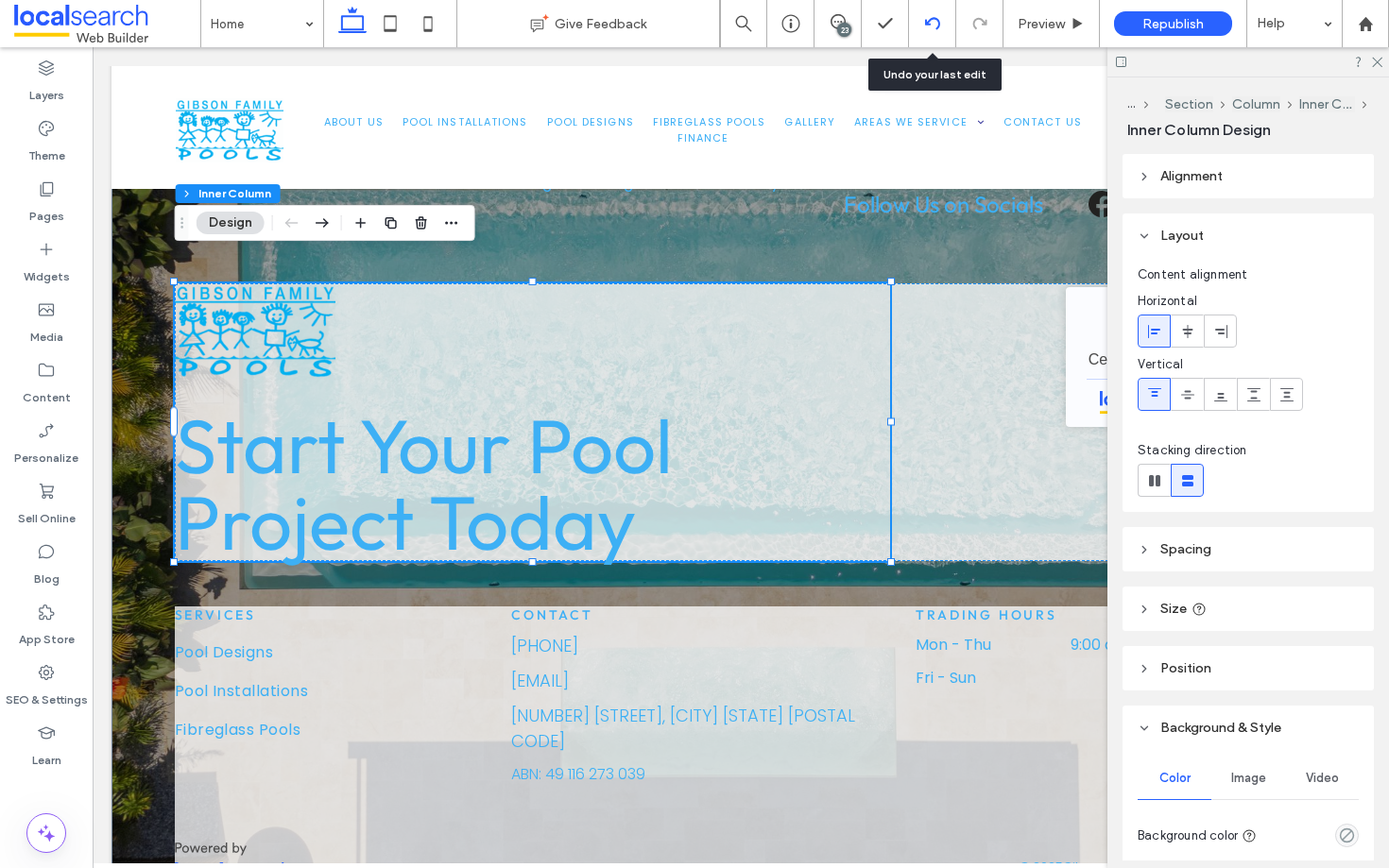 click at bounding box center [933, 24] 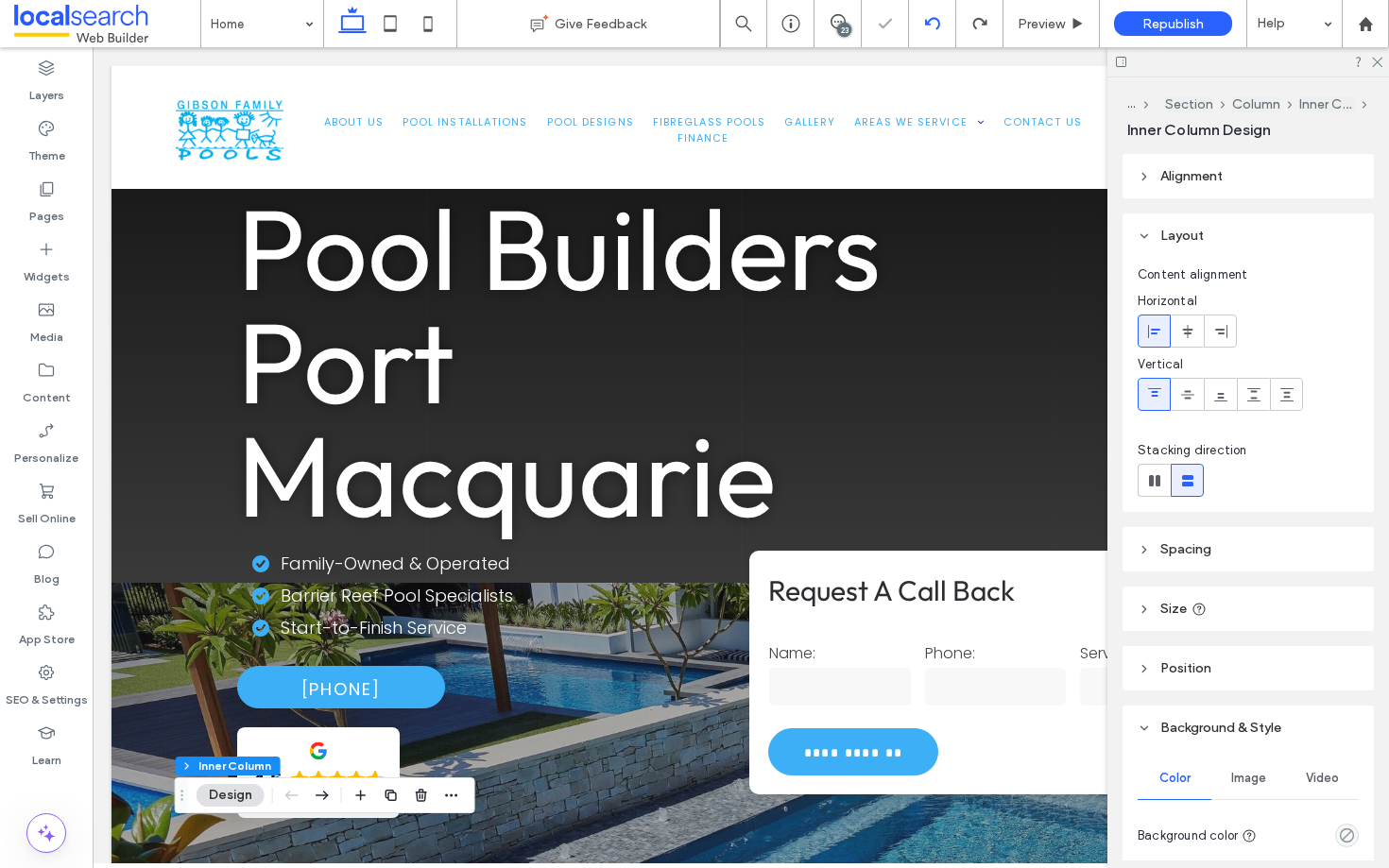 scroll, scrollTop: 7871, scrollLeft: 0, axis: vertical 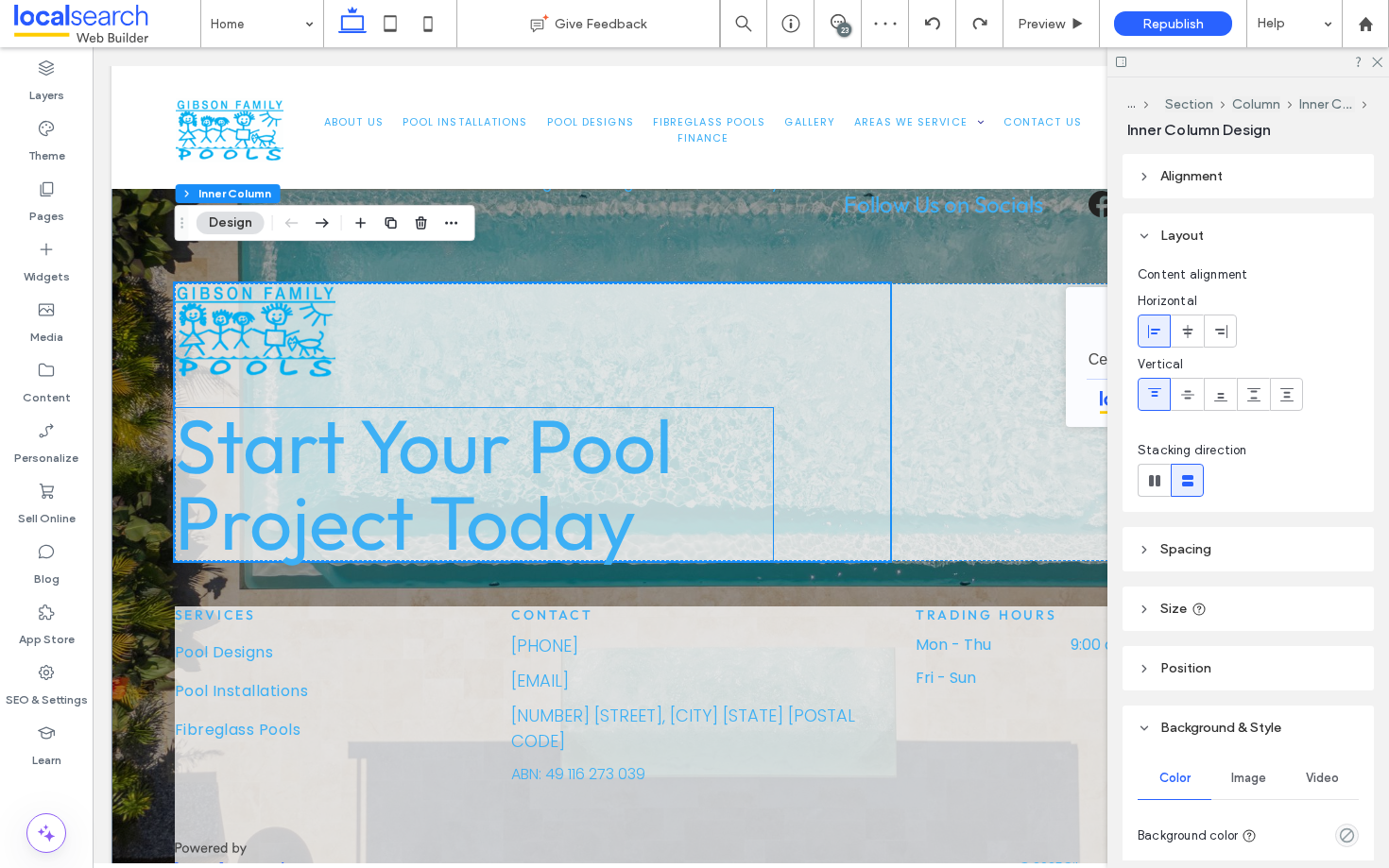 click on "Start Your Pool Project Today" at bounding box center [473, 485] 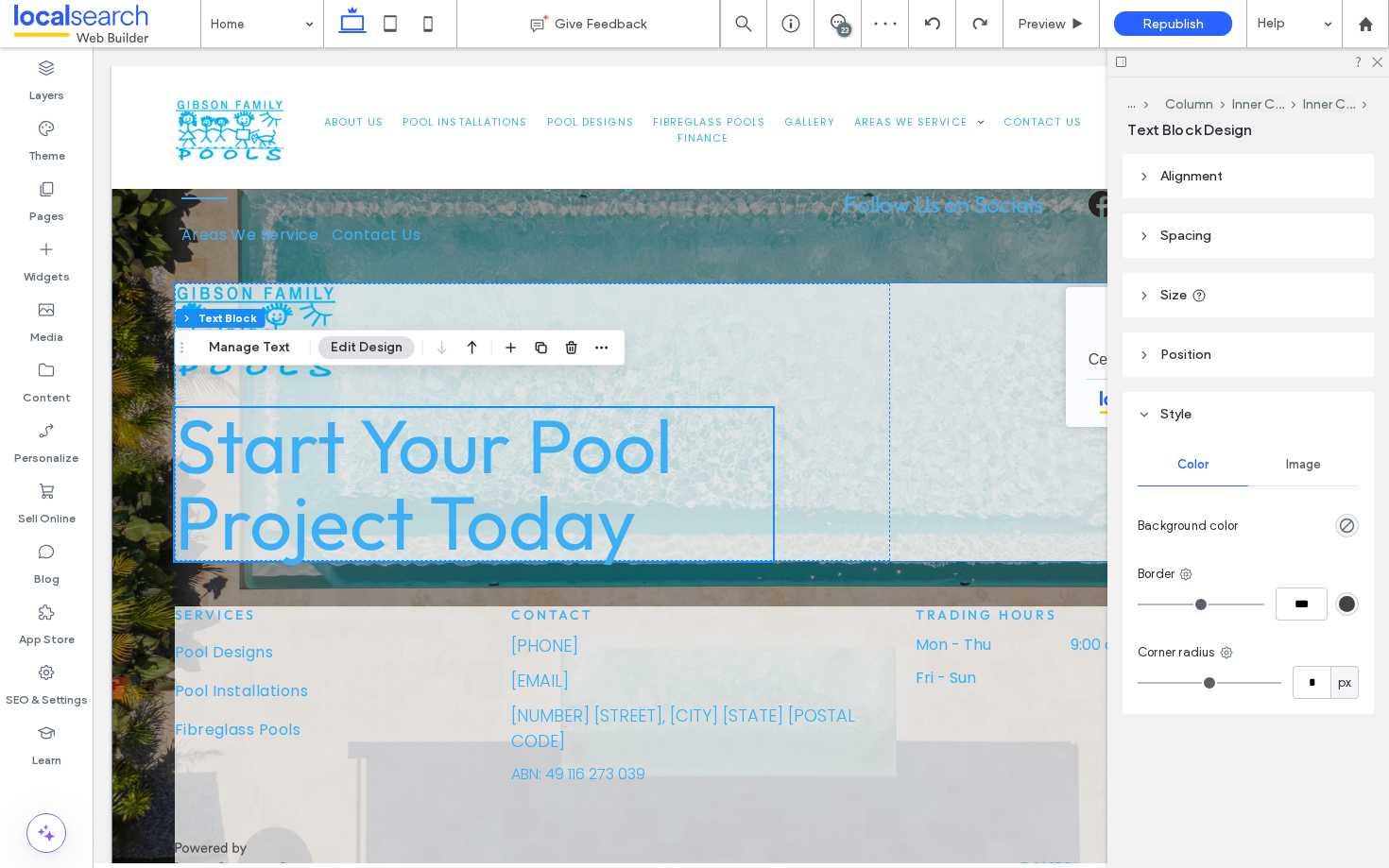 click on "Start Your Pool Project Today
Gibson Family Pools Port Macquarie - Localsearch verified business [YEAR] Certificate of trust" at bounding box center [741, 422] 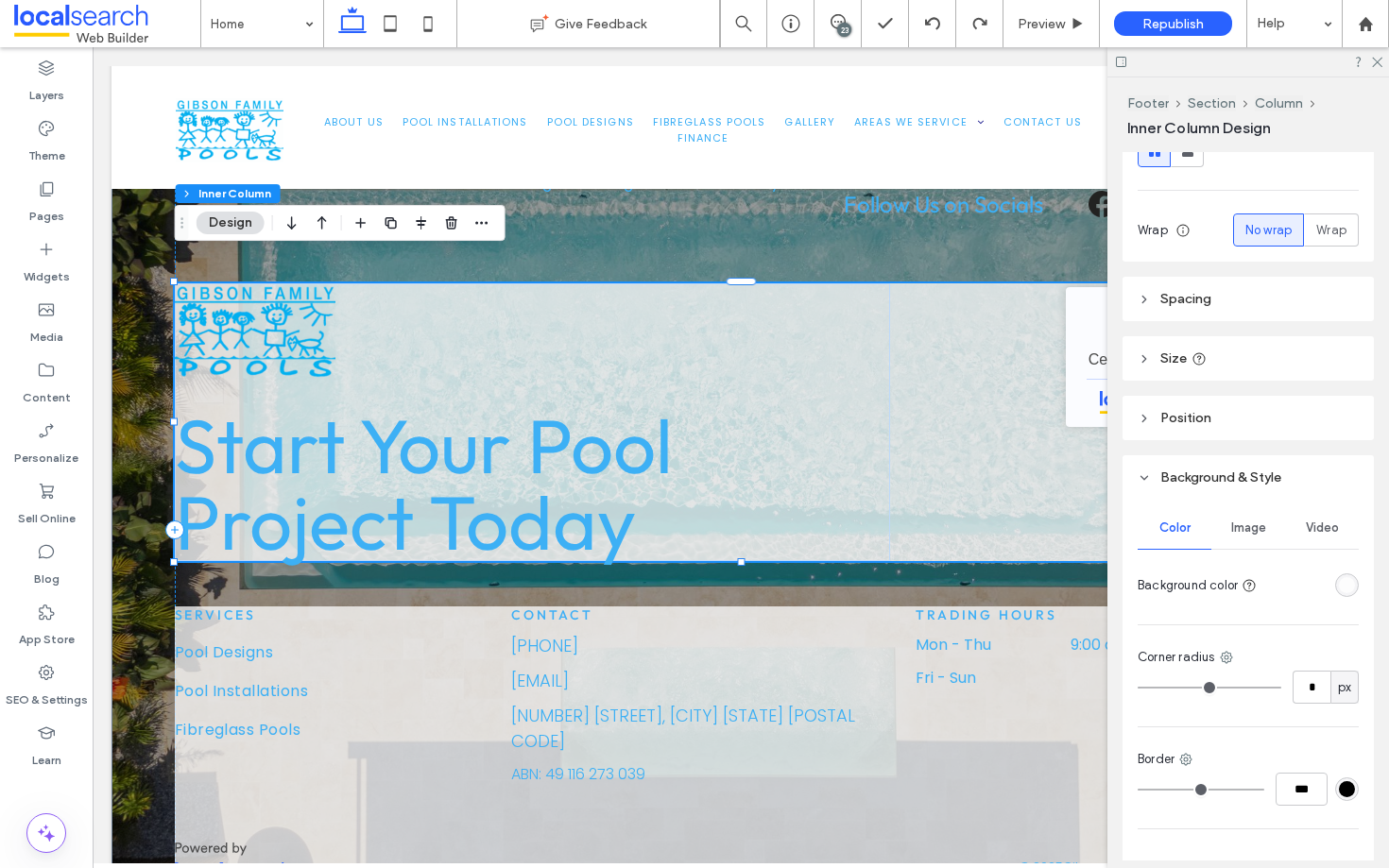 scroll, scrollTop: 443, scrollLeft: 0, axis: vertical 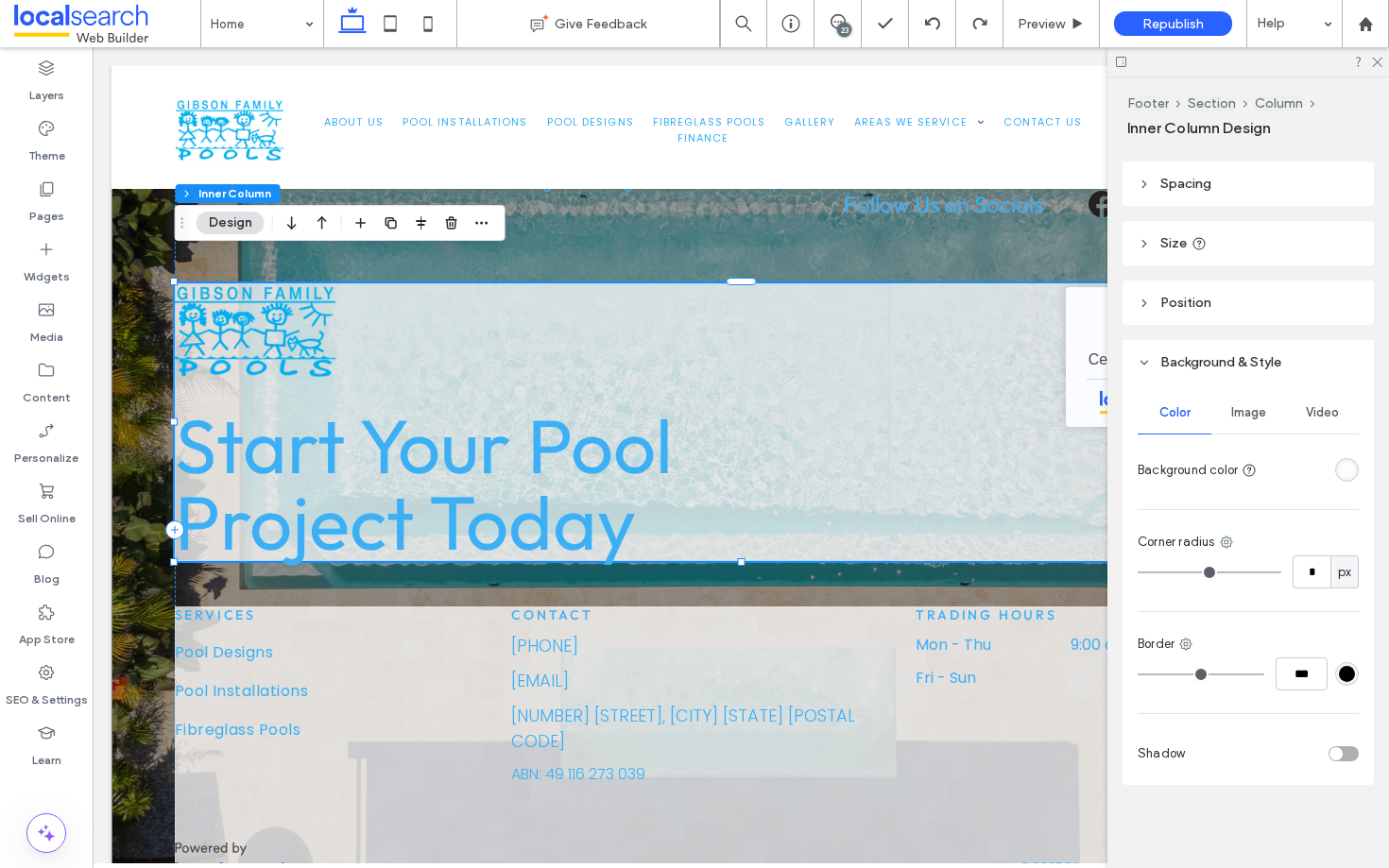 click at bounding box center (1346, 469) 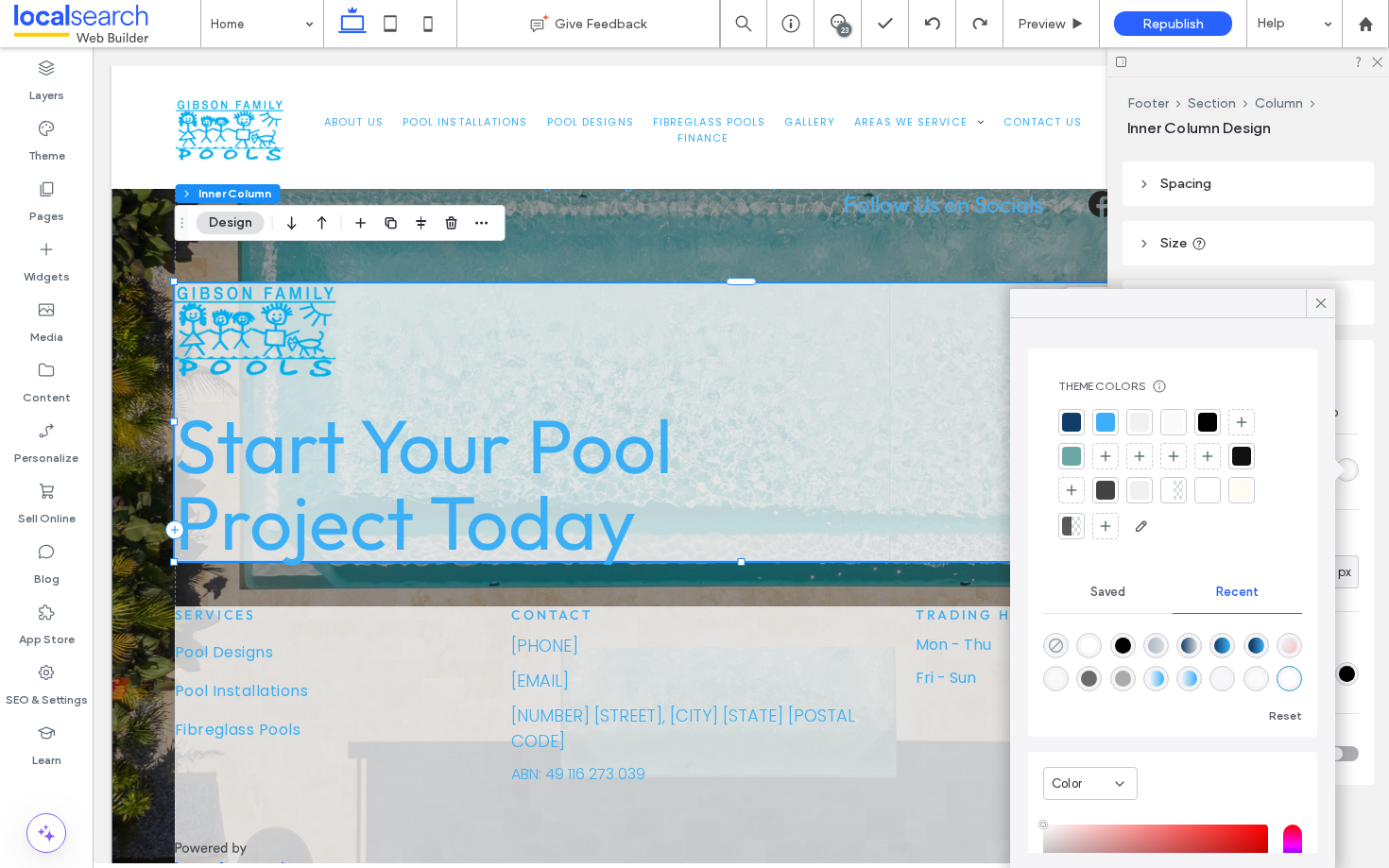 click 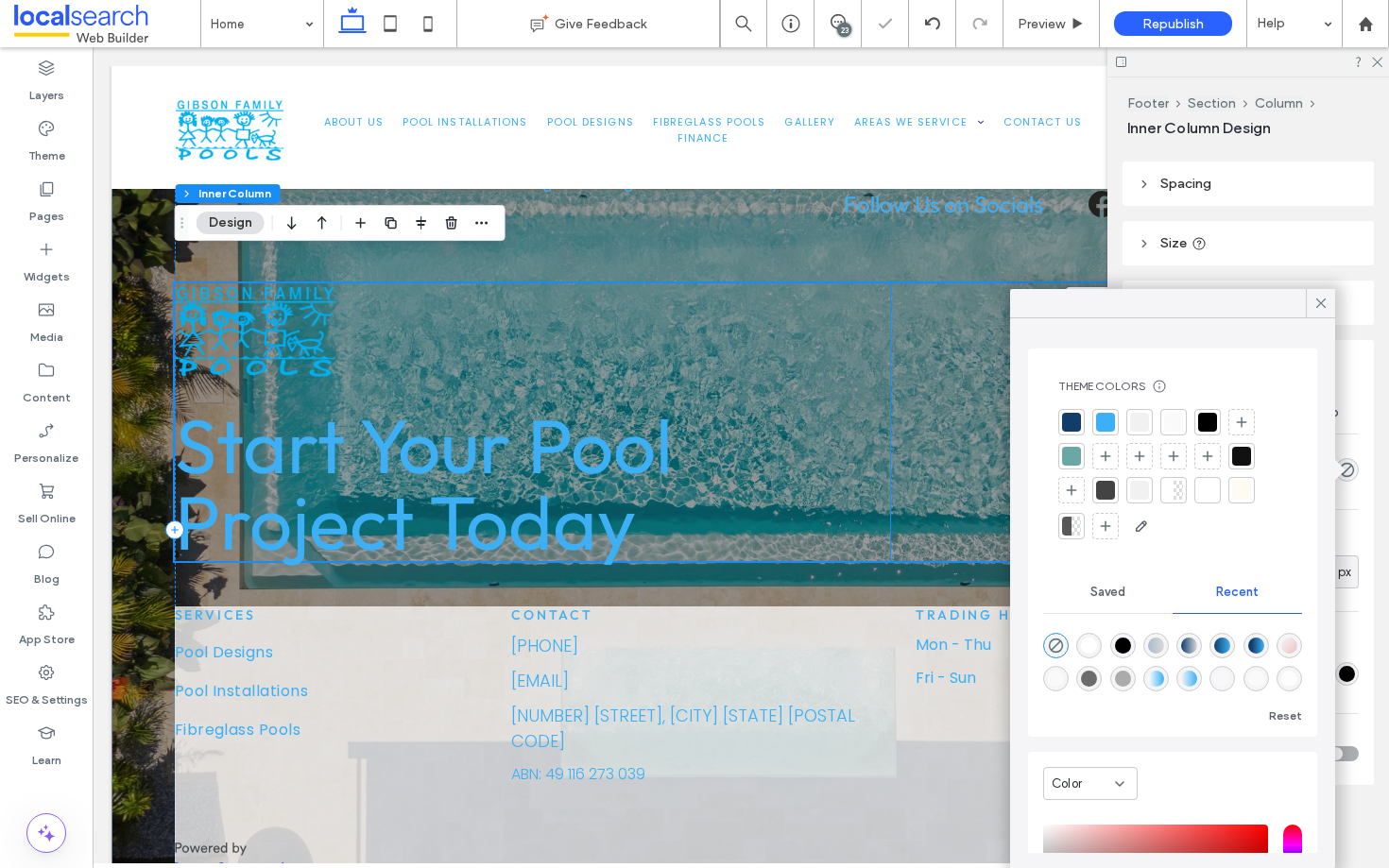 click on "Start Your Pool Project Today" at bounding box center (532, 422) 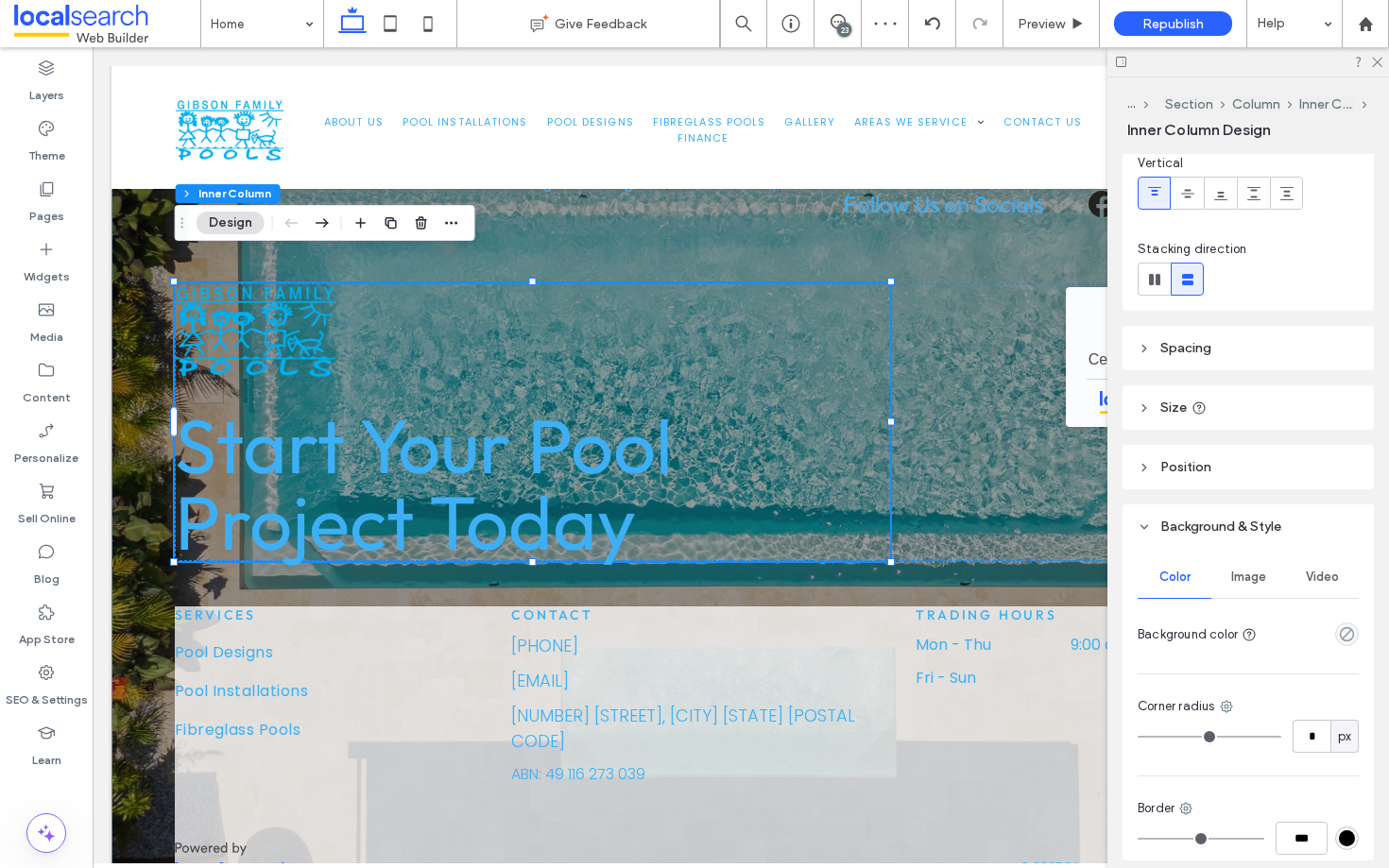 scroll, scrollTop: 209, scrollLeft: 0, axis: vertical 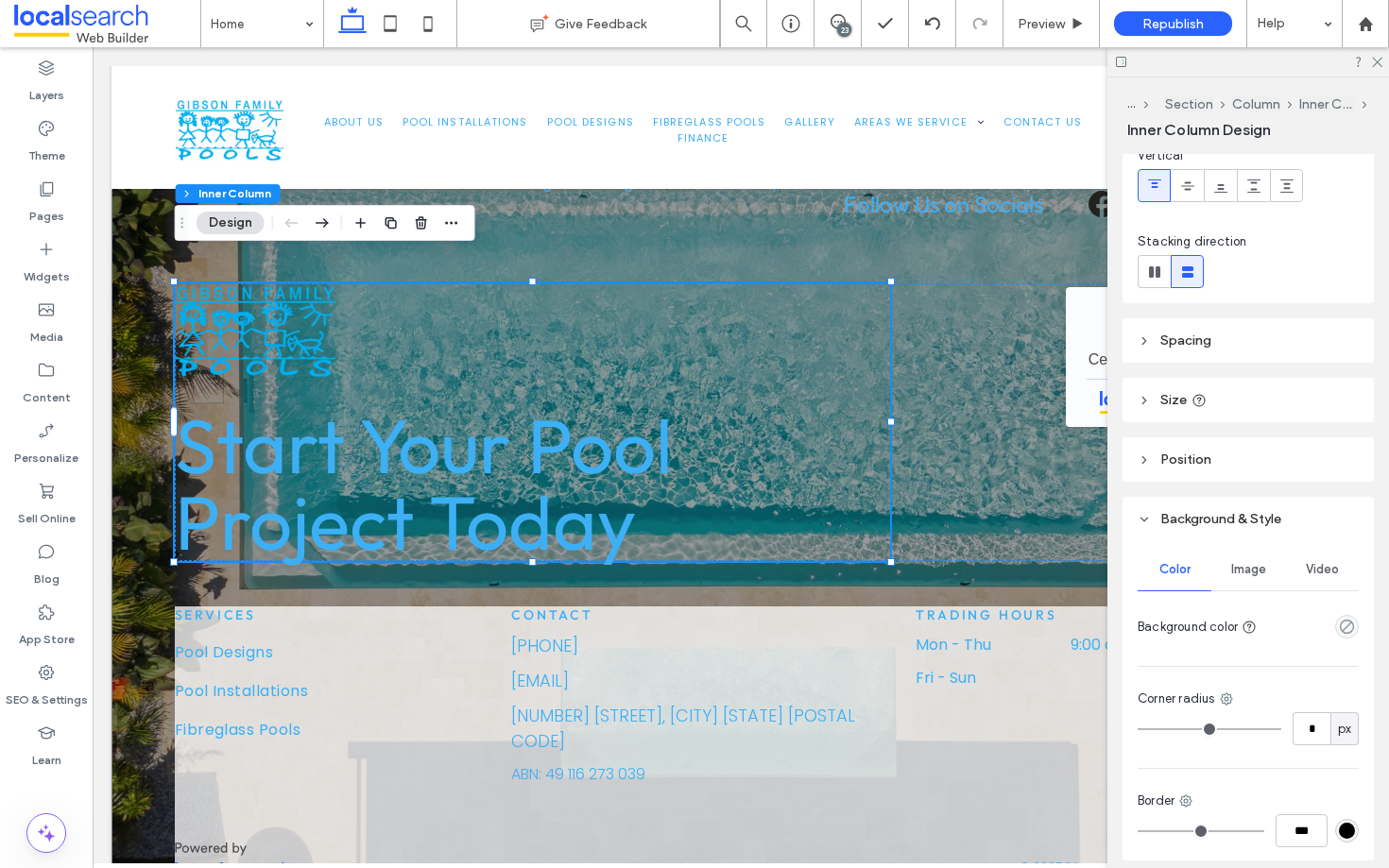 click at bounding box center [1346, 626] 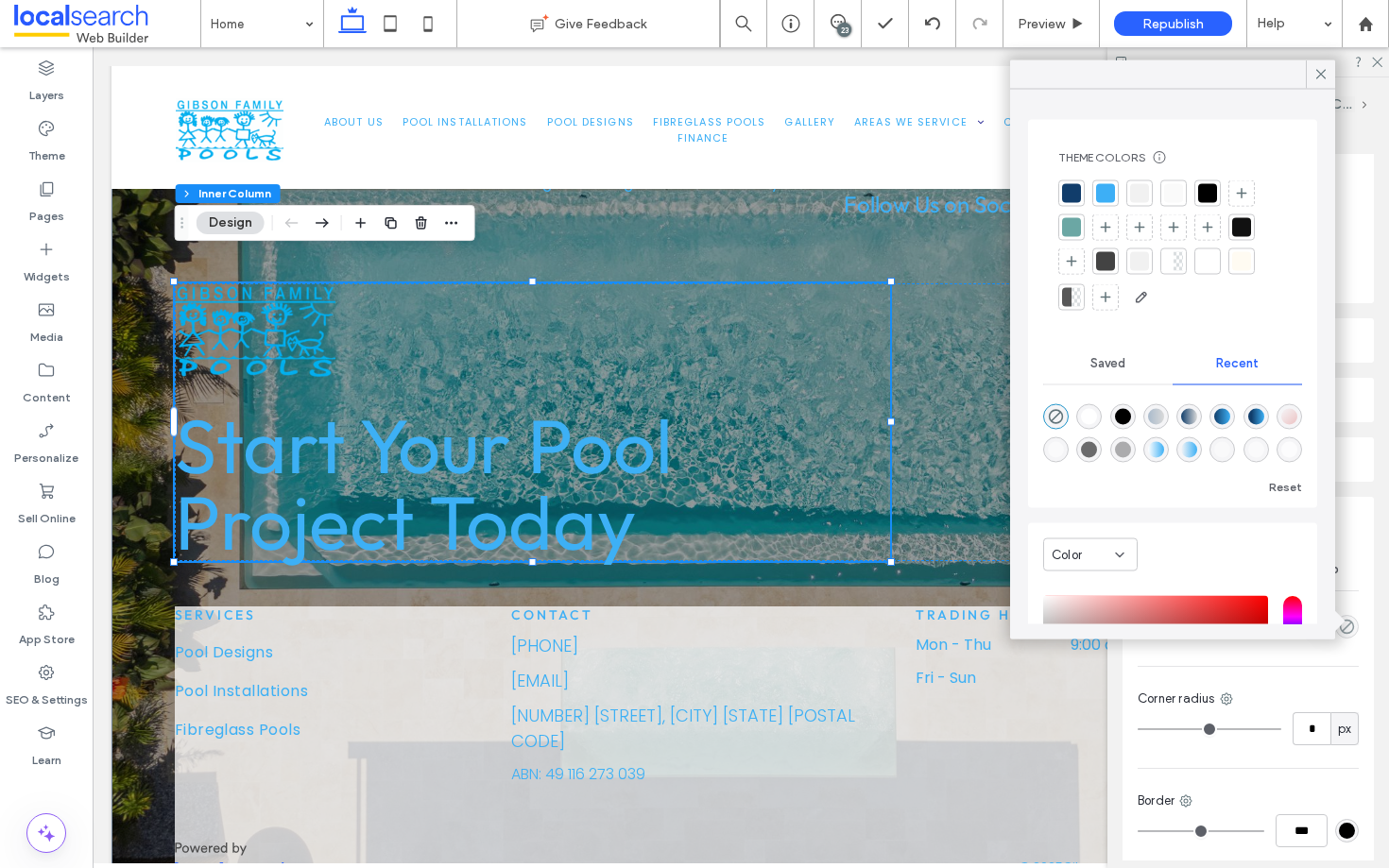 click at bounding box center [1089, 417] 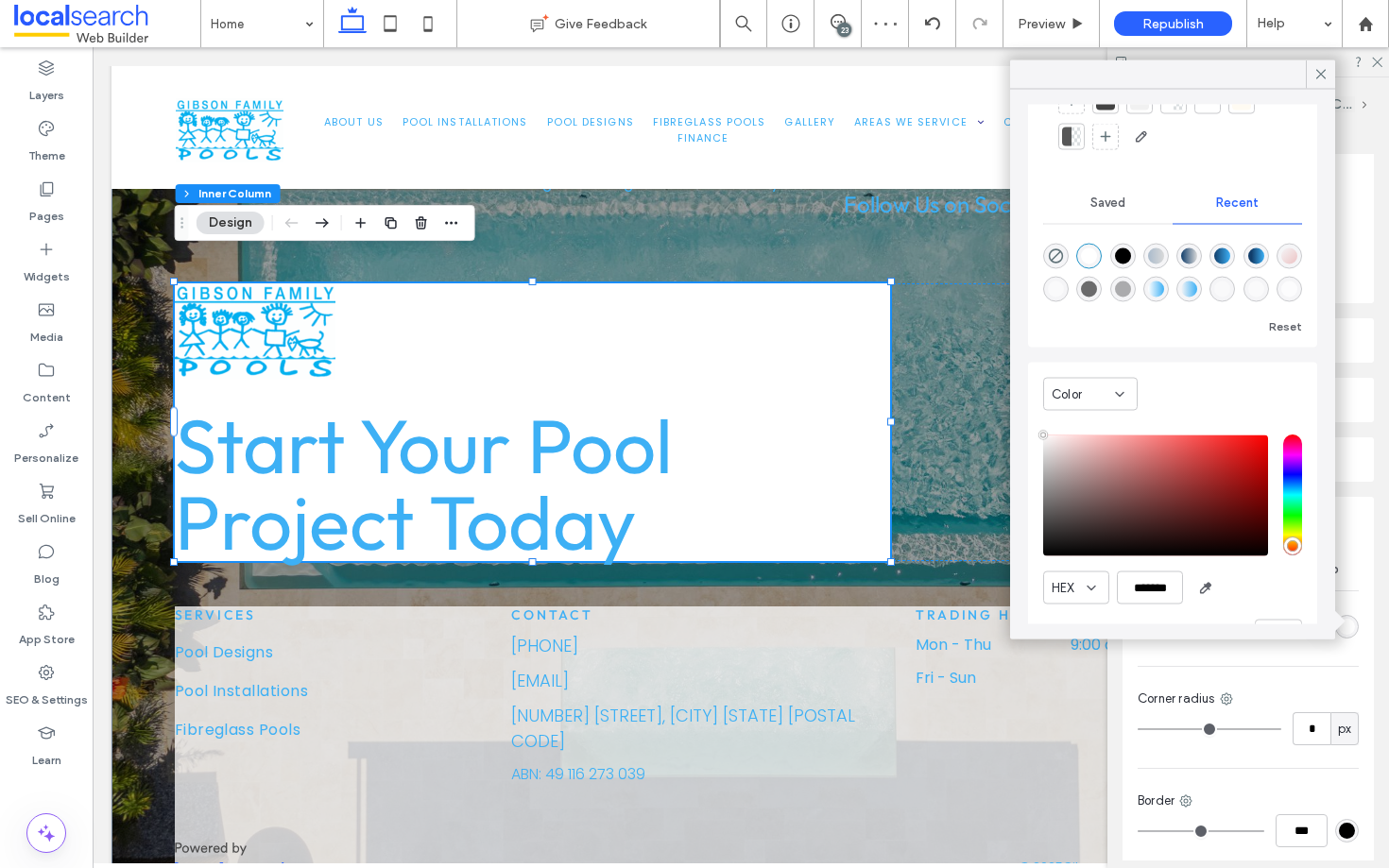 scroll, scrollTop: 213, scrollLeft: 0, axis: vertical 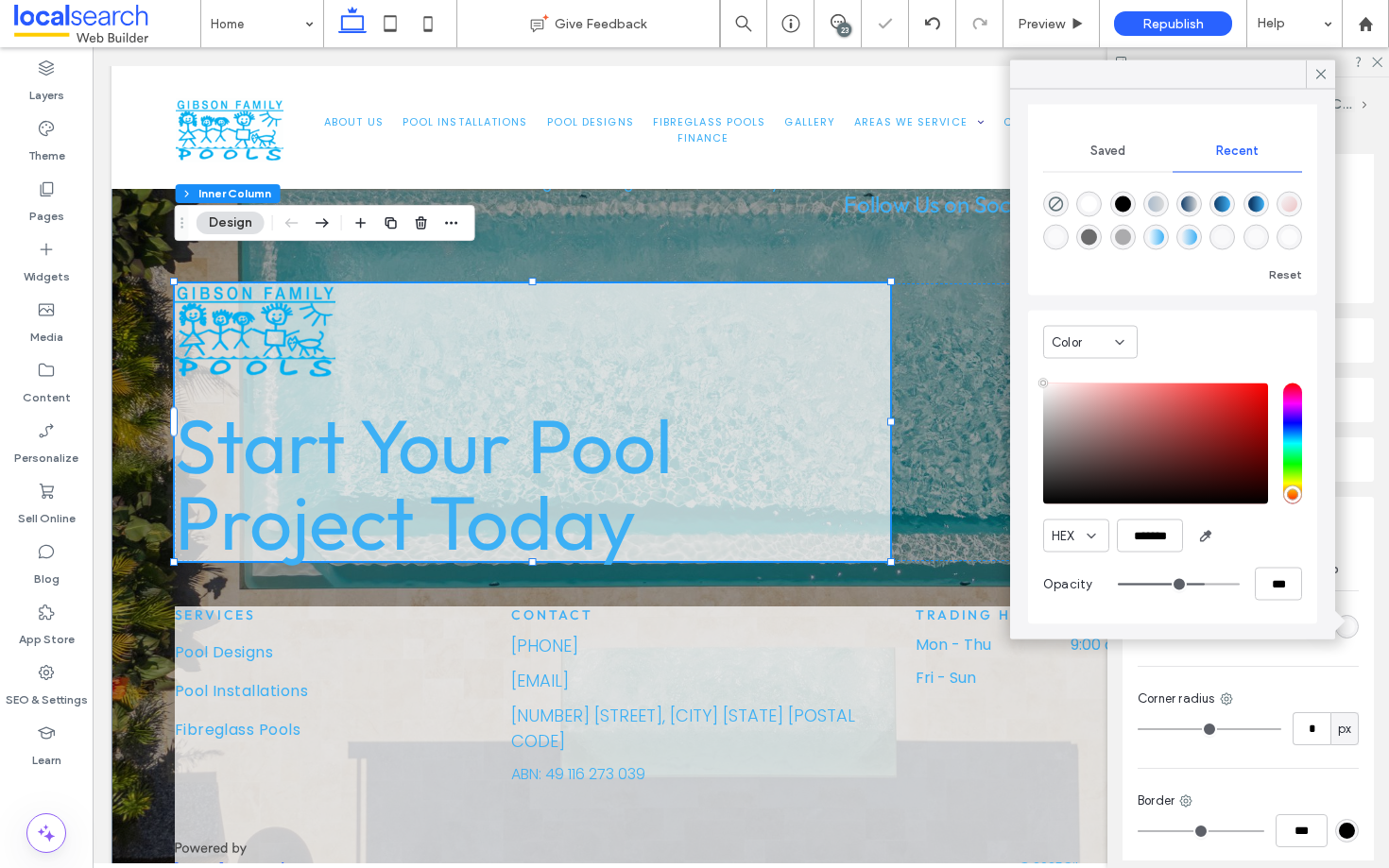drag, startPoint x: 1229, startPoint y: 580, endPoint x: 1200, endPoint y: 584, distance: 29.275 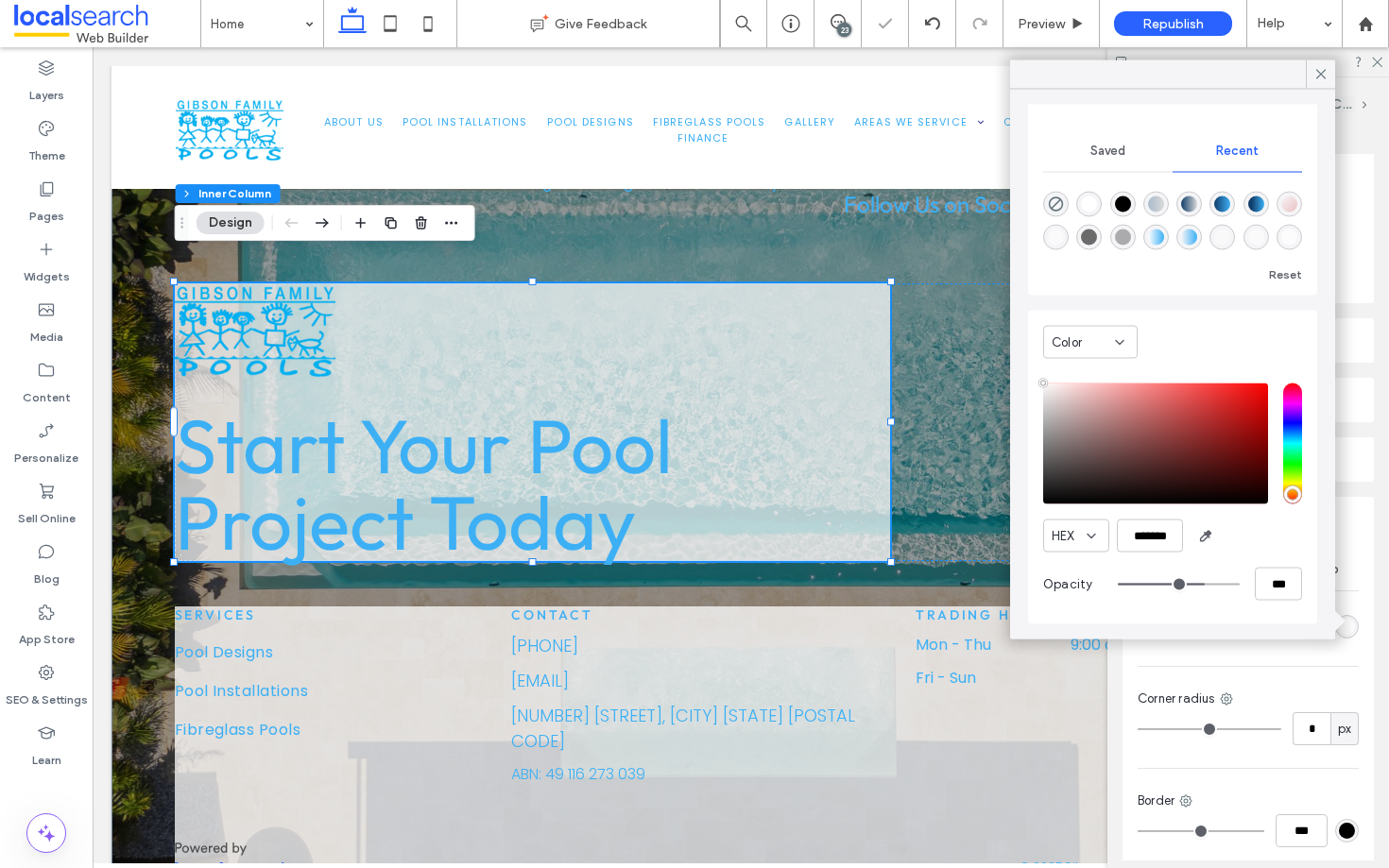 click at bounding box center (1178, 584) 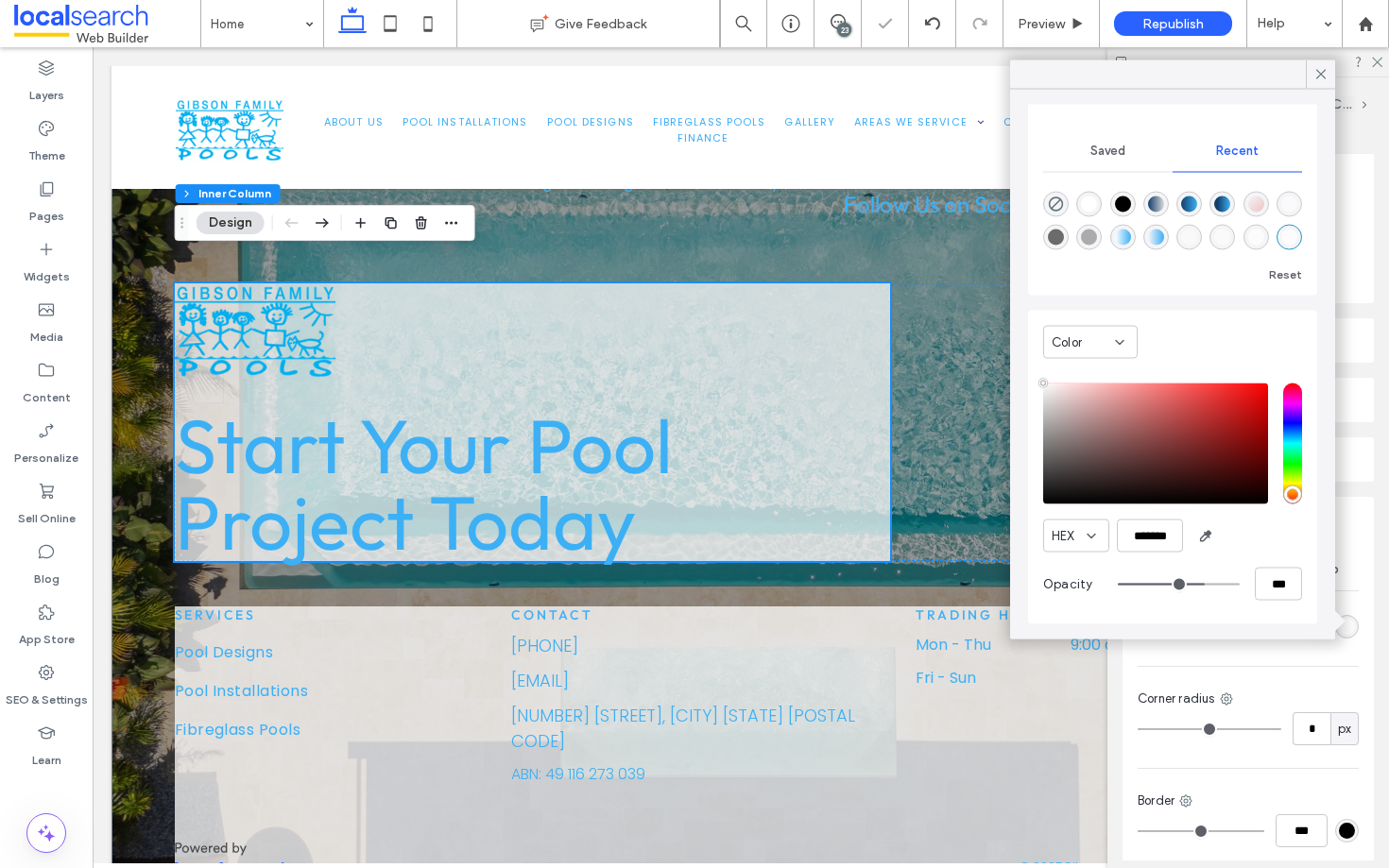 click on "Start Your Pool Project Today" at bounding box center (532, 422) 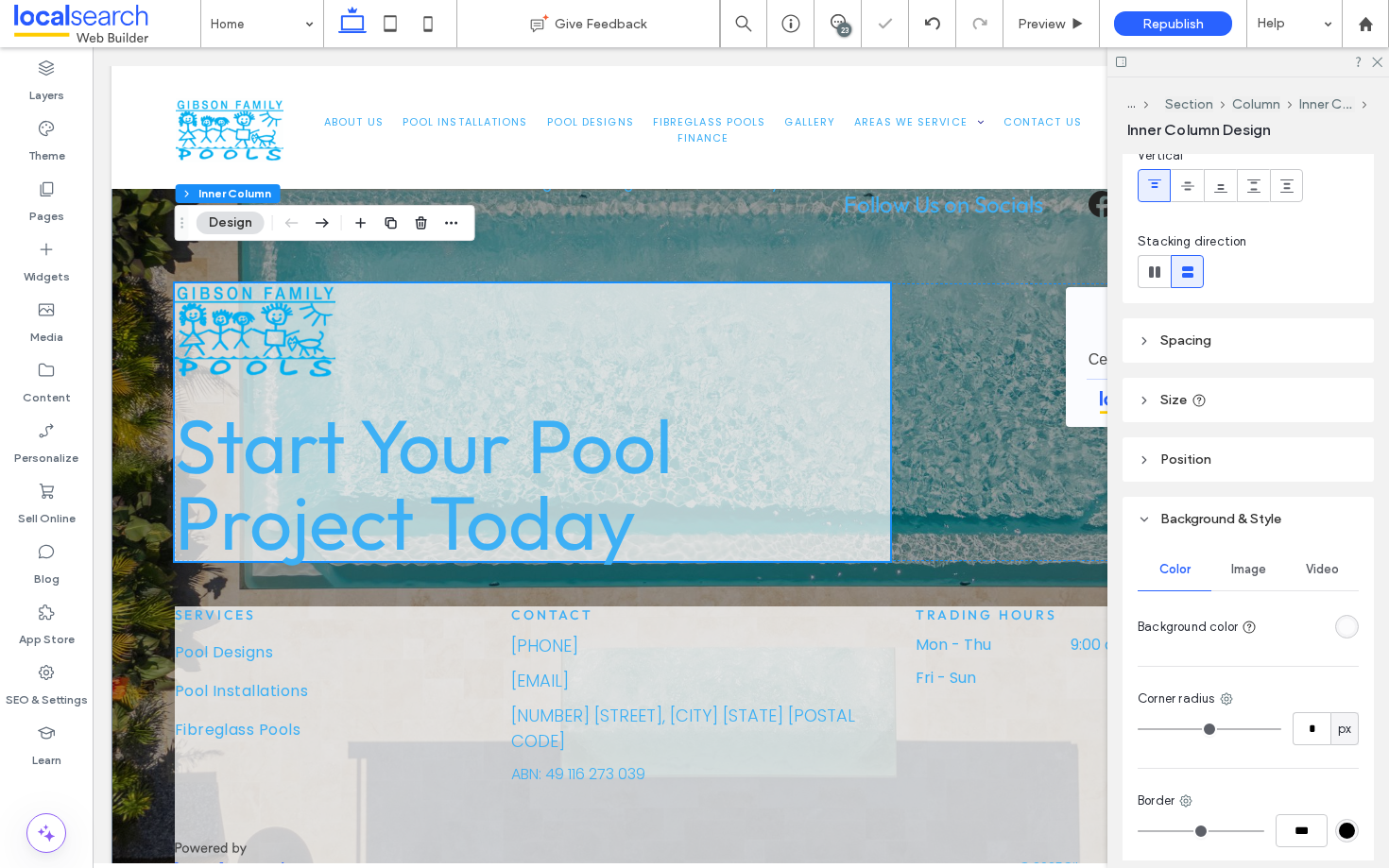 click on "Start Your Pool Project Today" at bounding box center (532, 422) 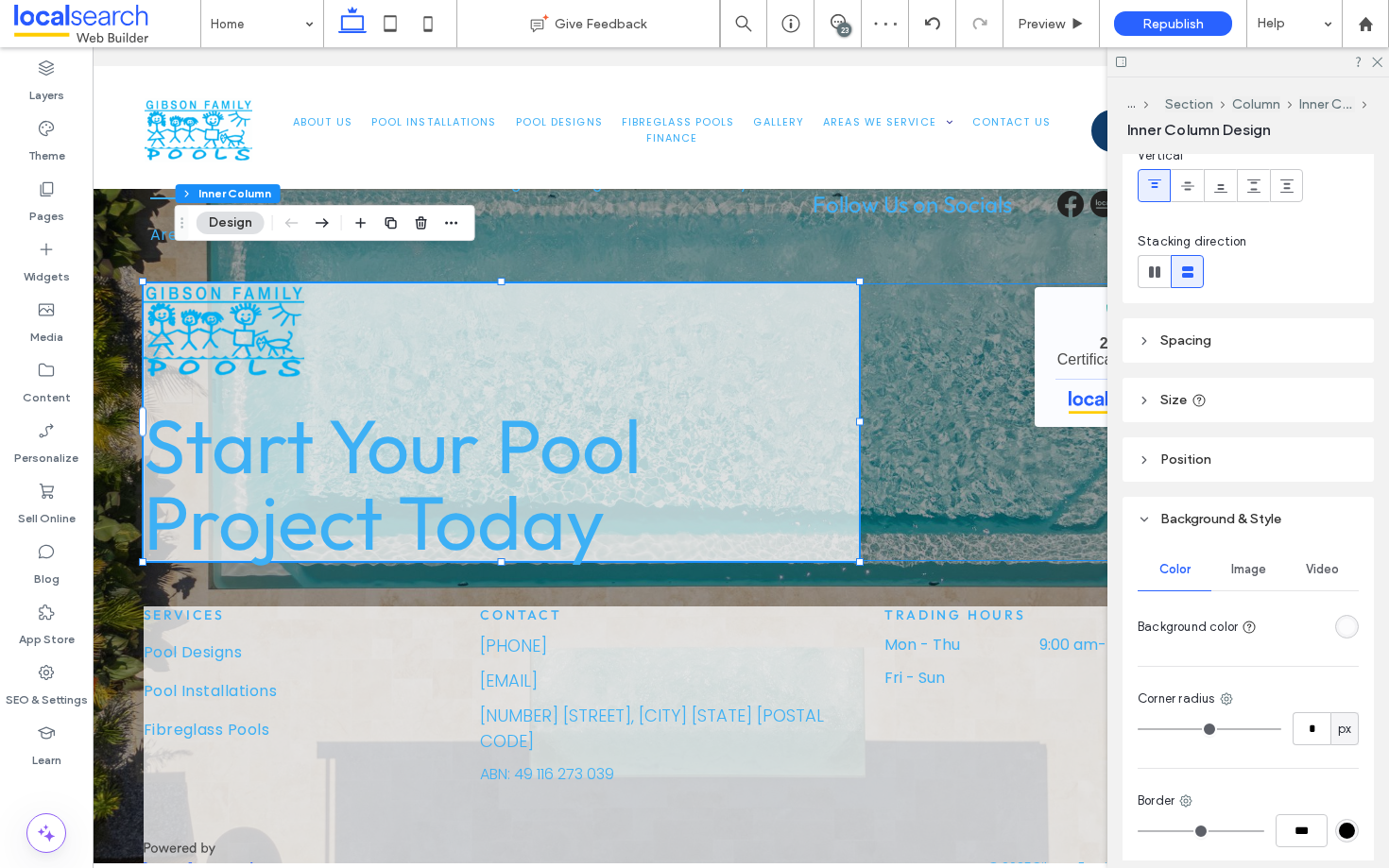 scroll, scrollTop: 0, scrollLeft: 0, axis: both 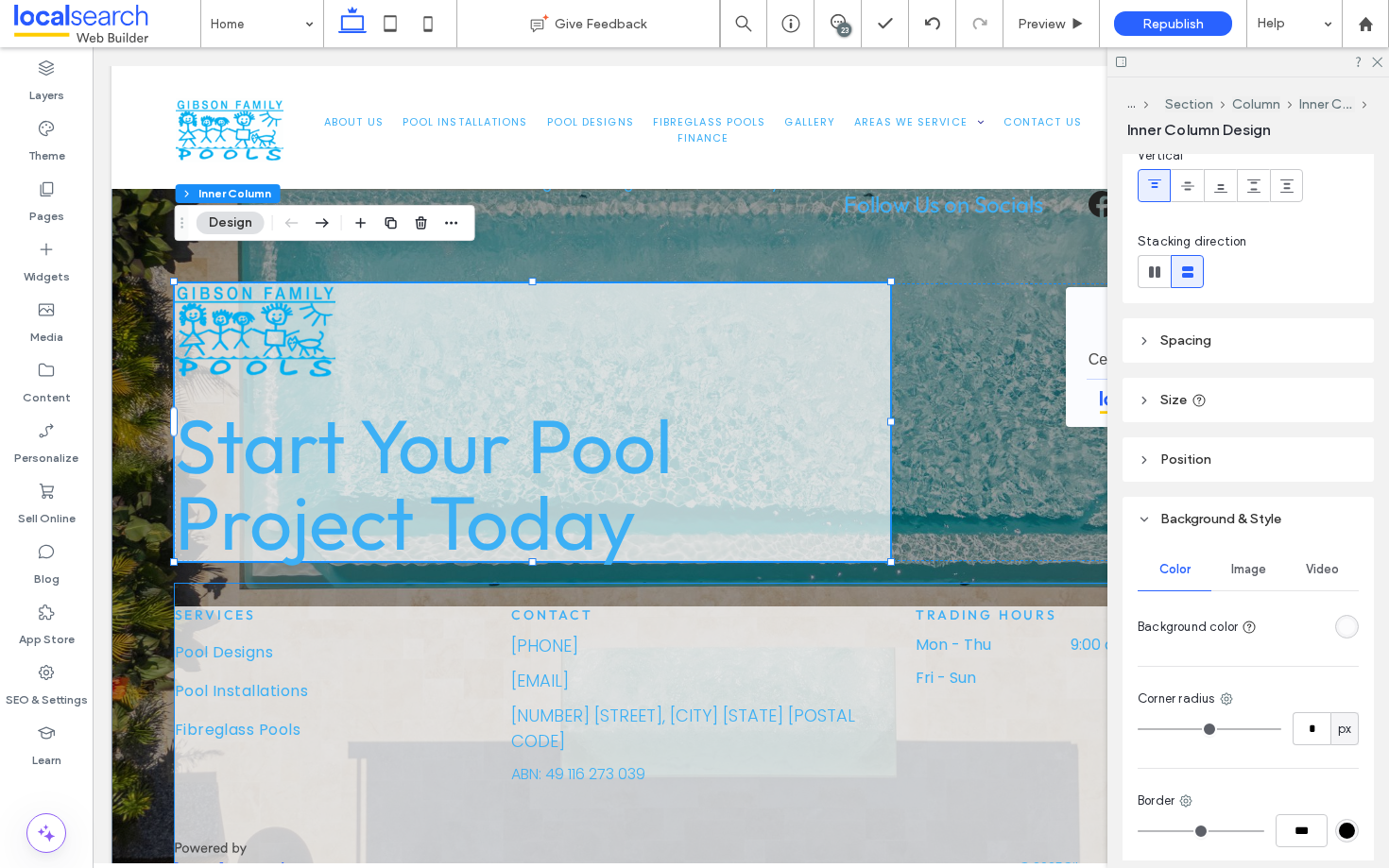 click on "Contact
[PHONE]
[EMAIL]
[NUMBER] [STREET], [CITY] [STATE] [POSTAL CODE]
ABN: [NUMBER]" at bounding box center (703, 696) 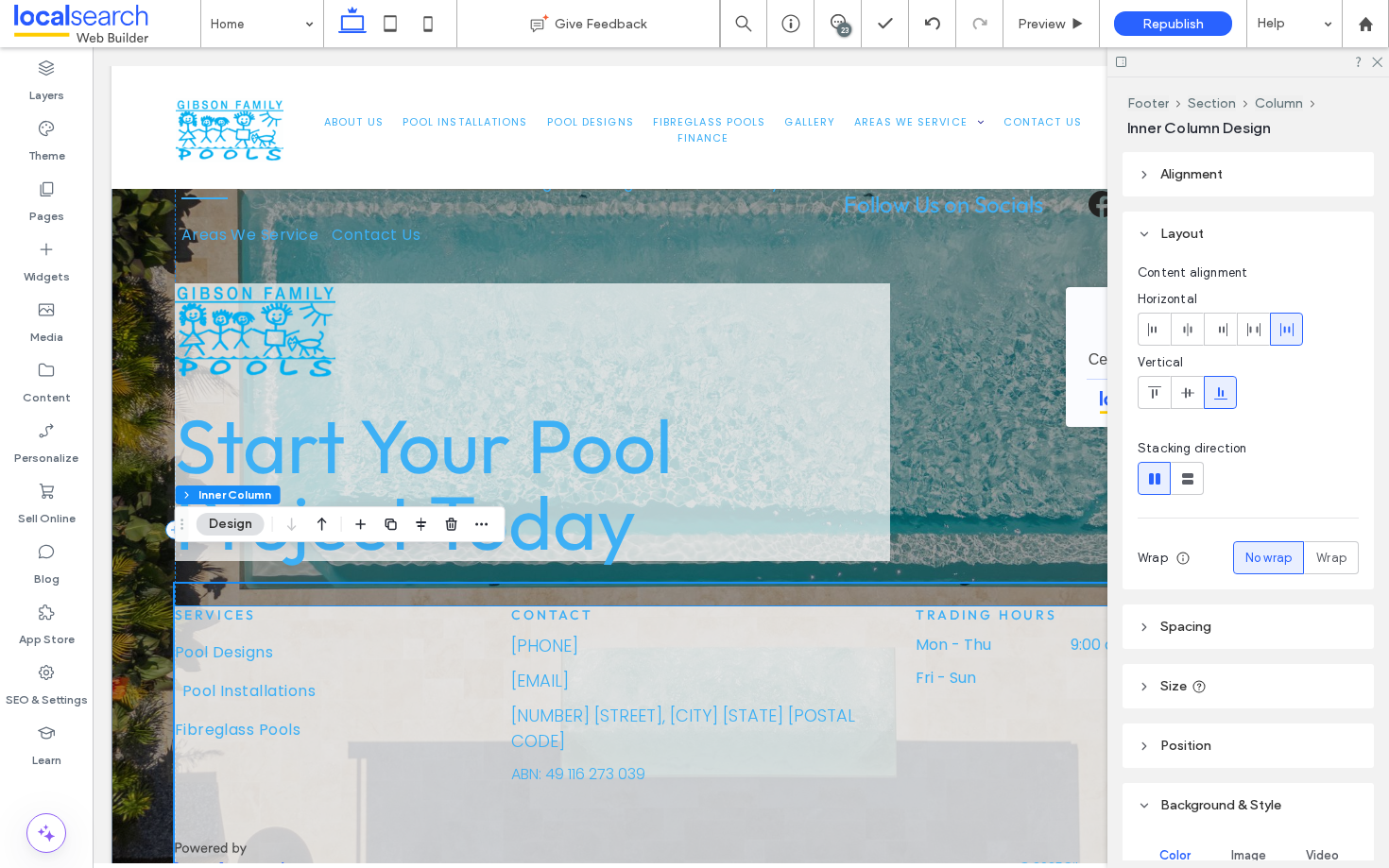click on "Pool Installations" at bounding box center (340, 690) 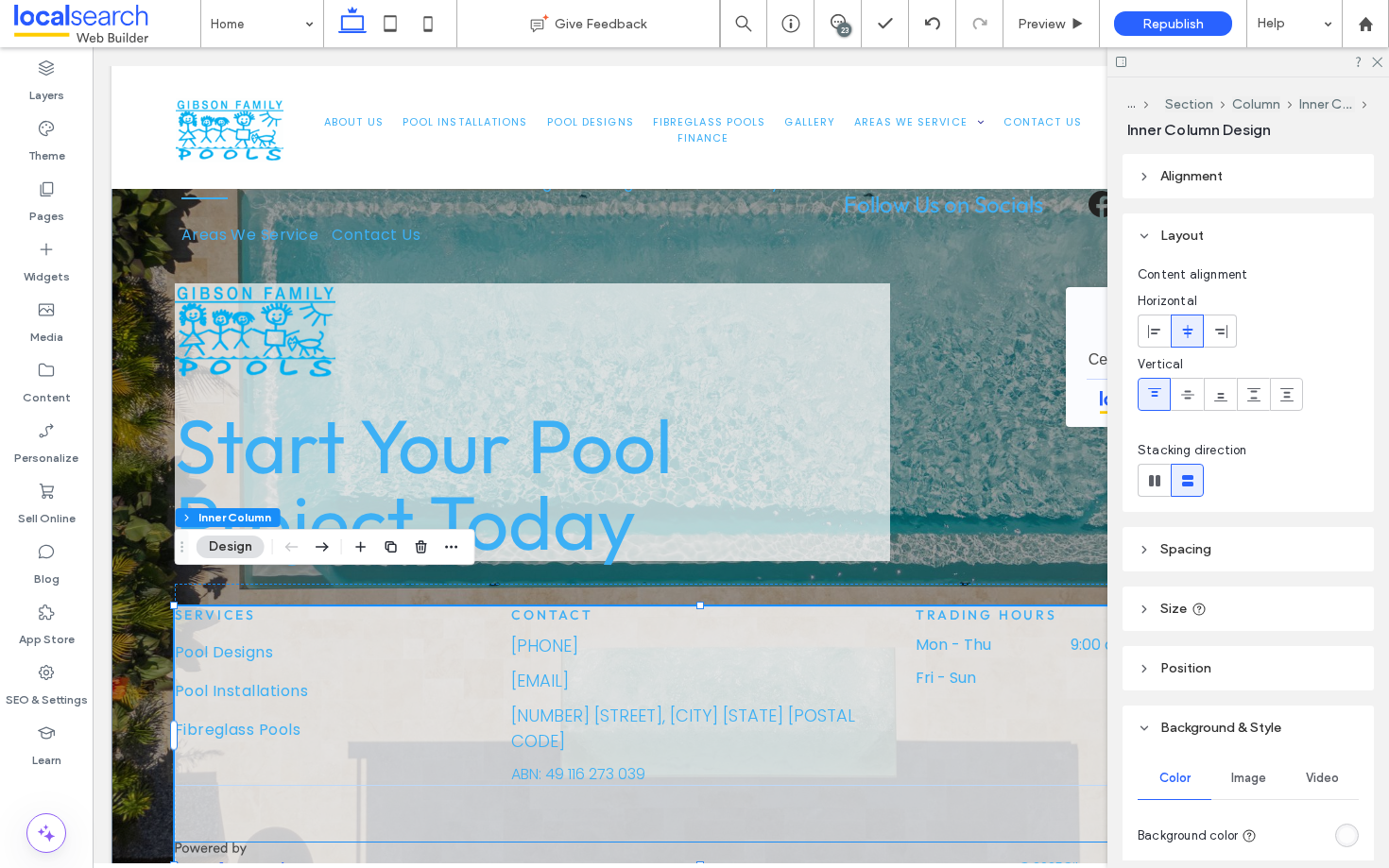 click at bounding box center [437, 866] 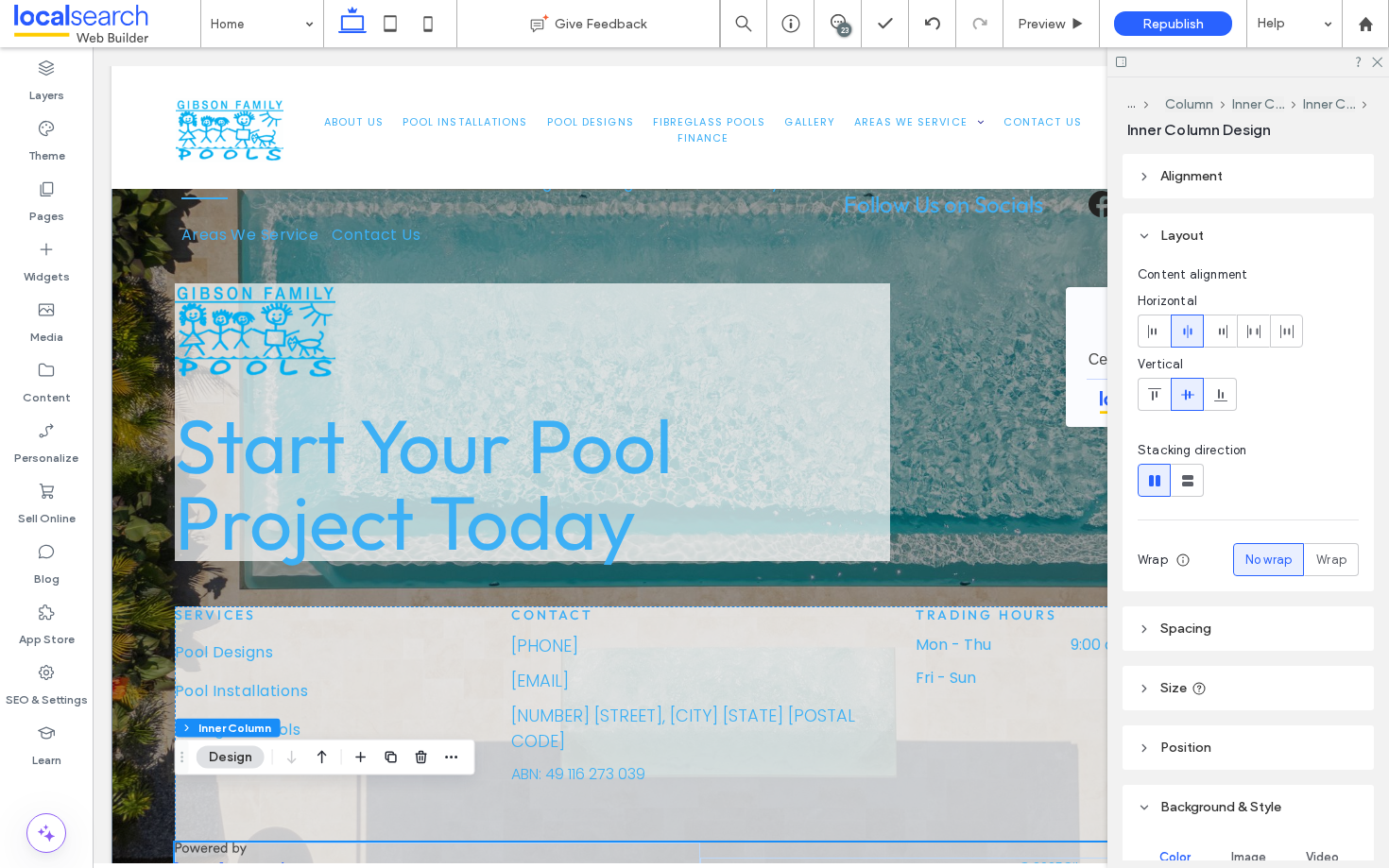 scroll, scrollTop: 8046, scrollLeft: 0, axis: vertical 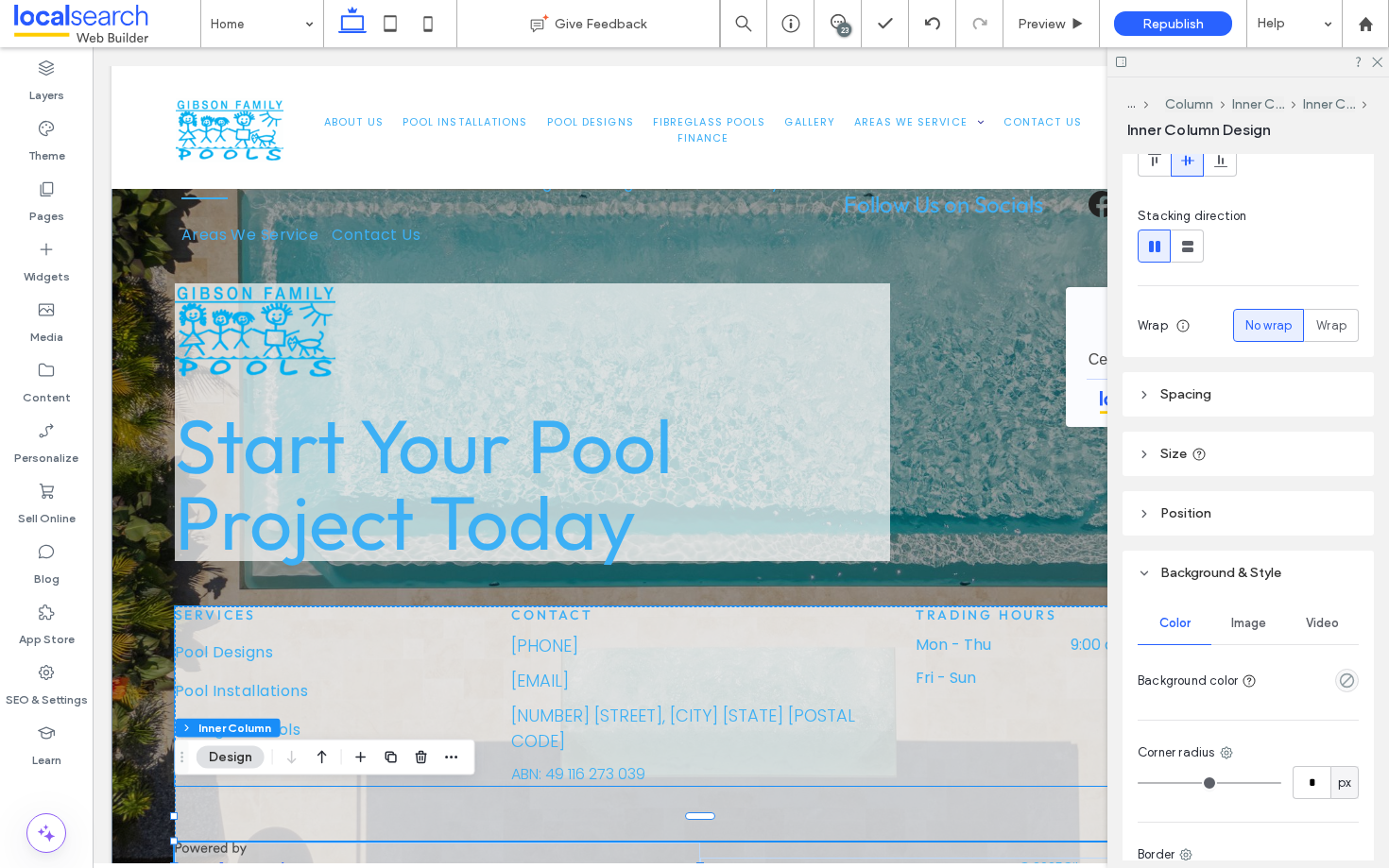 click on "Contact
[PHONE]
[EMAIL]
[NUMBER] [STREET], [CITY] [STATE] [POSTAL CODE]
ABN: [NUMBER]" at bounding box center [703, 696] 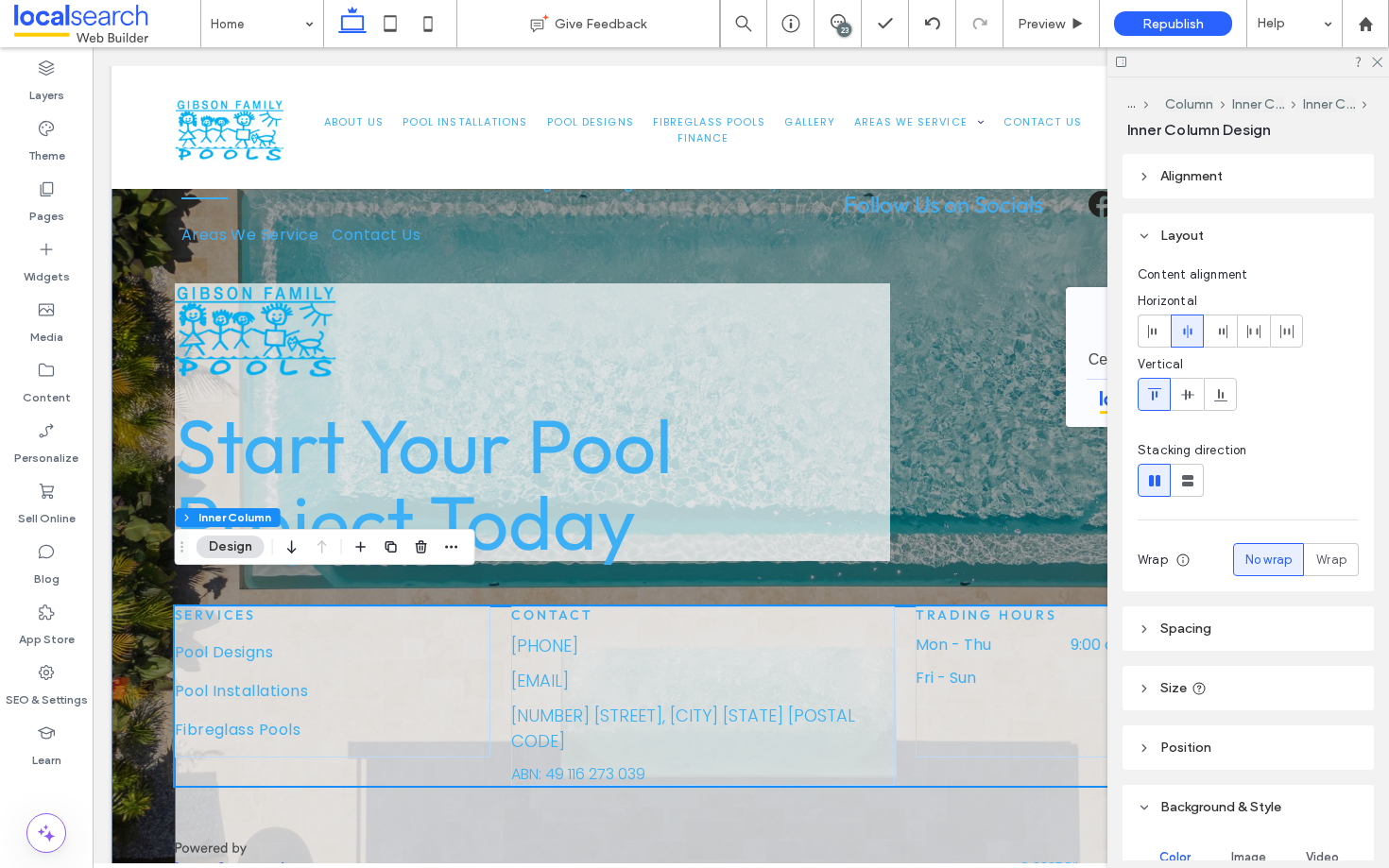 click on "Services
Pool Designs
Pool Installations
Fibreglass Pools
Contact
[PHONE]
[EMAIL]
[NUMBER] [STREET], [CITY] [STATE] [POSTAL CODE]
ABN: [NUMBER]
Trading Hours
Mon - Thu
[HOUR]:[MINUTE] am
-  [HOUR]:[MINUTE] pm
Fri - Sun
Closed
© [YEAR]
Gibson Family Pools Pty Ltd" at bounding box center (700, 748) 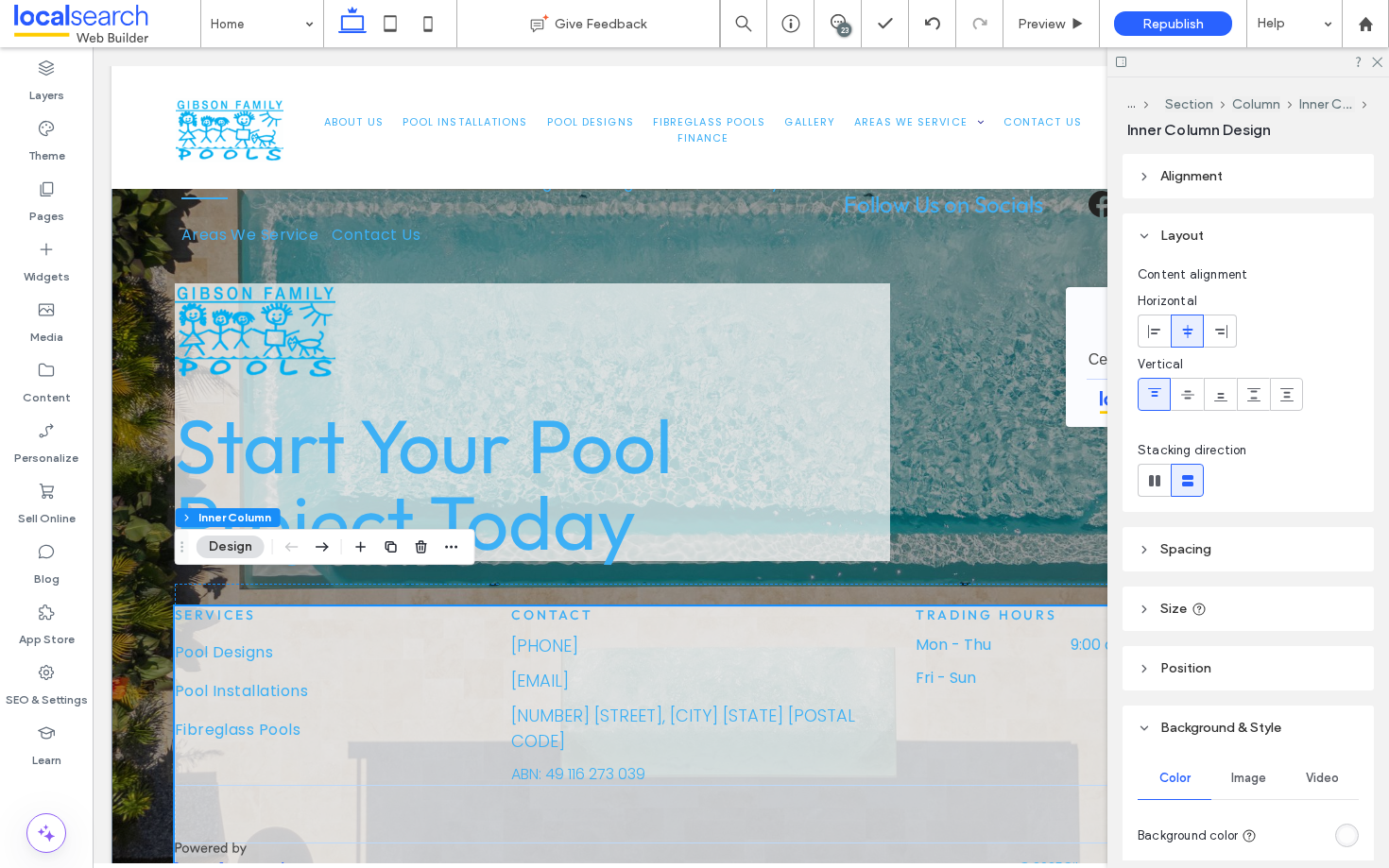 scroll, scrollTop: 8046, scrollLeft: 0, axis: vertical 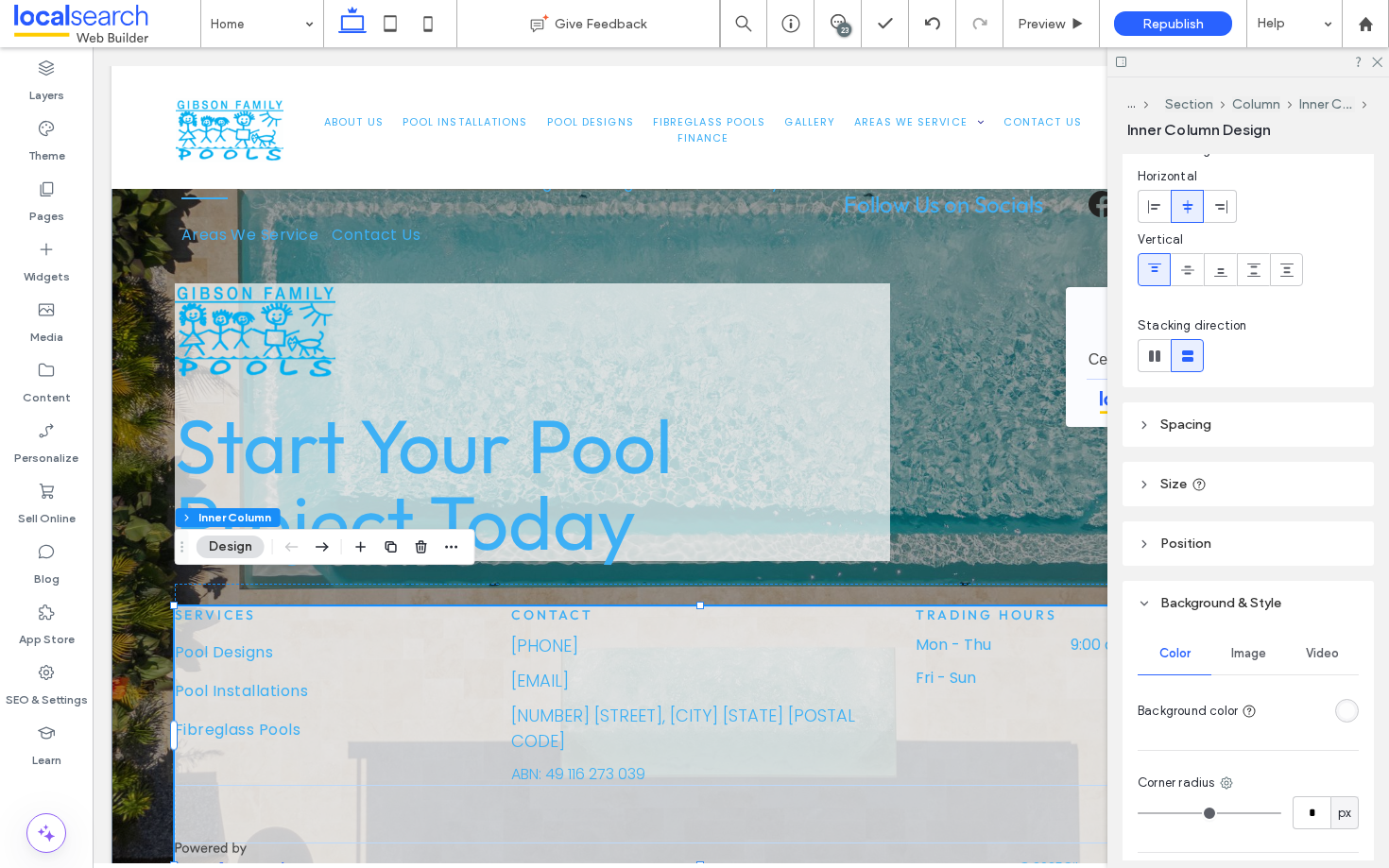 click at bounding box center (1346, 710) 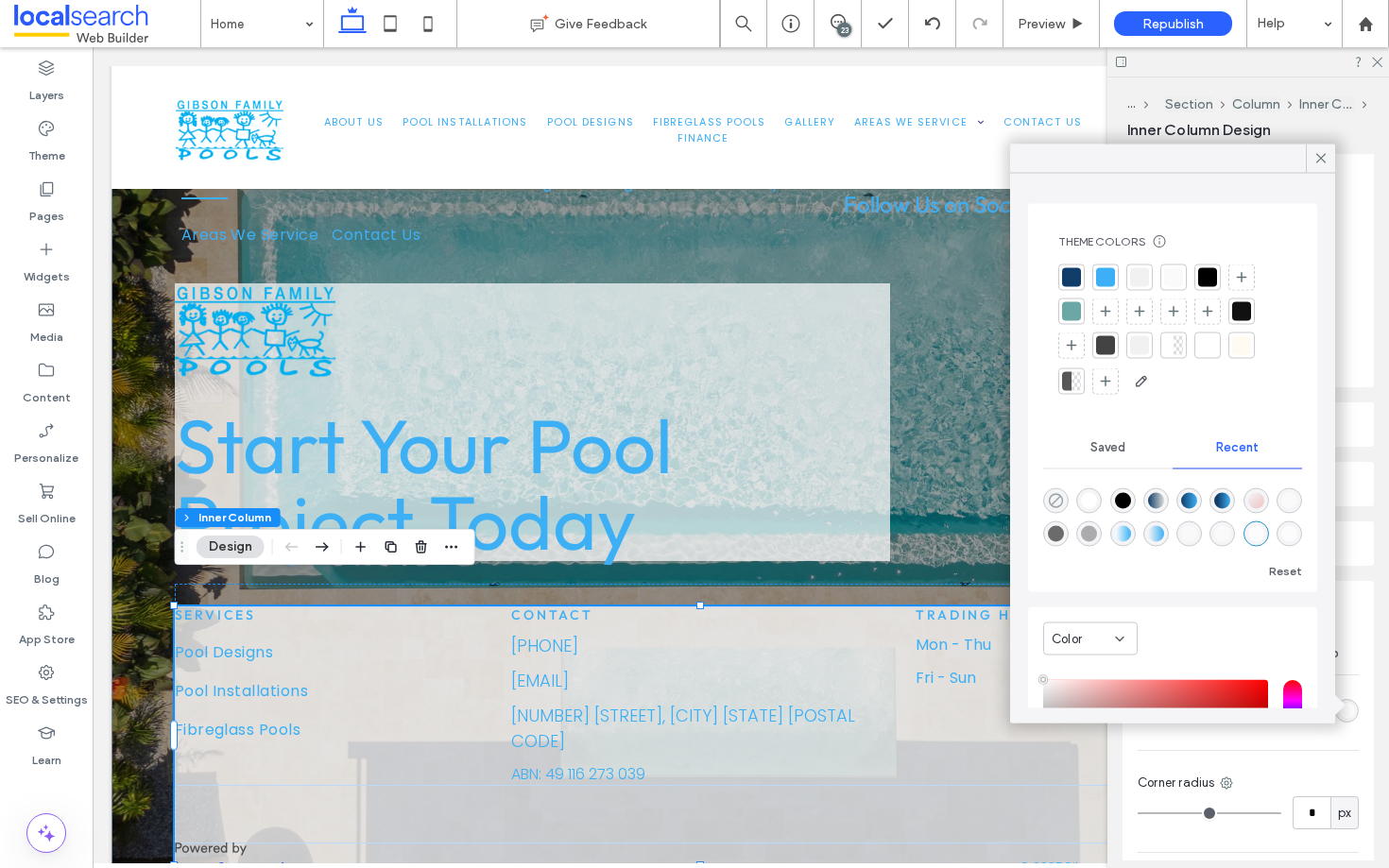 click 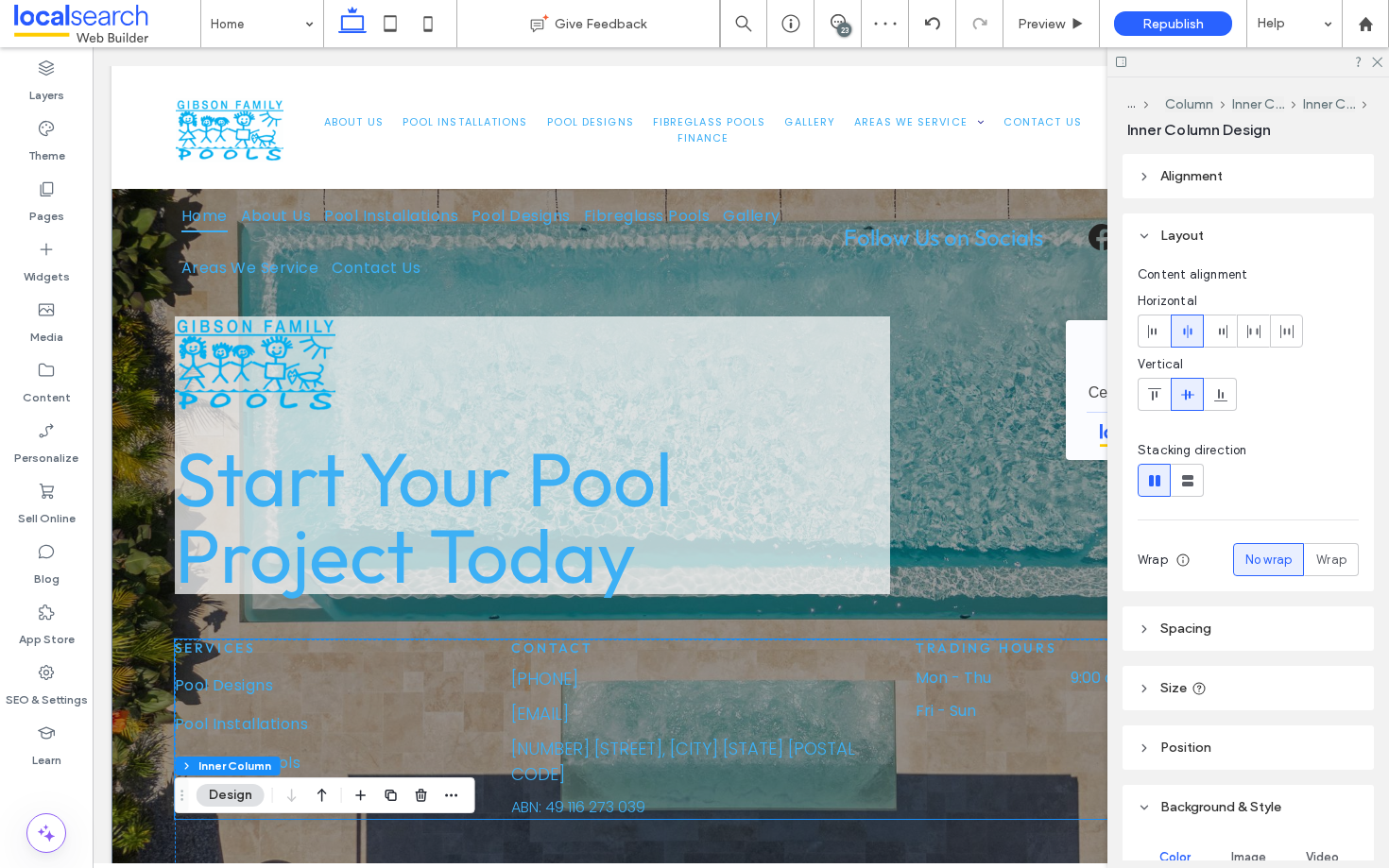 scroll, scrollTop: 8046, scrollLeft: 0, axis: vertical 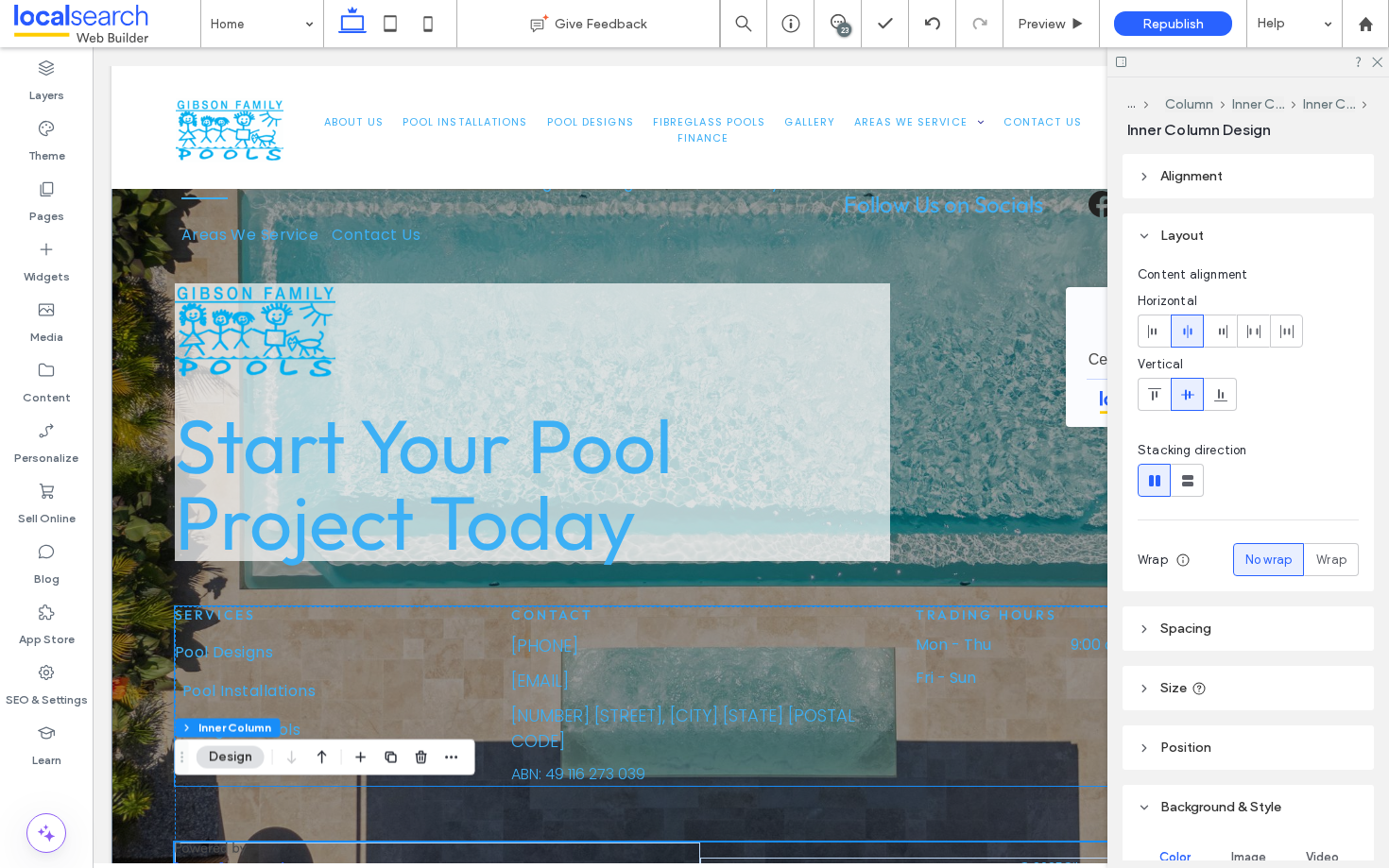 click on "Pool Installations" at bounding box center [340, 690] 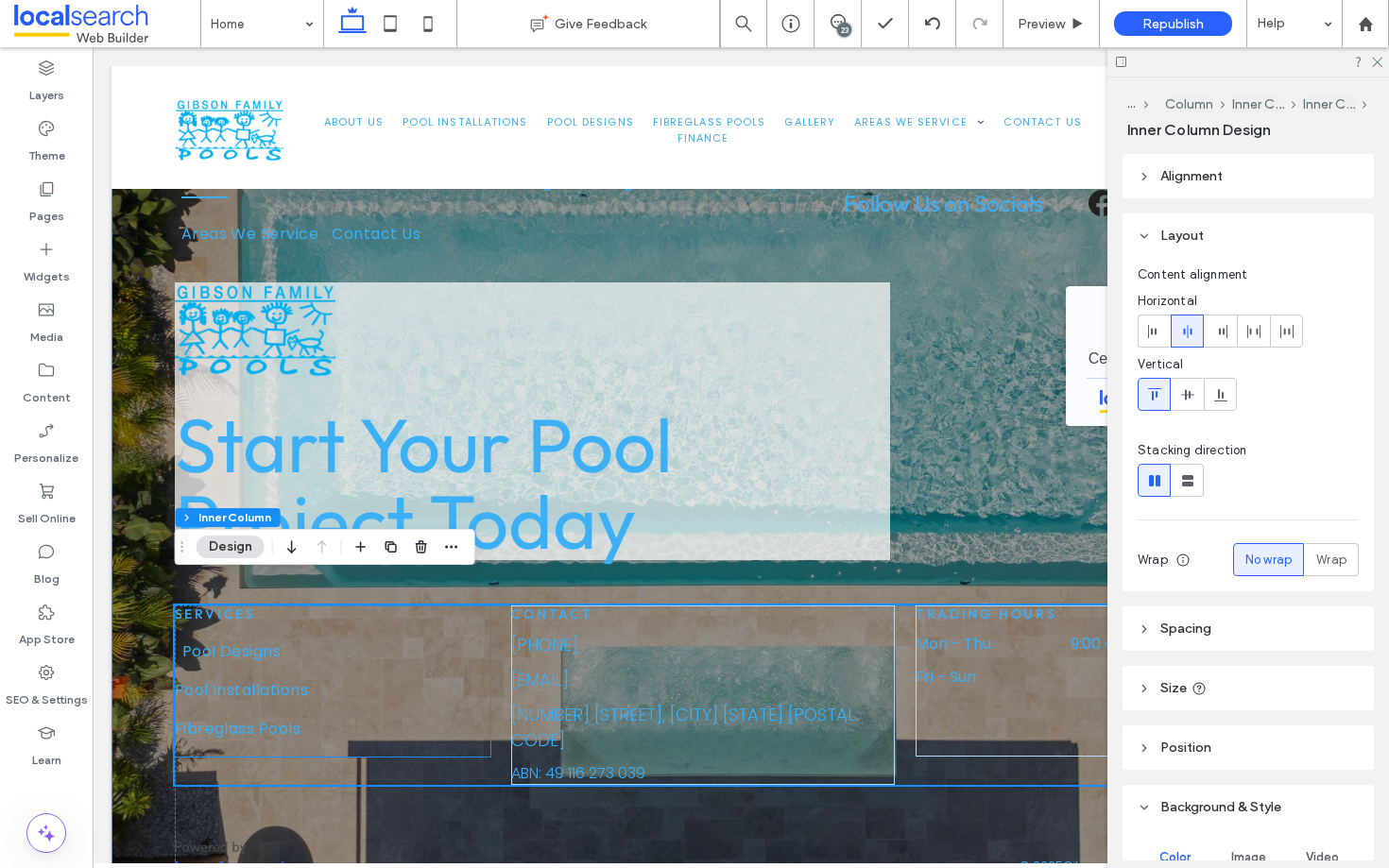 click on "Pool Designs" at bounding box center (340, 651) 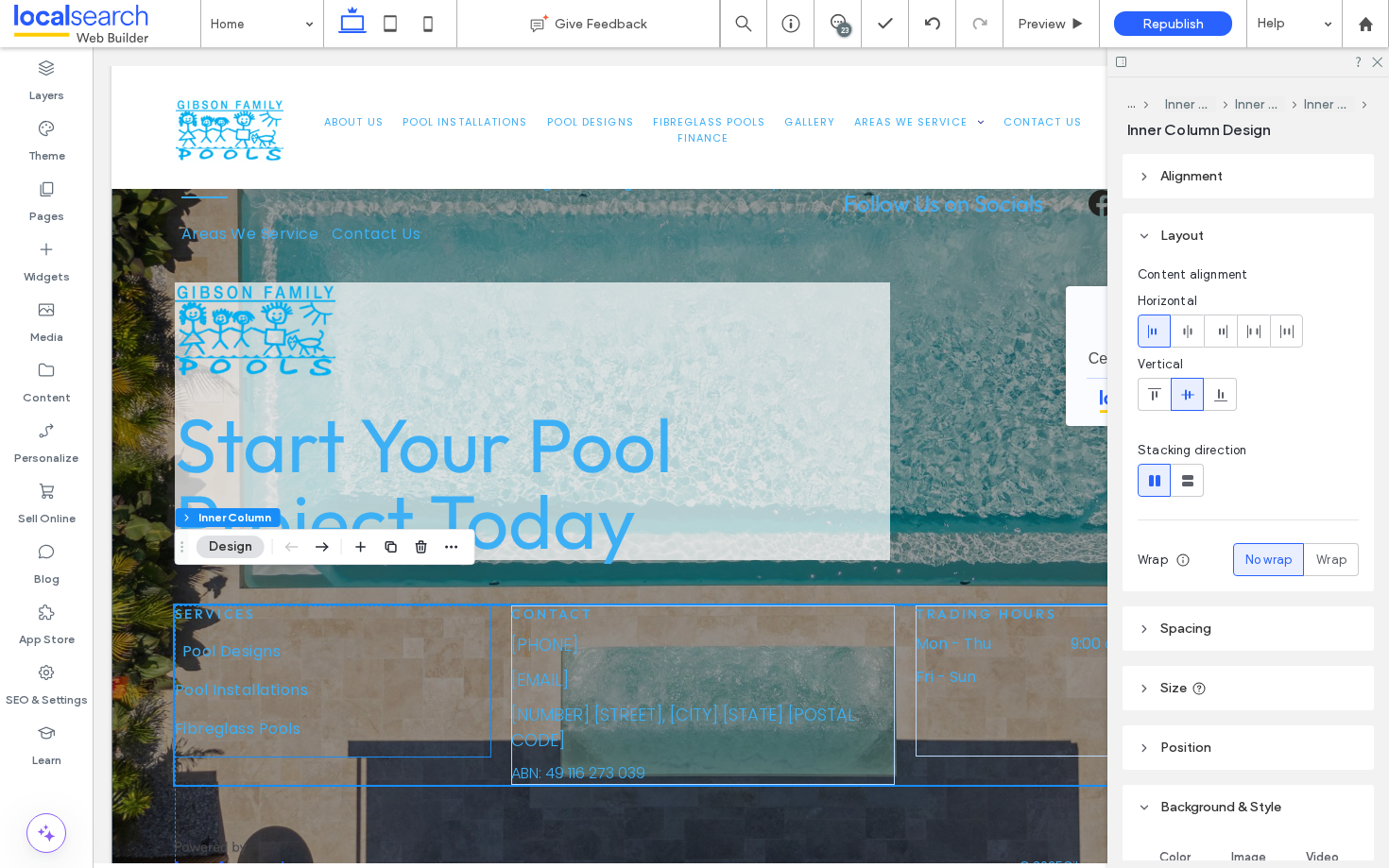 scroll, scrollTop: 8046, scrollLeft: 0, axis: vertical 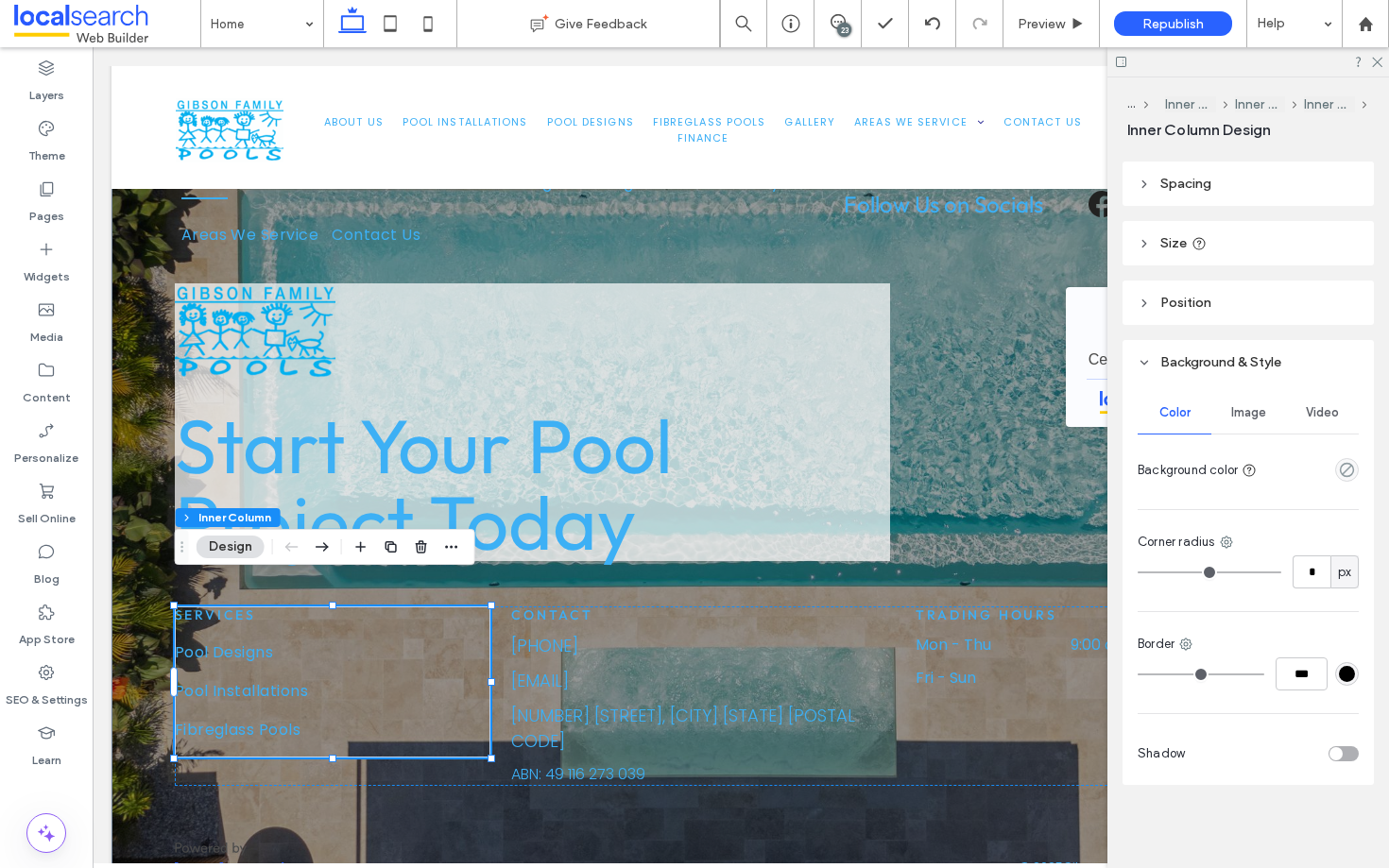 click on "Color" at bounding box center [1175, 413] 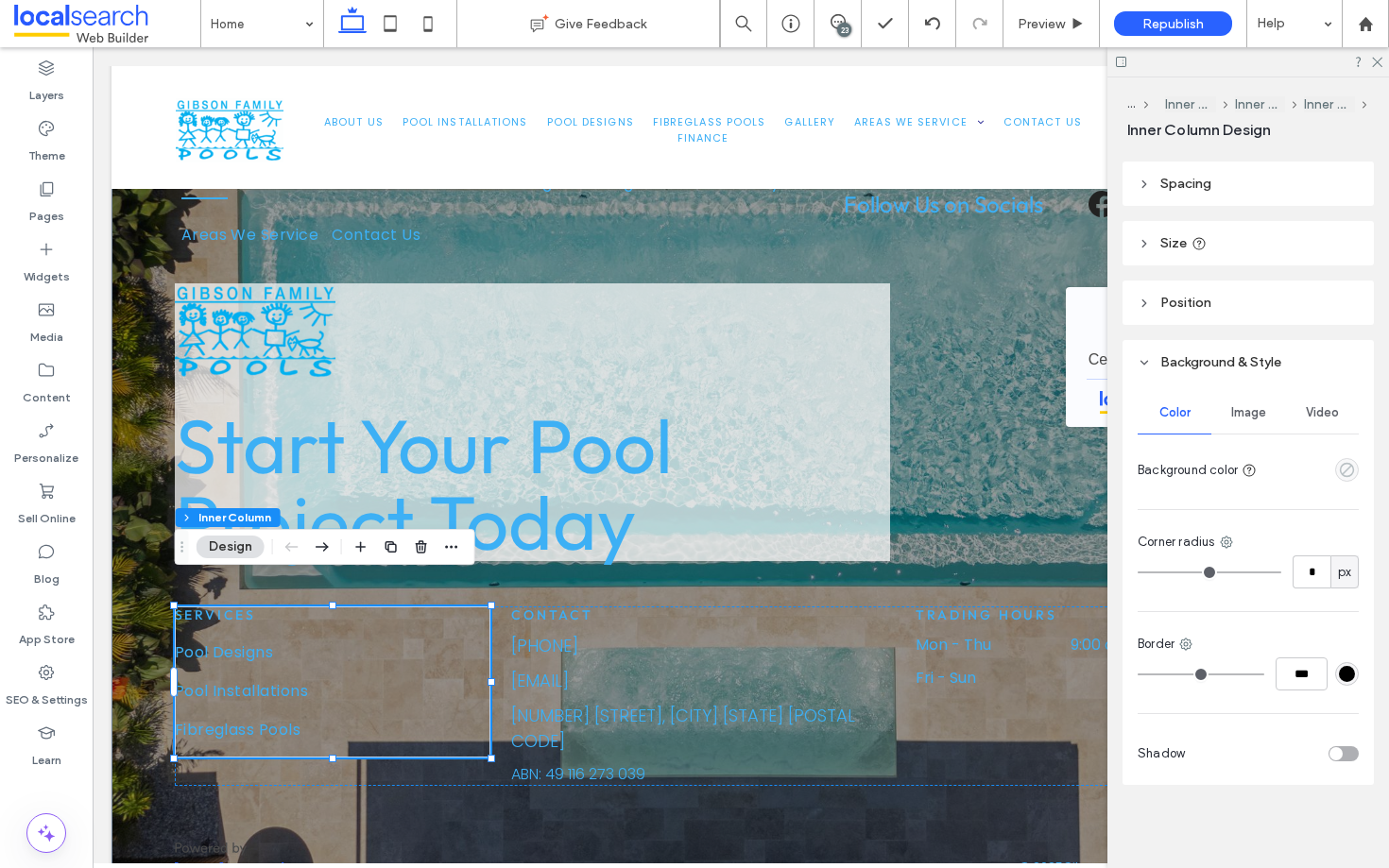 click 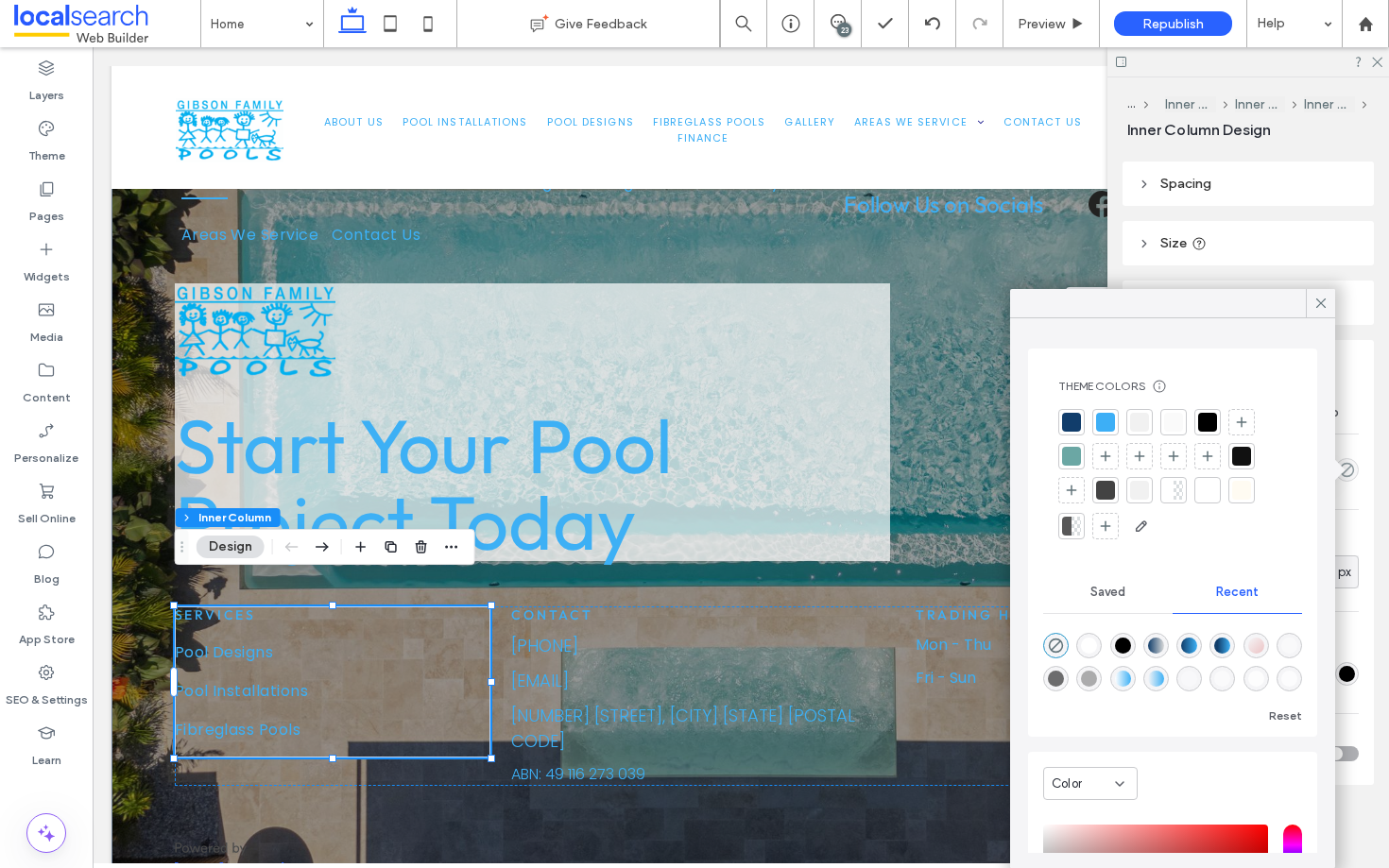 click at bounding box center [1089, 645] 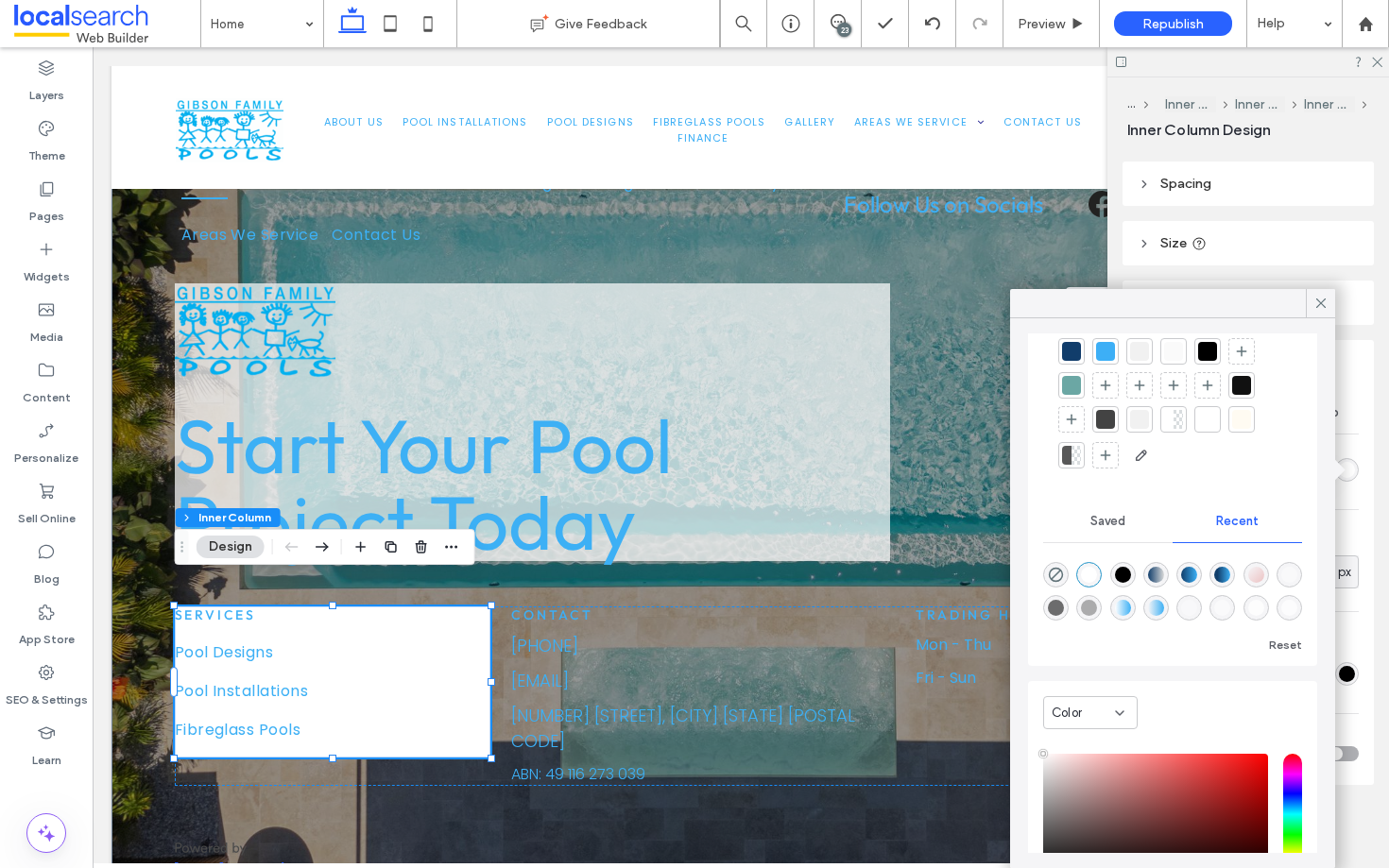 scroll, scrollTop: 213, scrollLeft: 0, axis: vertical 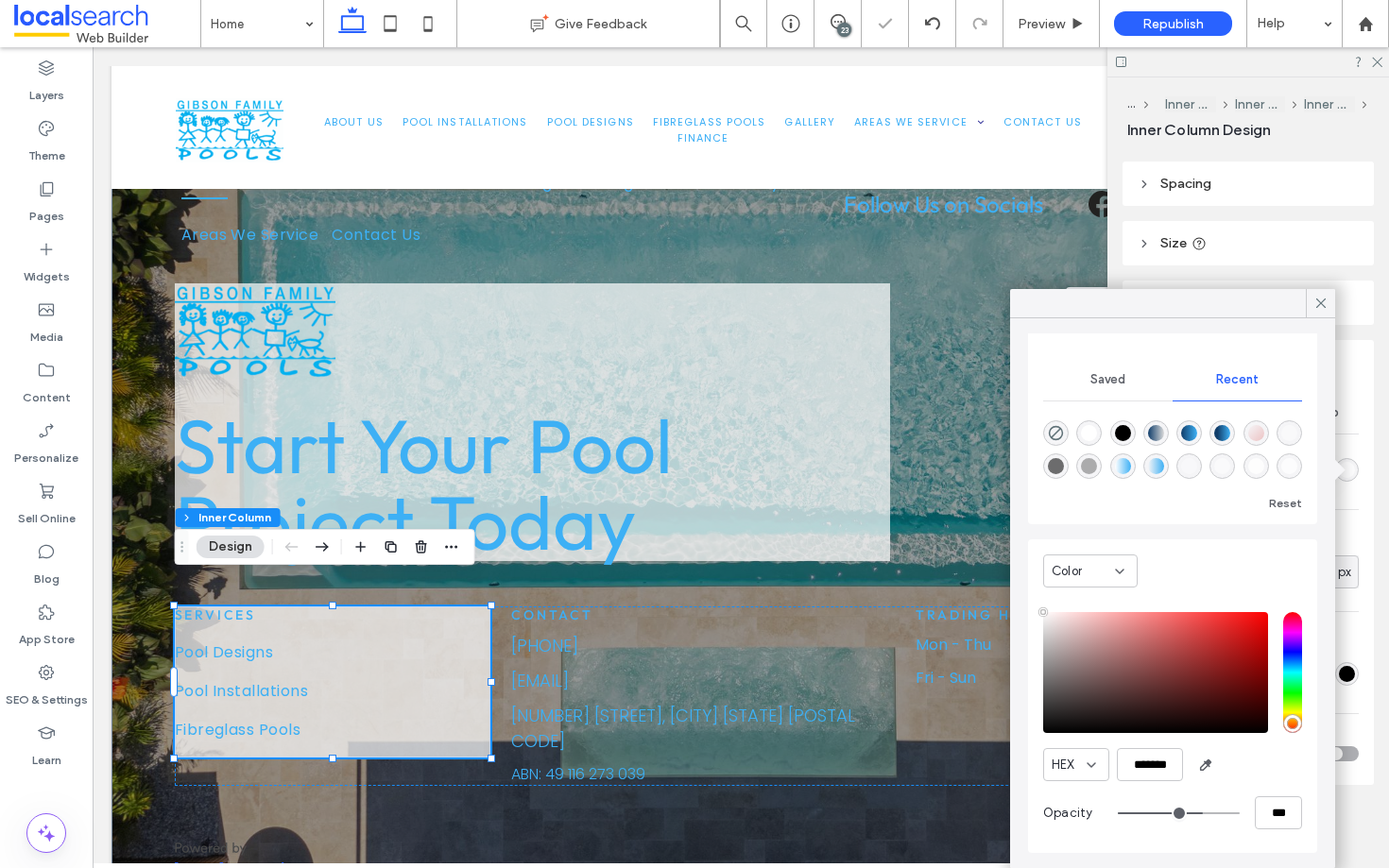 drag, startPoint x: 1232, startPoint y: 814, endPoint x: 1199, endPoint y: 814, distance: 33 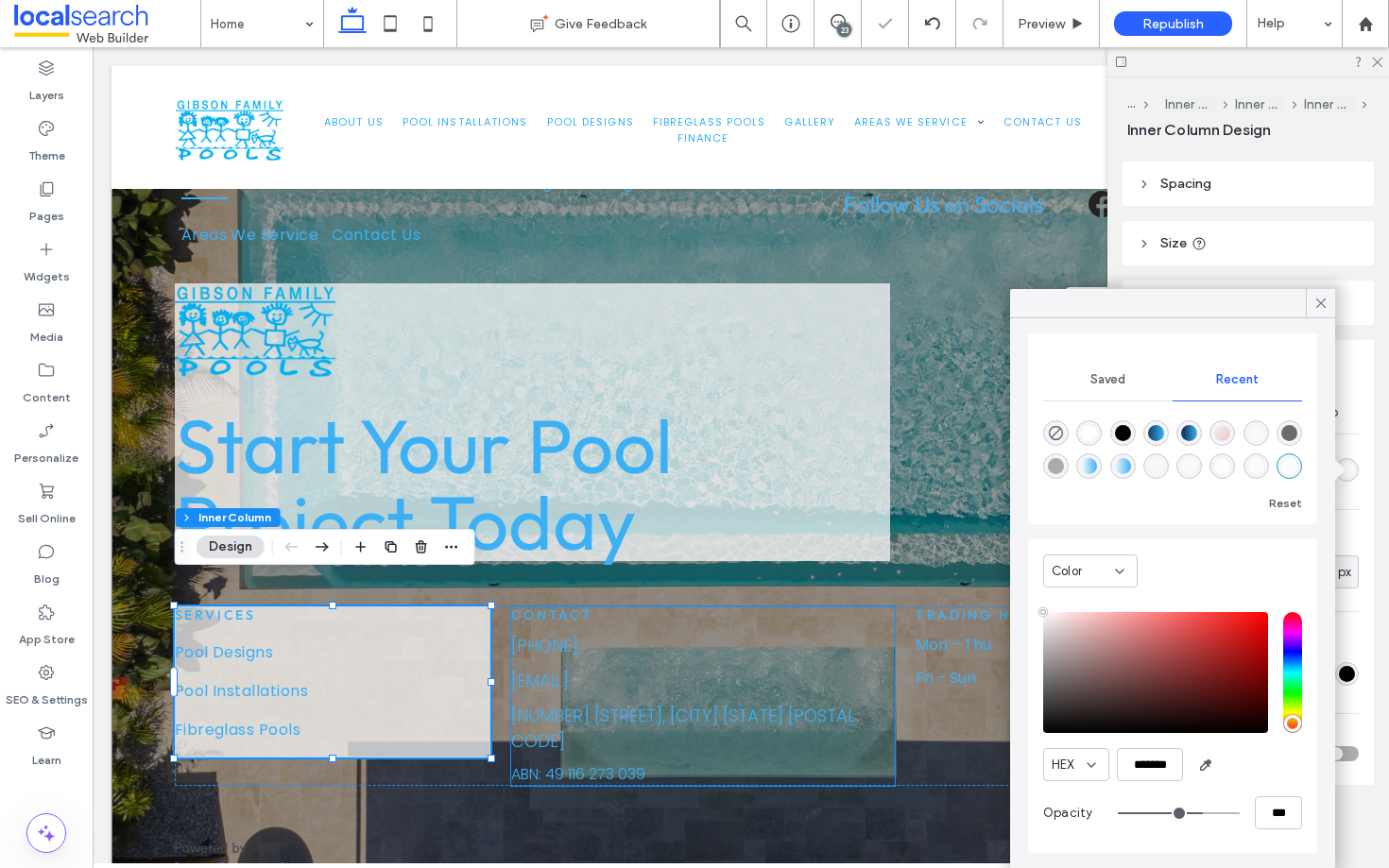 click on "Contact
[PHONE]
[EMAIL]
[NUMBER] [STREET], [CITY] [STATE] [POSTAL CODE]
ABN: [NUMBER]" at bounding box center [703, 696] 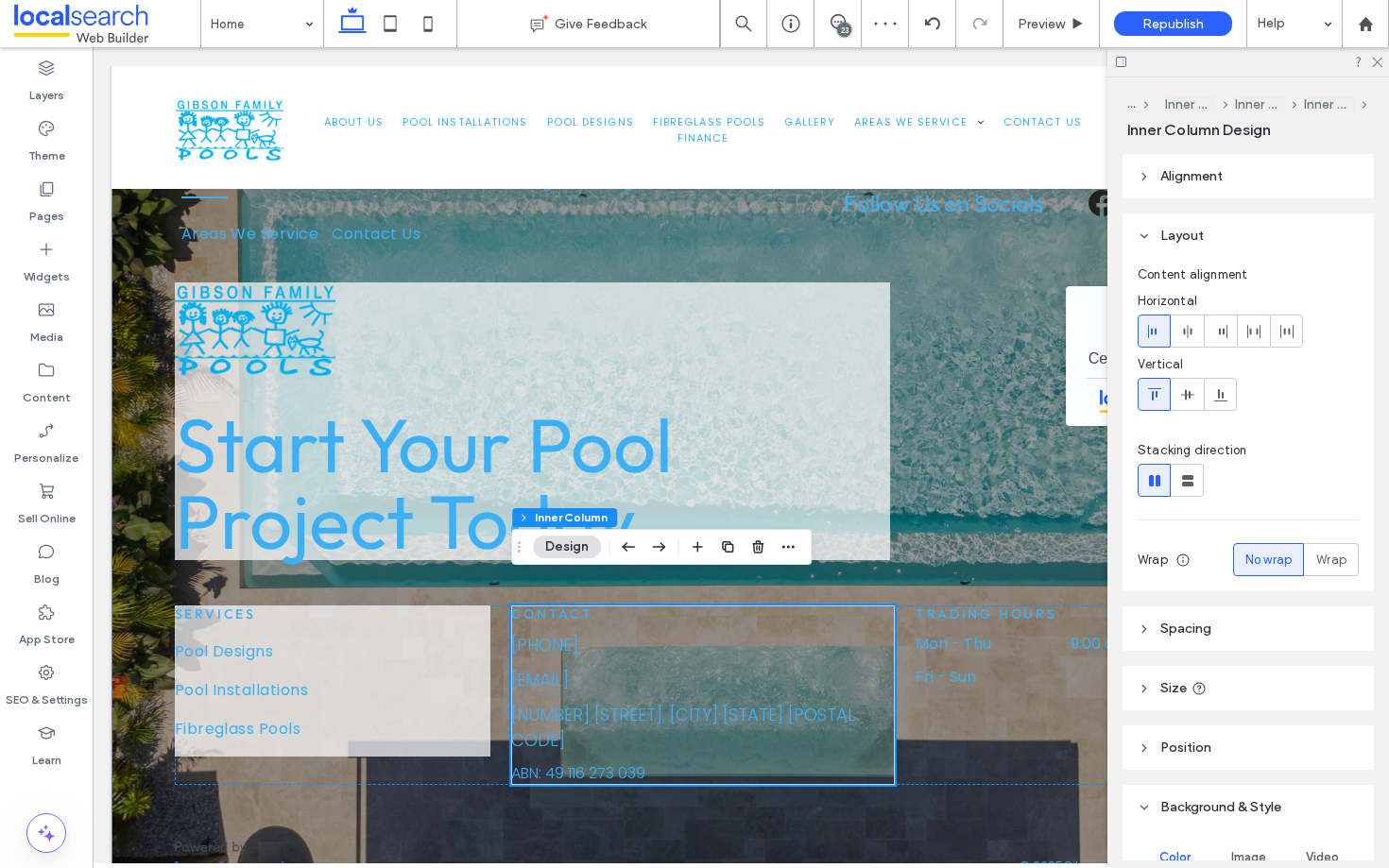 scroll, scrollTop: 8046, scrollLeft: 0, axis: vertical 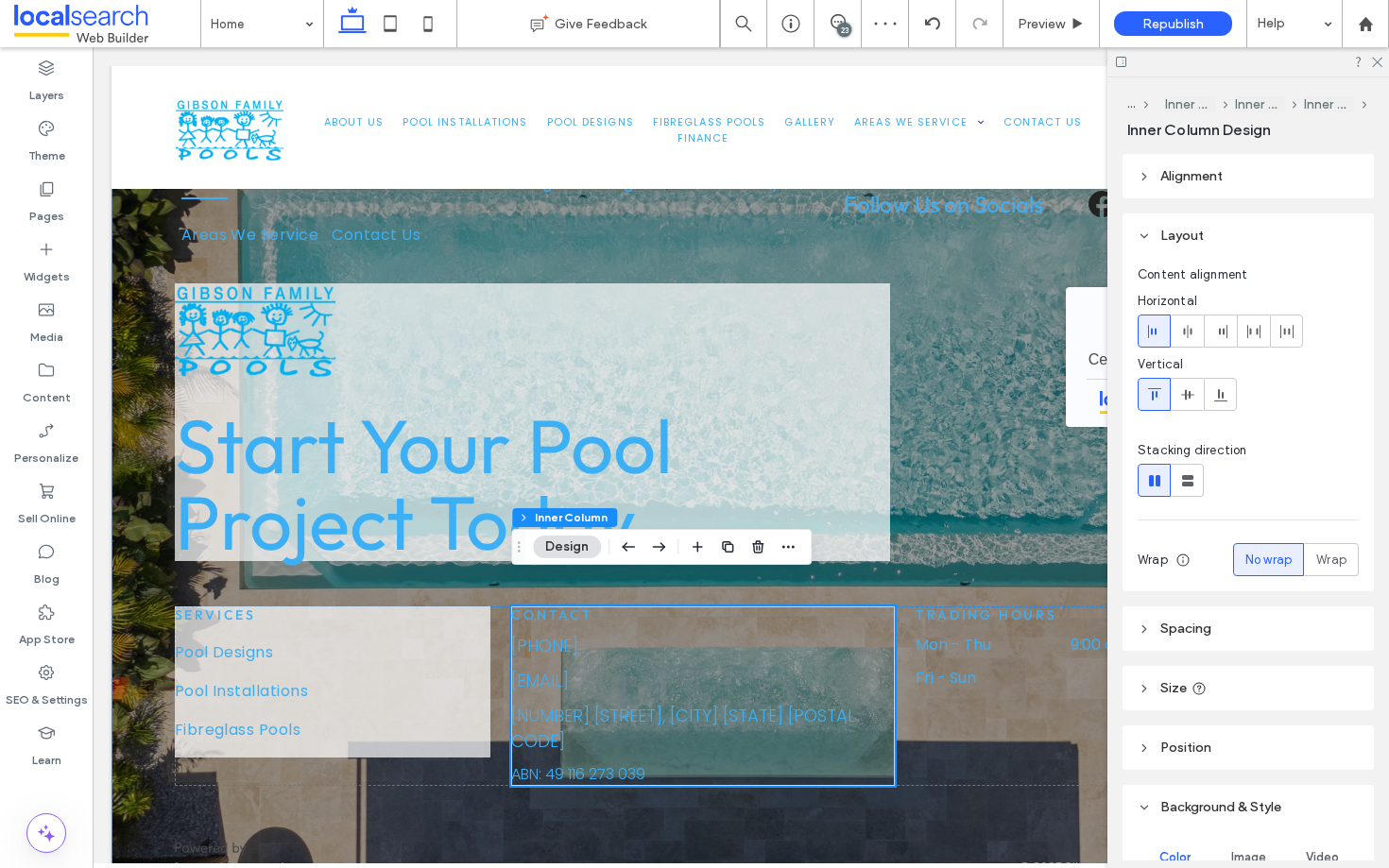 click on "Contact
[PHONE]
[EMAIL]
[NUMBER] [STREET], [CITY] [STATE] [POSTAL CODE]
ABN: [NUMBER]" at bounding box center (703, 696) 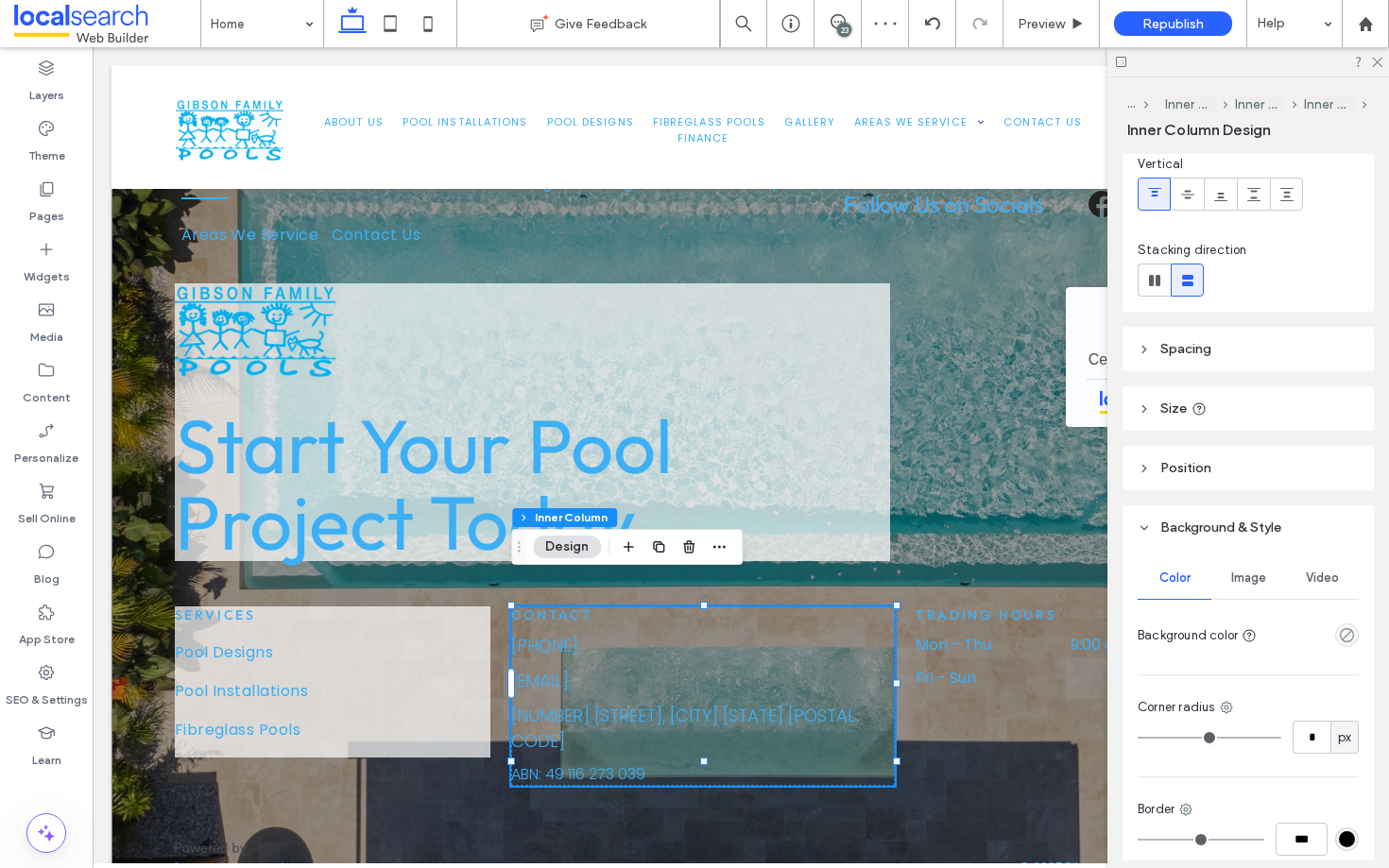 scroll, scrollTop: 211, scrollLeft: 0, axis: vertical 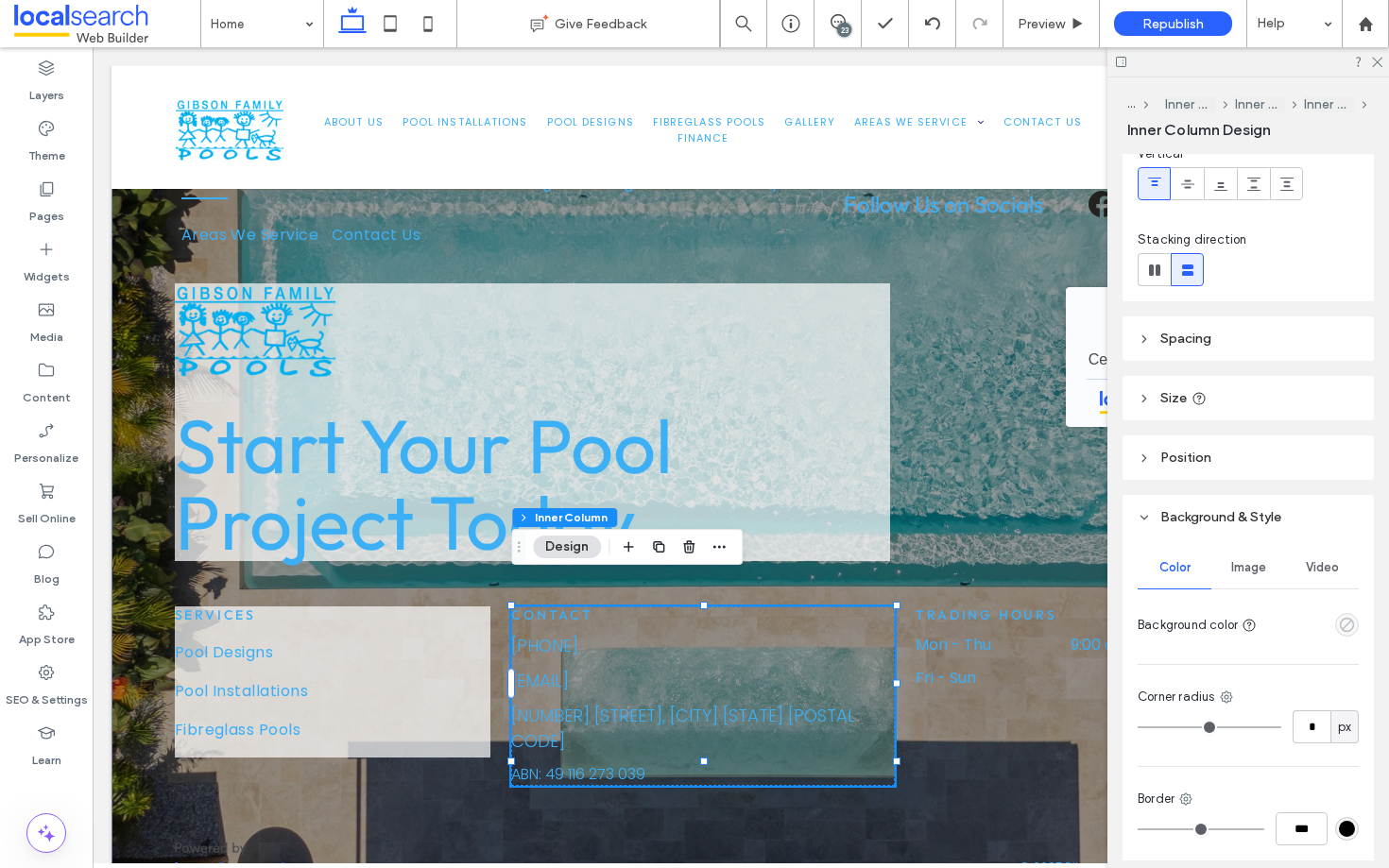 click 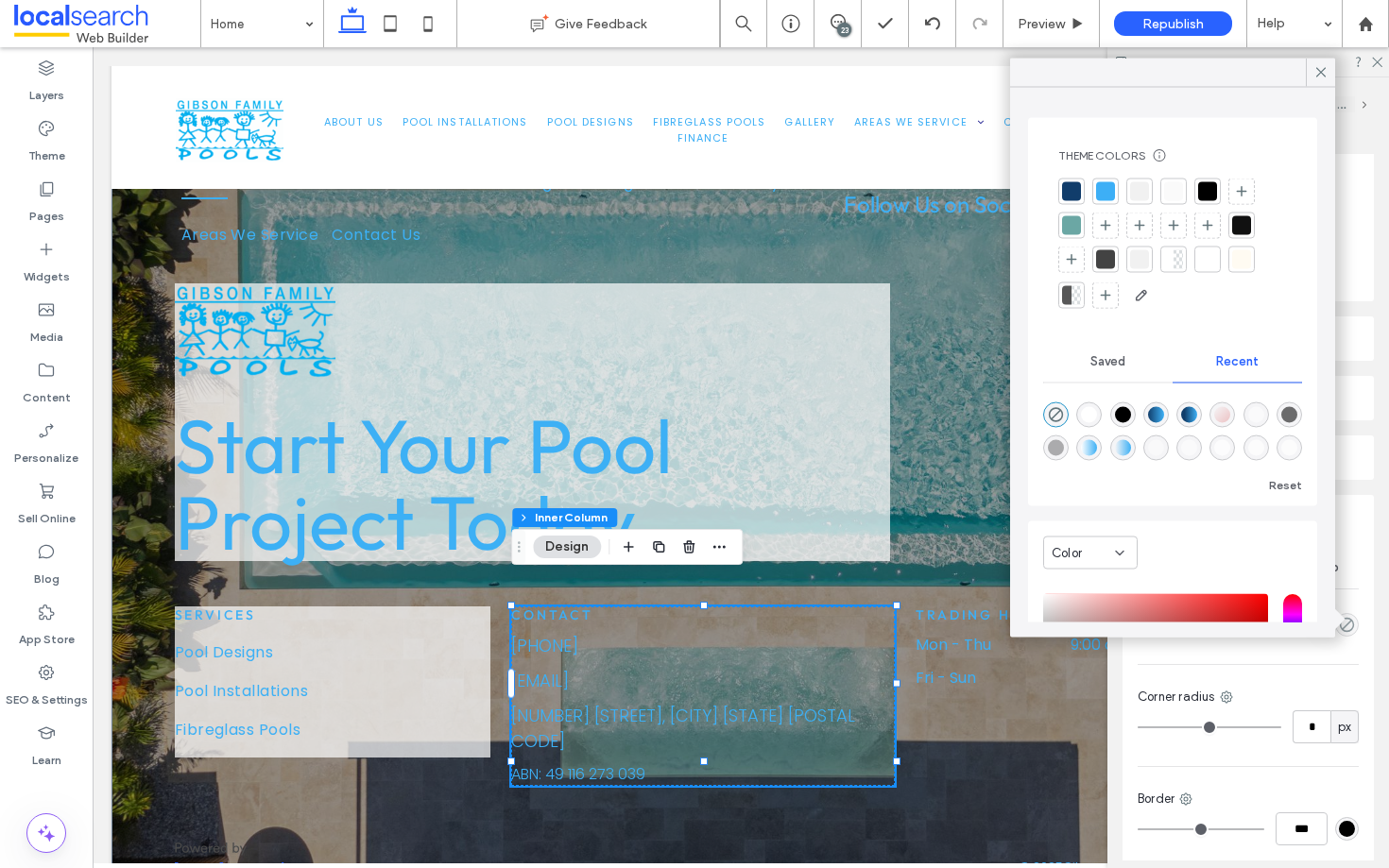 click at bounding box center (1089, 415) 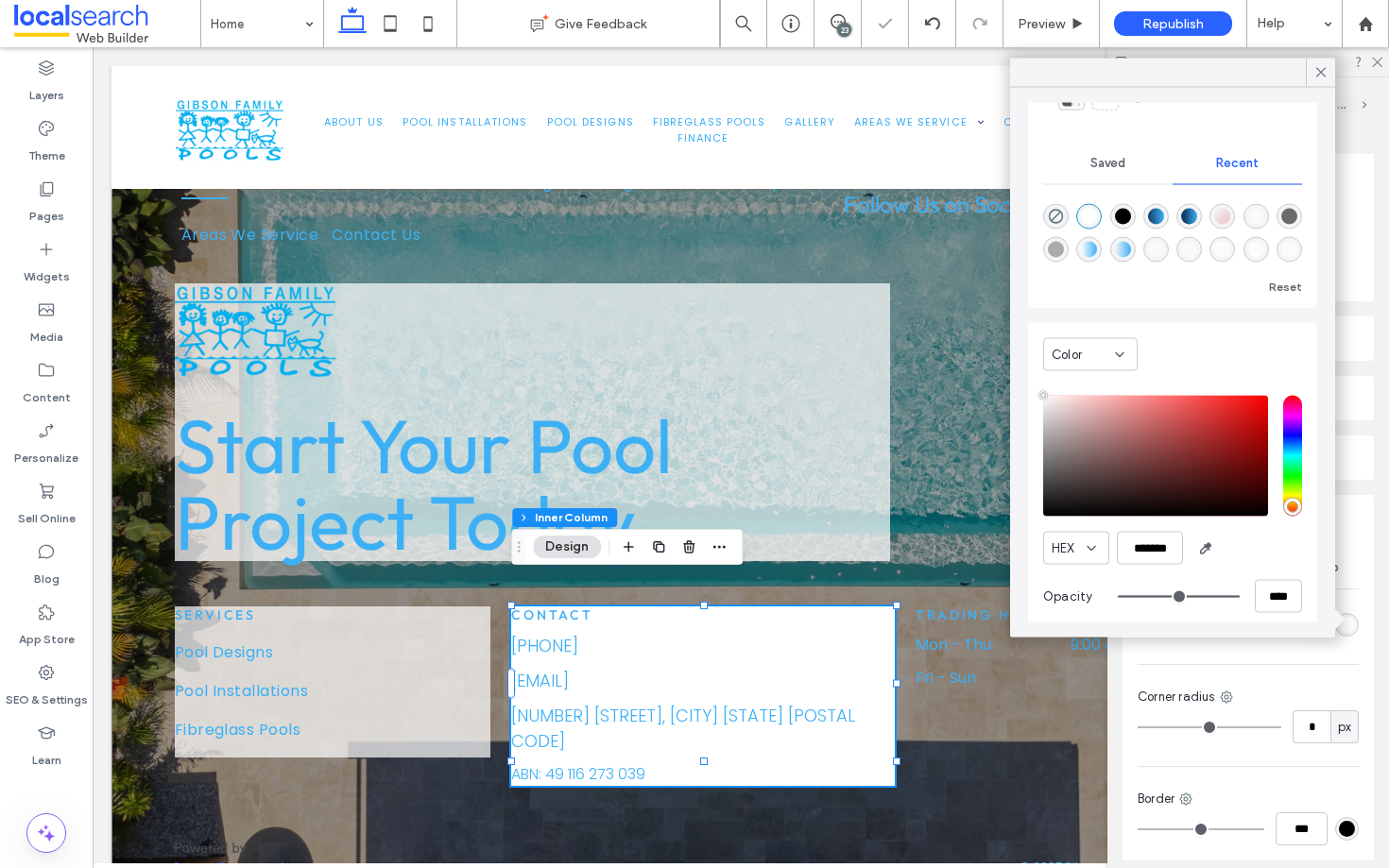 scroll, scrollTop: 213, scrollLeft: 0, axis: vertical 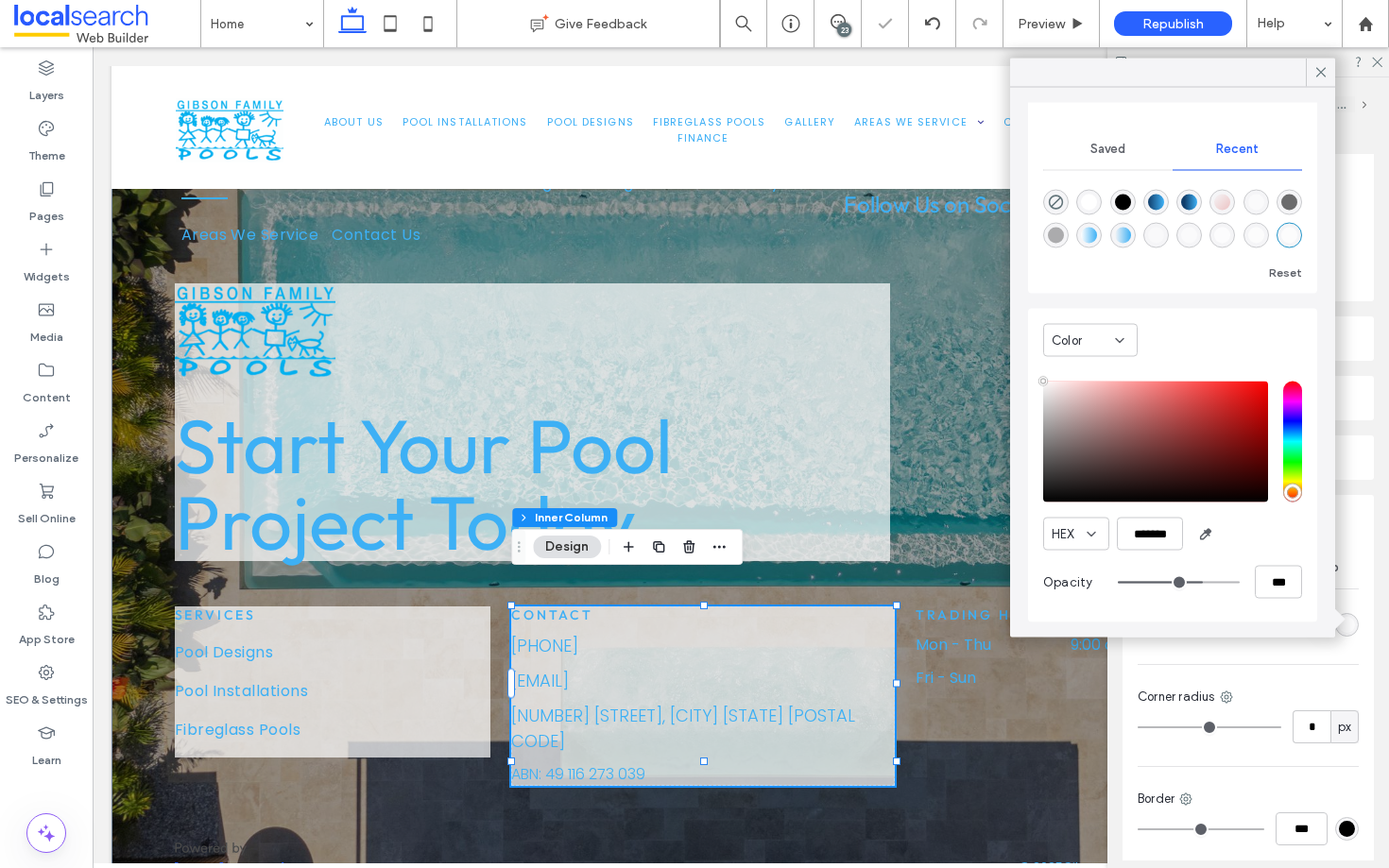 drag, startPoint x: 1228, startPoint y: 578, endPoint x: 1199, endPoint y: 578, distance: 29 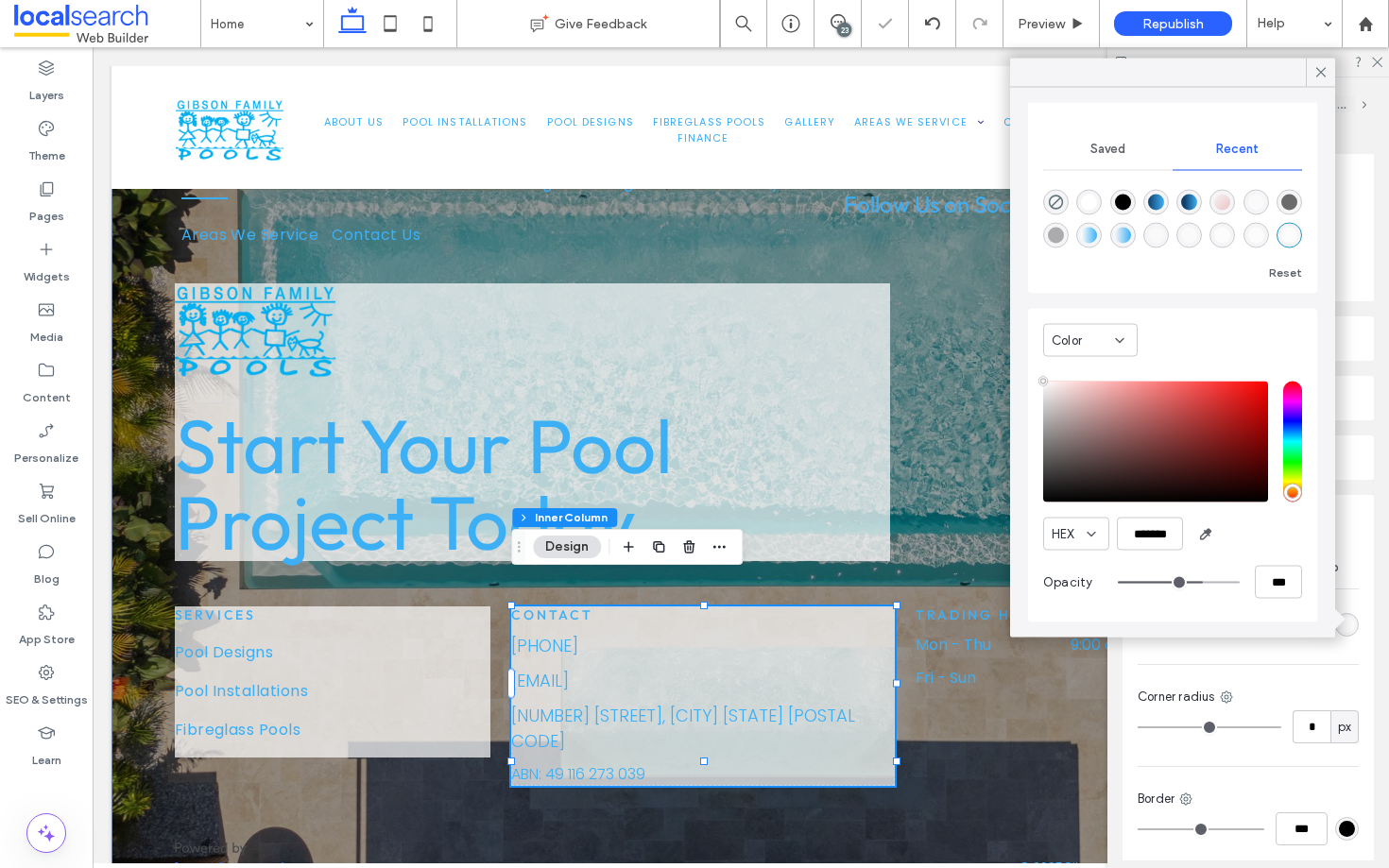 click at bounding box center (1178, 582) 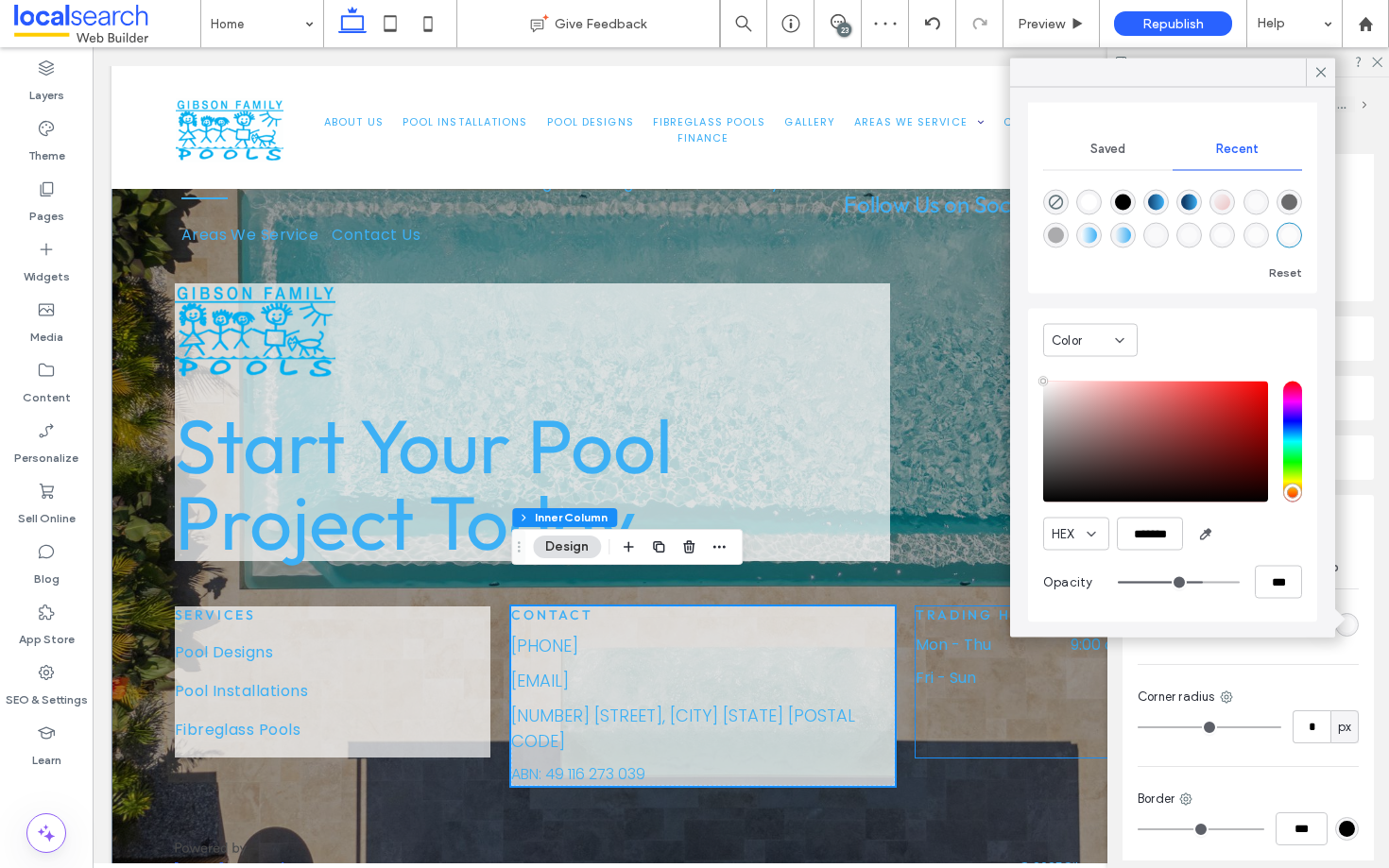 click on "Trading Hours
Mon - Thu
[HOUR]:[MINUTE] am
- [HOUR]:[MINUTE] pm
Fri - Sun
Closed" at bounding box center (1071, 682) 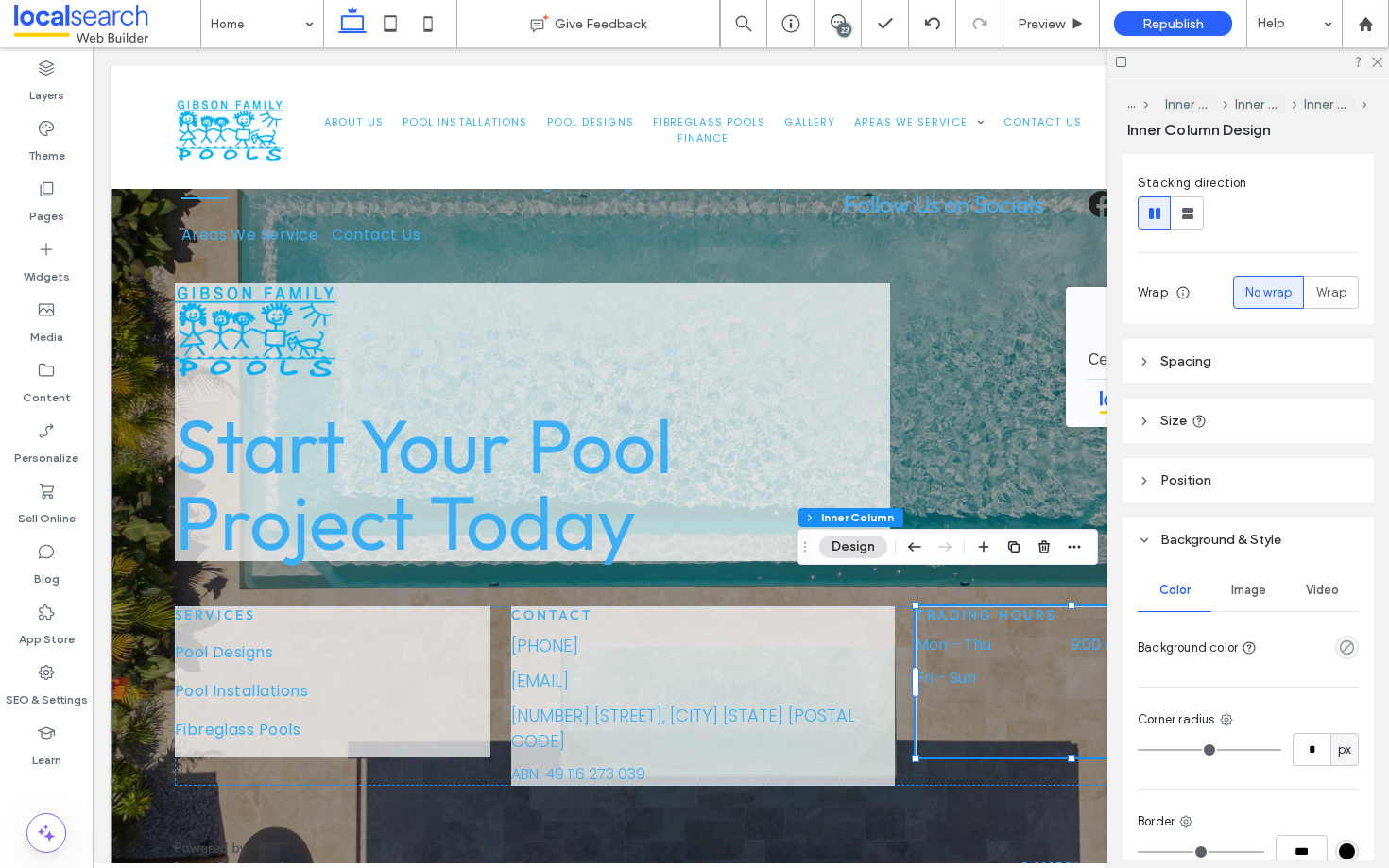 scroll, scrollTop: 282, scrollLeft: 0, axis: vertical 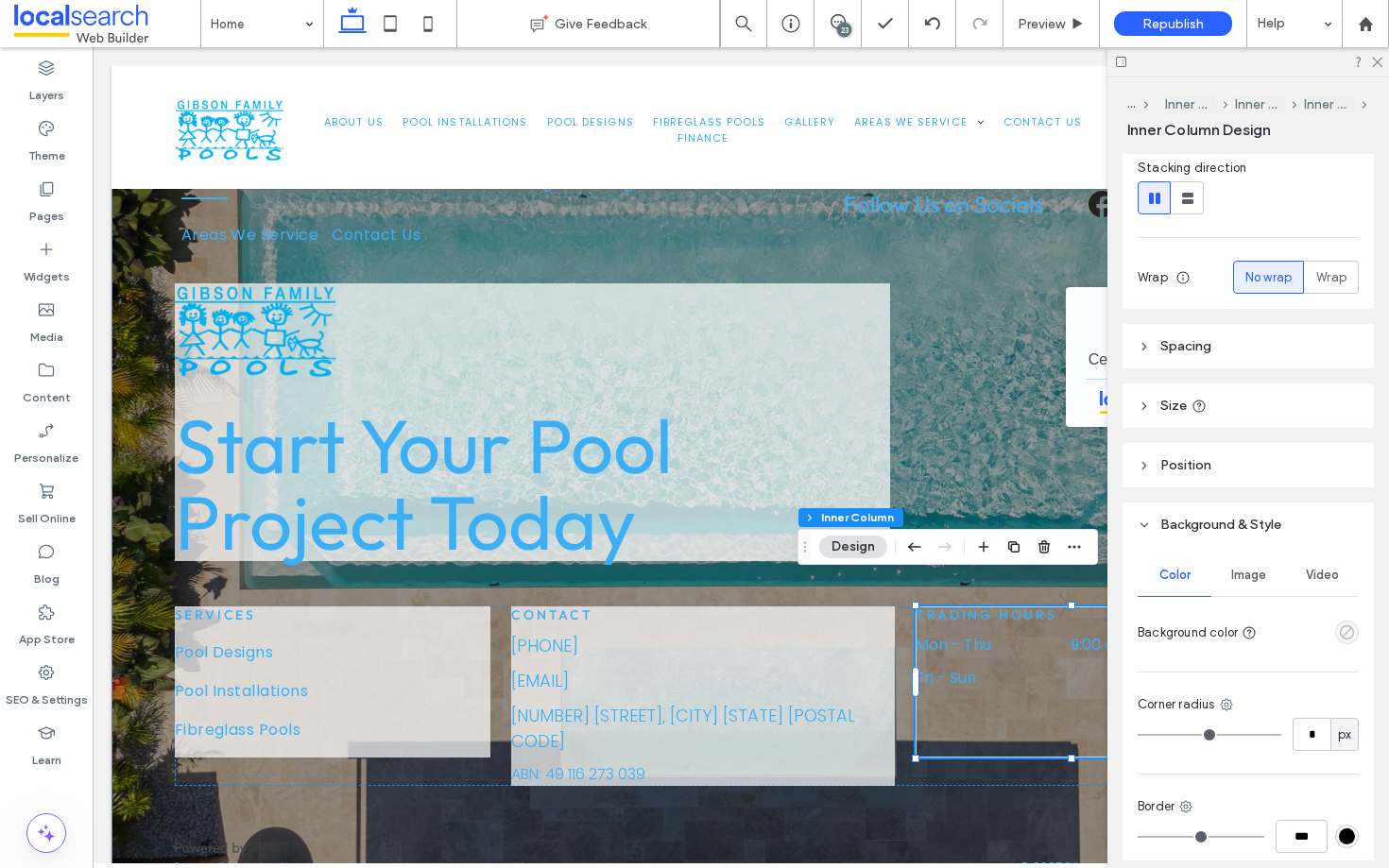 click 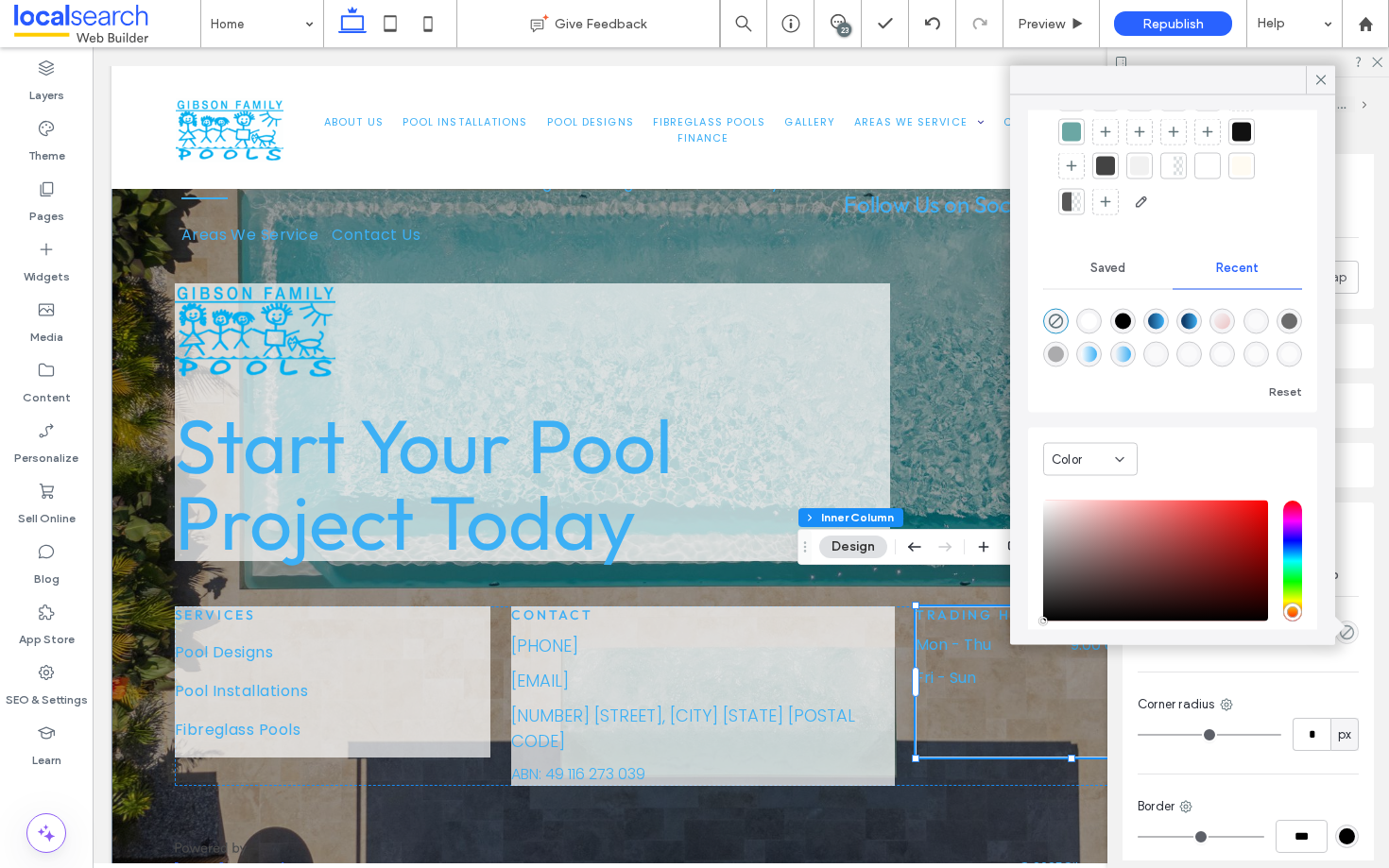 scroll, scrollTop: 213, scrollLeft: 0, axis: vertical 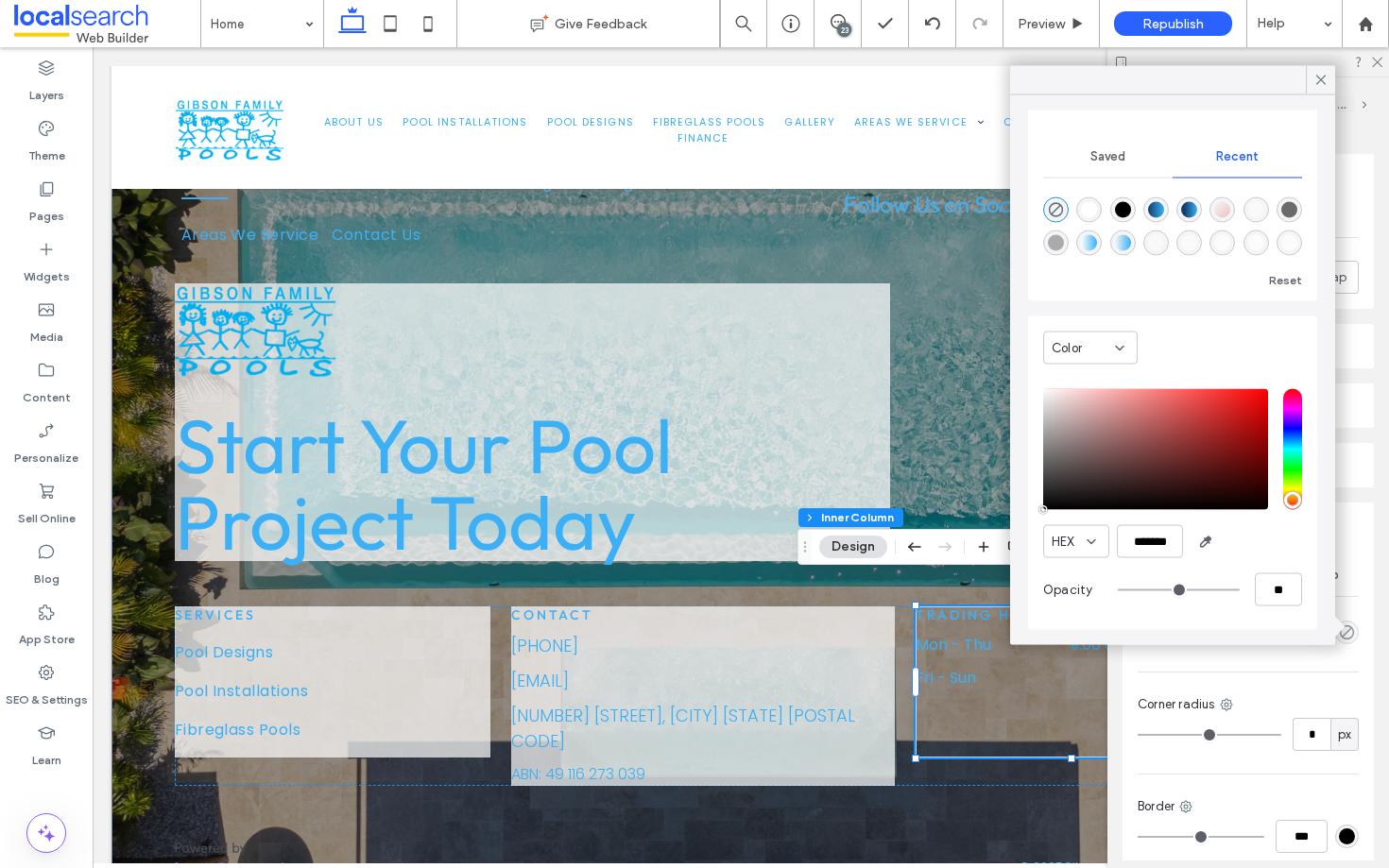 click at bounding box center (1173, 223) 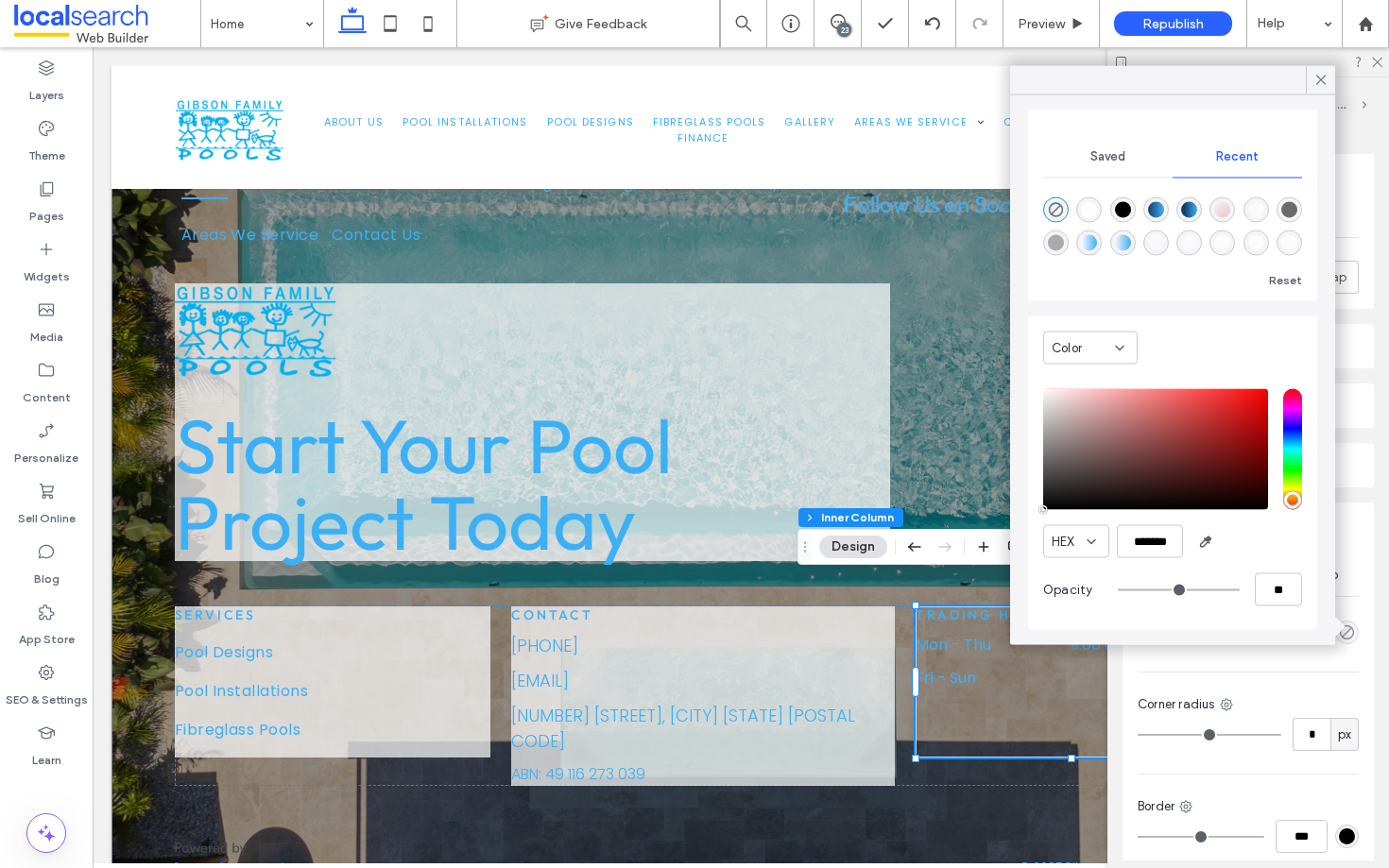 click at bounding box center (1089, 210) 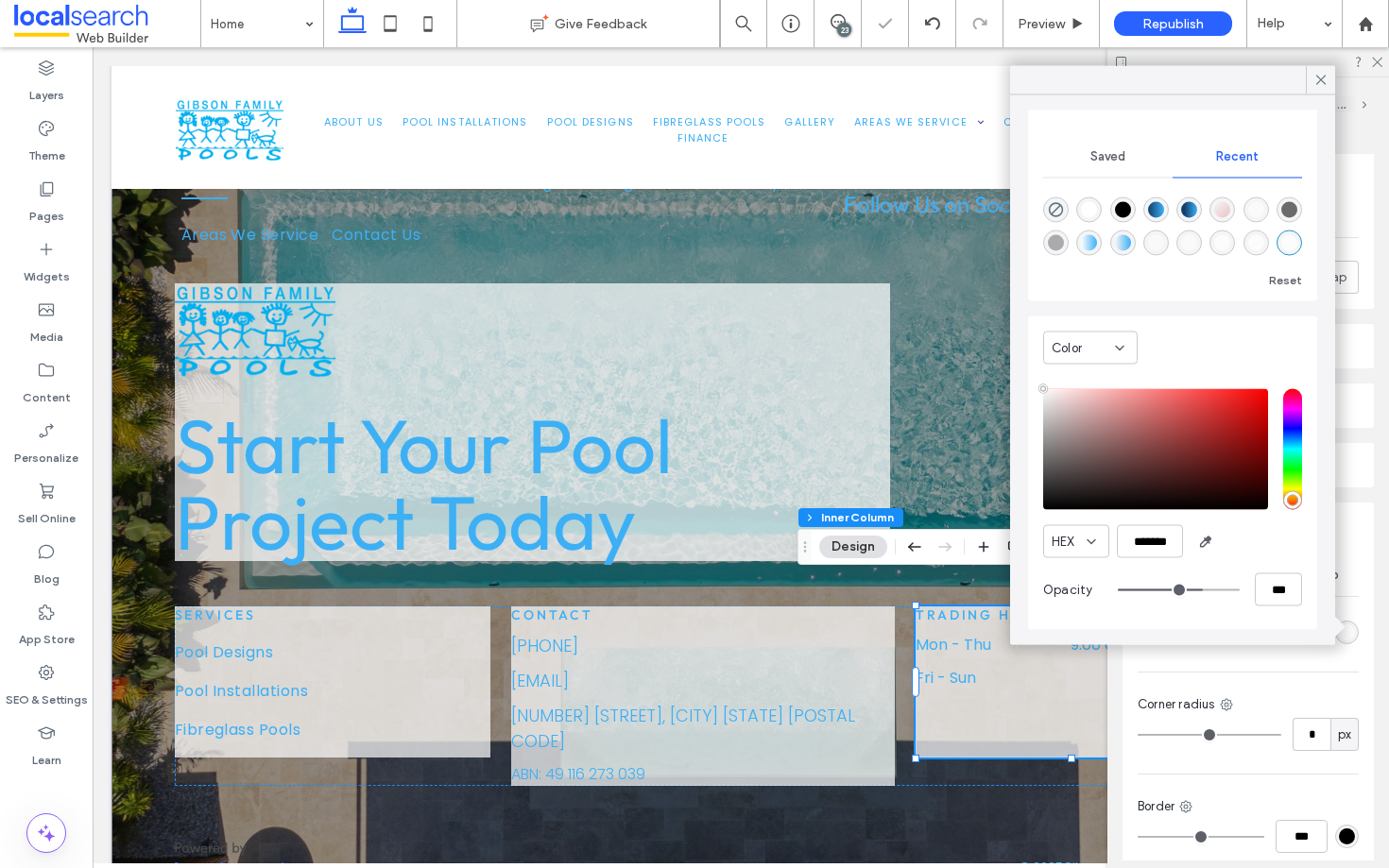drag, startPoint x: 1230, startPoint y: 588, endPoint x: 1199, endPoint y: 587, distance: 31.01612 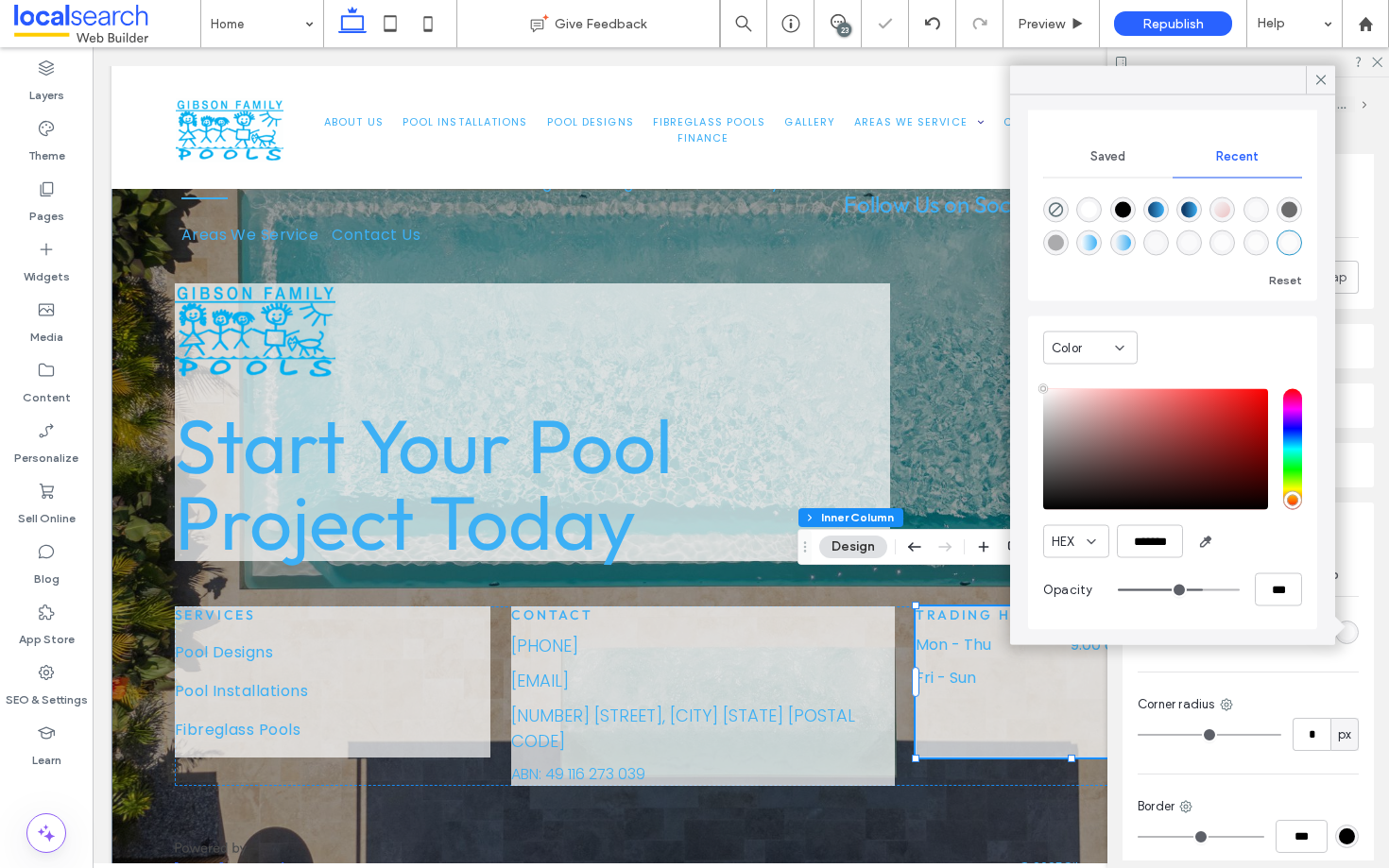 click at bounding box center (1178, 589) 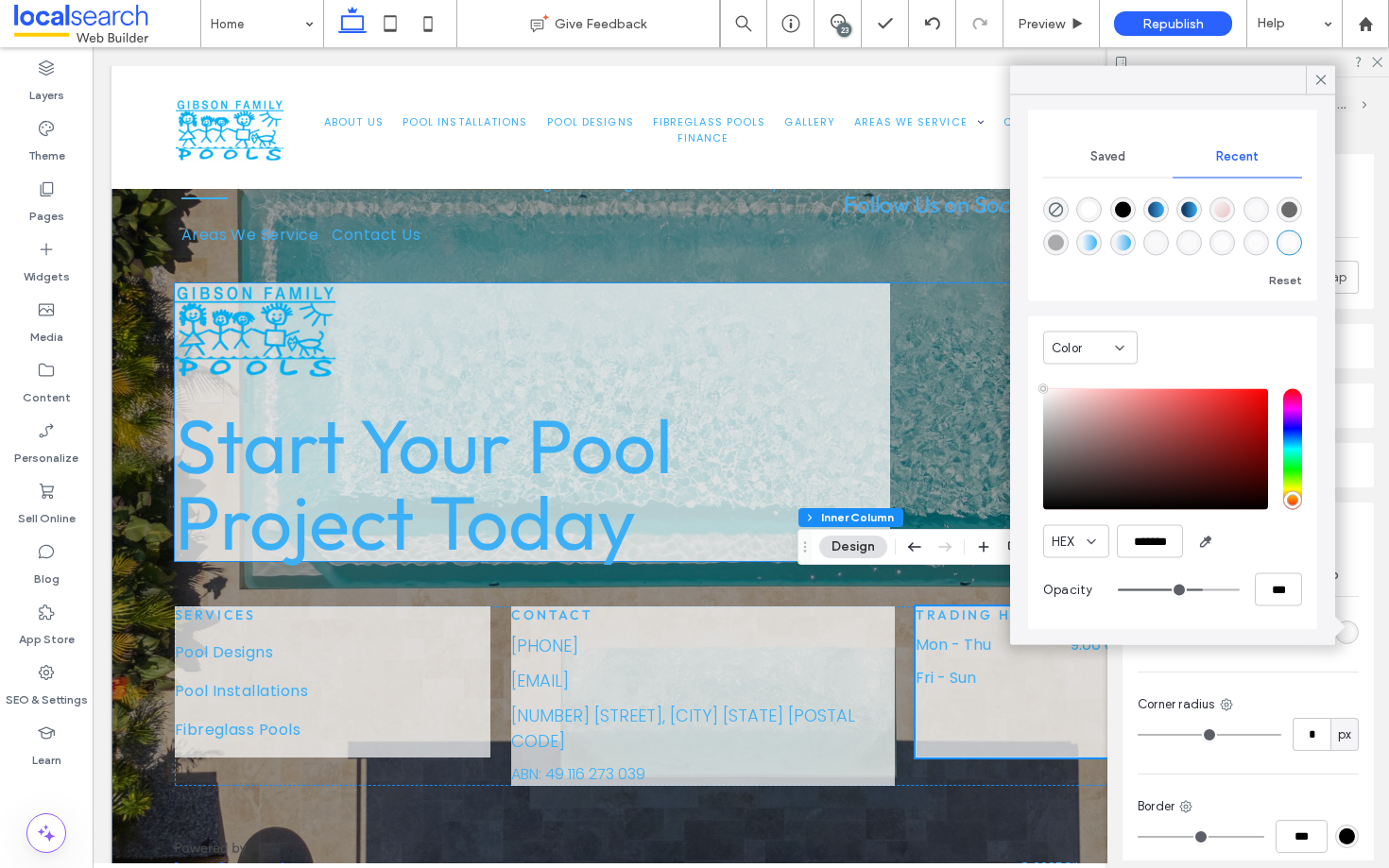 click on "Start Your Pool Project Today" at bounding box center (473, 485) 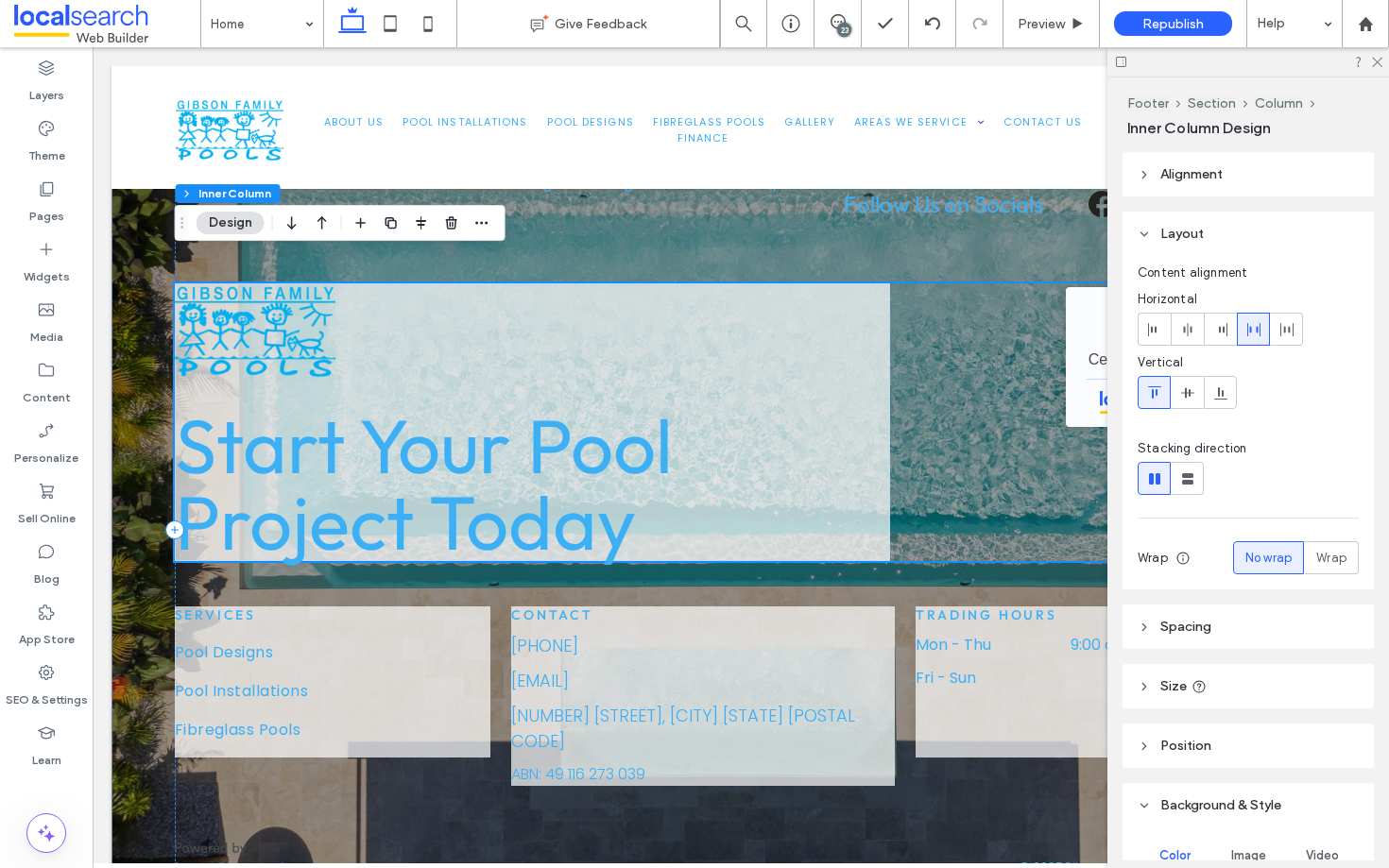 scroll, scrollTop: 8046, scrollLeft: 0, axis: vertical 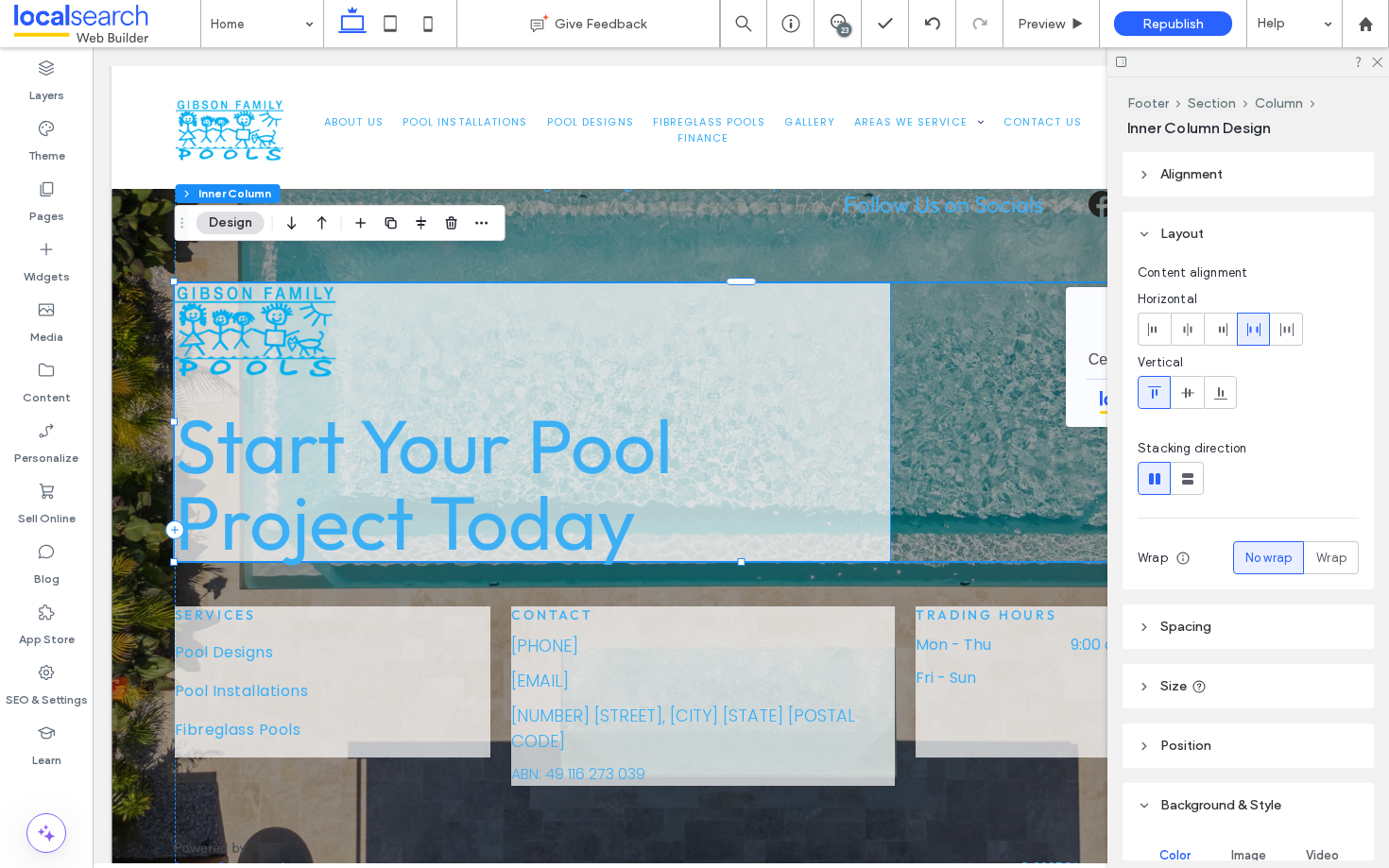 click on "Start Your Pool Project Today" at bounding box center (473, 485) 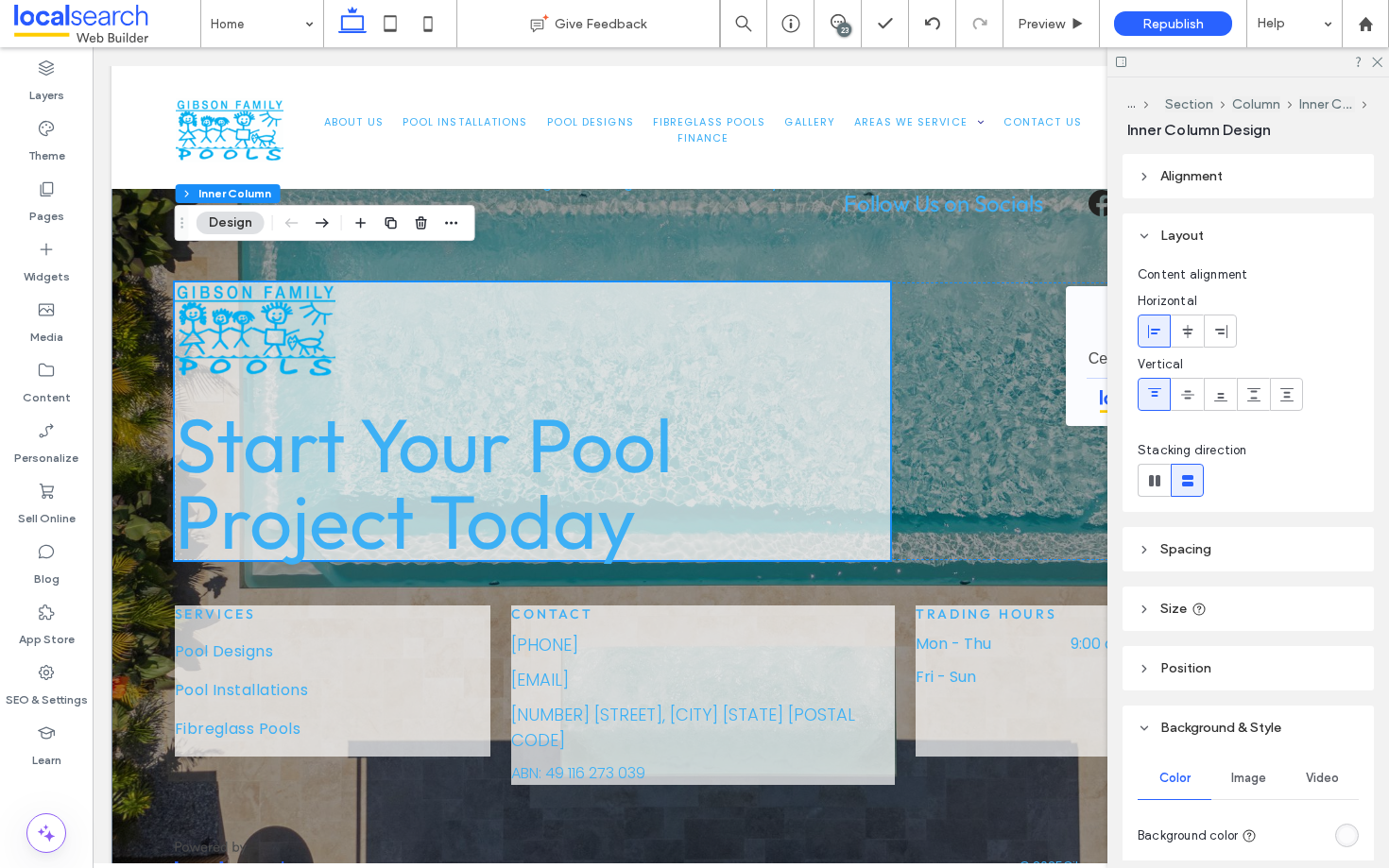 scroll, scrollTop: 8046, scrollLeft: 0, axis: vertical 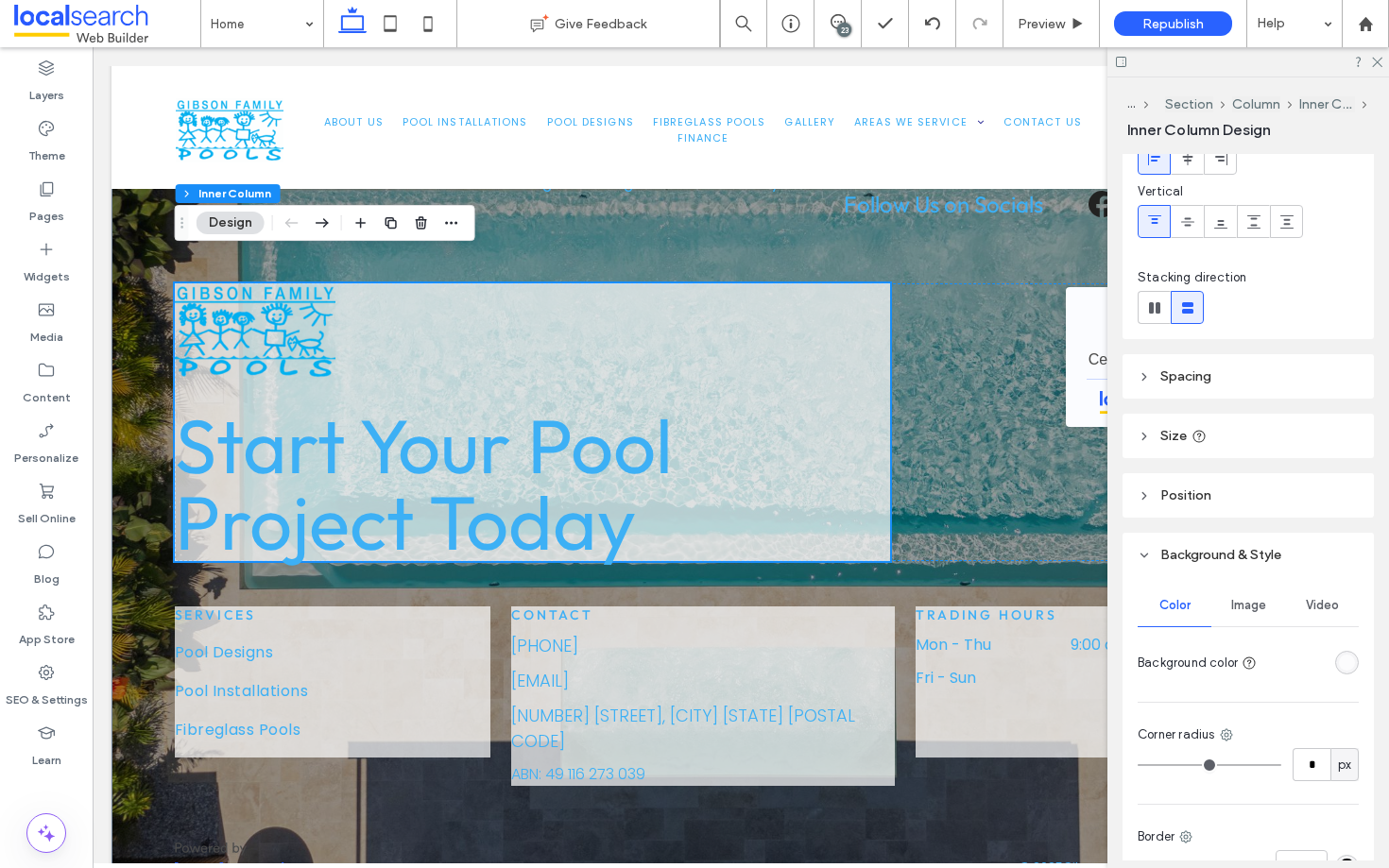 click on "Start Your Pool Project Today" at bounding box center [532, 422] 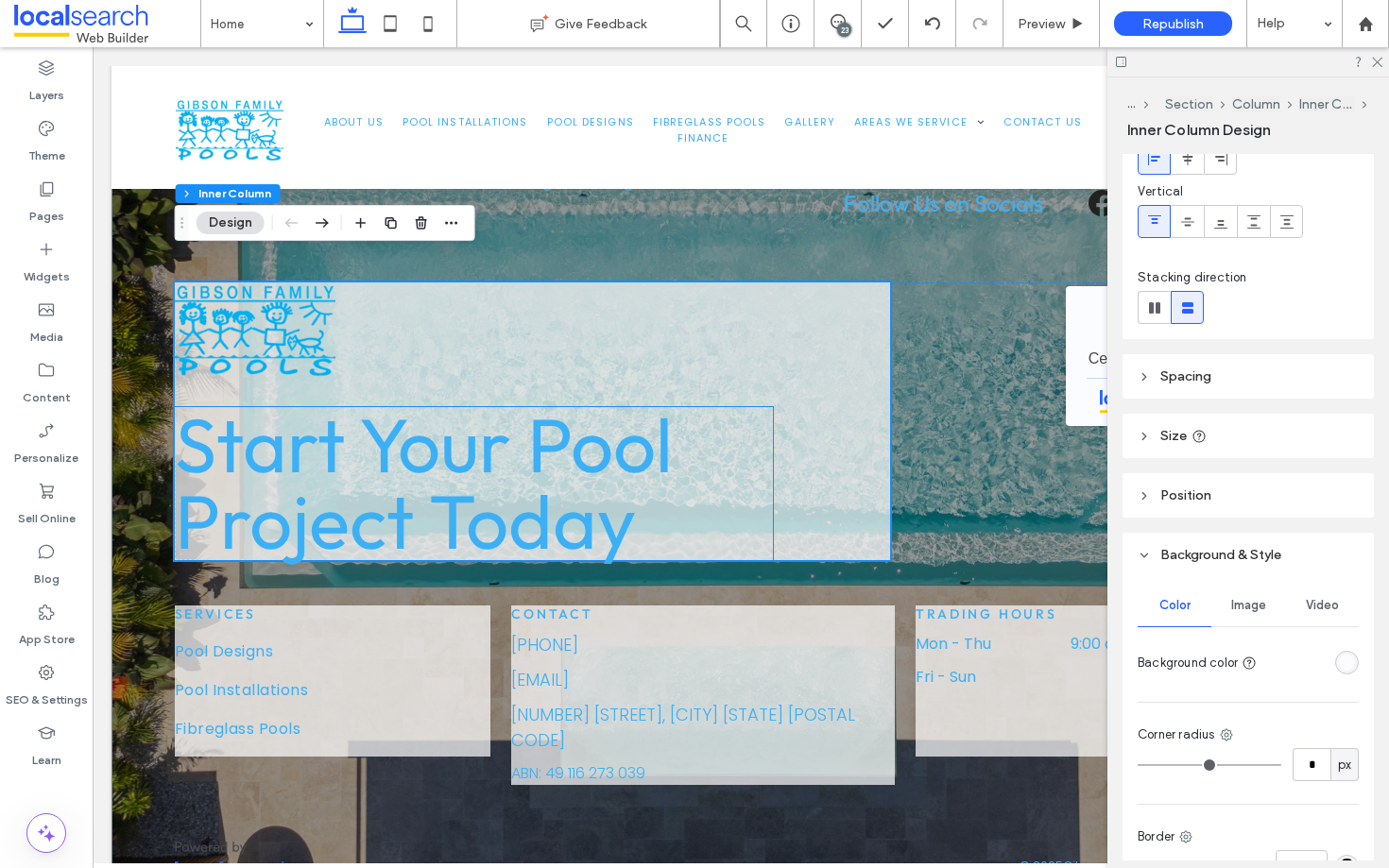 scroll, scrollTop: 8046, scrollLeft: 0, axis: vertical 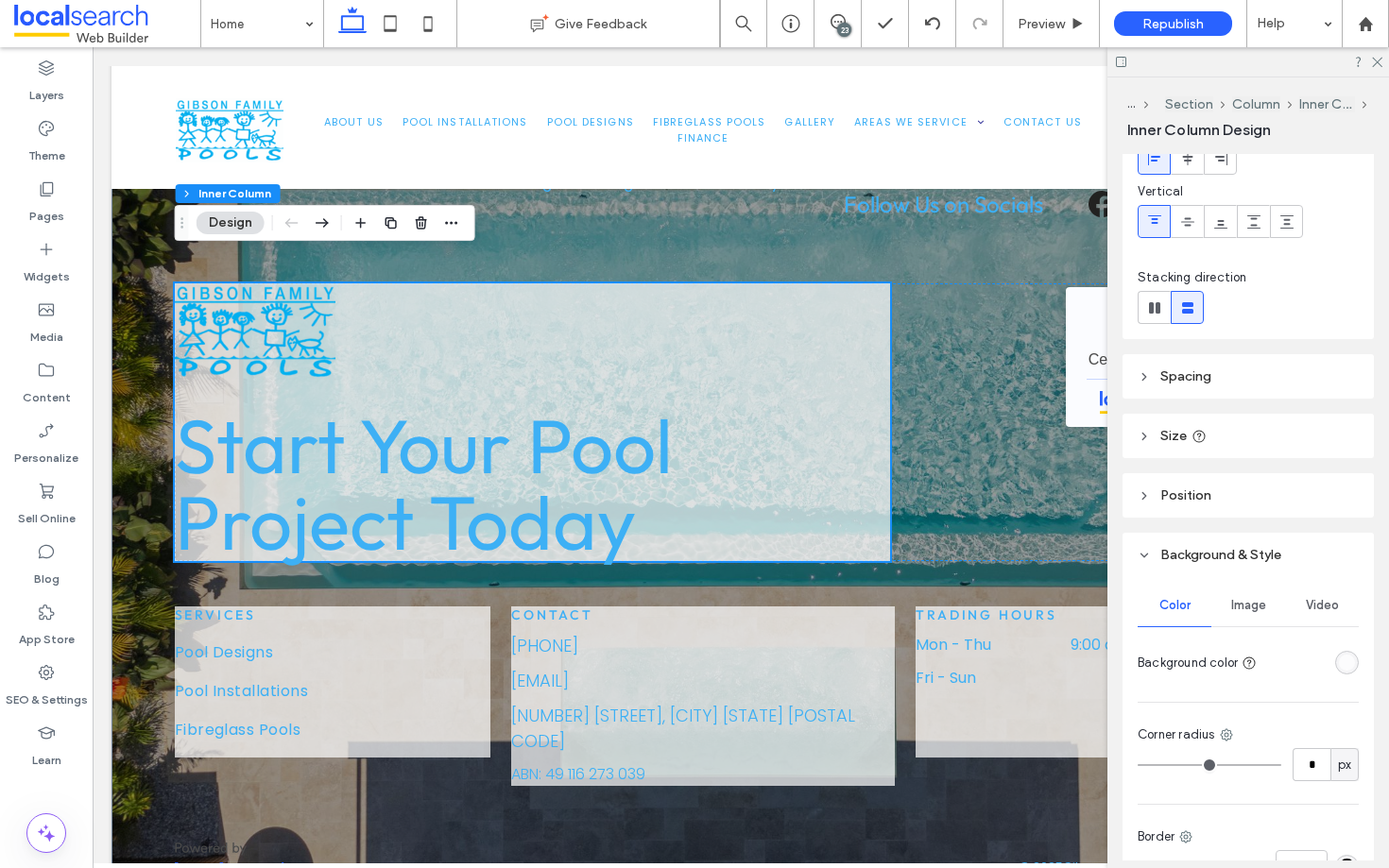 click on "Start Your Pool Project Today" at bounding box center (532, 422) 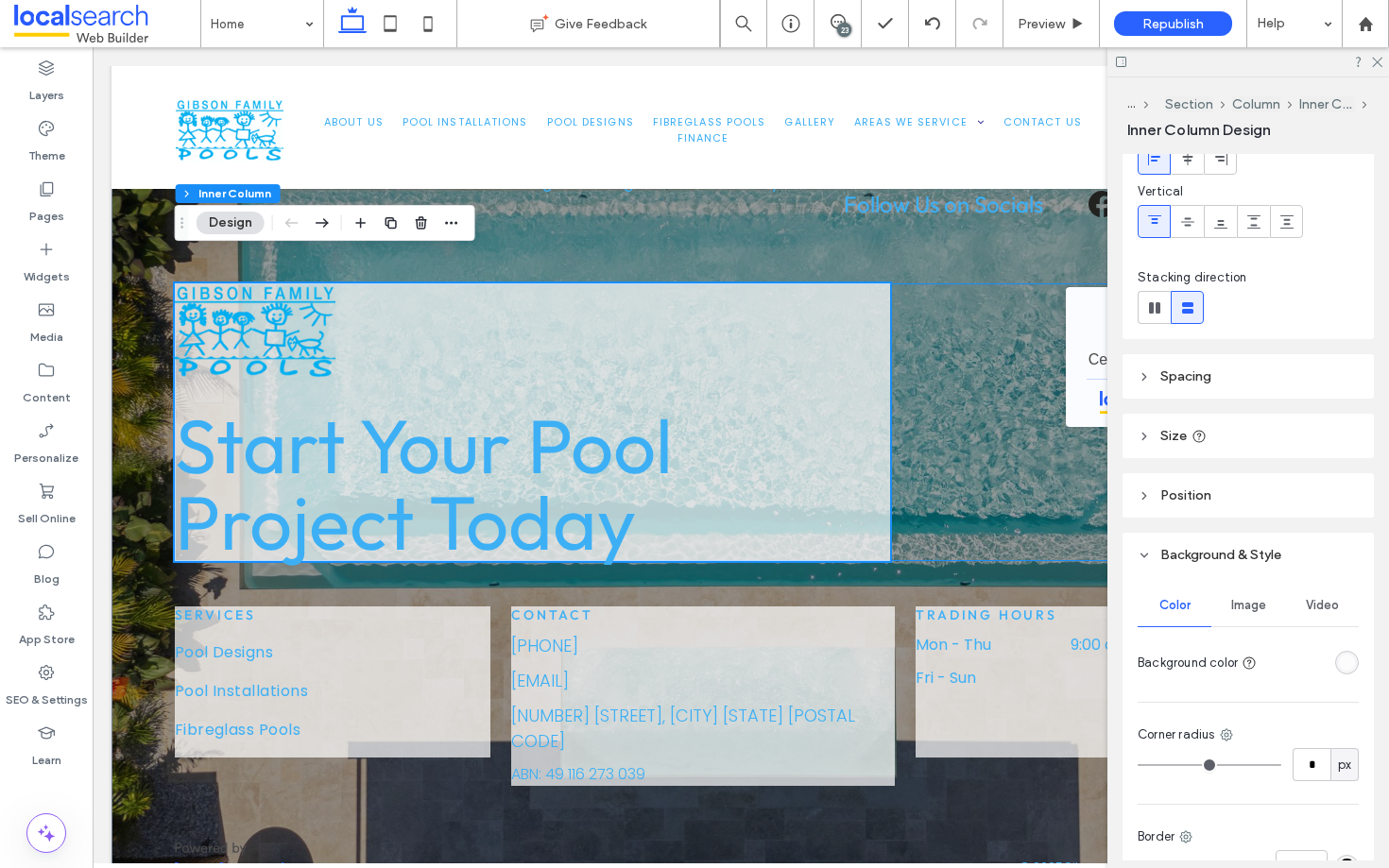 scroll, scrollTop: 8046, scrollLeft: 0, axis: vertical 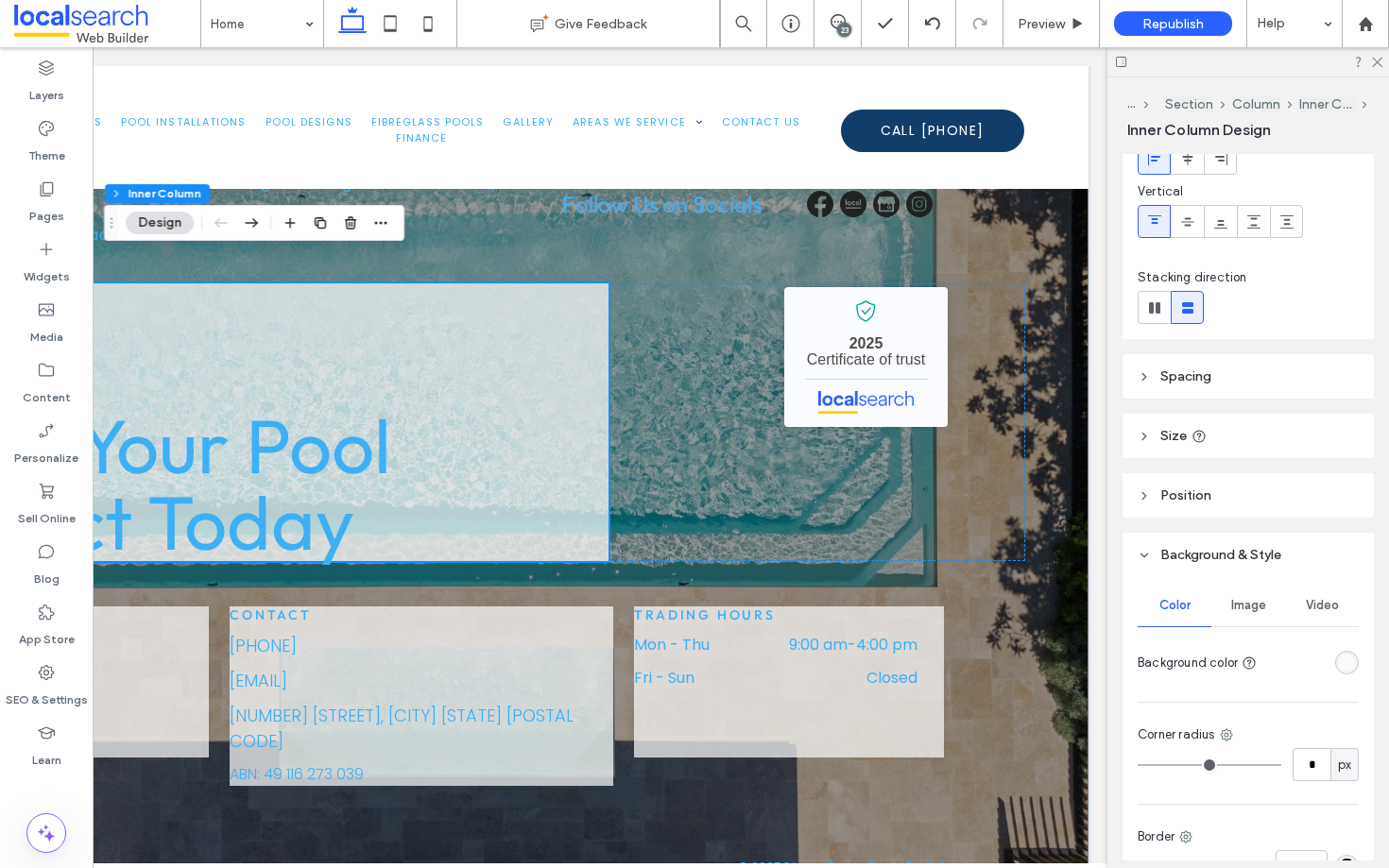 click on "Start Your Pool Project Today" at bounding box center [250, 422] 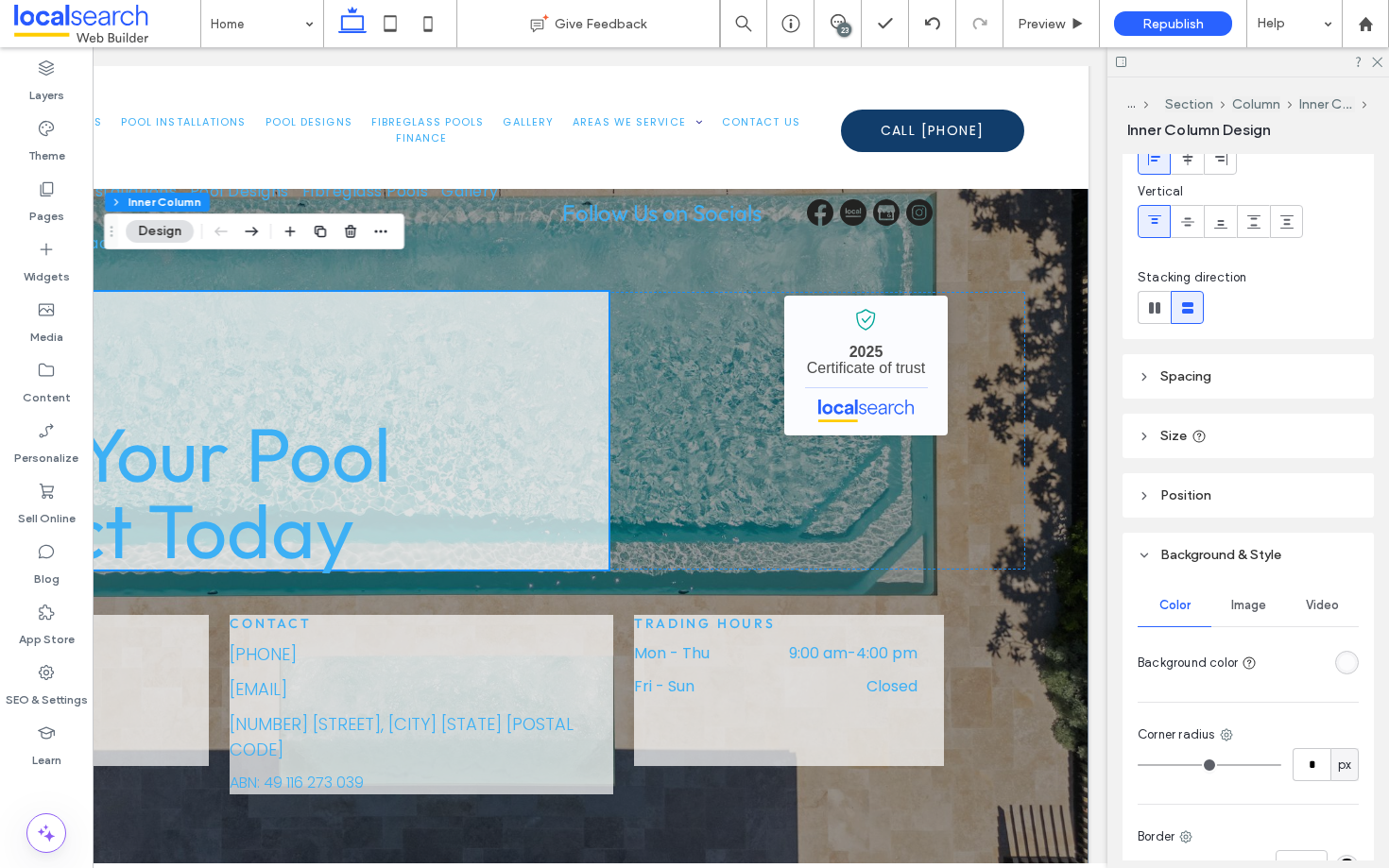 scroll, scrollTop: 8042, scrollLeft: 0, axis: vertical 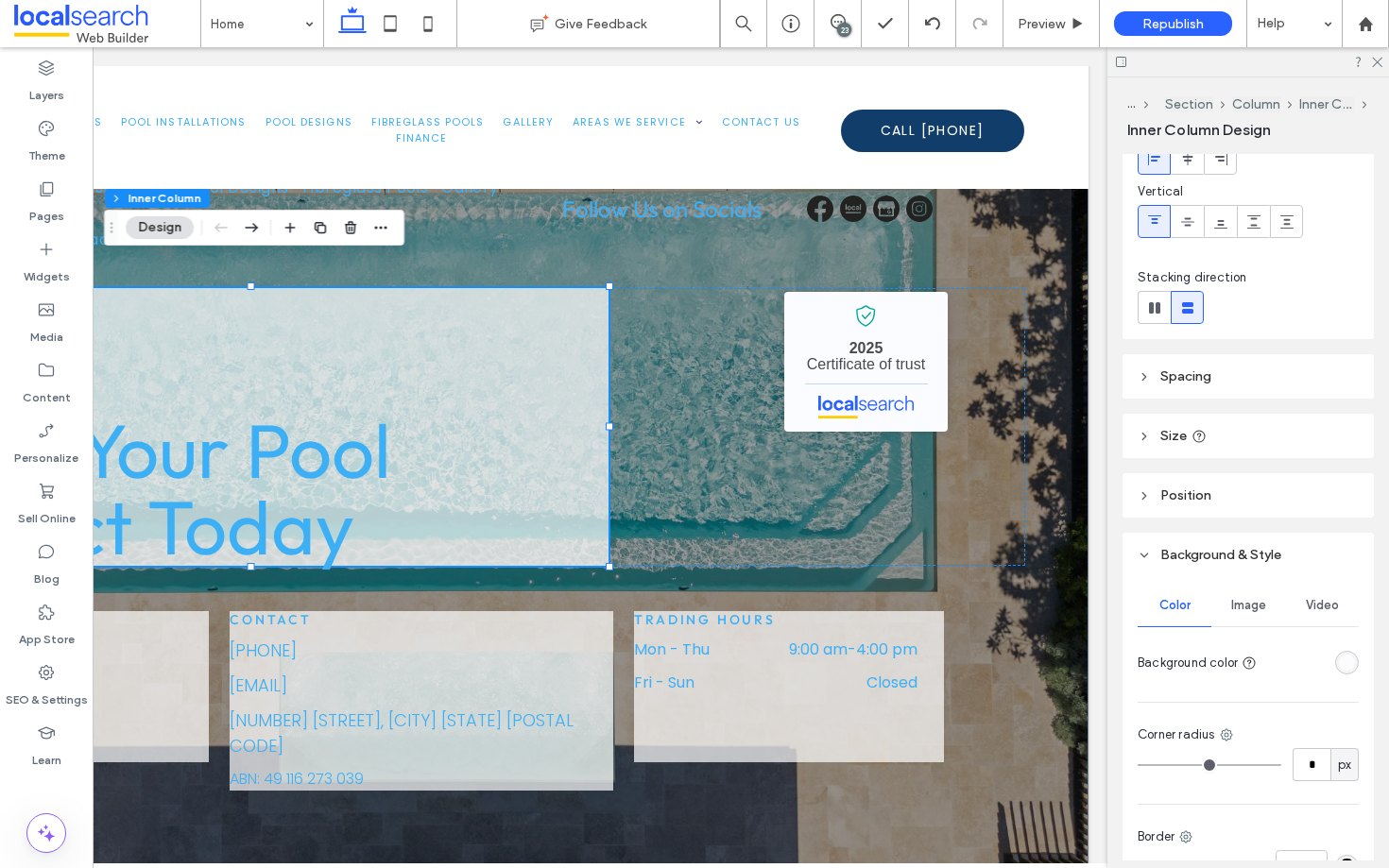click at bounding box center (1346, 662) 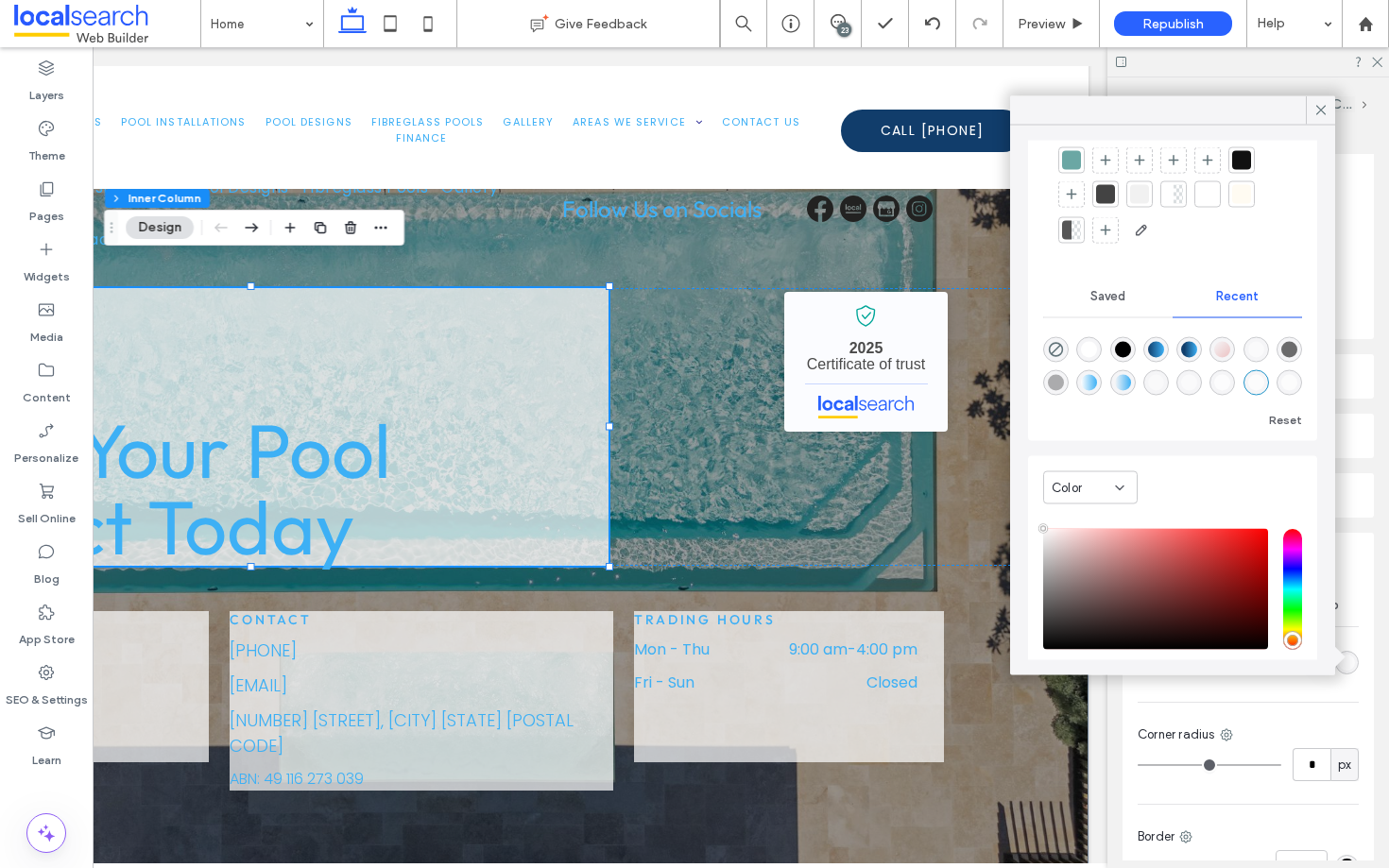 scroll, scrollTop: 126, scrollLeft: 0, axis: vertical 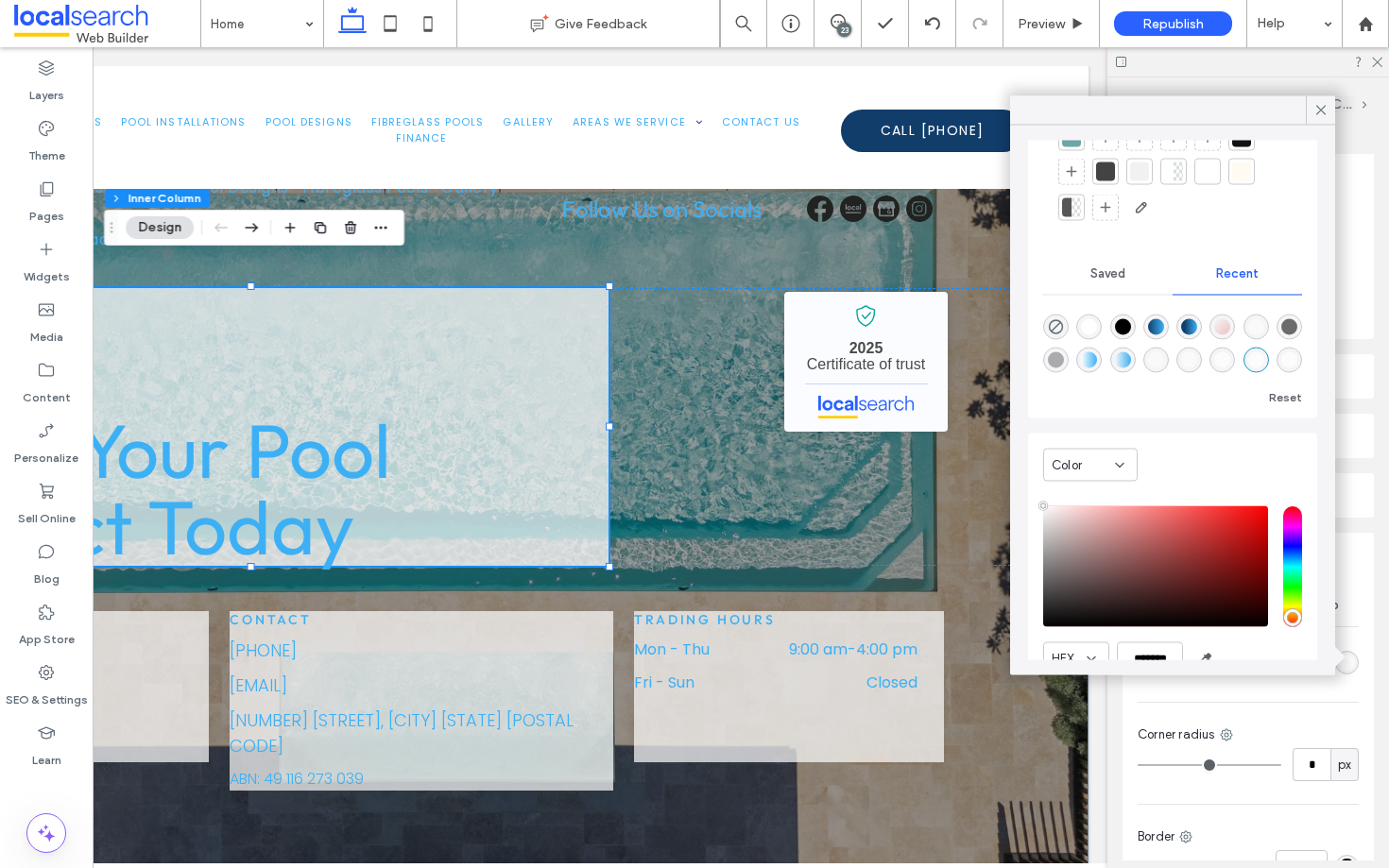 click on "Color" at bounding box center [1083, 465] 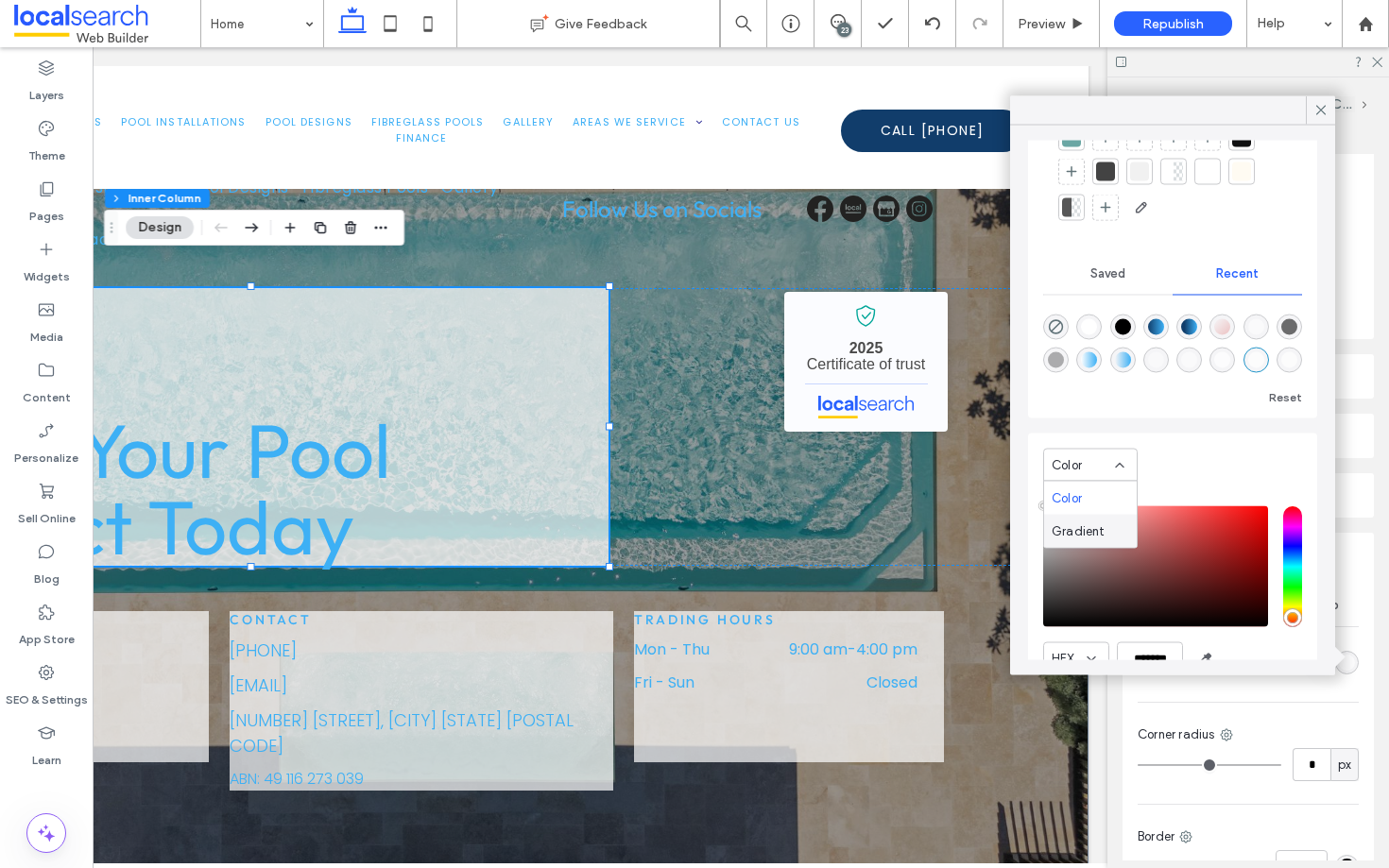 click on "Gradient" at bounding box center (1078, 531) 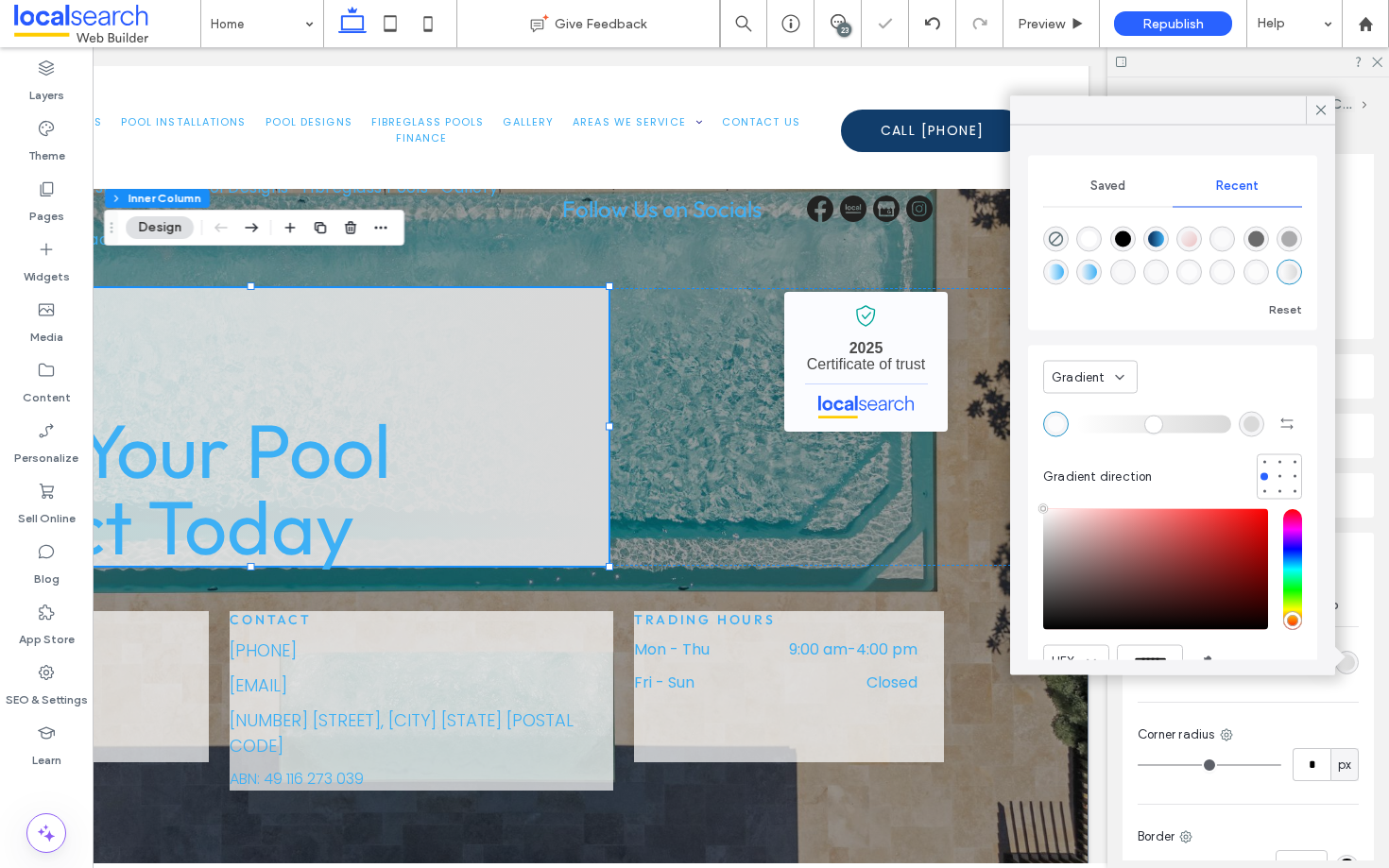 click at bounding box center [1251, 423] 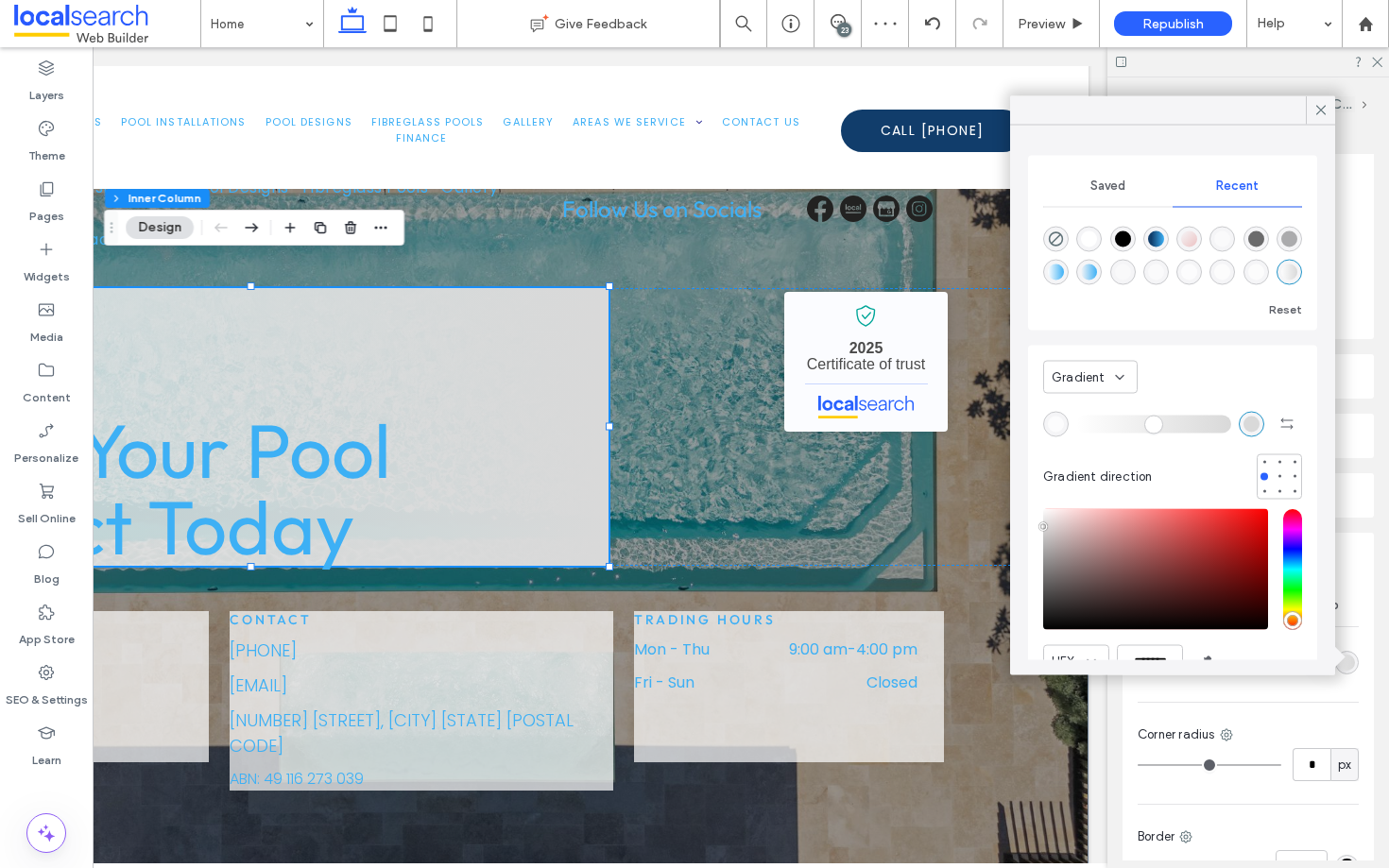 click at bounding box center (1251, 423) 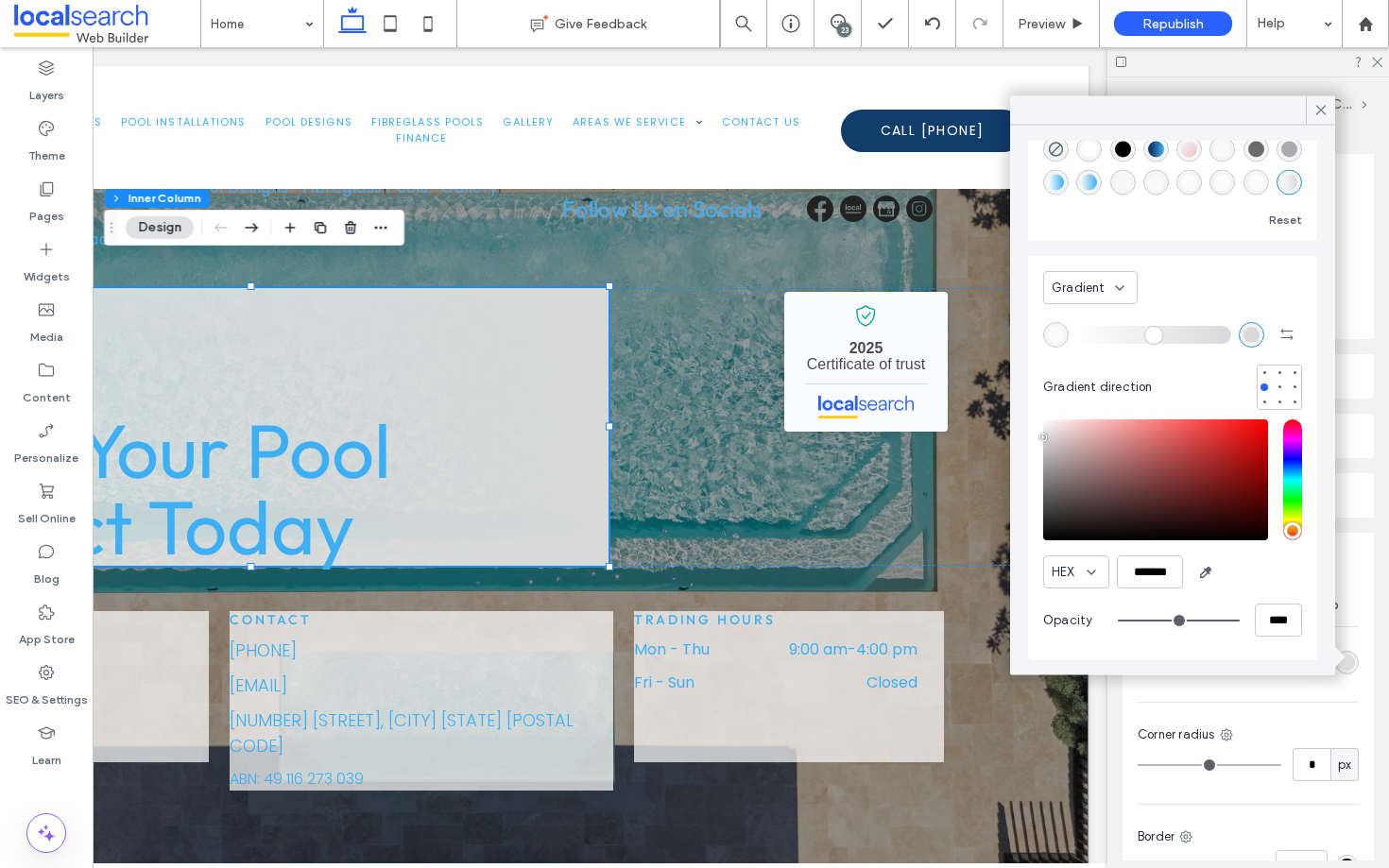 click at bounding box center (1251, 333) 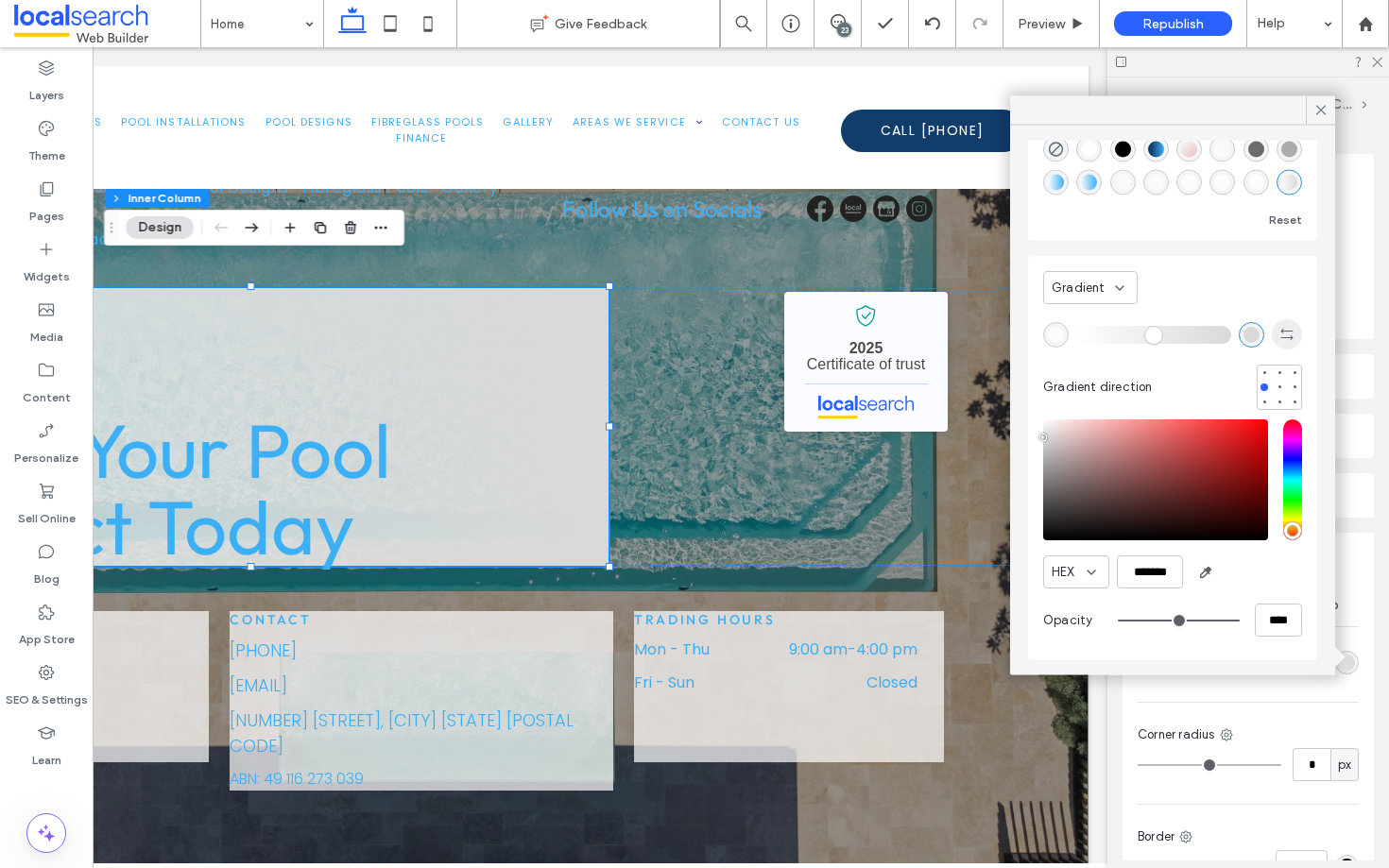click at bounding box center (1287, 334) 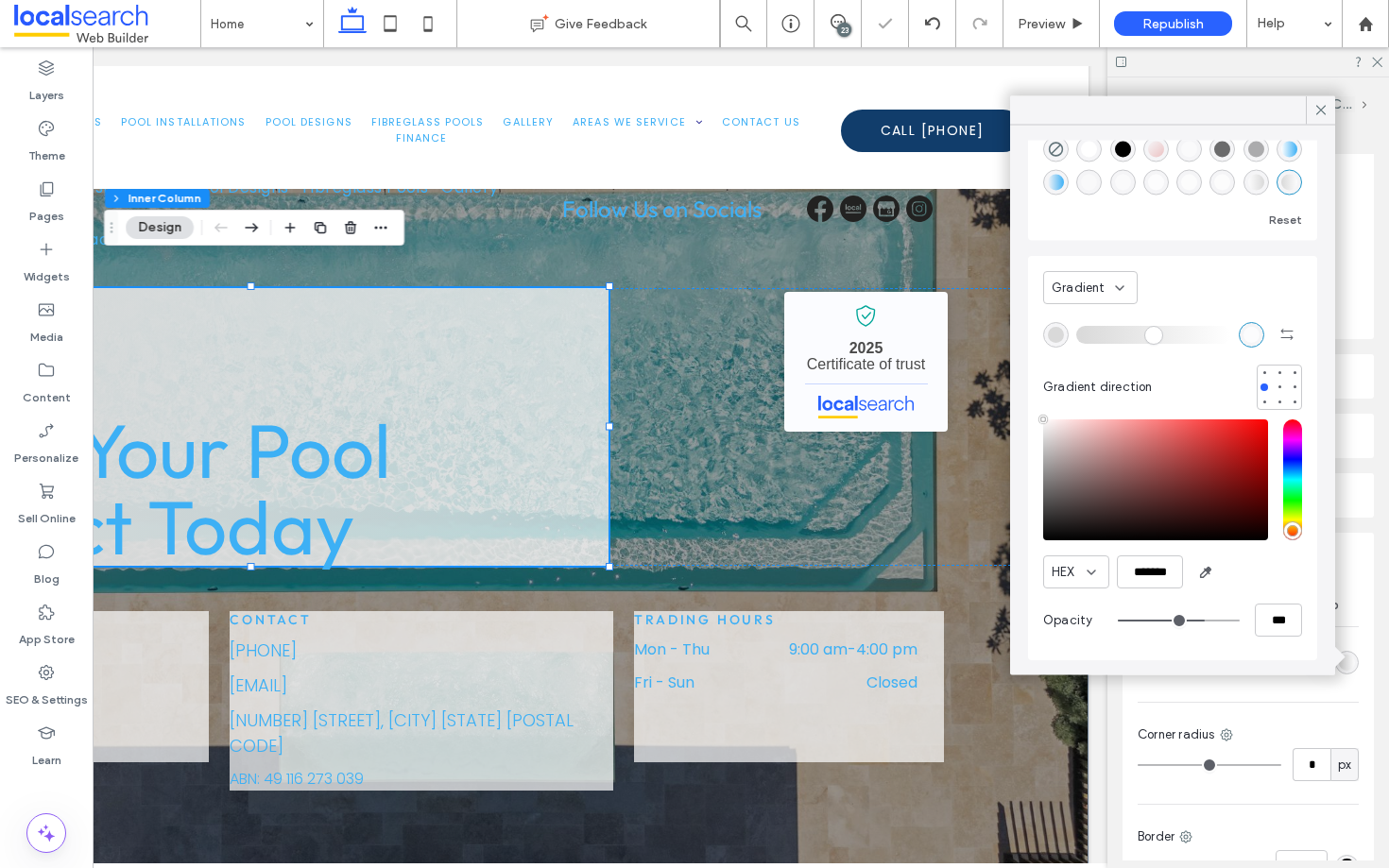 click at bounding box center [1055, 333] 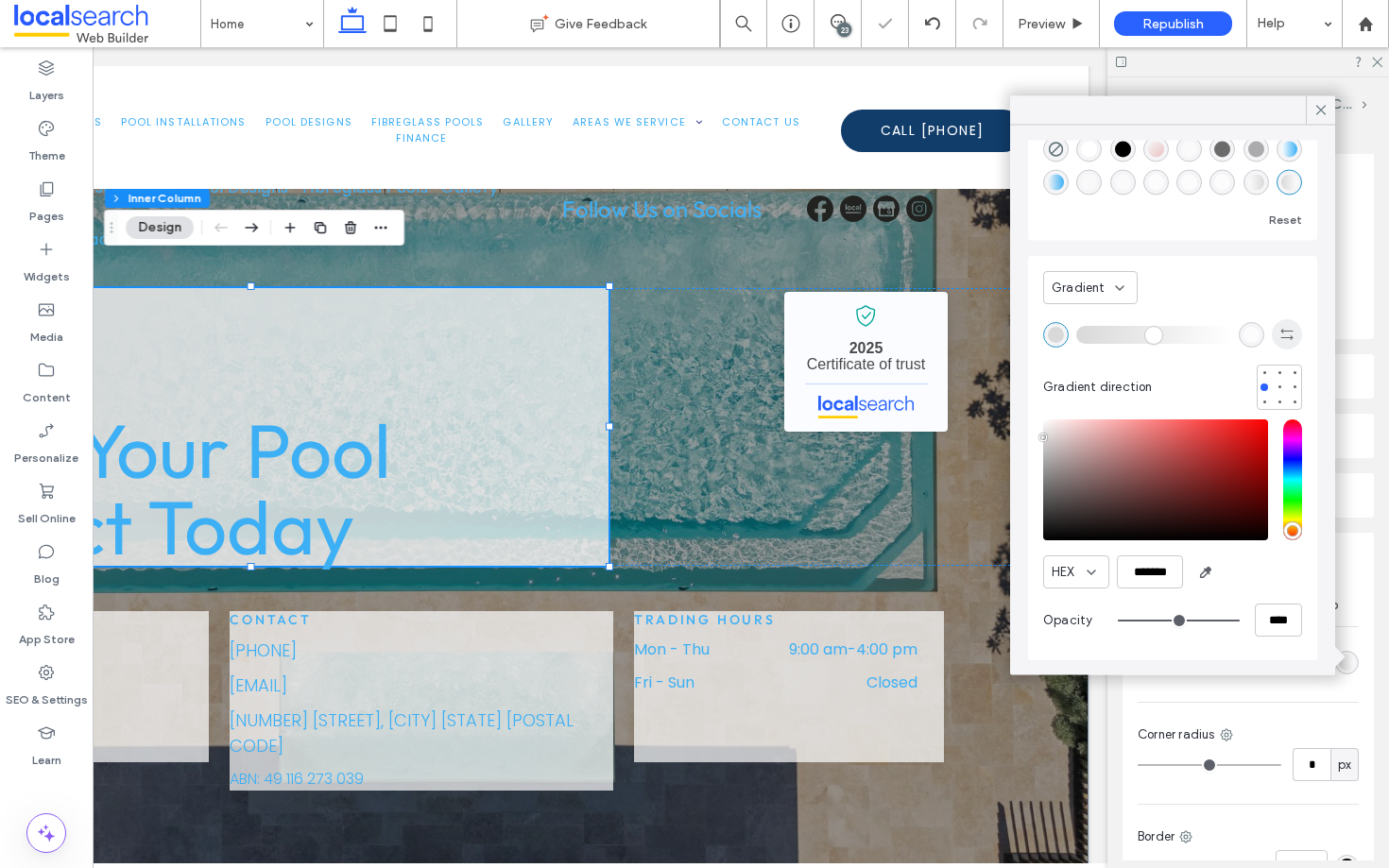 click at bounding box center (1287, 334) 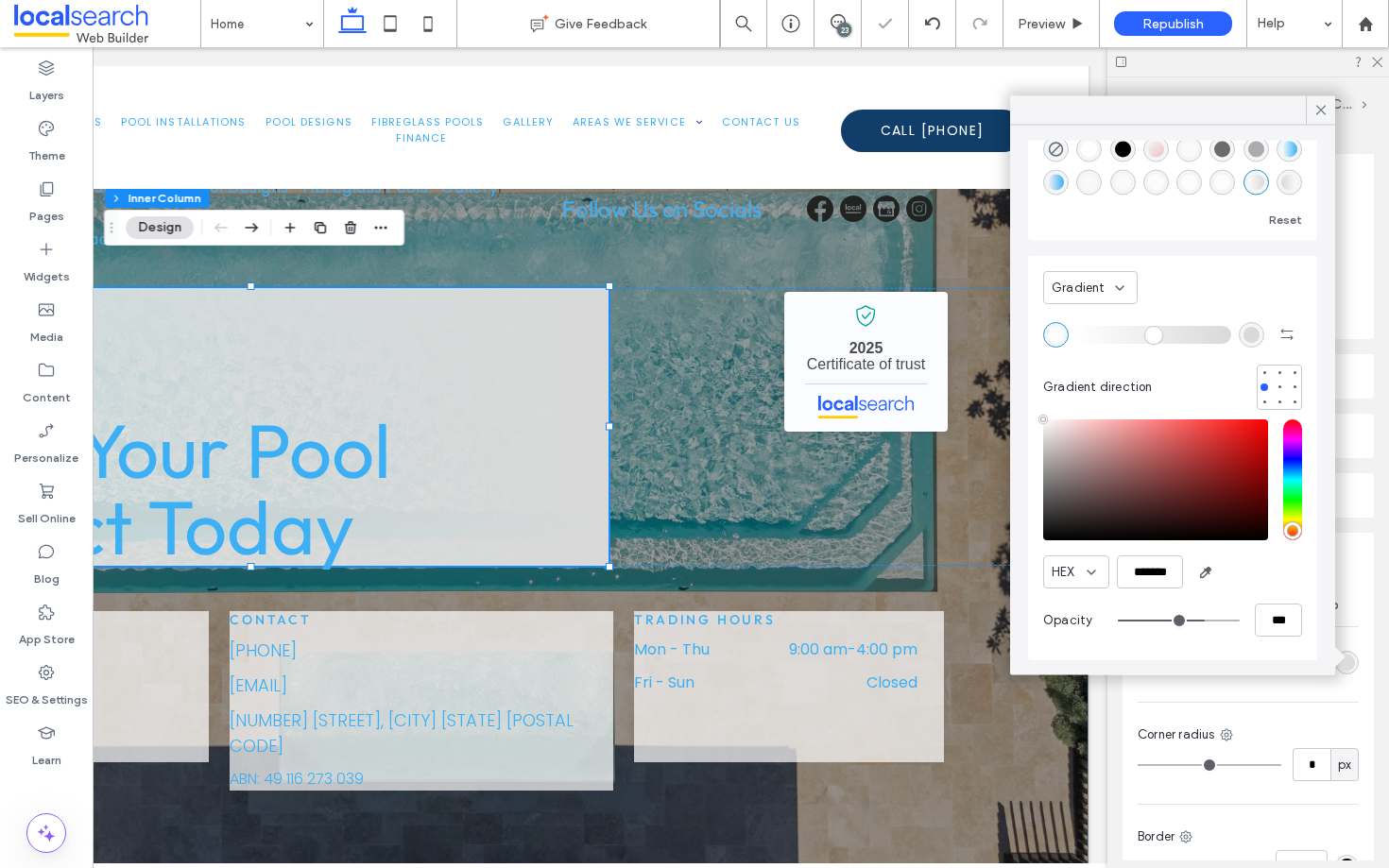click at bounding box center (1251, 333) 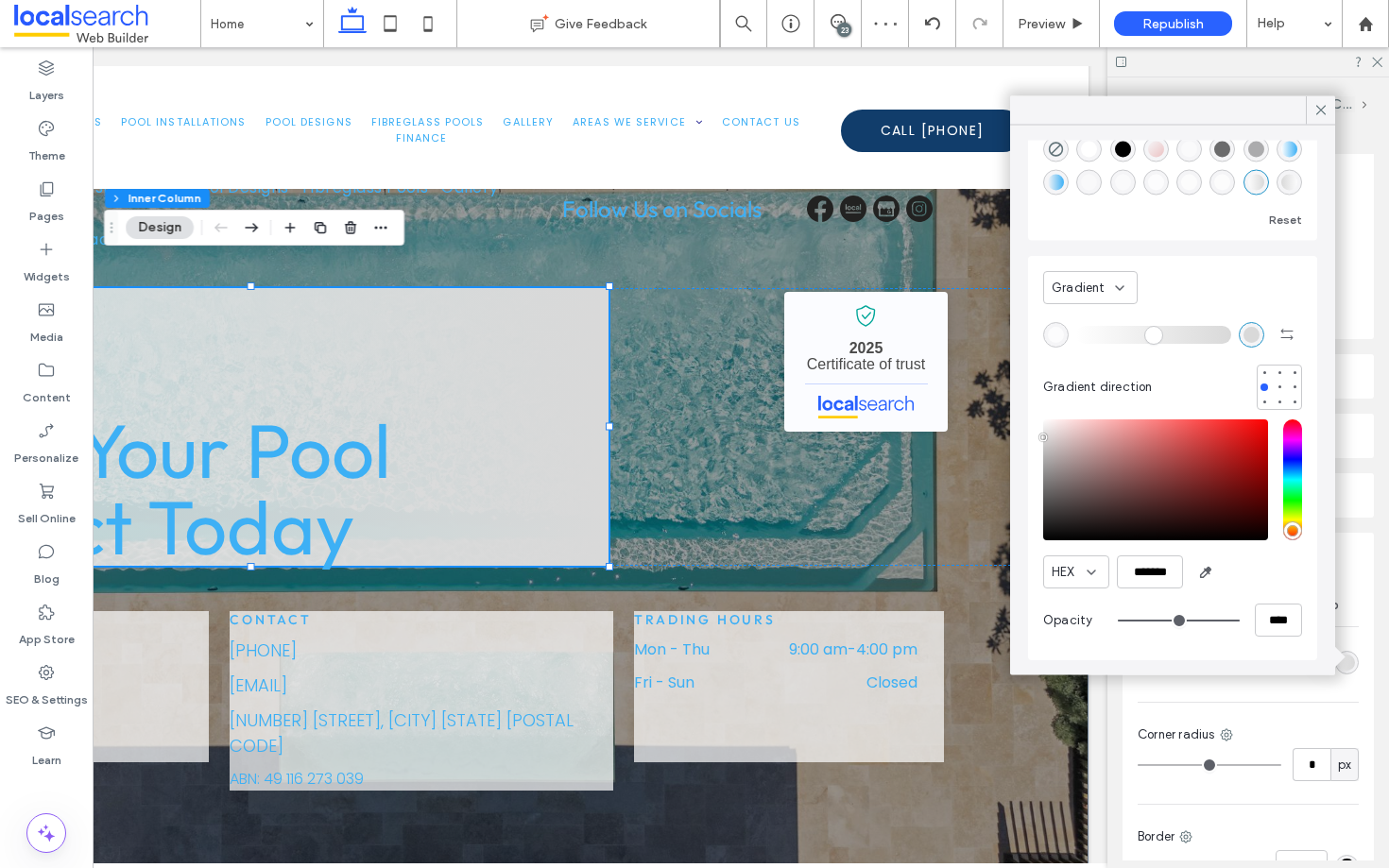 scroll, scrollTop: 0, scrollLeft: 0, axis: both 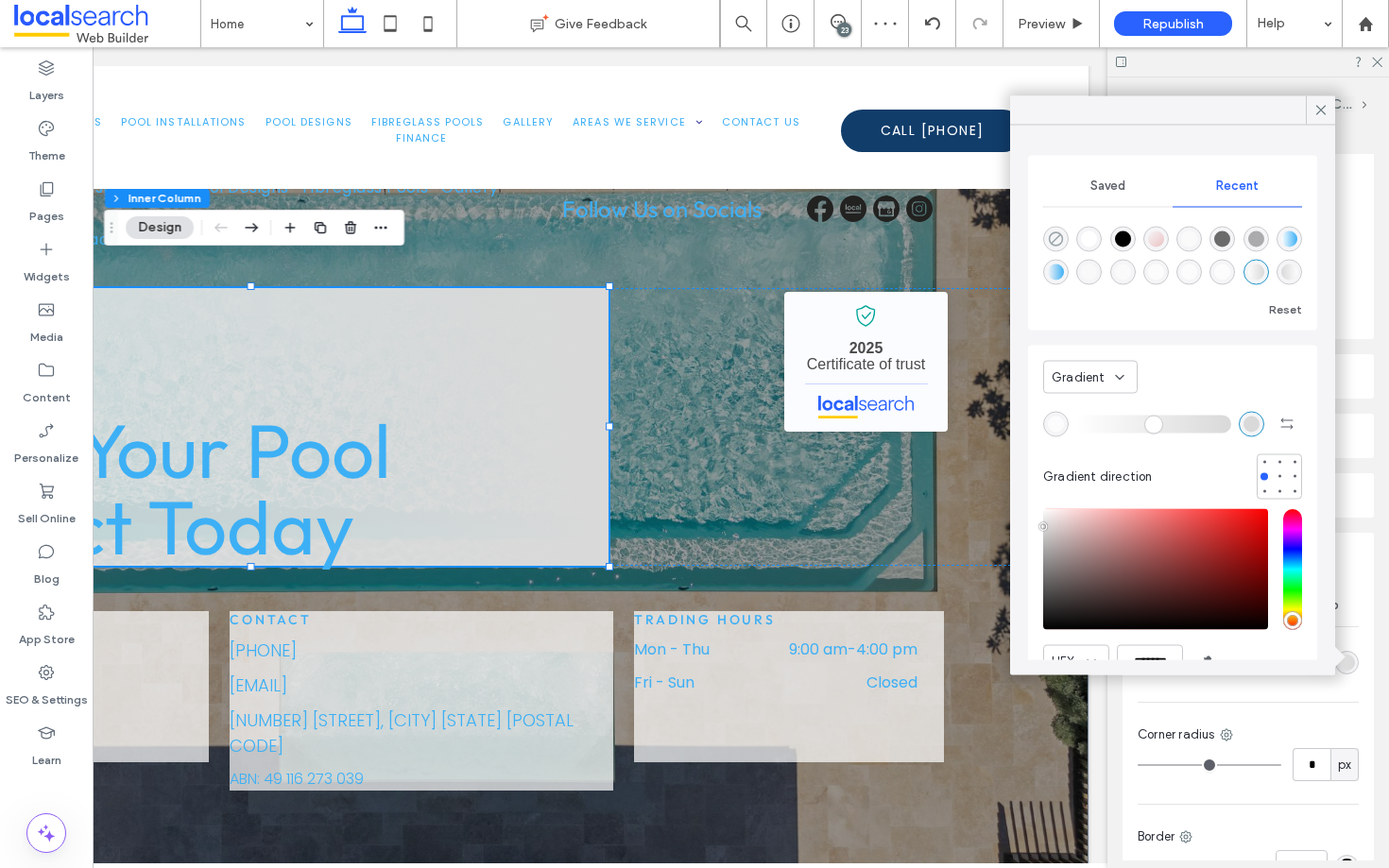 click 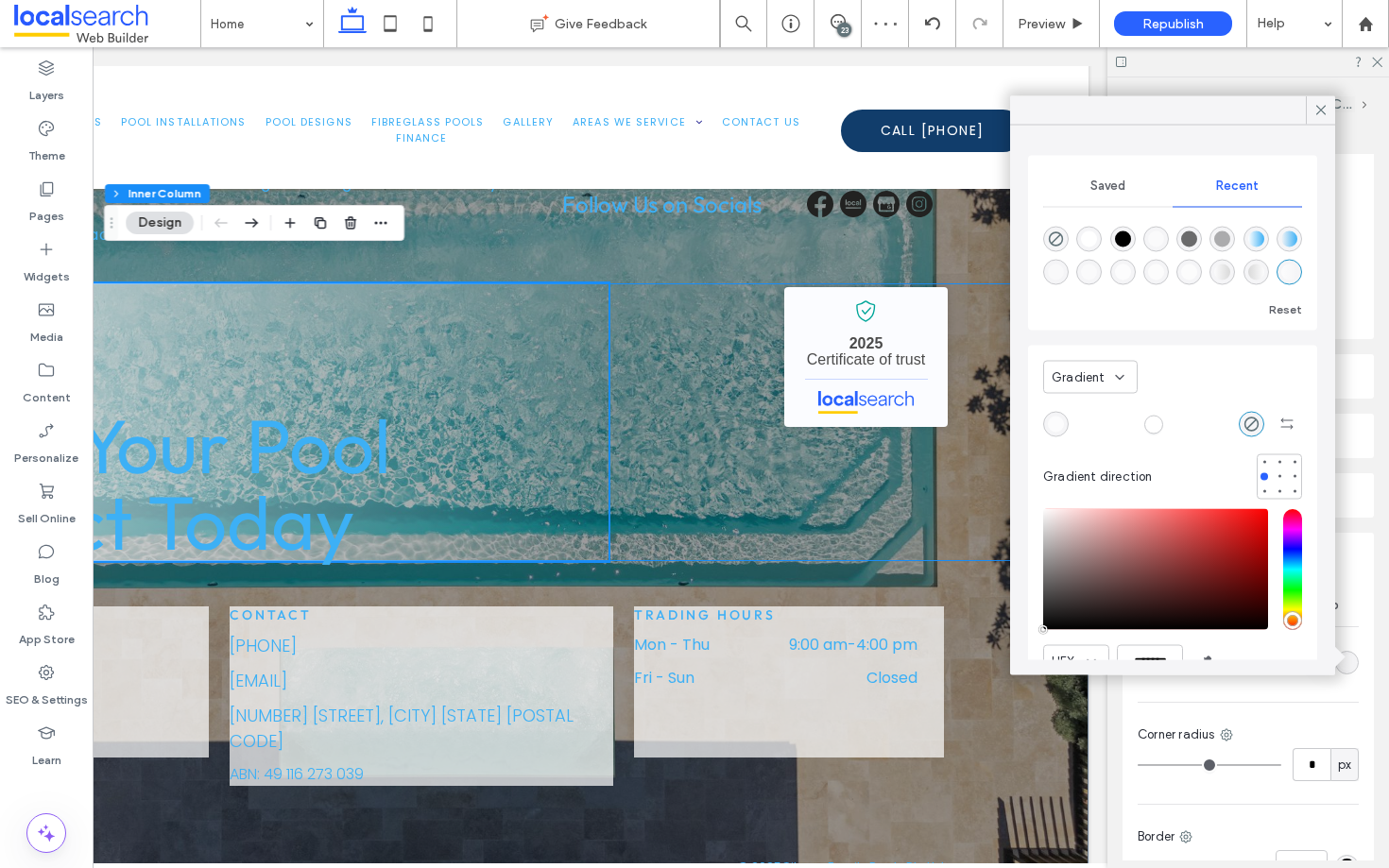 scroll, scrollTop: 8046, scrollLeft: 0, axis: vertical 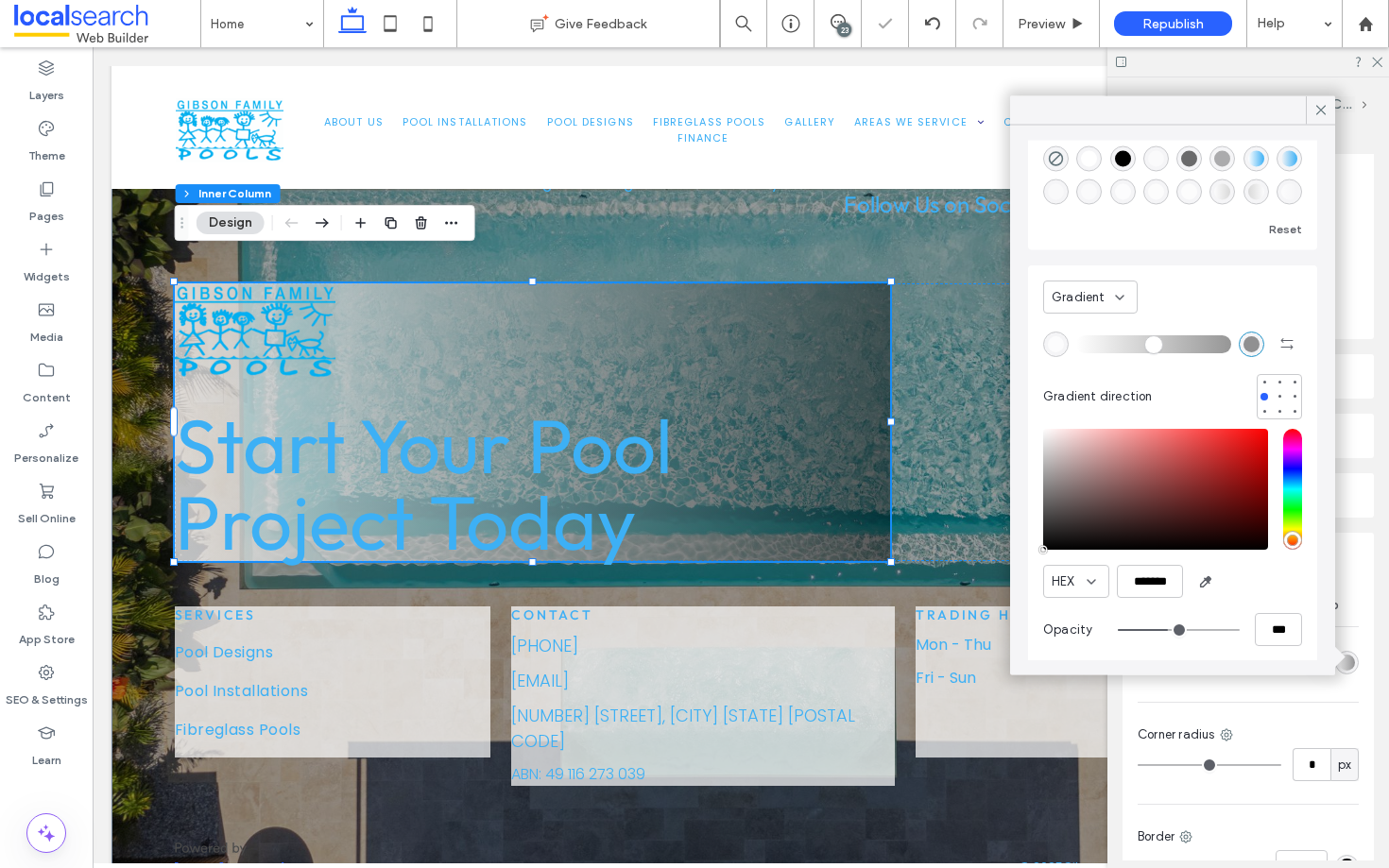 drag, startPoint x: 1131, startPoint y: 631, endPoint x: 1169, endPoint y: 634, distance: 38.118237 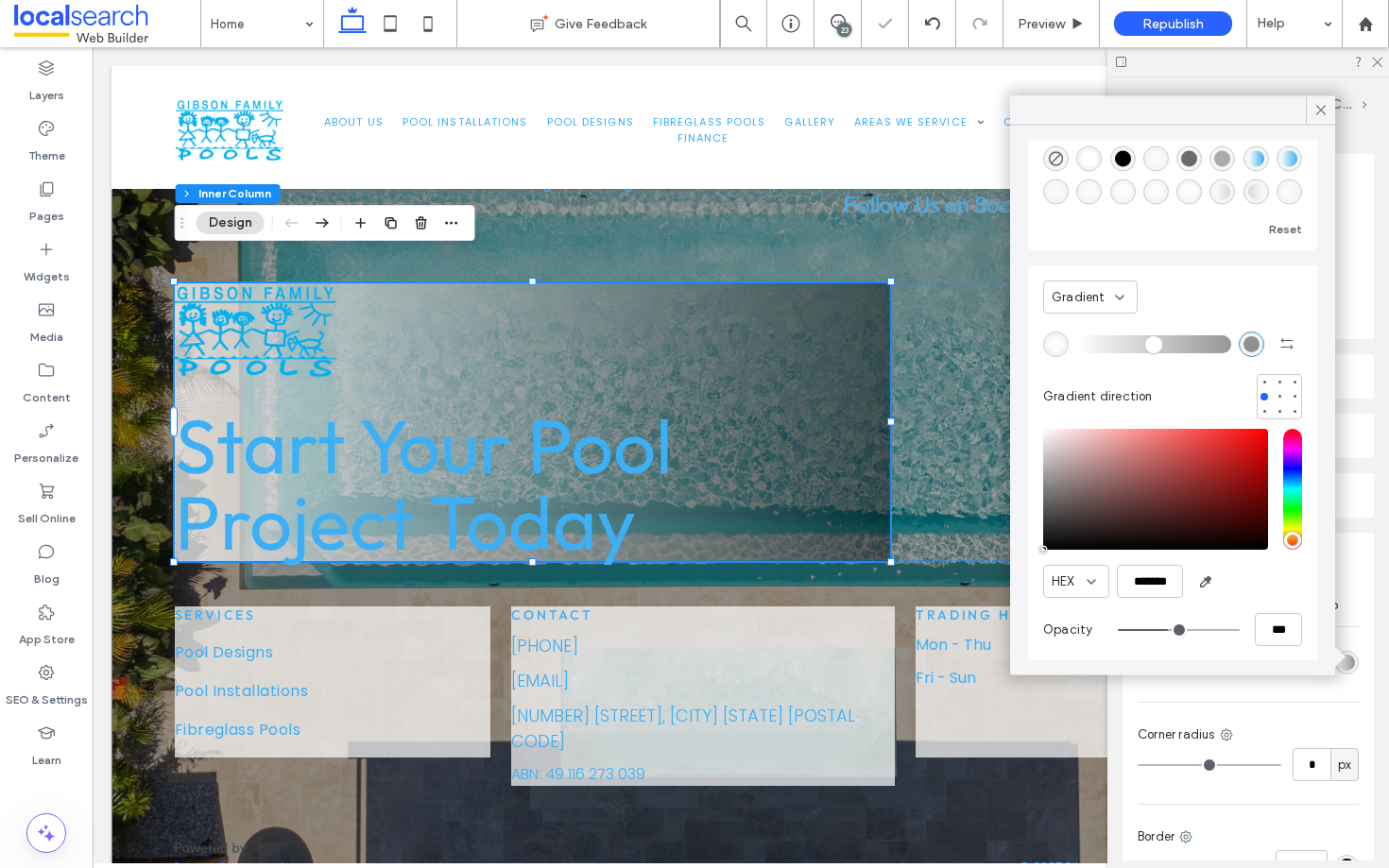 click at bounding box center [1178, 629] 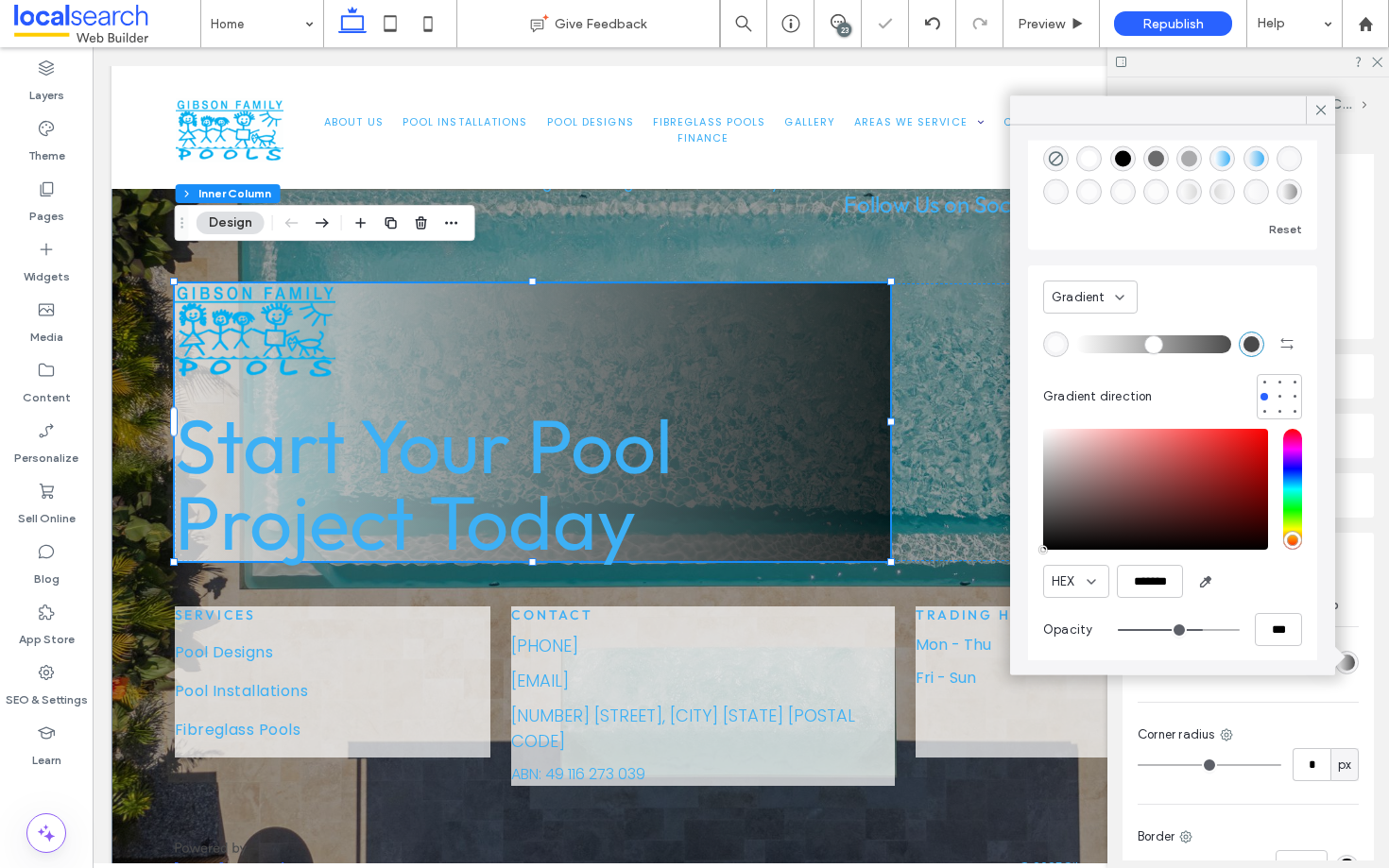 drag, startPoint x: 1169, startPoint y: 634, endPoint x: 1200, endPoint y: 632, distance: 31.06445 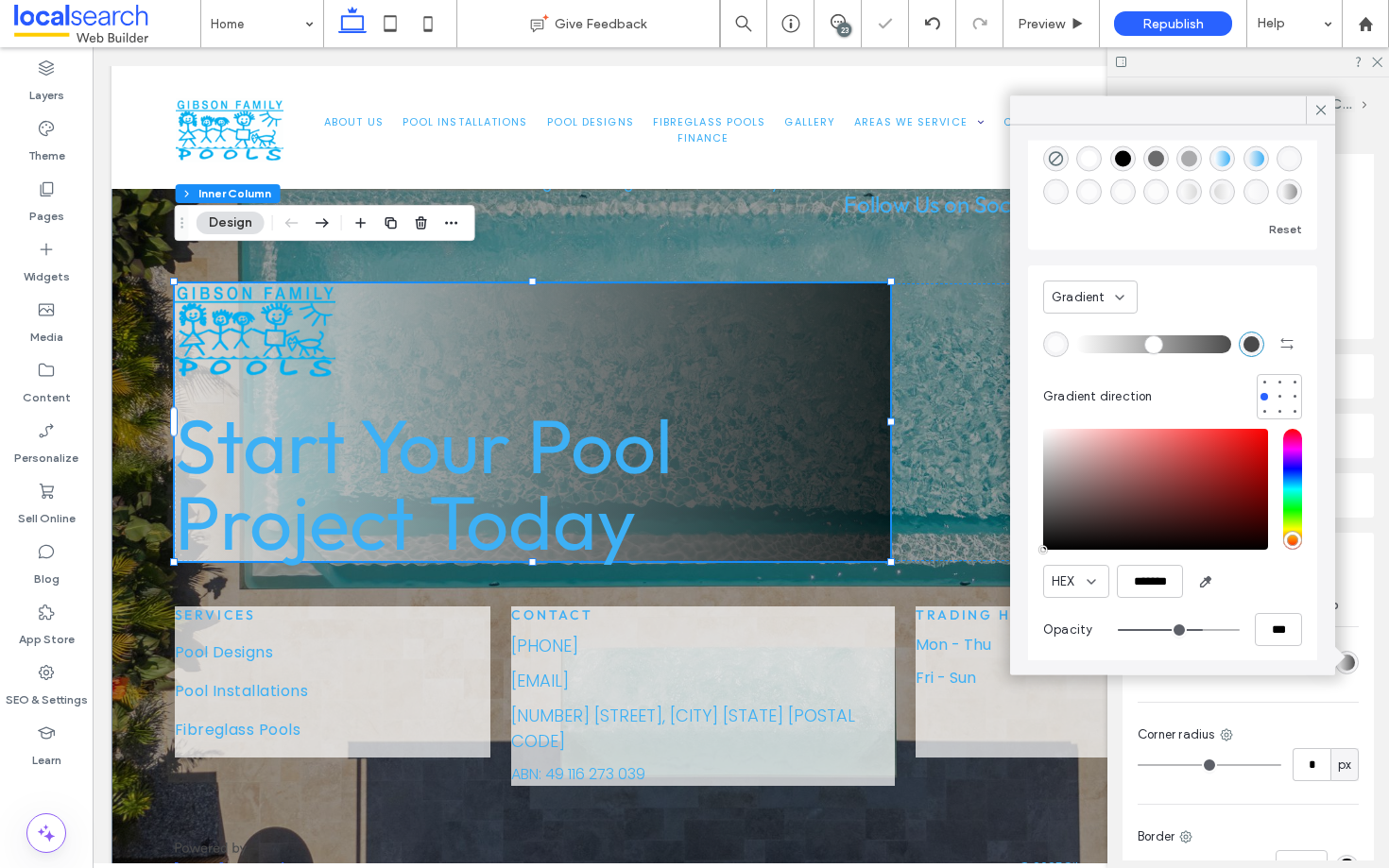 click at bounding box center (1178, 629) 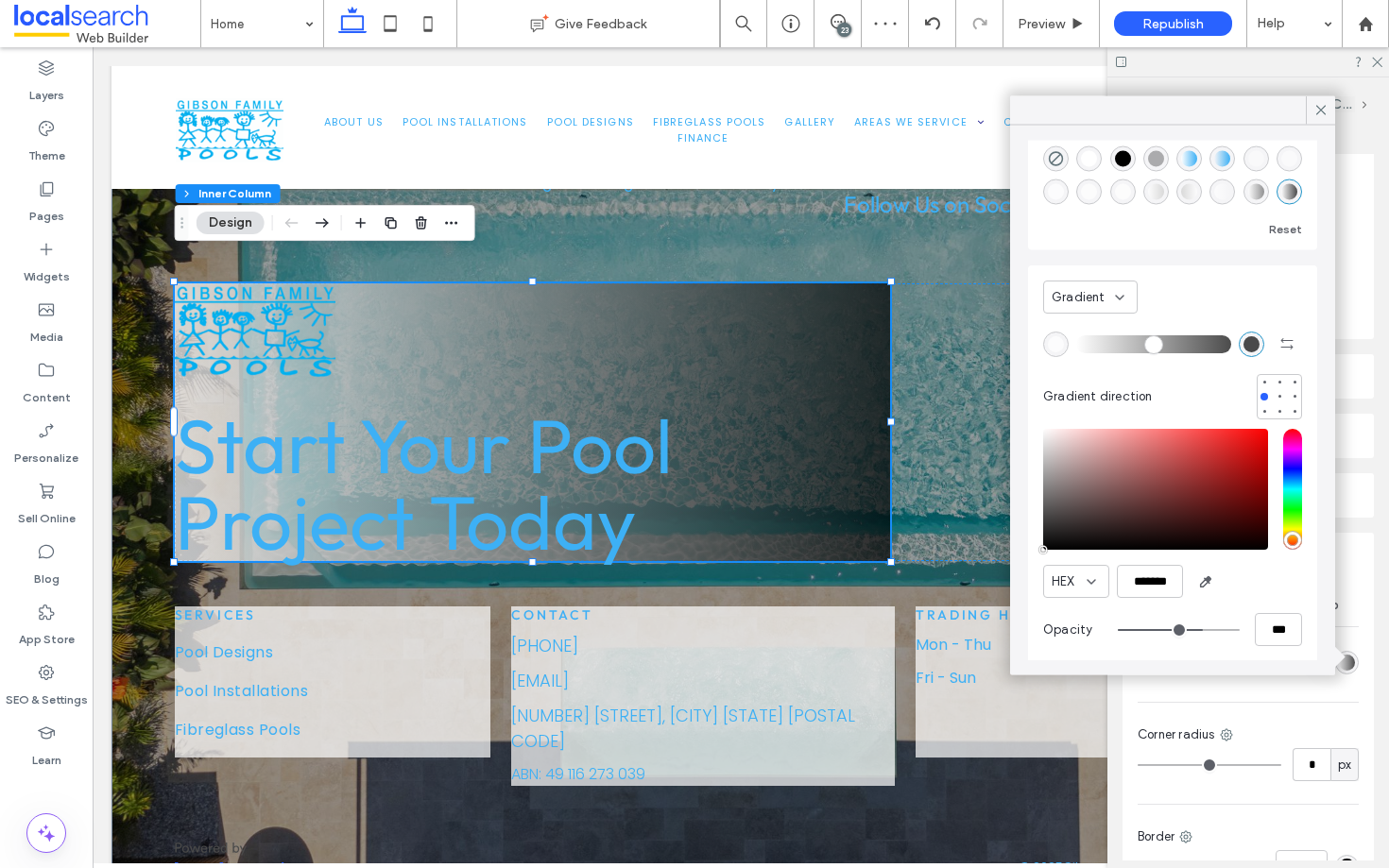 click at bounding box center [1251, 343] 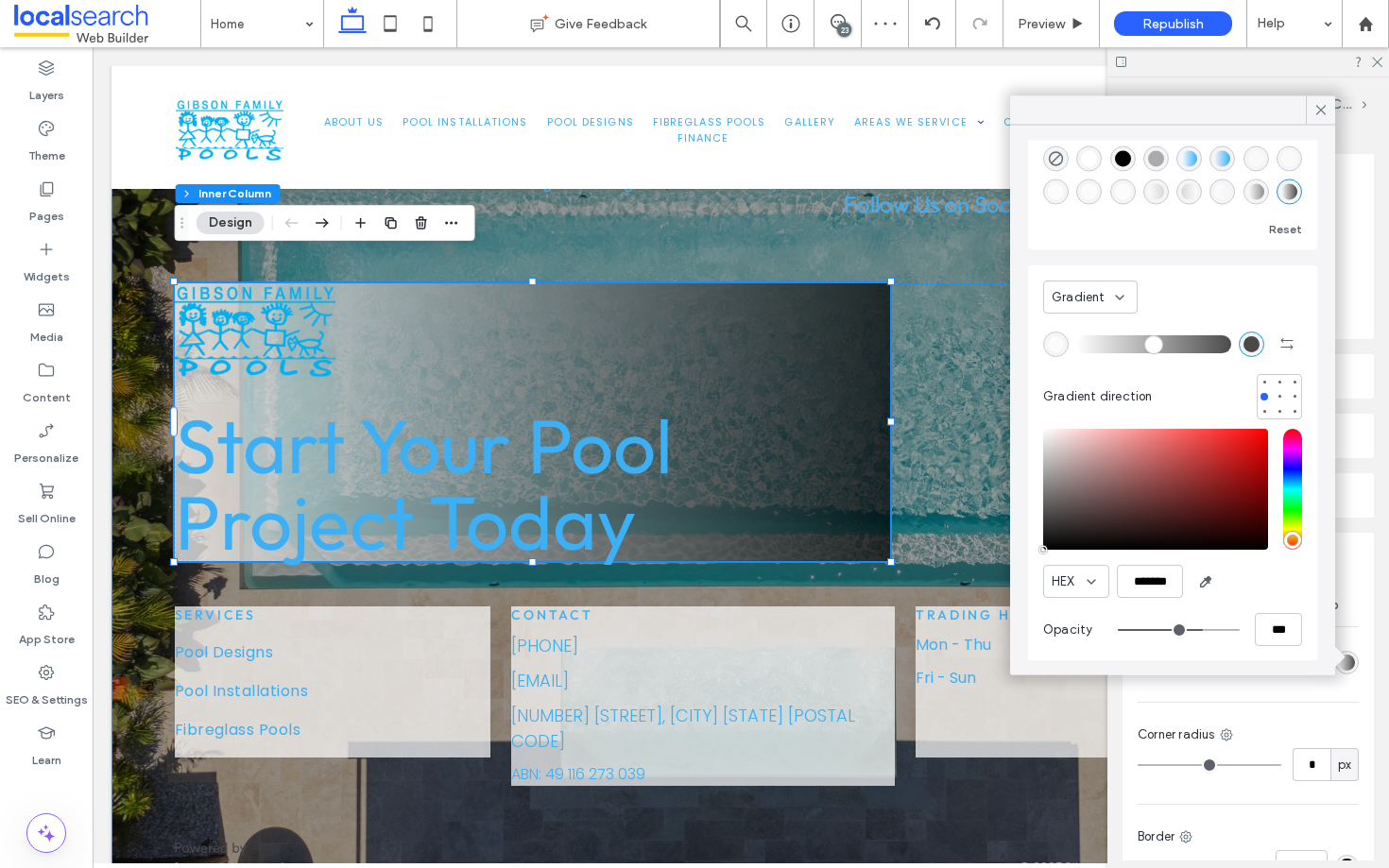 click at bounding box center [1251, 343] 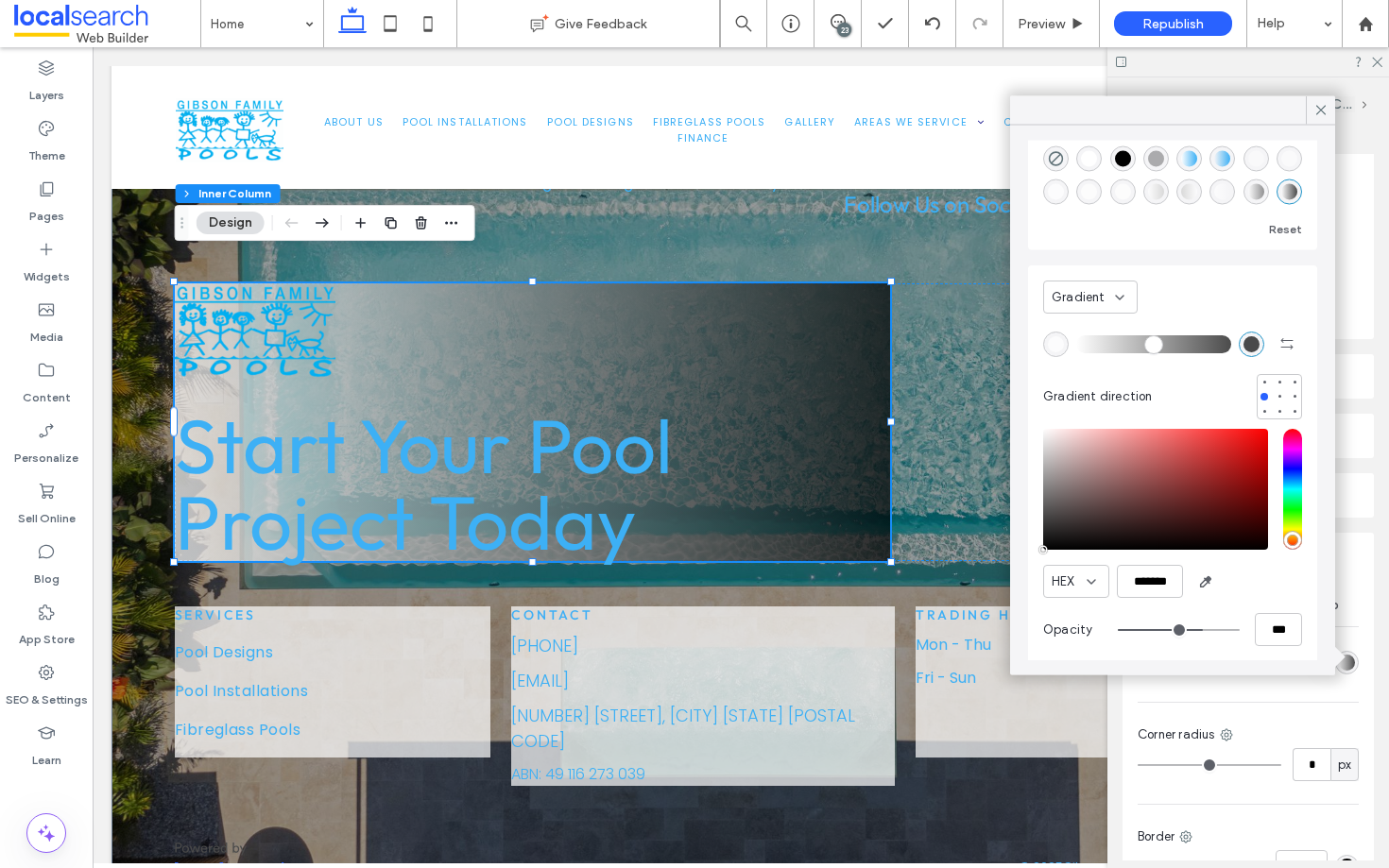 click on "Gradient" at bounding box center [1083, 297] 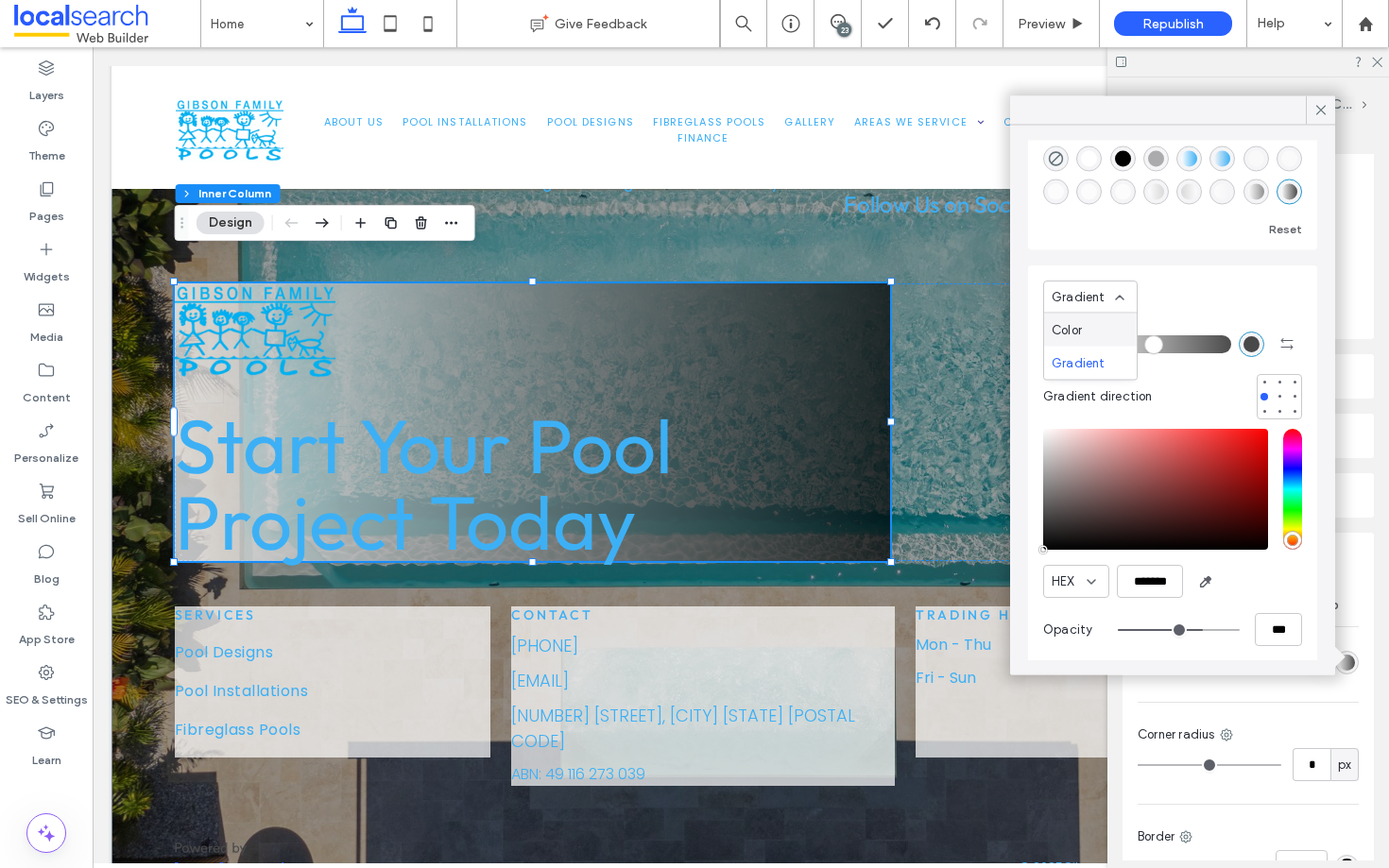 click on "Color" at bounding box center [1090, 330] 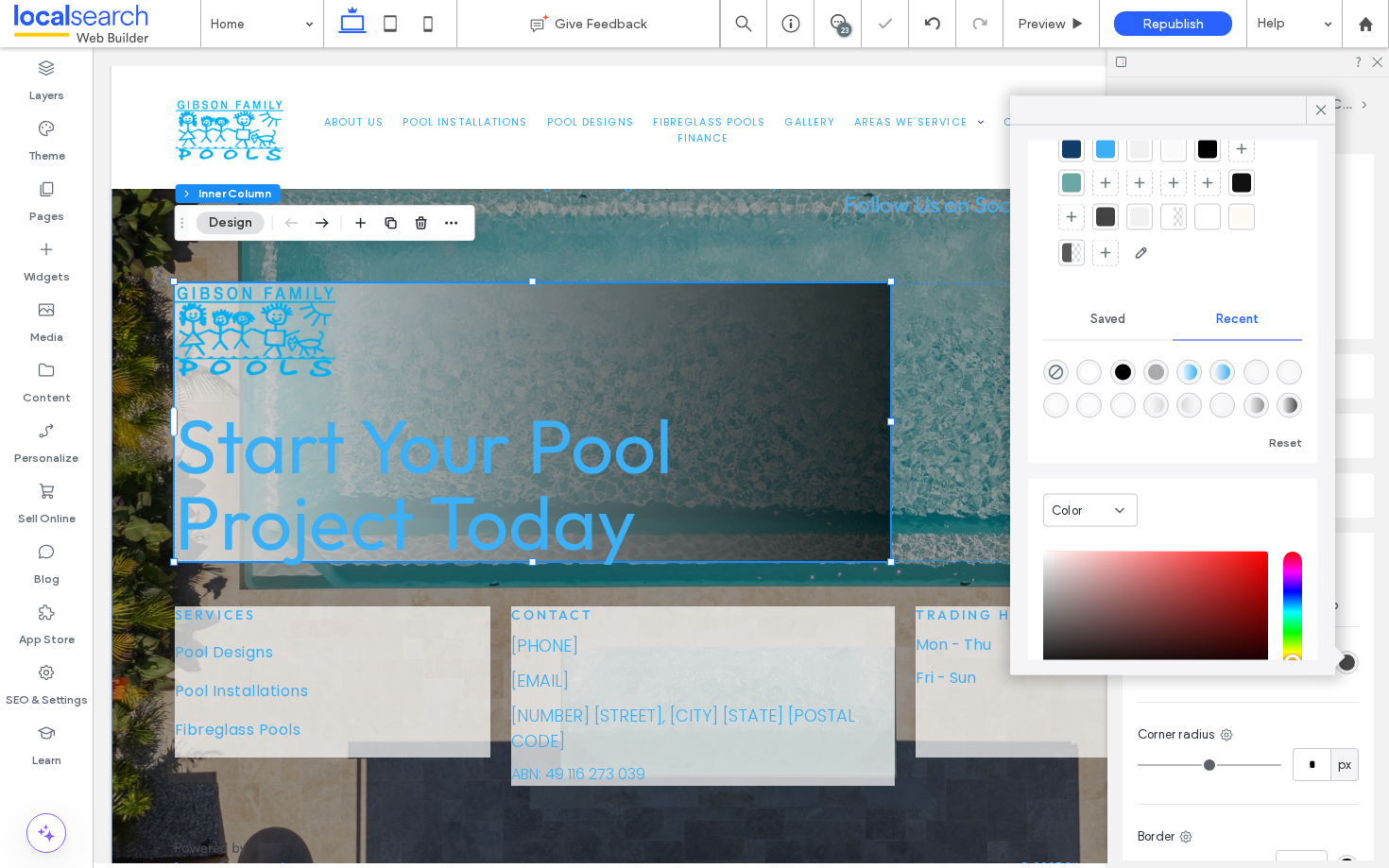 scroll, scrollTop: 213, scrollLeft: 0, axis: vertical 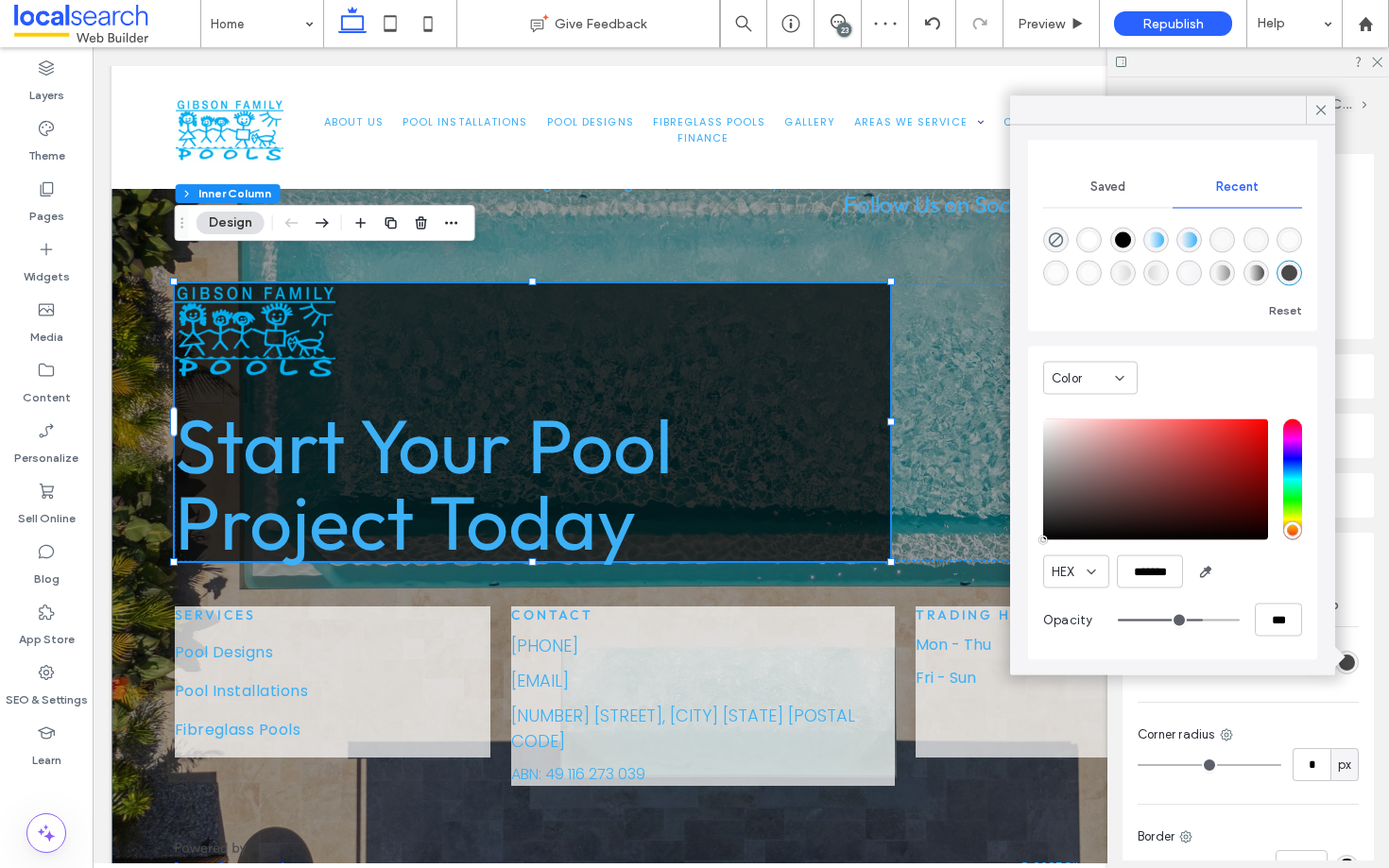 click at bounding box center [1089, 240] 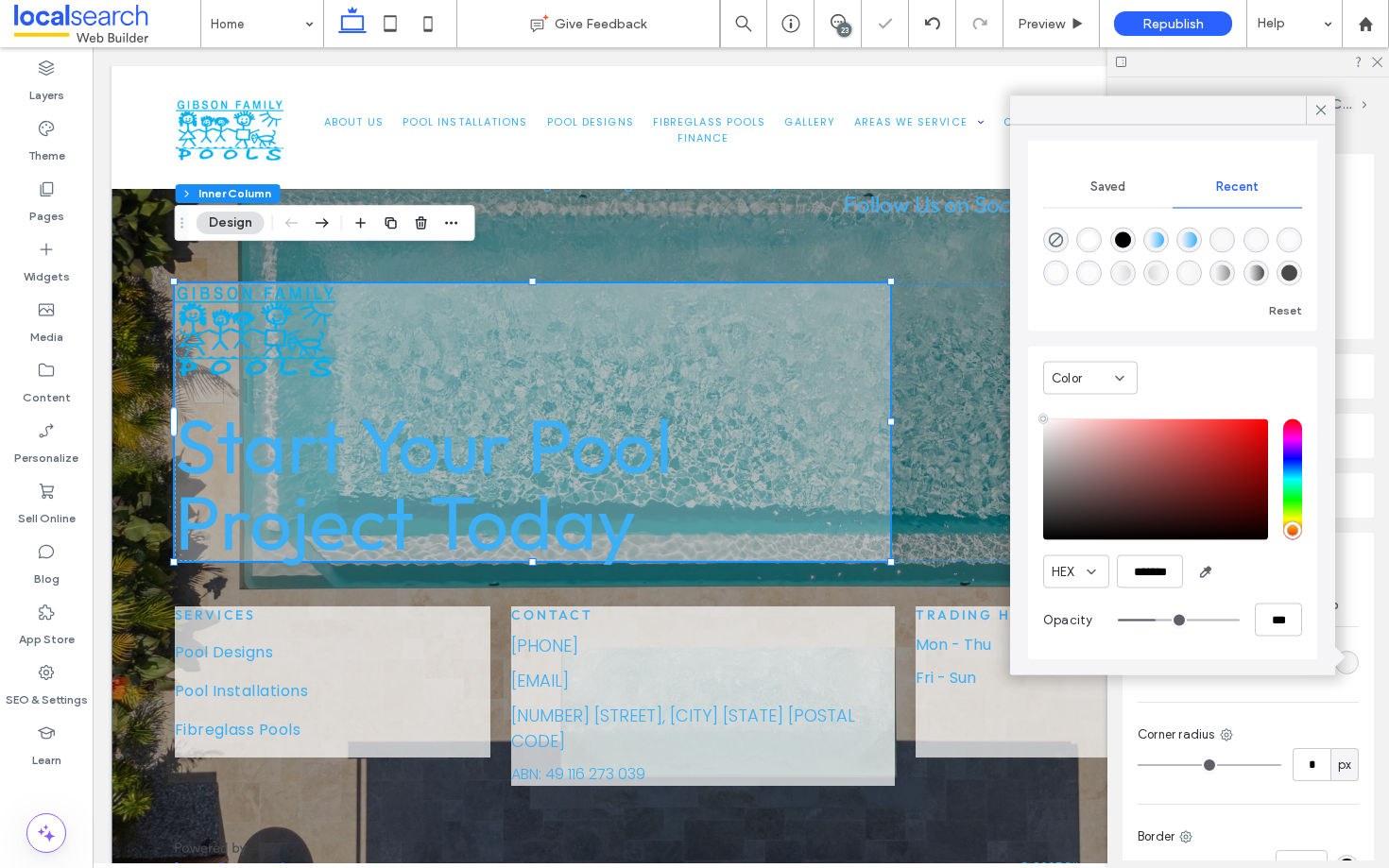 click at bounding box center [1178, 620] 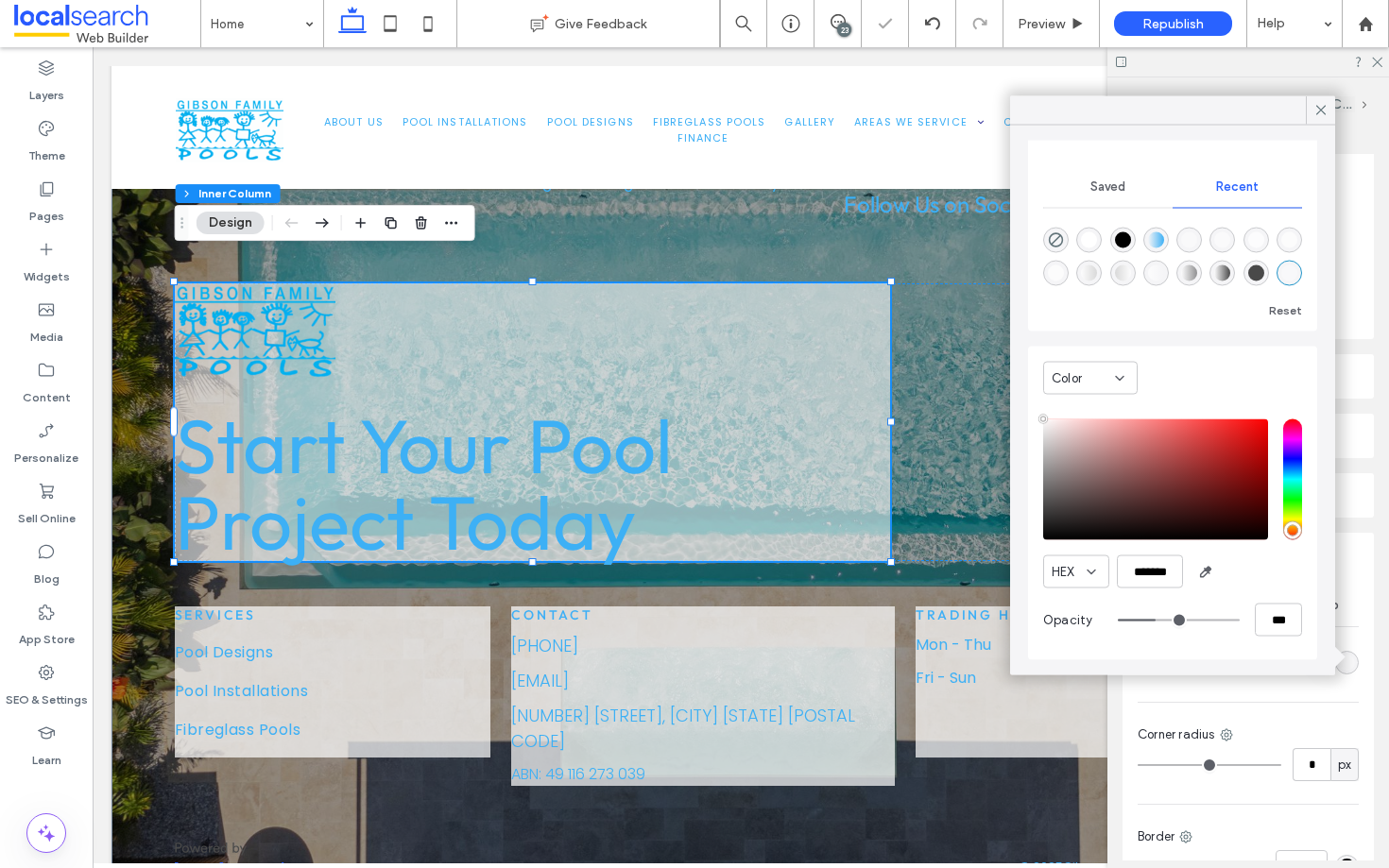 click at bounding box center [1178, 620] 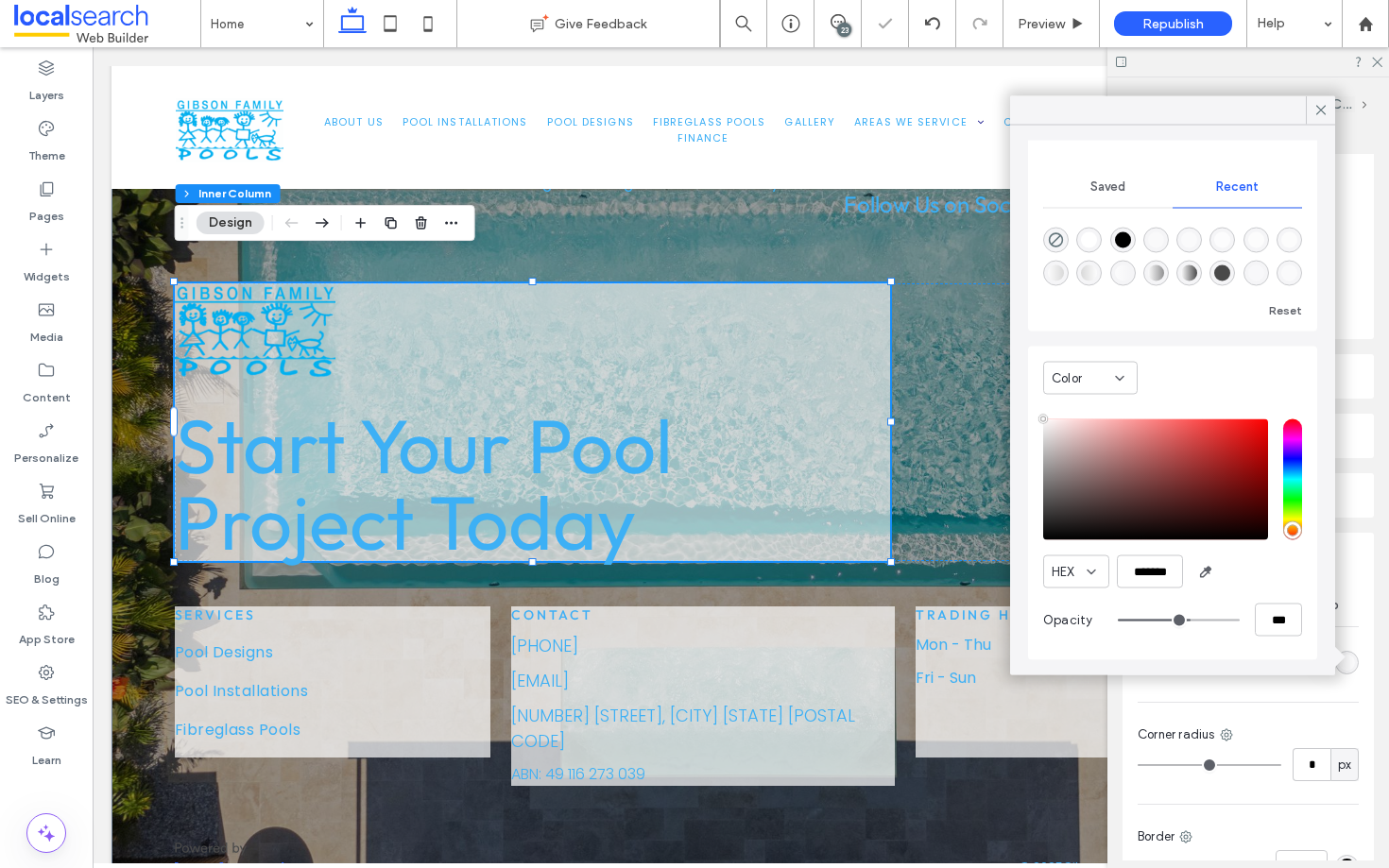click at bounding box center [1178, 620] 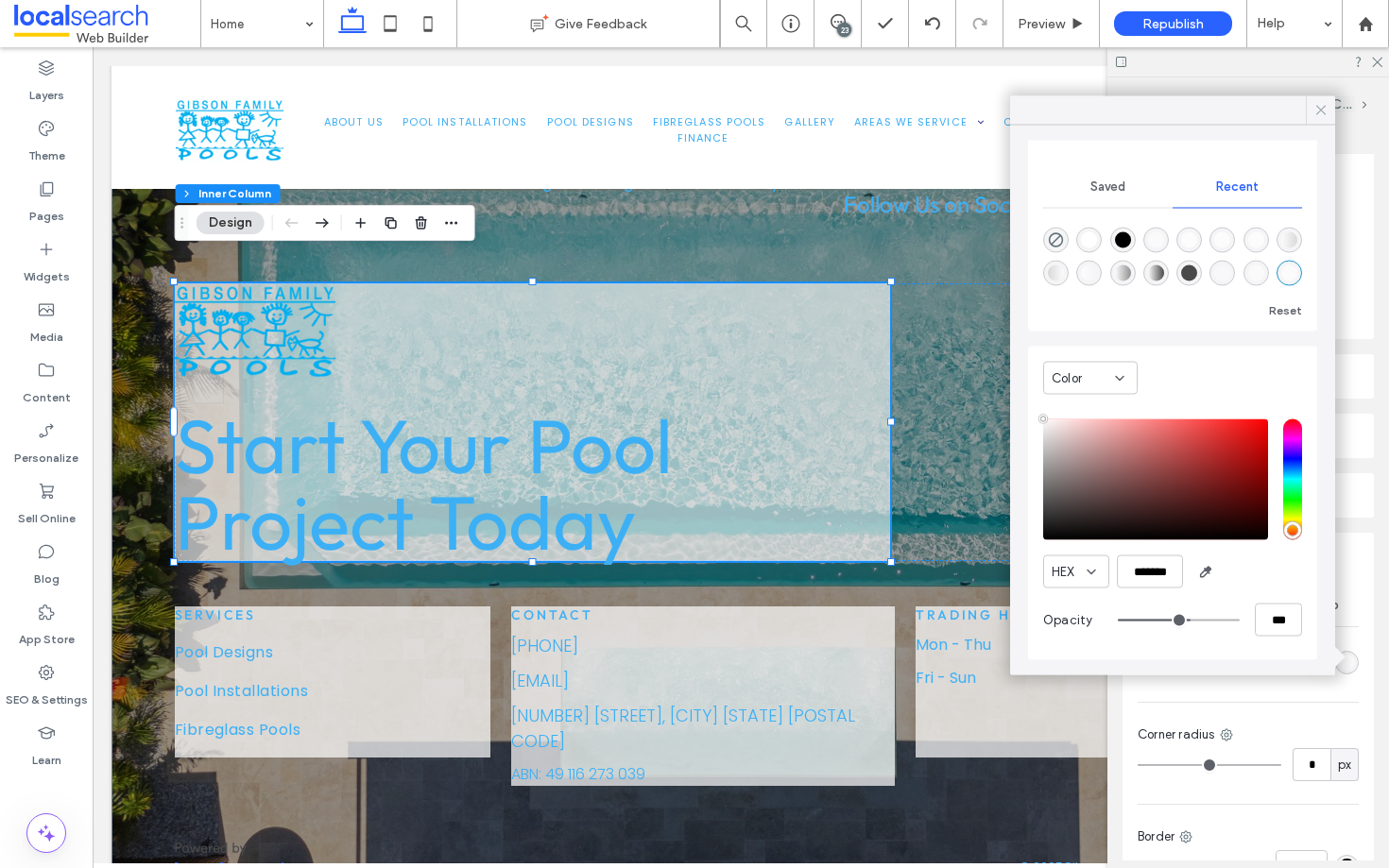 click 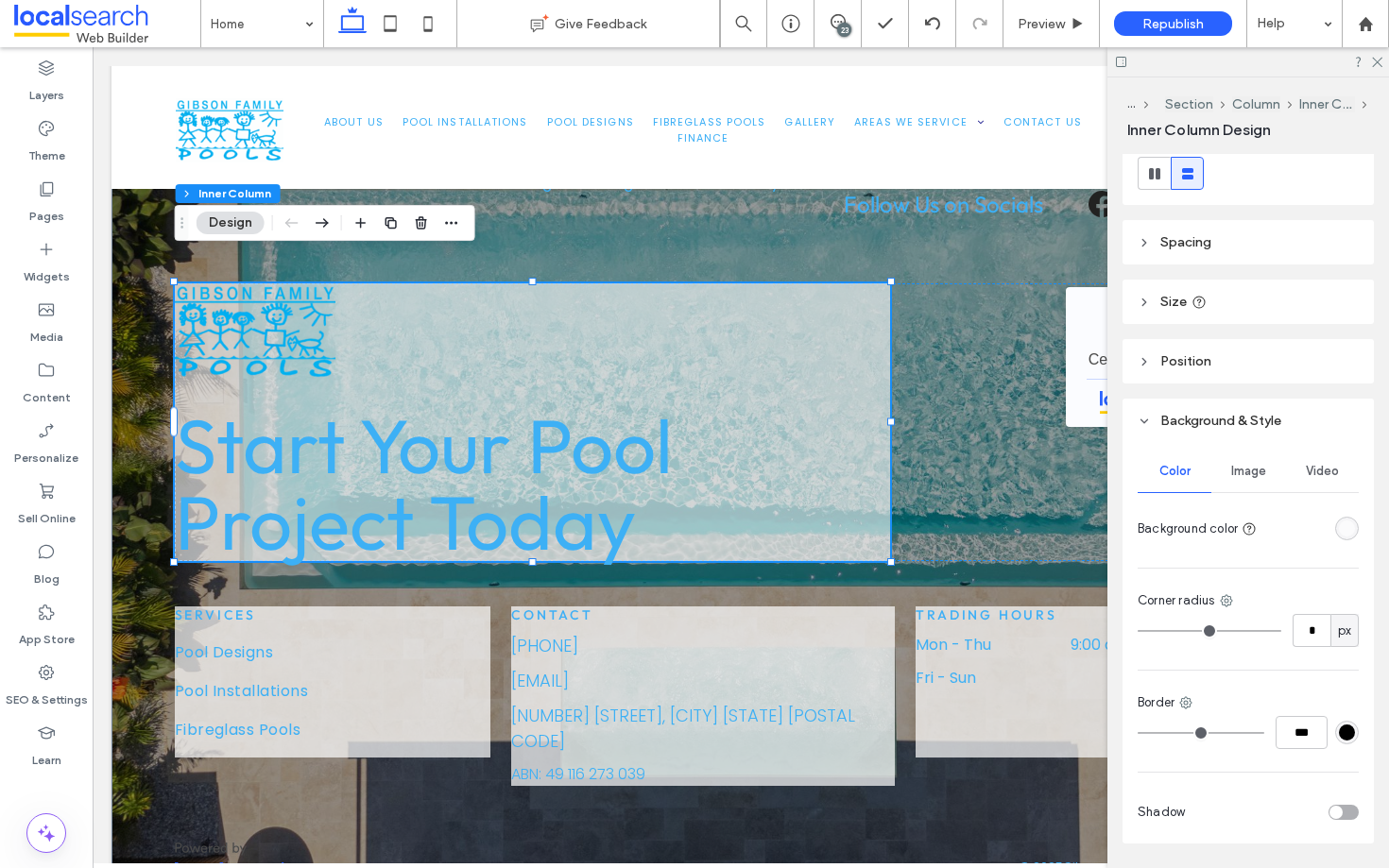 scroll, scrollTop: 305, scrollLeft: 0, axis: vertical 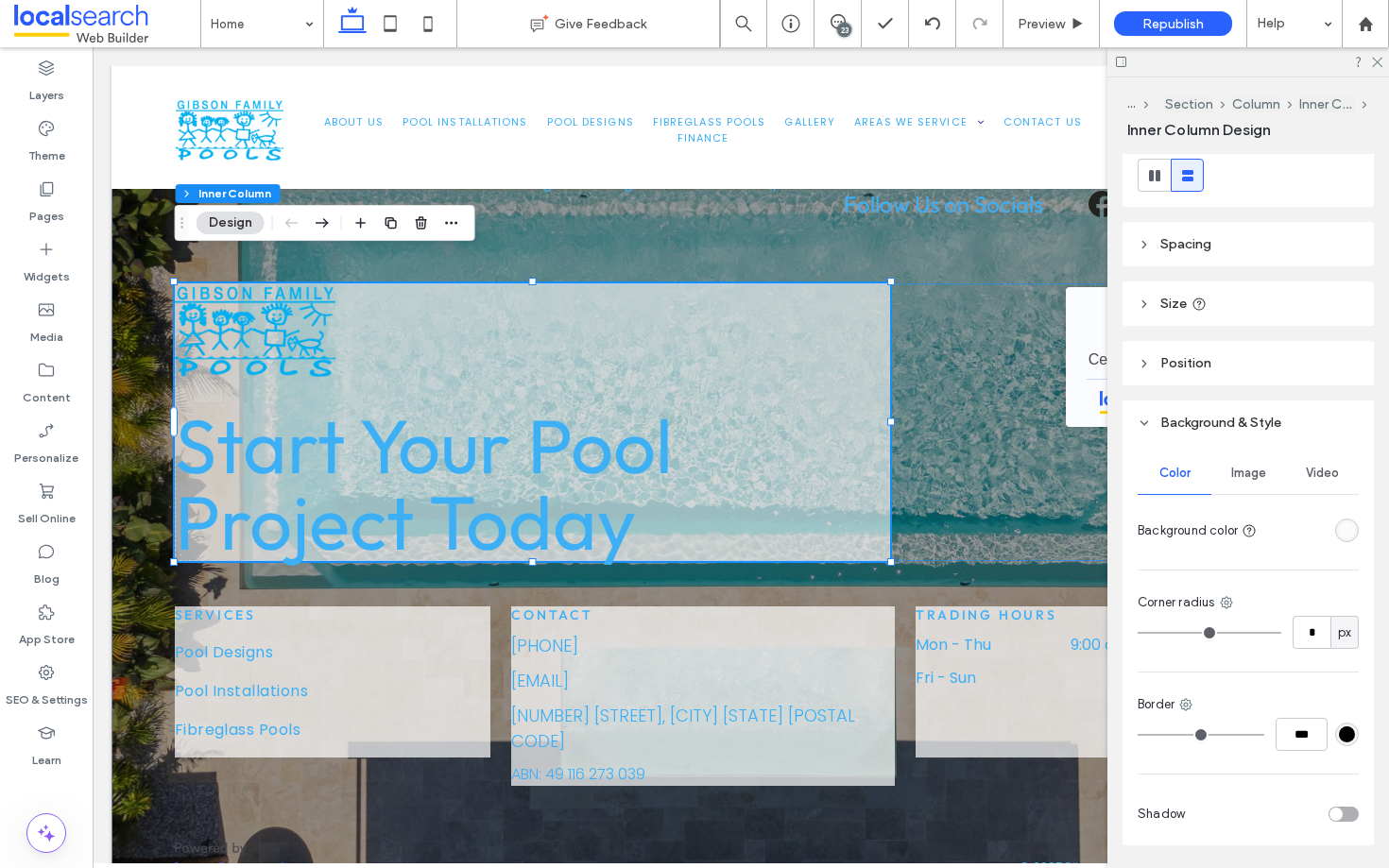 click on "Position" at bounding box center [1248, 363] 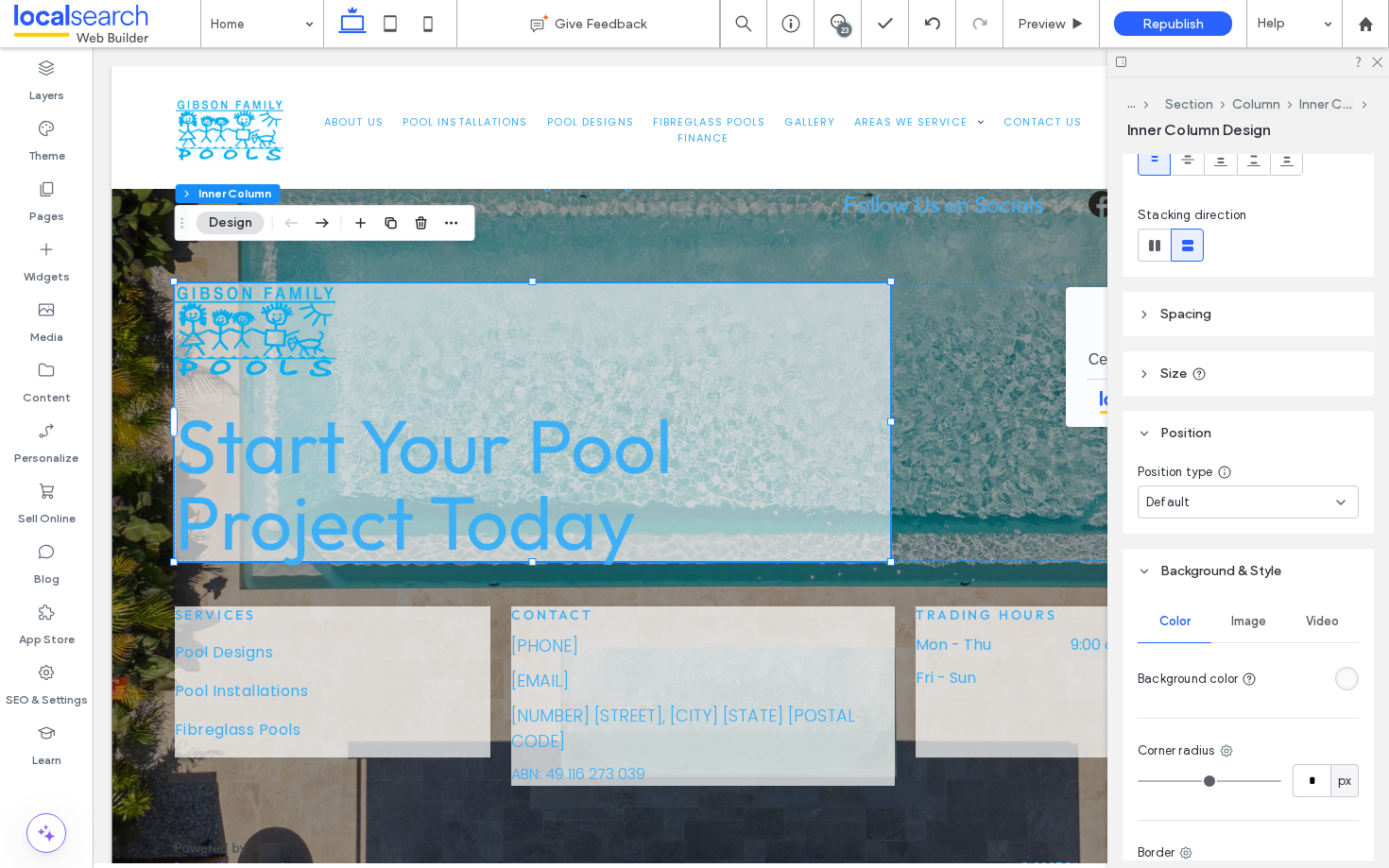 scroll, scrollTop: 232, scrollLeft: 0, axis: vertical 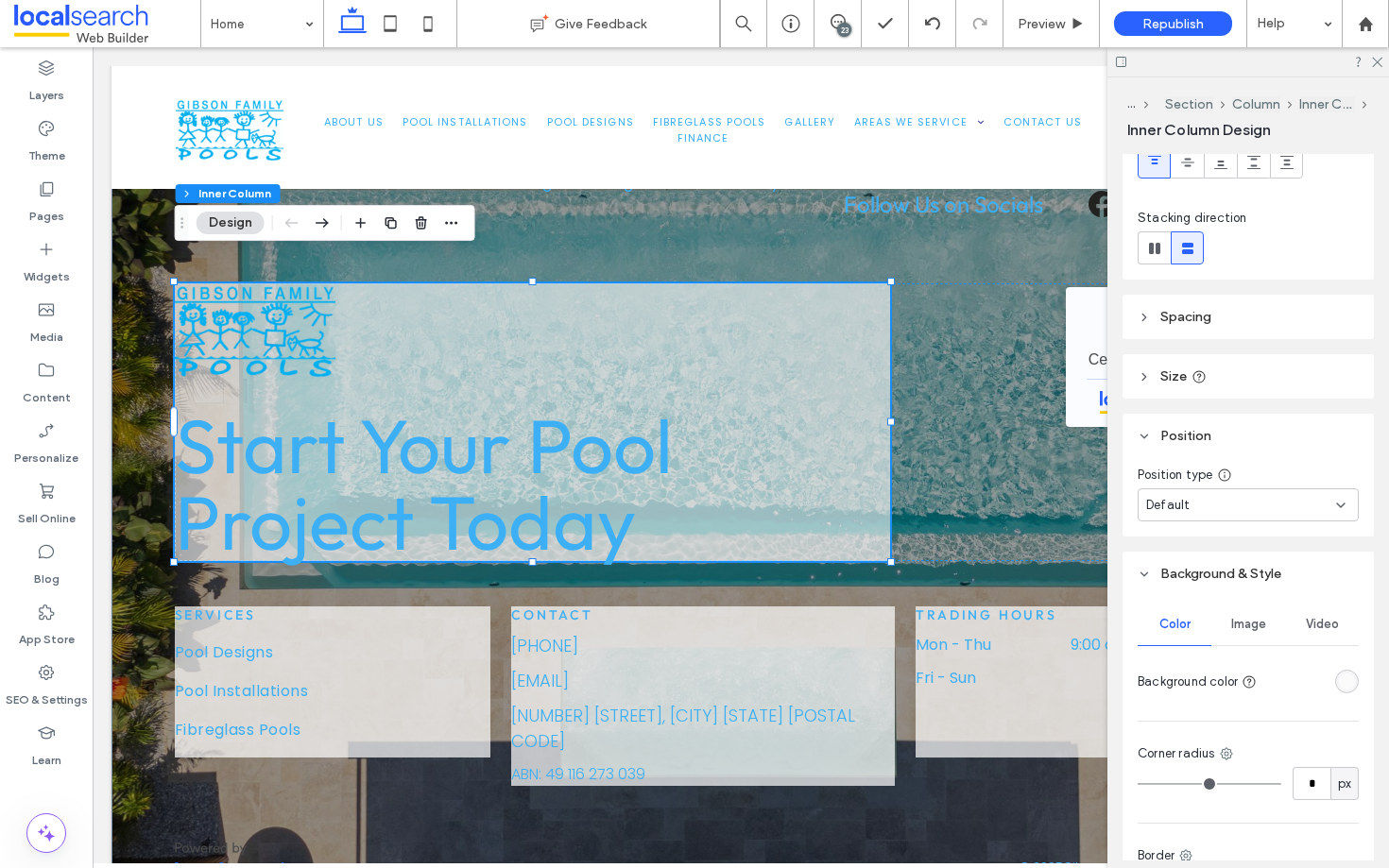 click 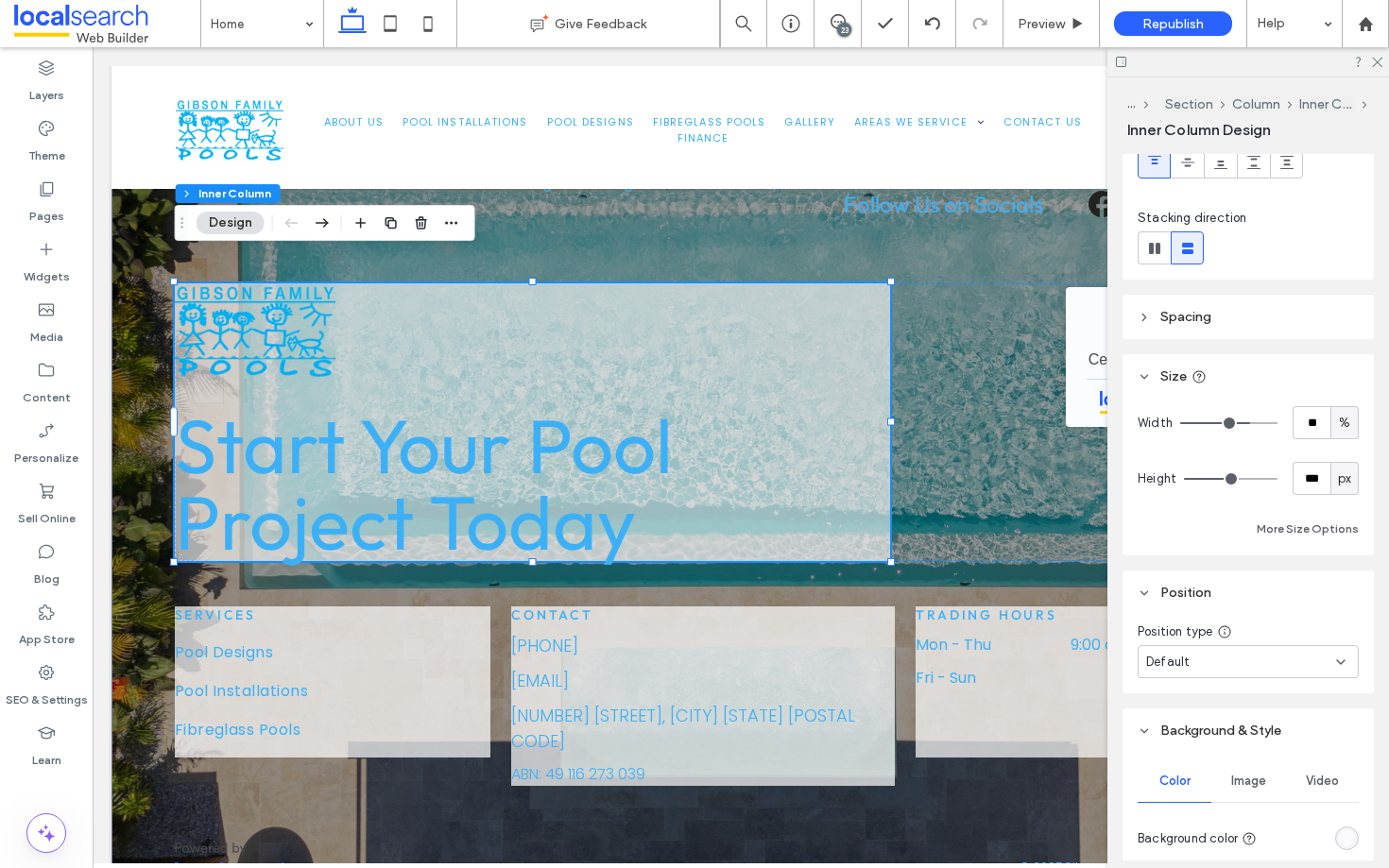 click at bounding box center (1228, 423) 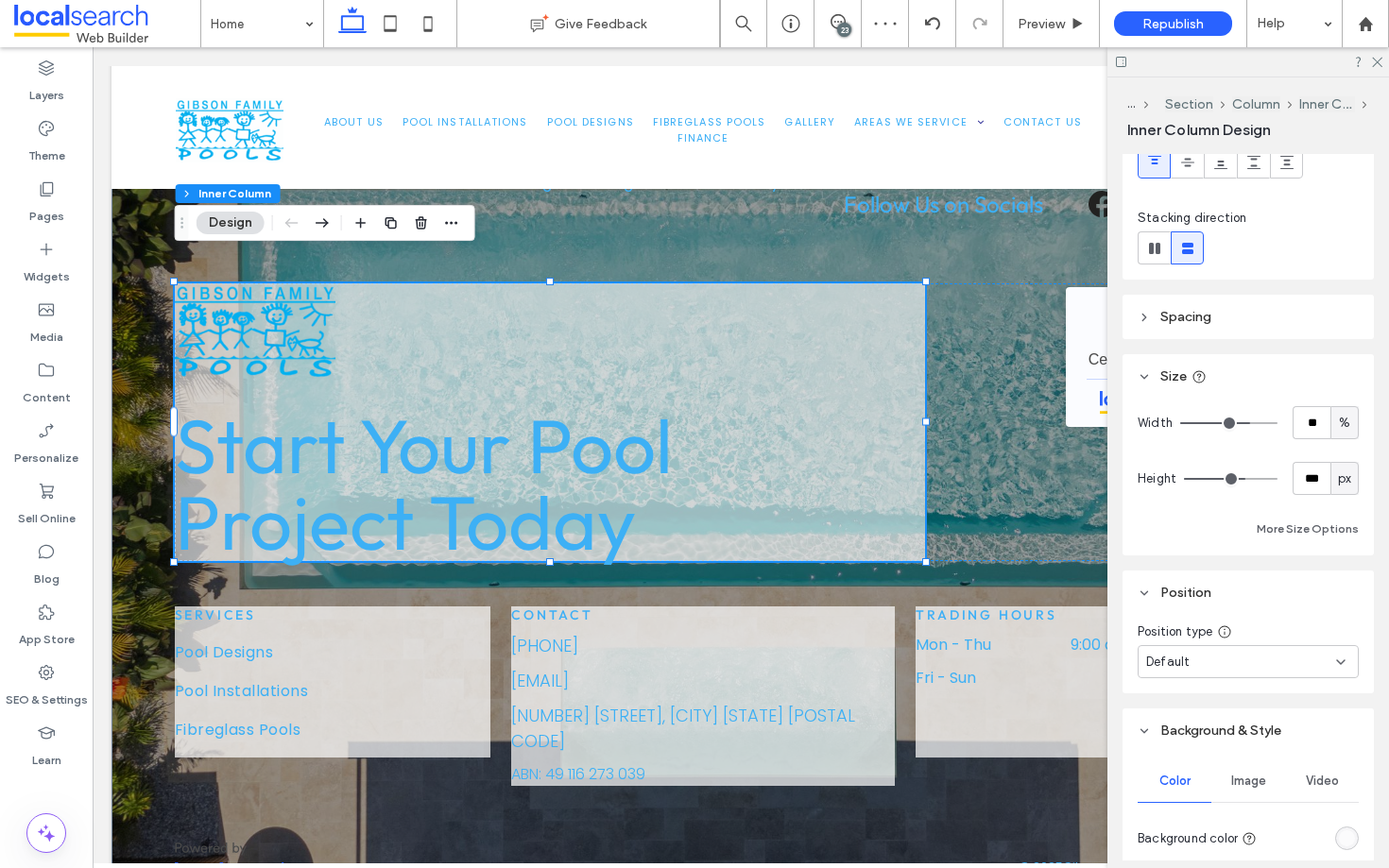 click at bounding box center [1230, 479] 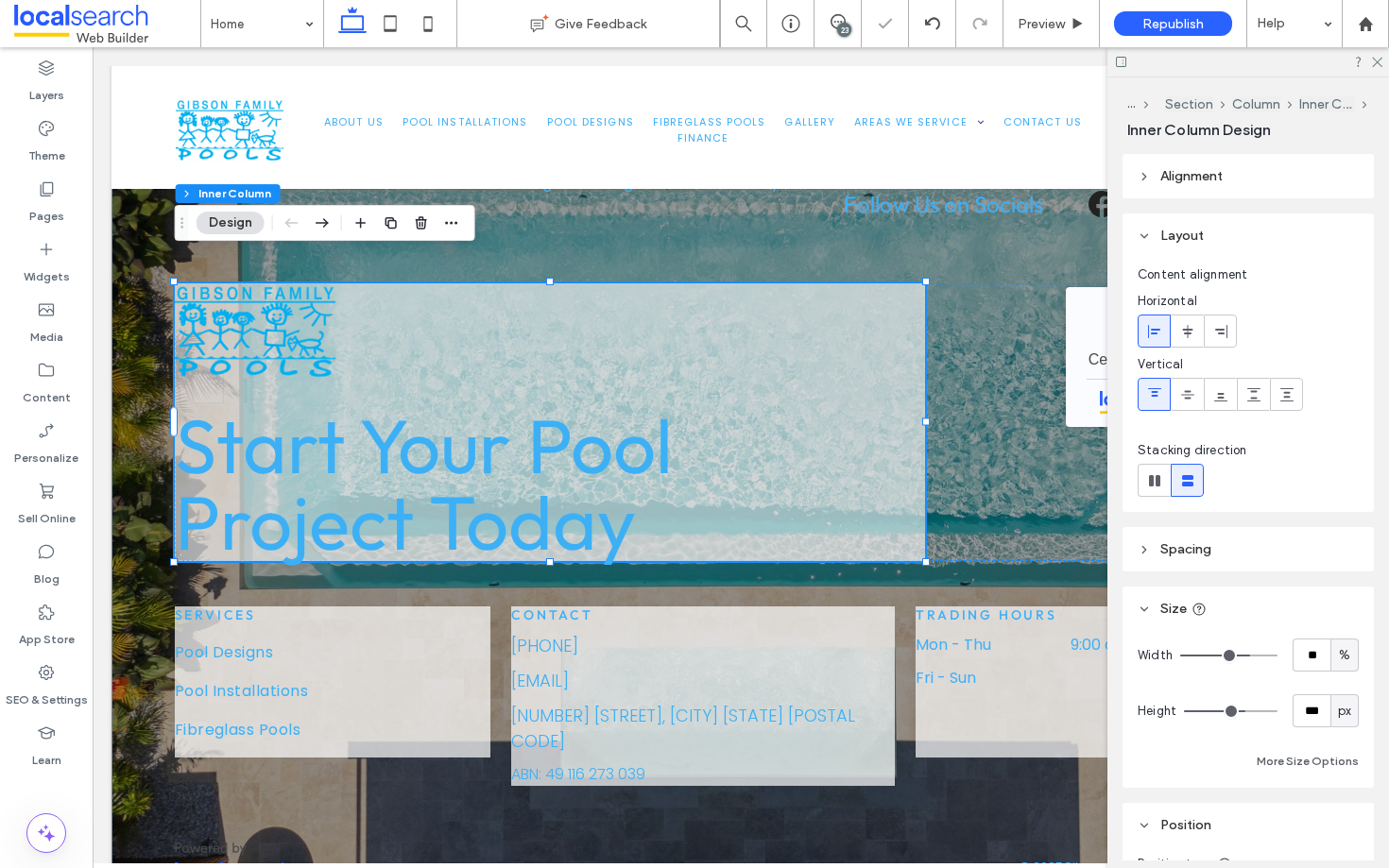 scroll, scrollTop: 0, scrollLeft: 0, axis: both 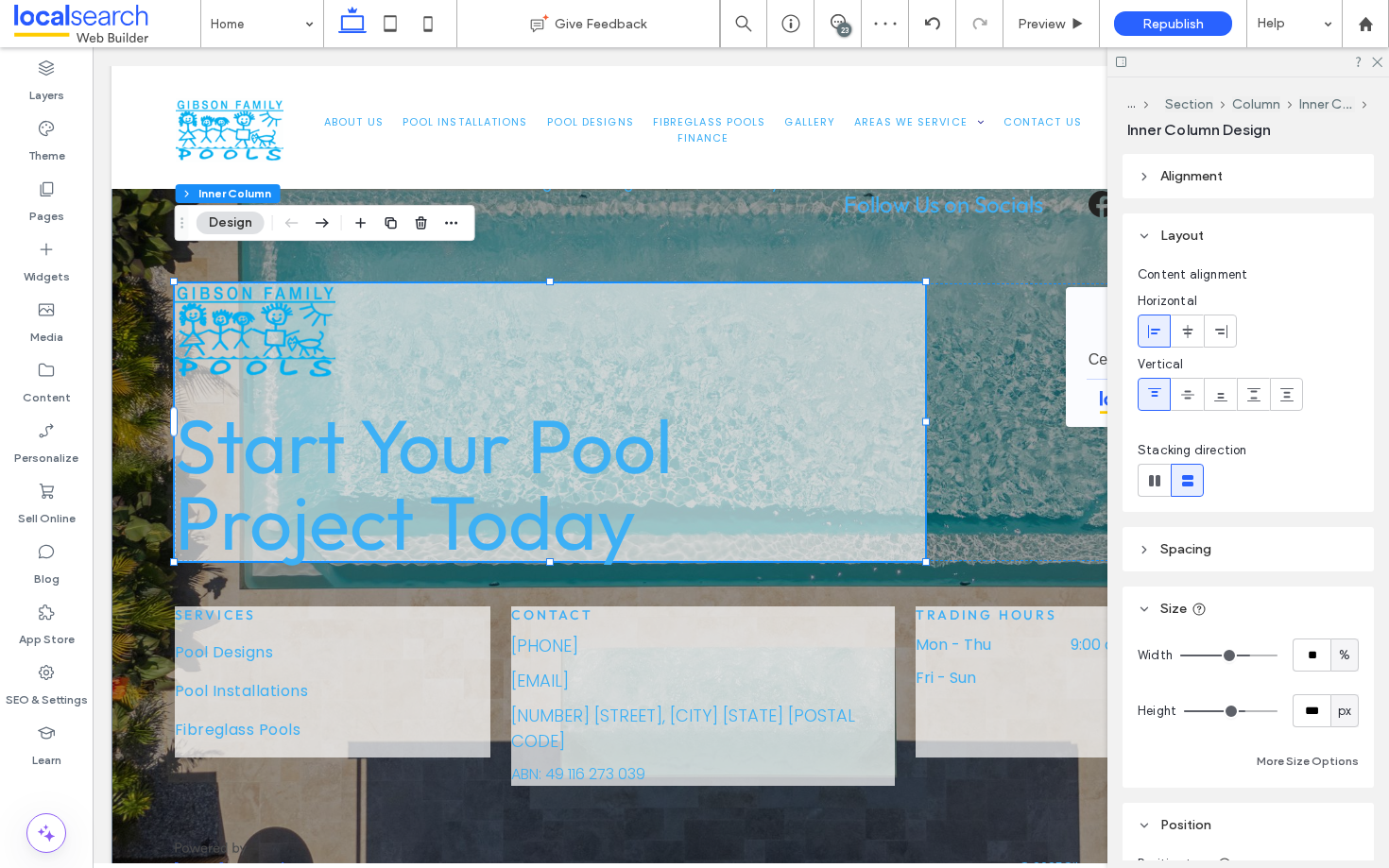 click on "Alignment" at bounding box center (1192, 176) 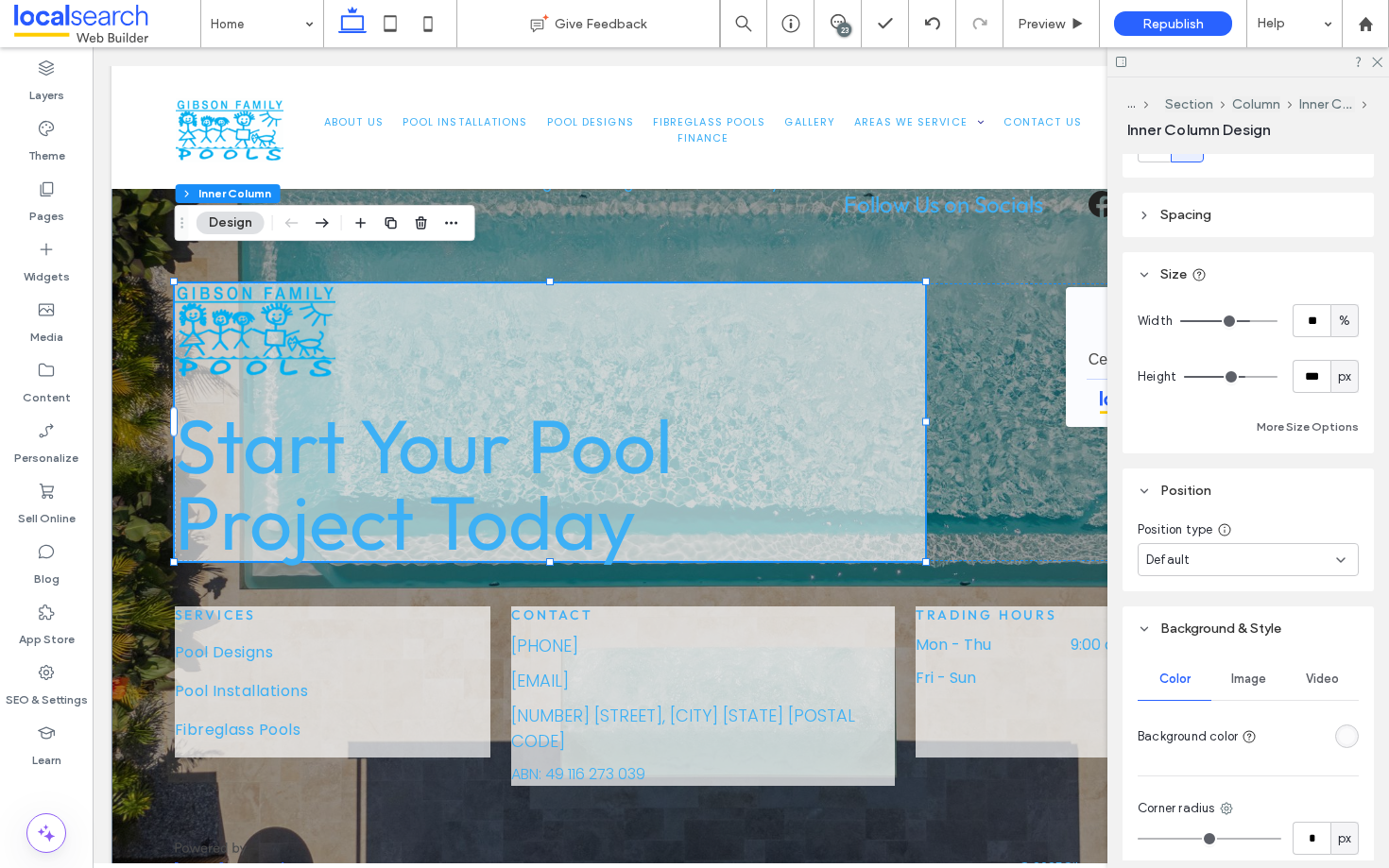 scroll, scrollTop: 360, scrollLeft: 0, axis: vertical 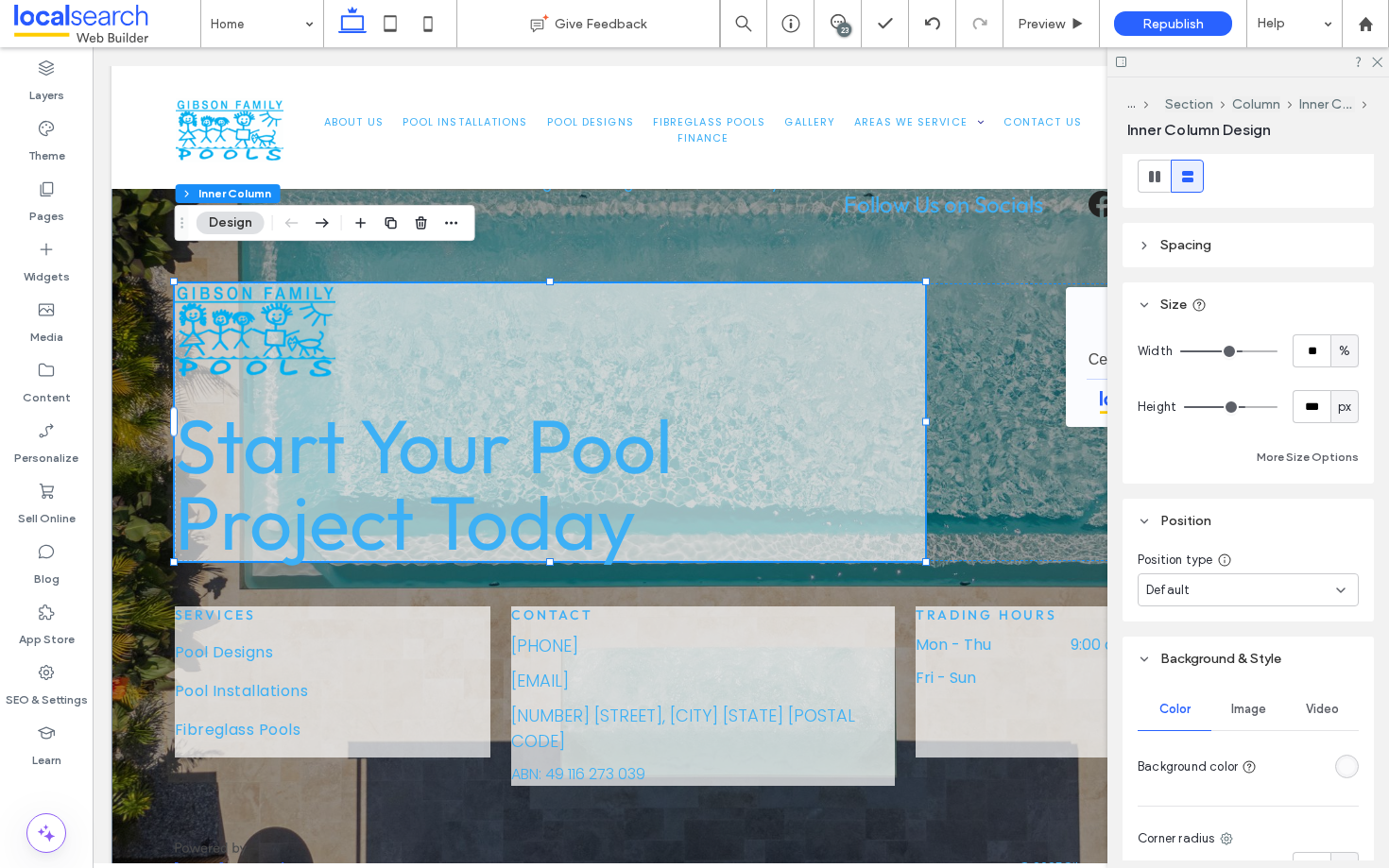 click at bounding box center [1228, 351] 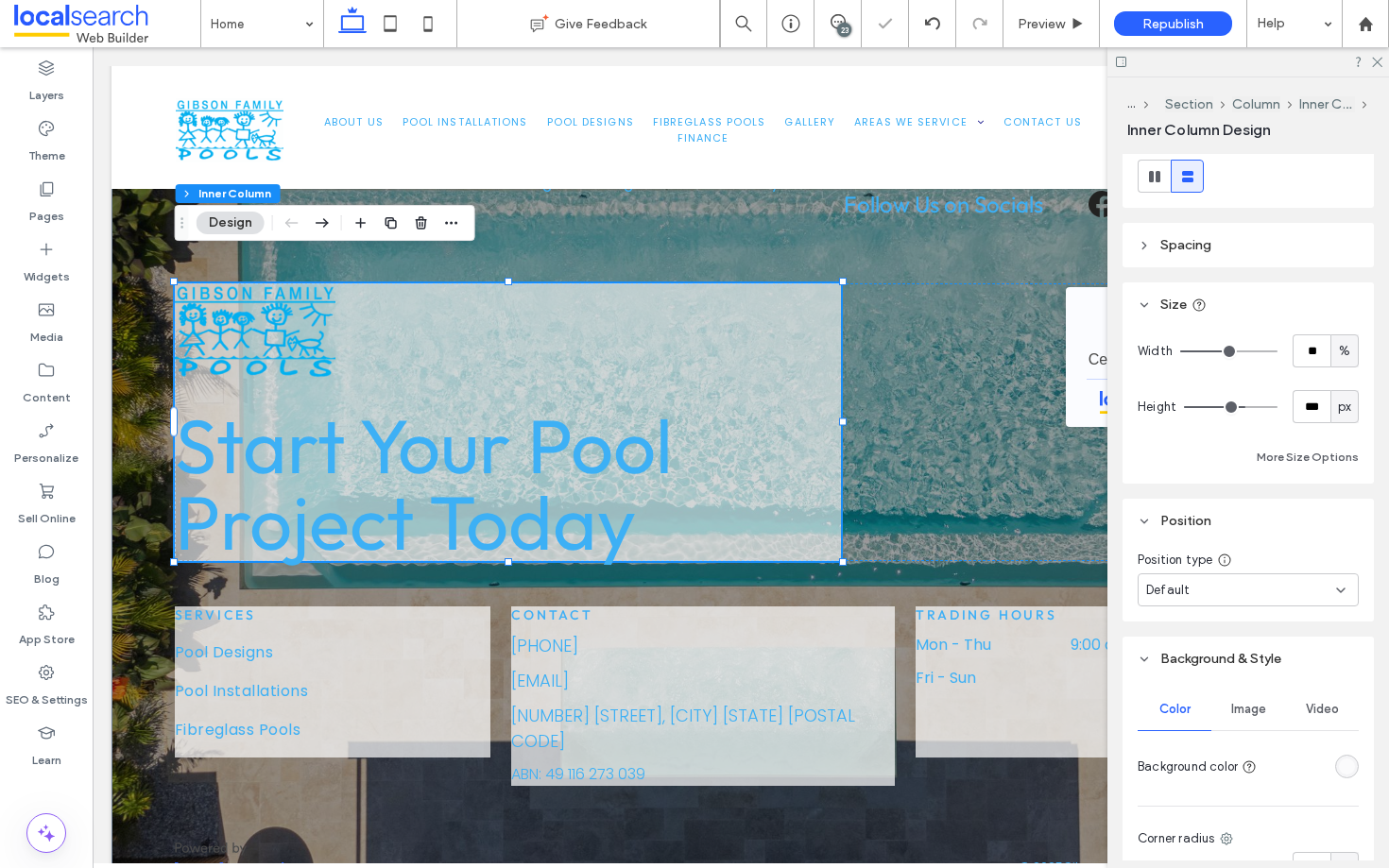 drag, startPoint x: 1238, startPoint y: 349, endPoint x: 1226, endPoint y: 351, distance: 12.165525 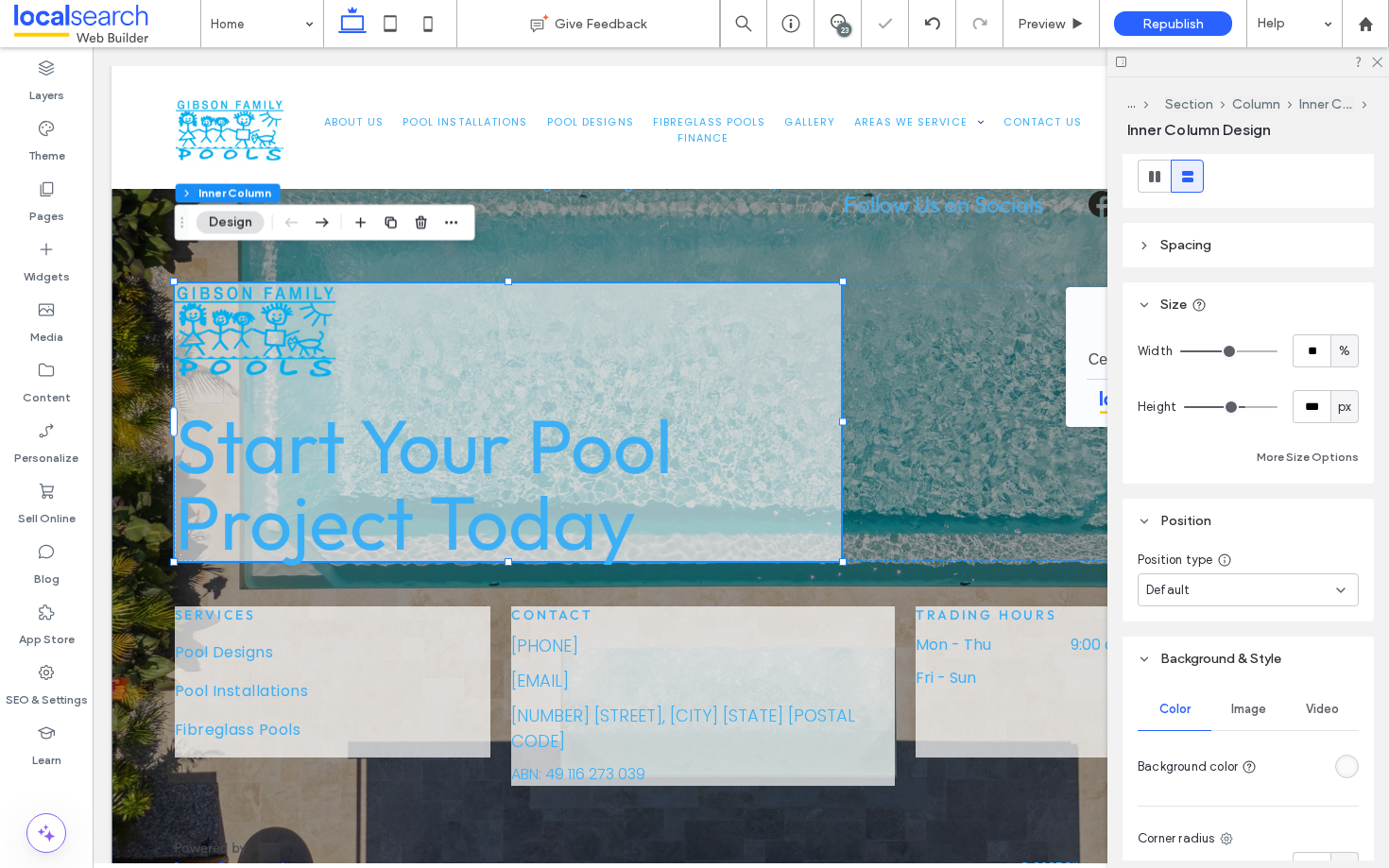 scroll, scrollTop: 8047, scrollLeft: 0, axis: vertical 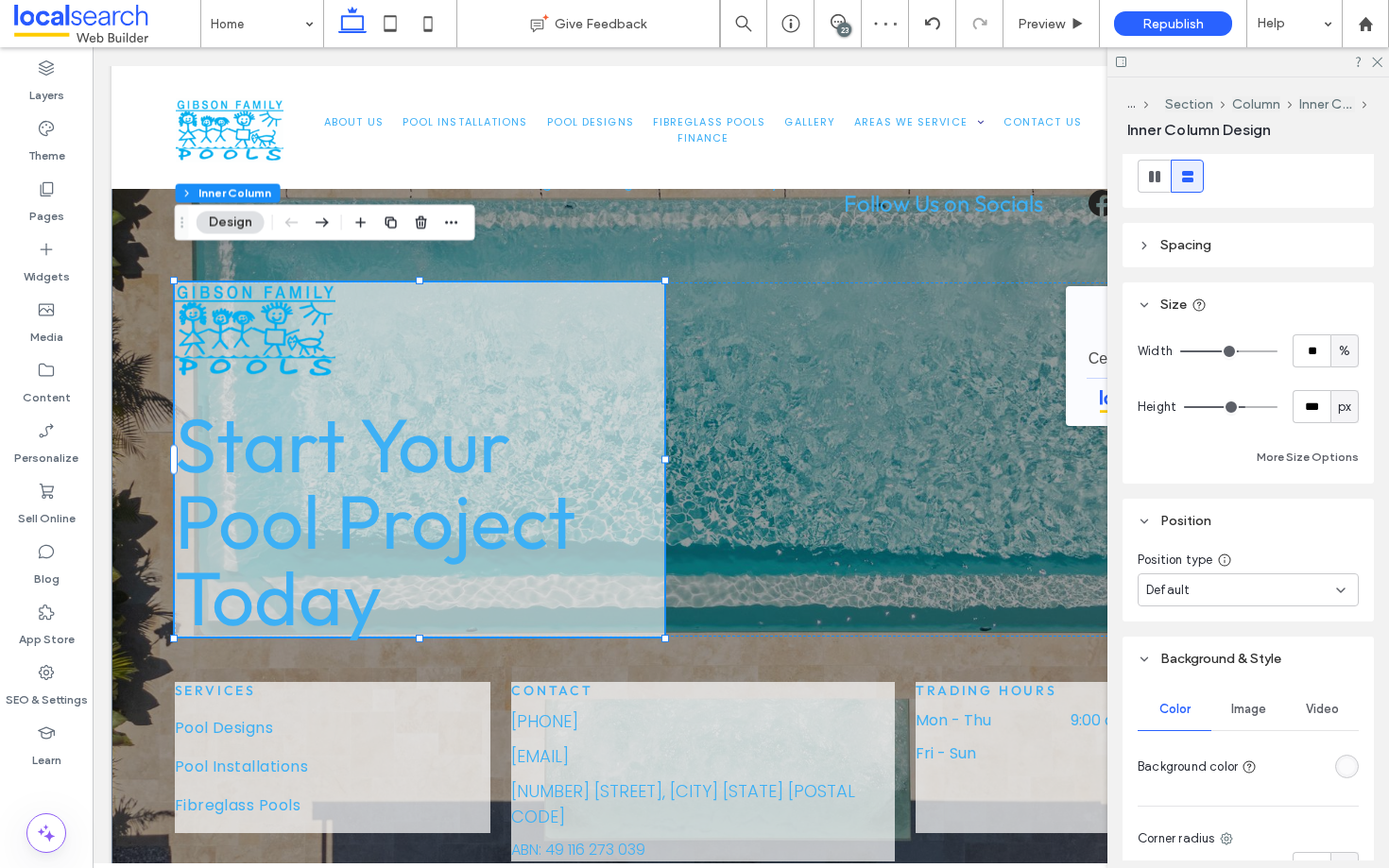 drag, startPoint x: 1226, startPoint y: 351, endPoint x: 1236, endPoint y: 351, distance: 10 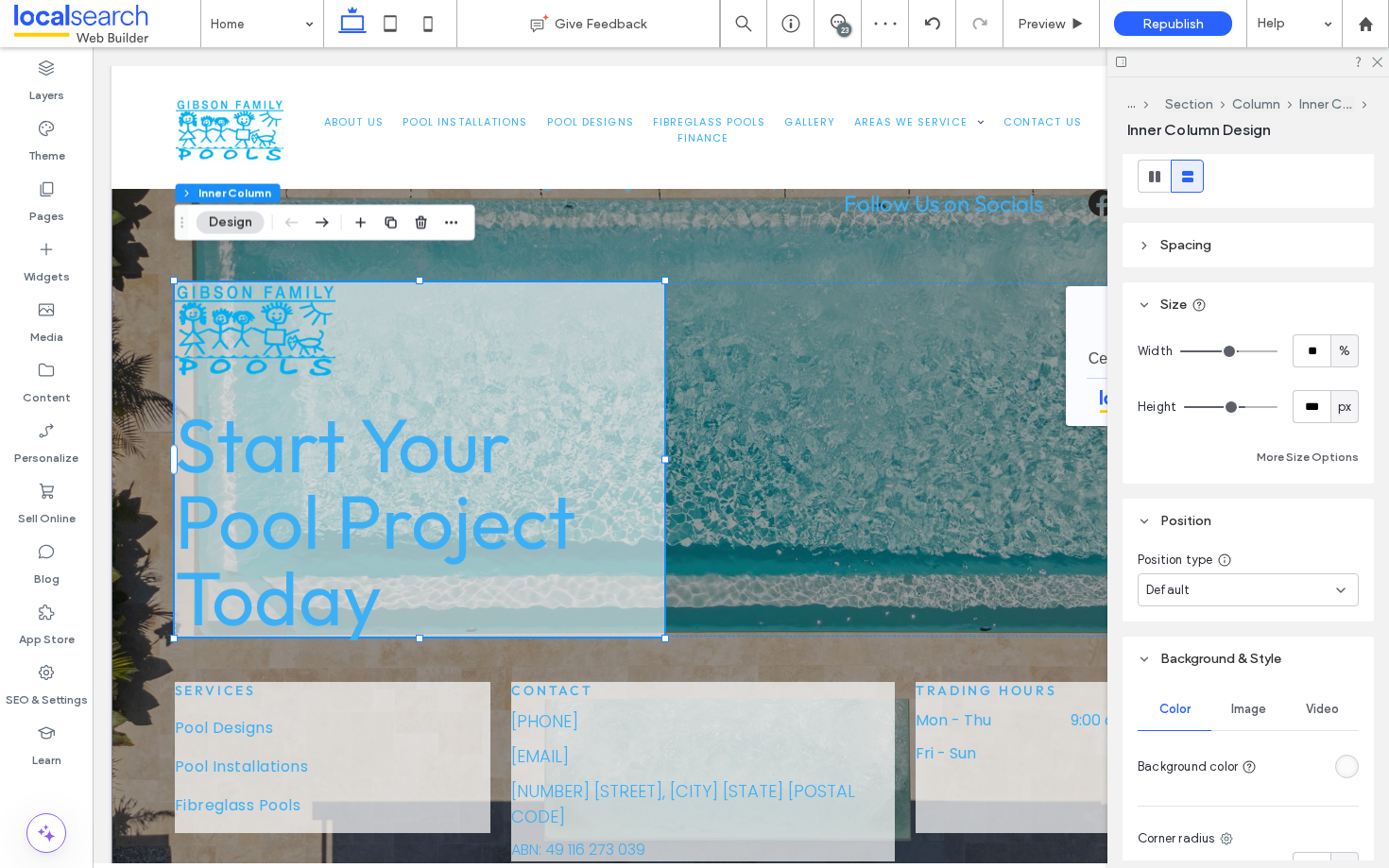 click at bounding box center [1228, 351] 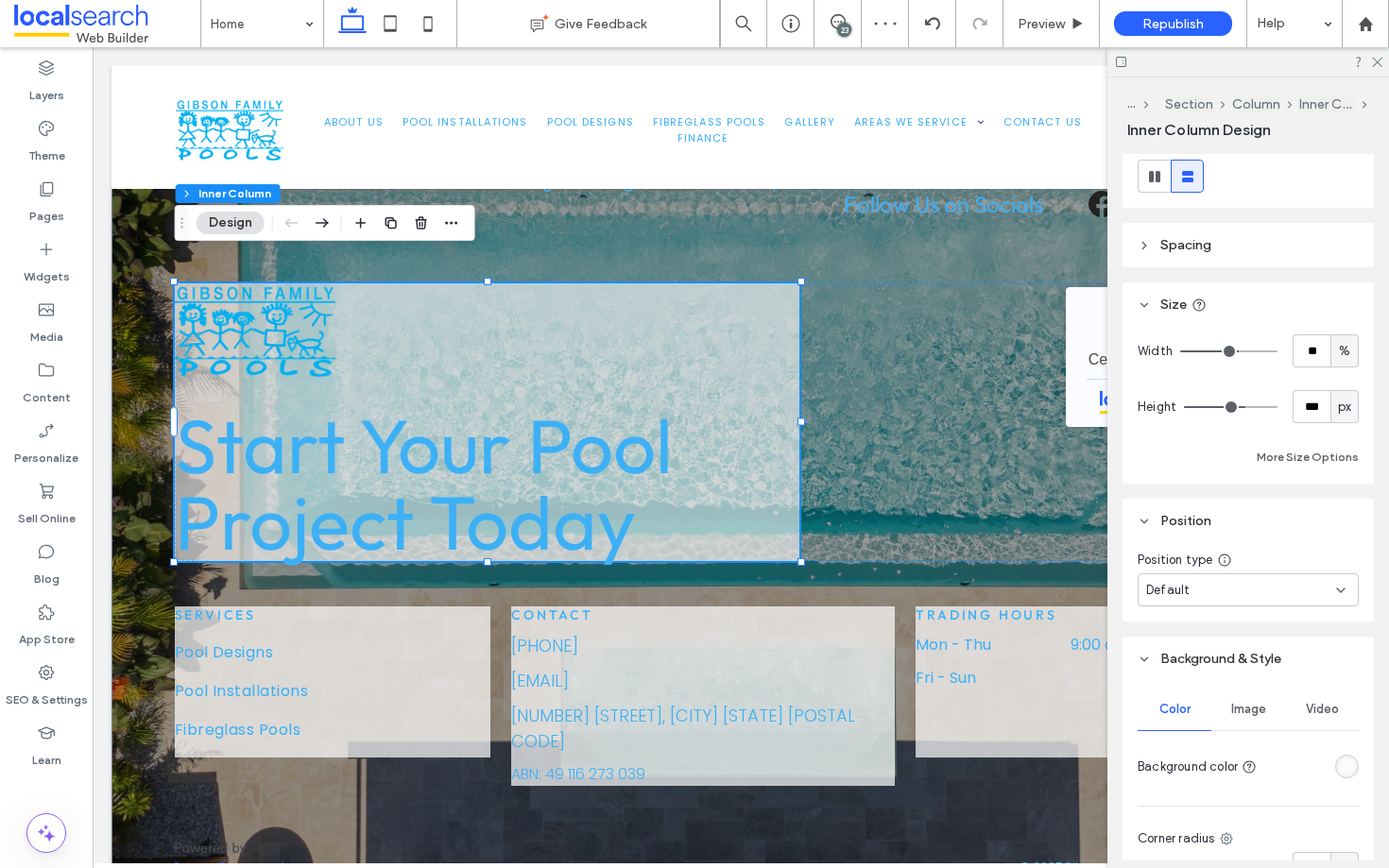 click on "Width ** % Height *** px More Size Options" at bounding box center [1248, 401] 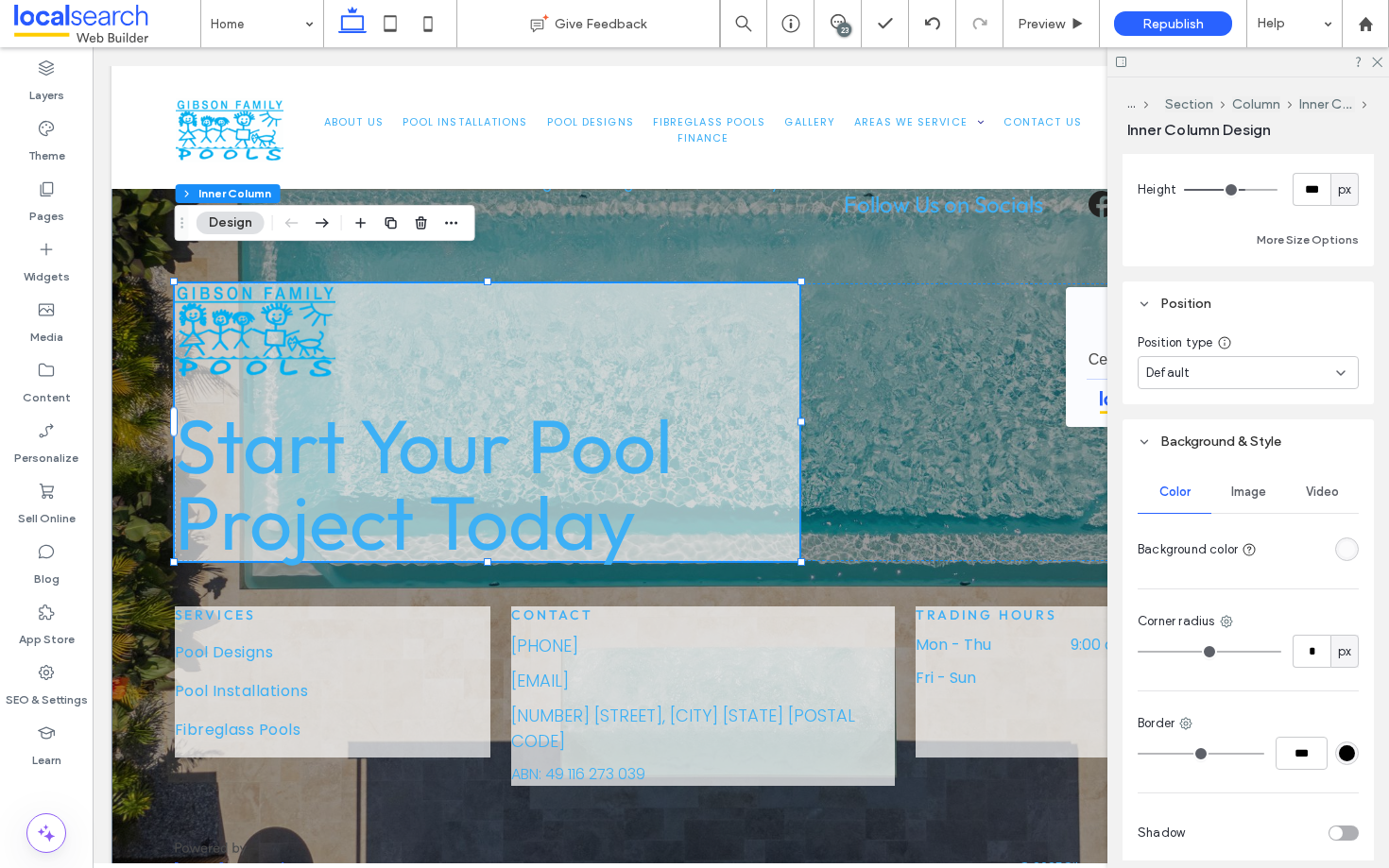 scroll, scrollTop: 656, scrollLeft: 0, axis: vertical 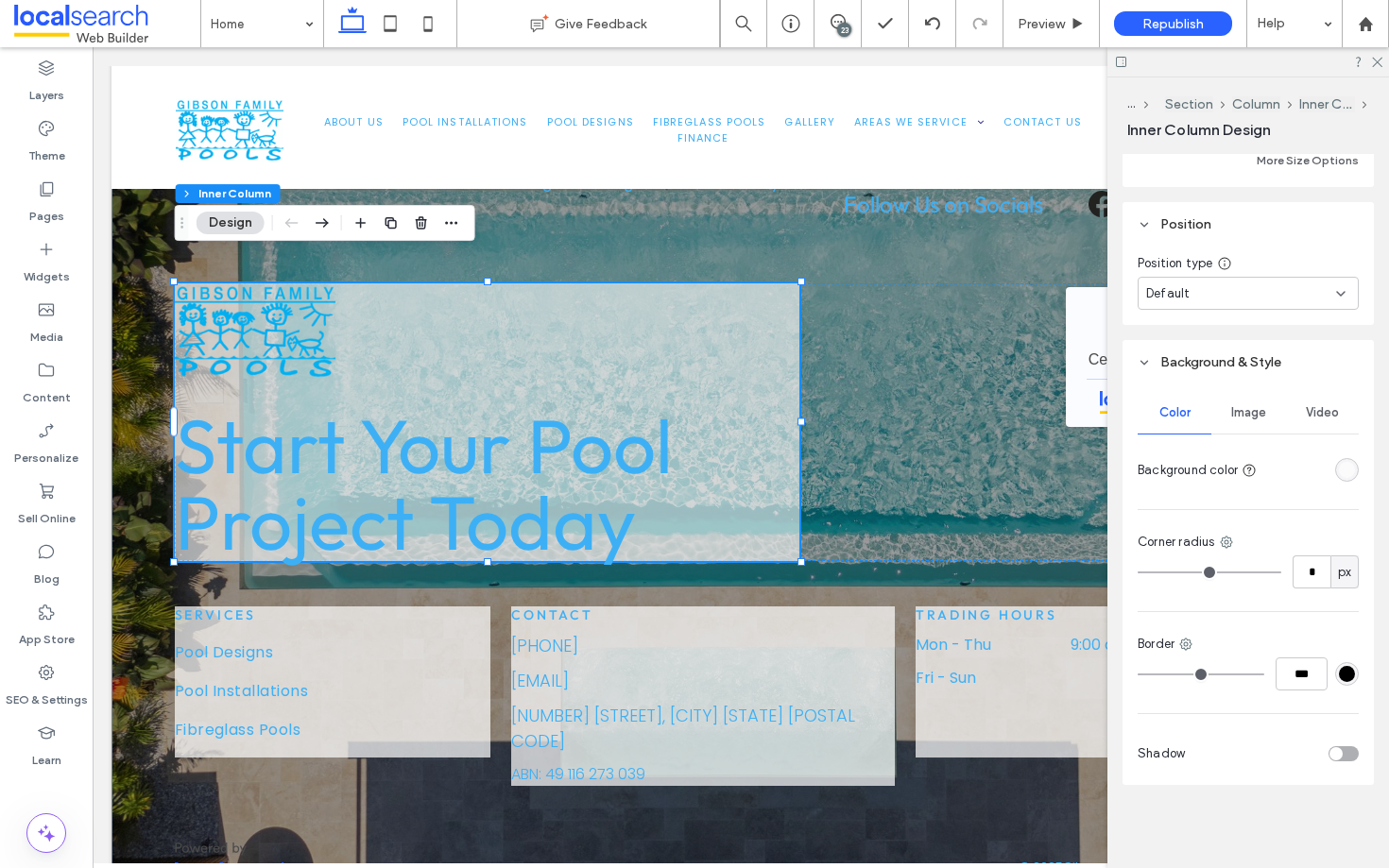 click at bounding box center [1346, 469] 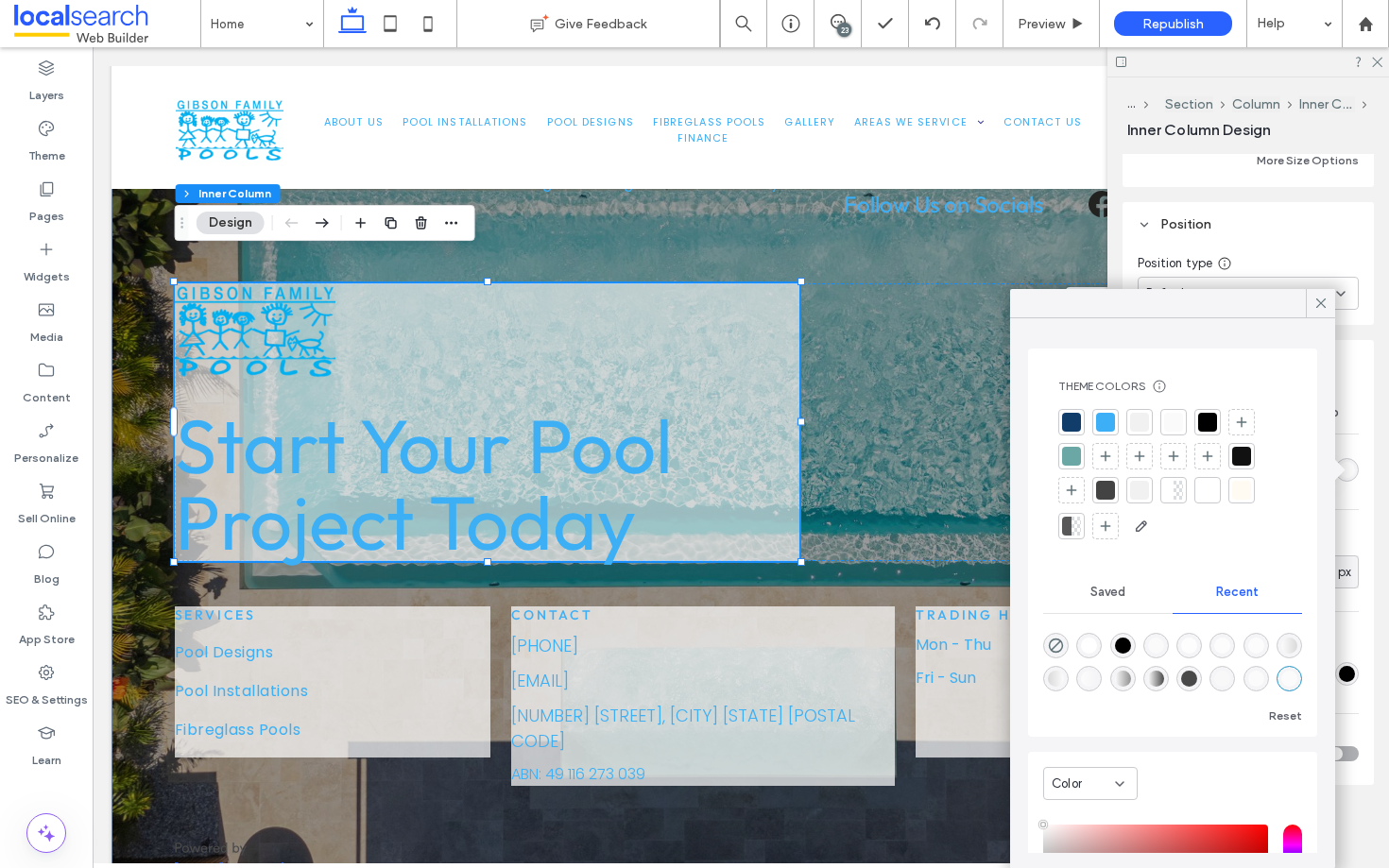scroll, scrollTop: 213, scrollLeft: 0, axis: vertical 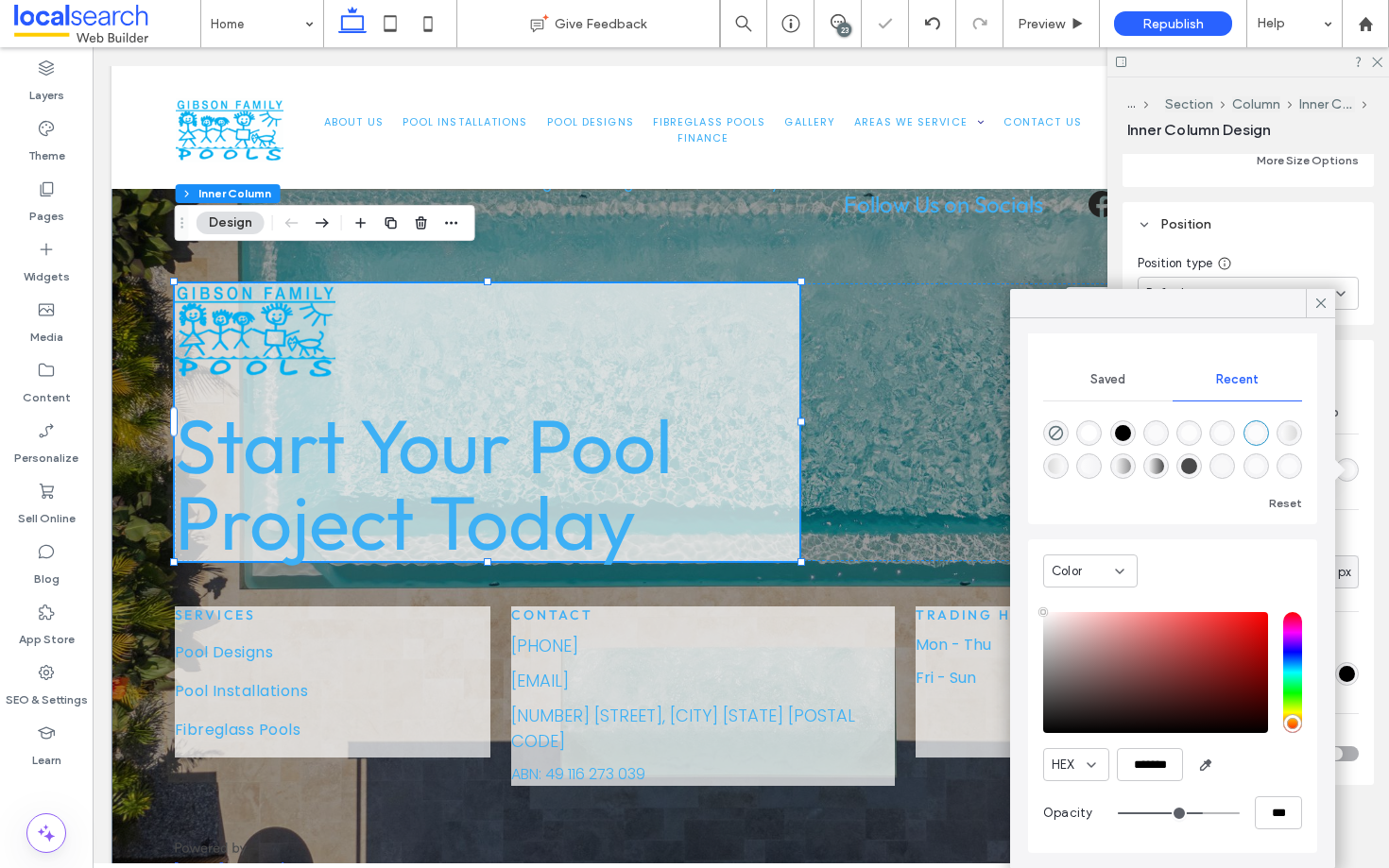 click at bounding box center (1178, 813) 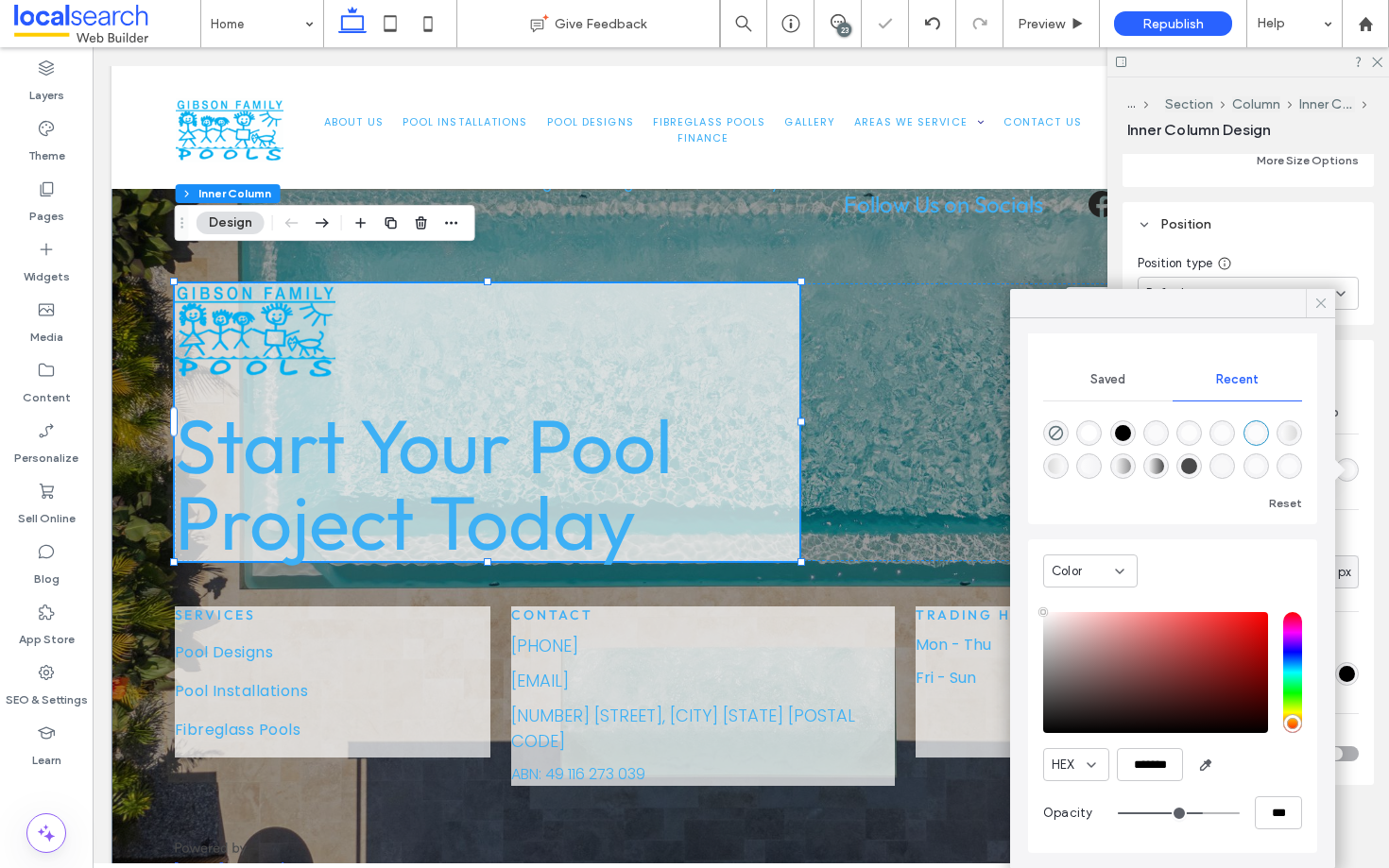 click 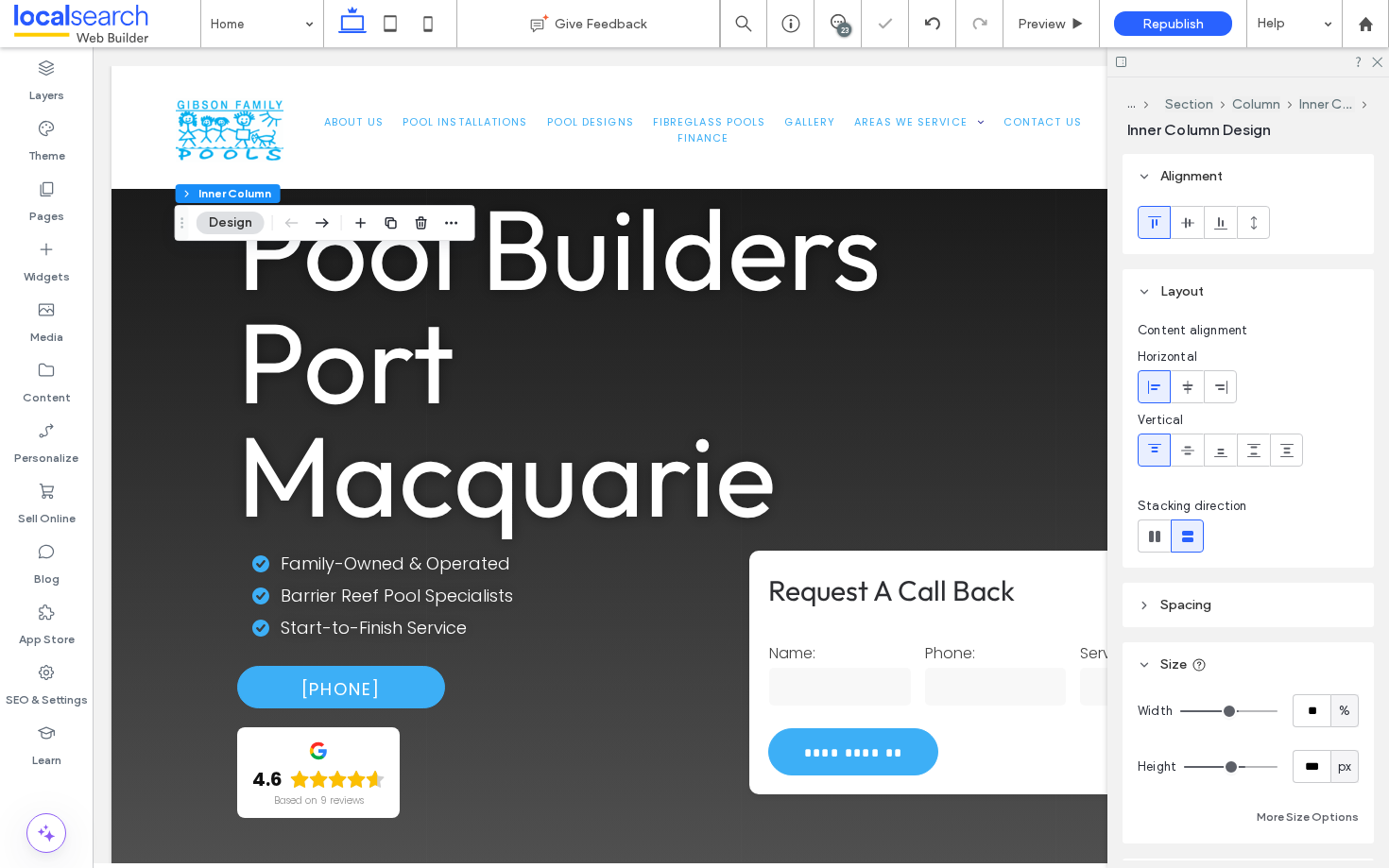 scroll, scrollTop: 7950, scrollLeft: 0, axis: vertical 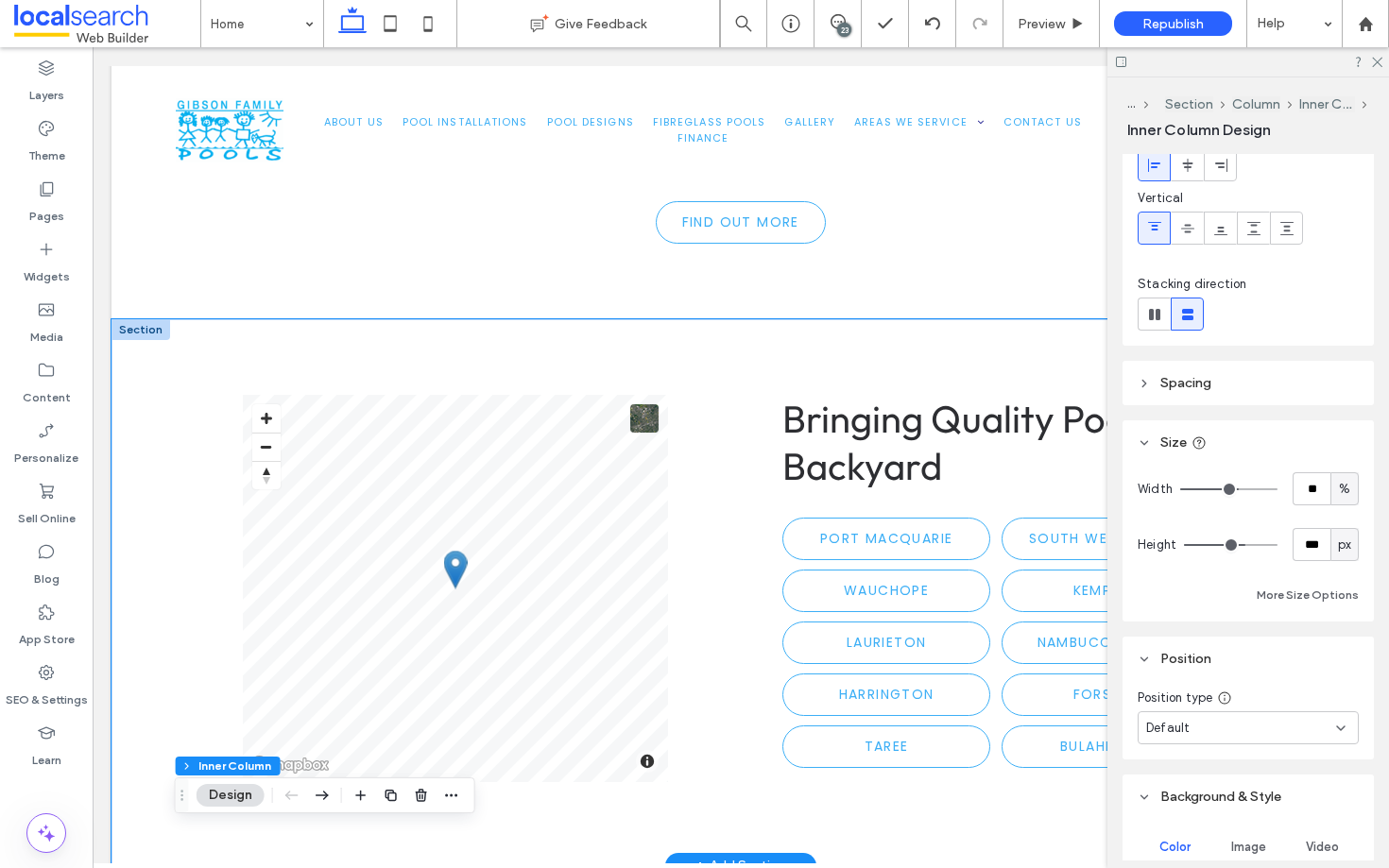 click on "© Mapbox   © OpenStreetMap   Improve this map
Bringing Quality Pools to Your Backyard
[CITY]
[CITY]
[CITY]
[CITY]
[CITY]
[CITY]
[CITY]
[CITY]
[CITY]
[CITY]" at bounding box center (741, 592) 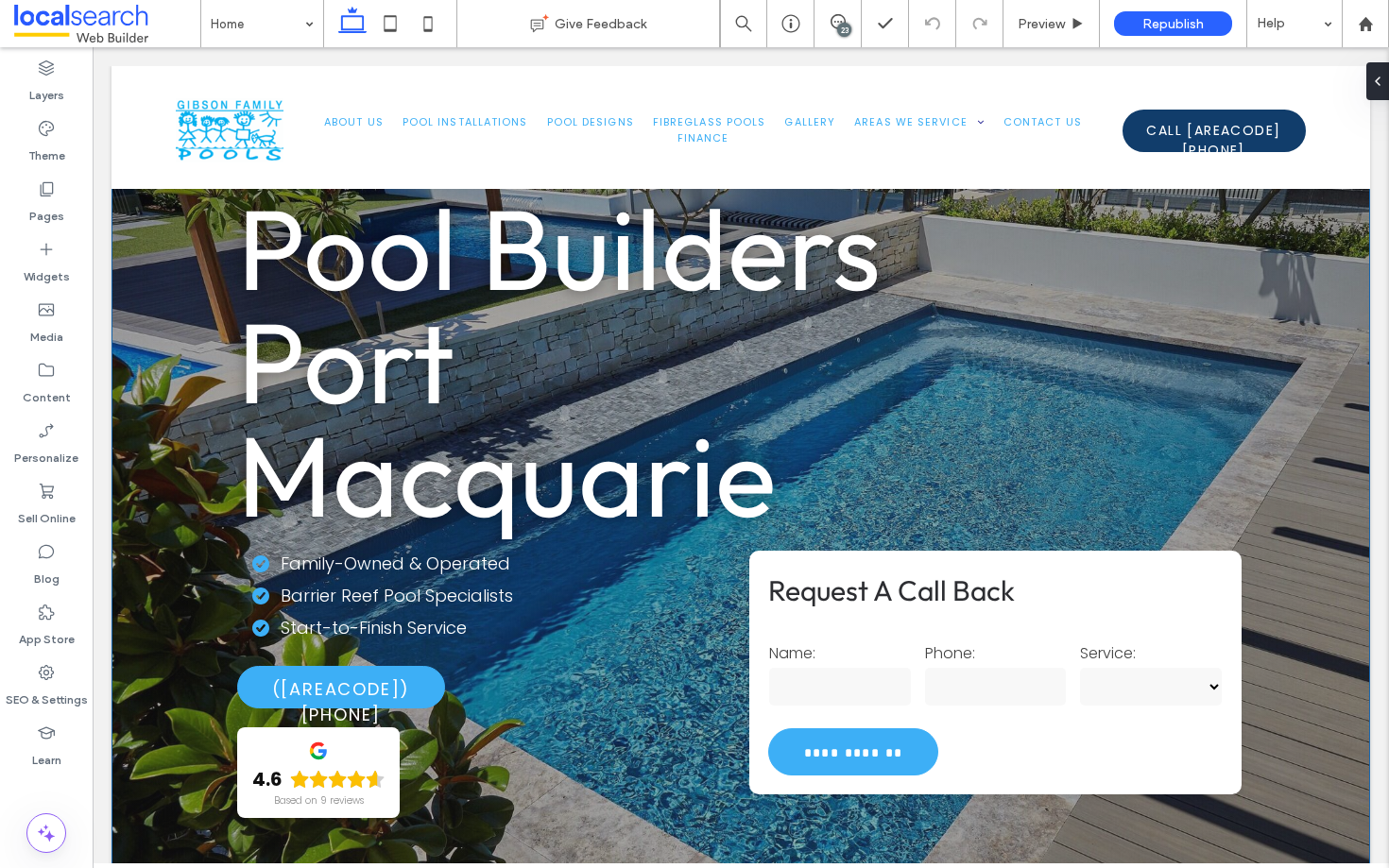 scroll, scrollTop: 487, scrollLeft: 0, axis: vertical 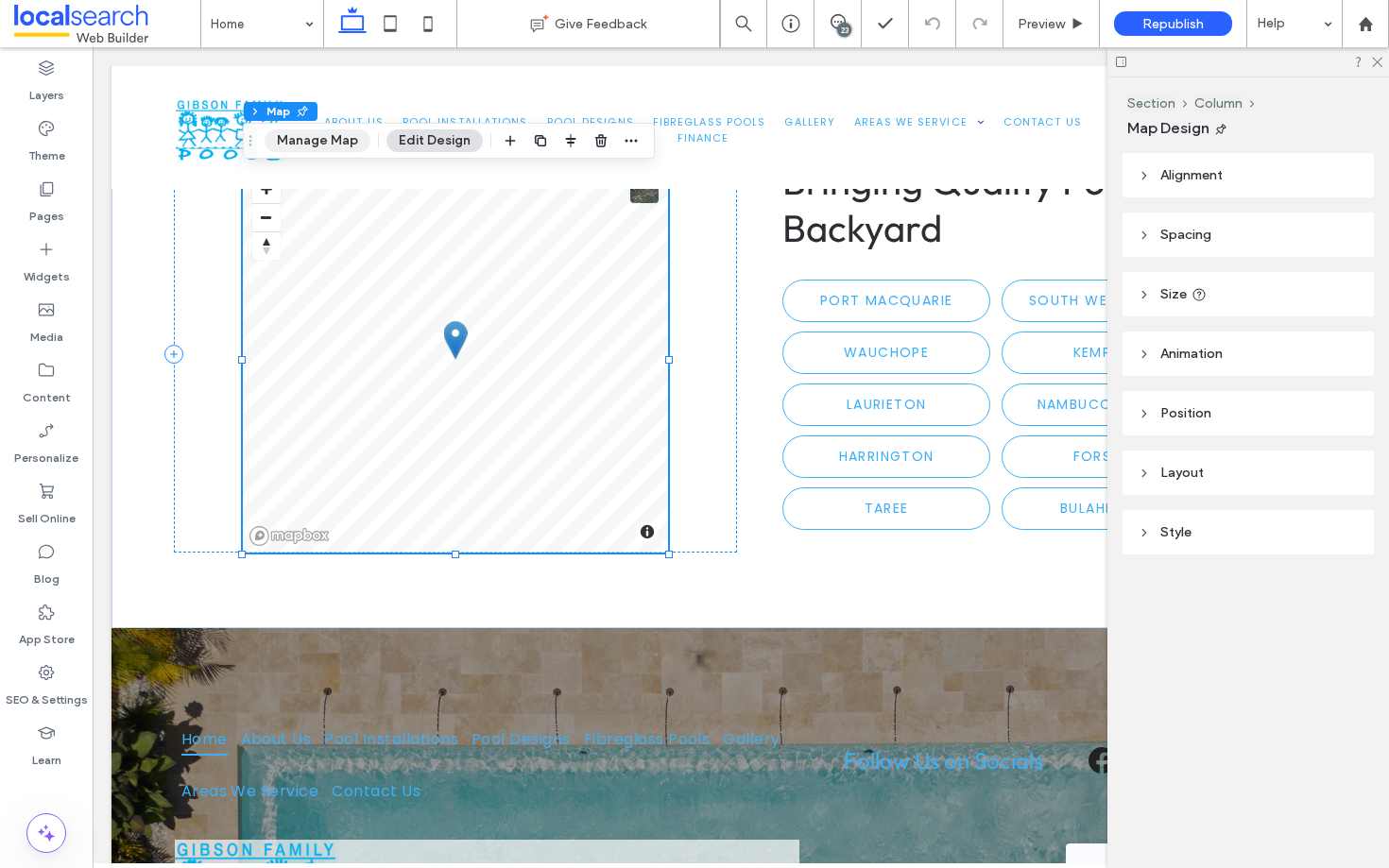 click on "Manage Map" at bounding box center [317, 141] 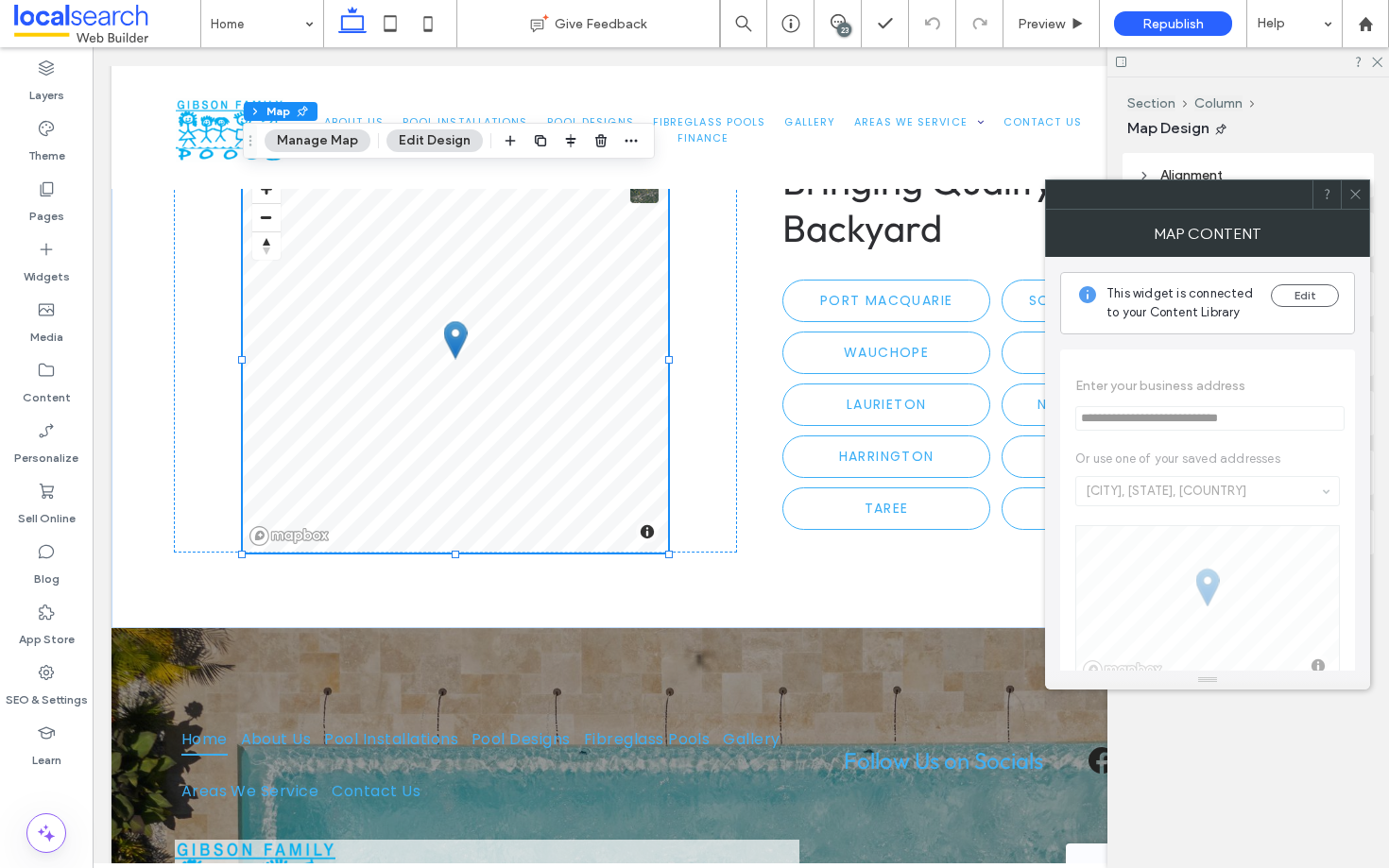 click 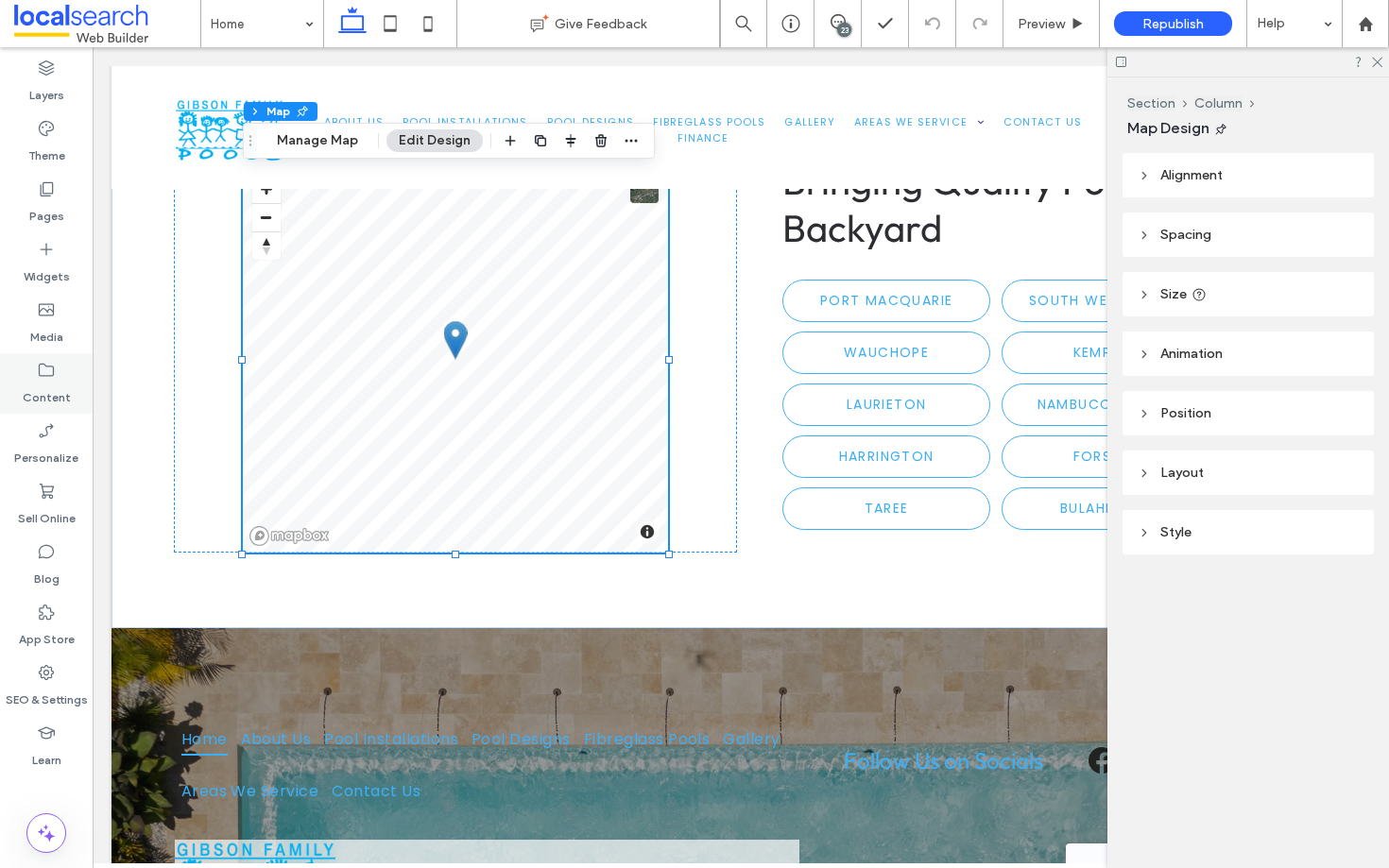 click on "Content" at bounding box center [46, 393] 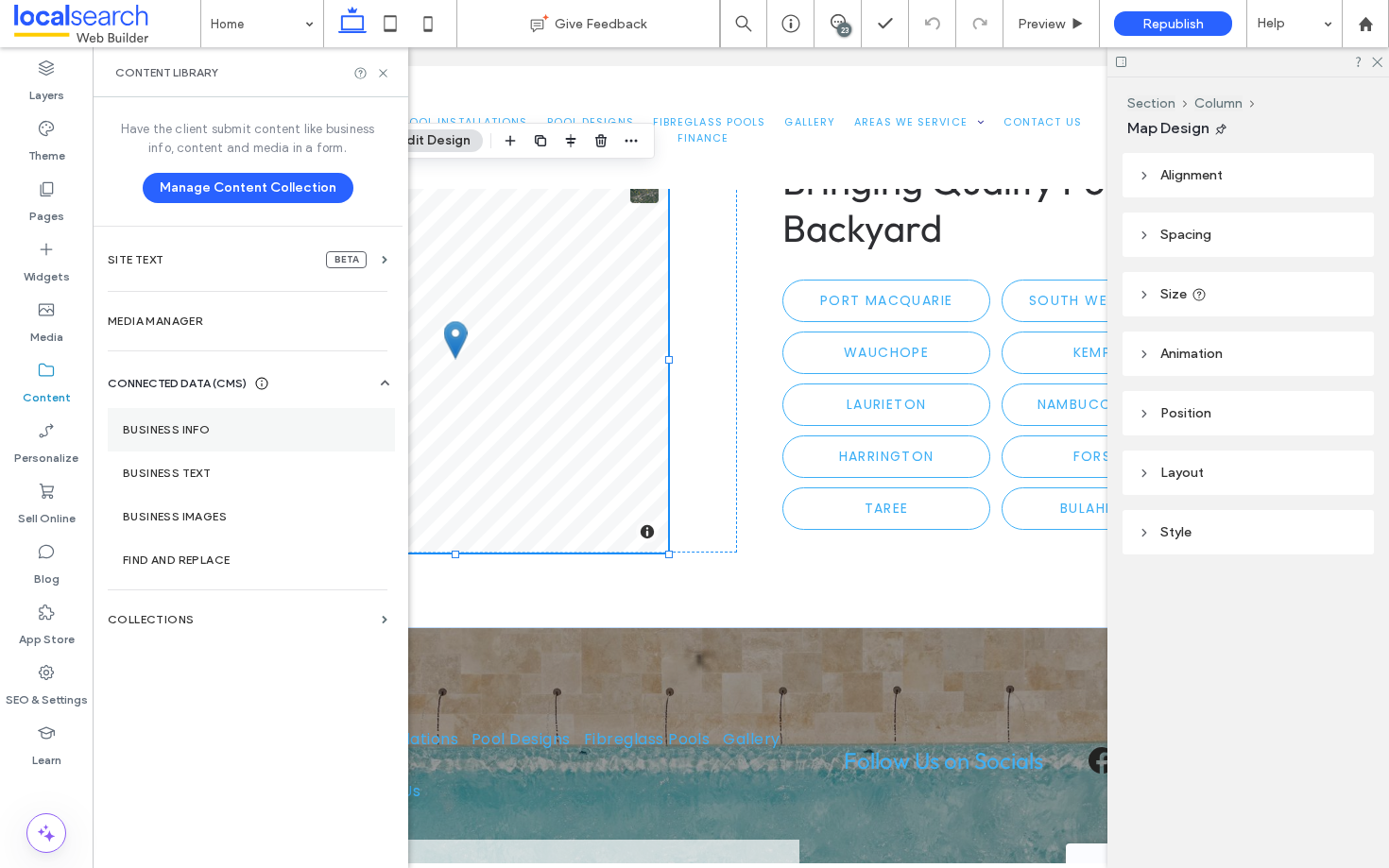 click on "Business Info" at bounding box center (251, 430) 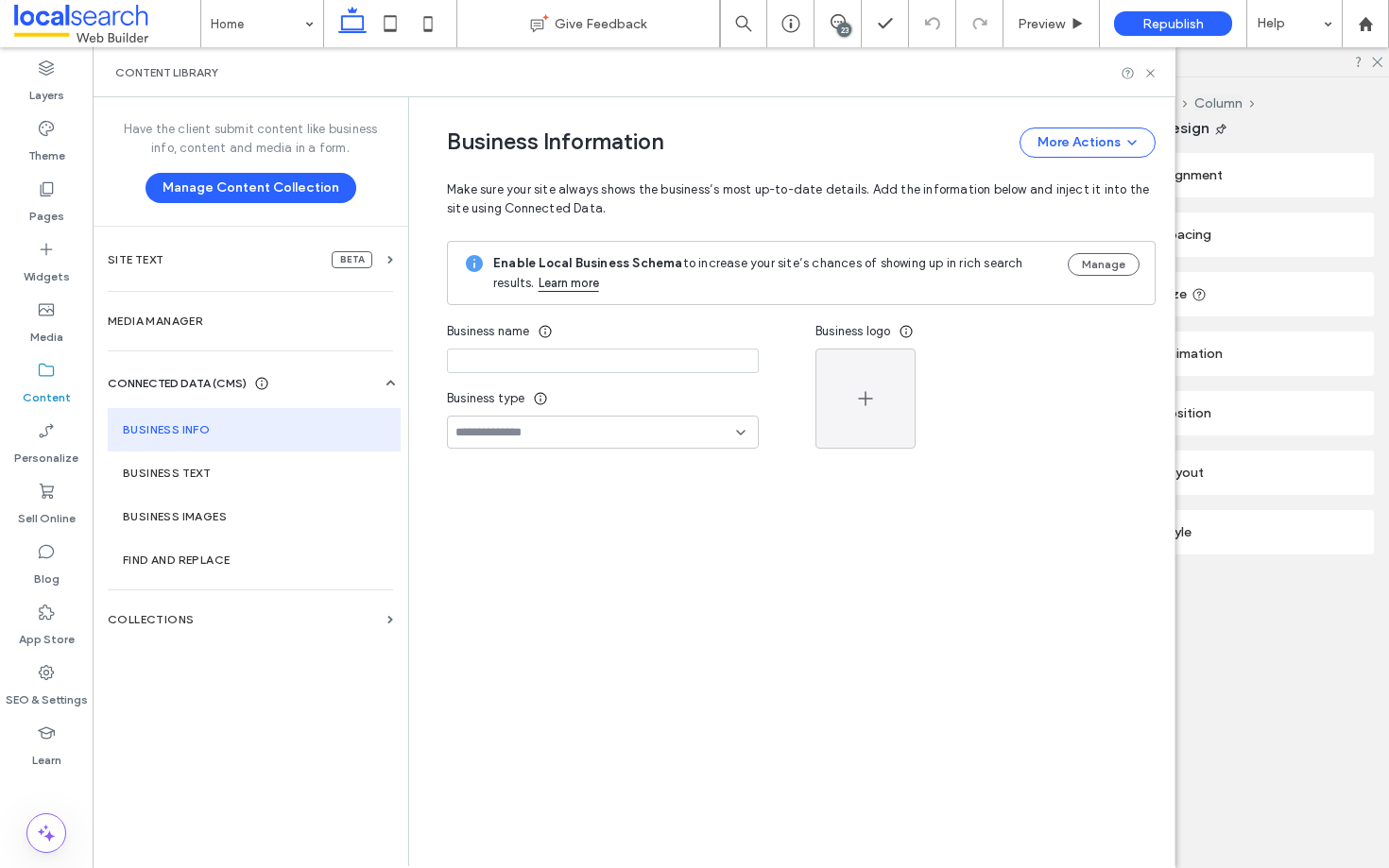 type on "*****" 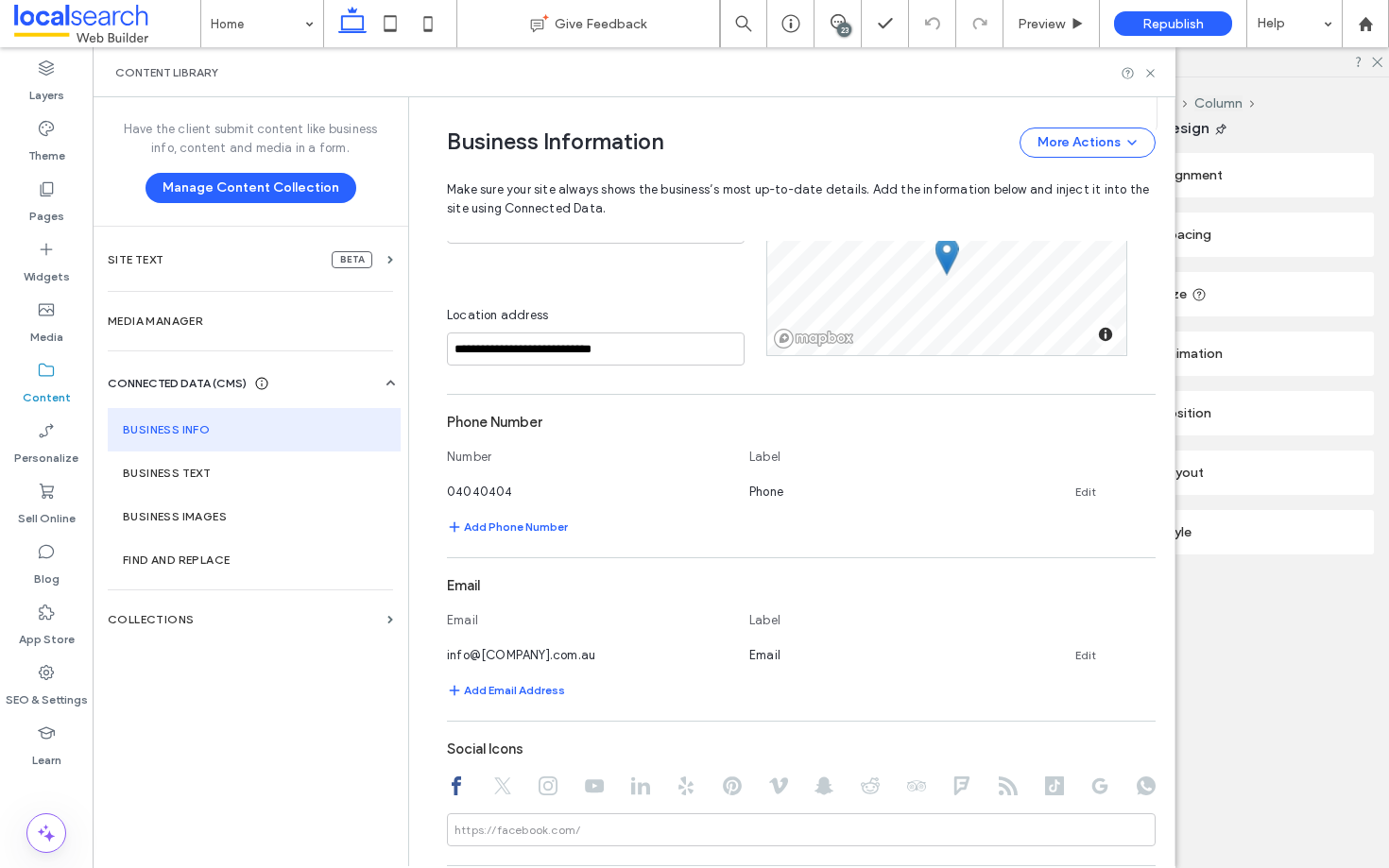 scroll, scrollTop: 768, scrollLeft: 0, axis: vertical 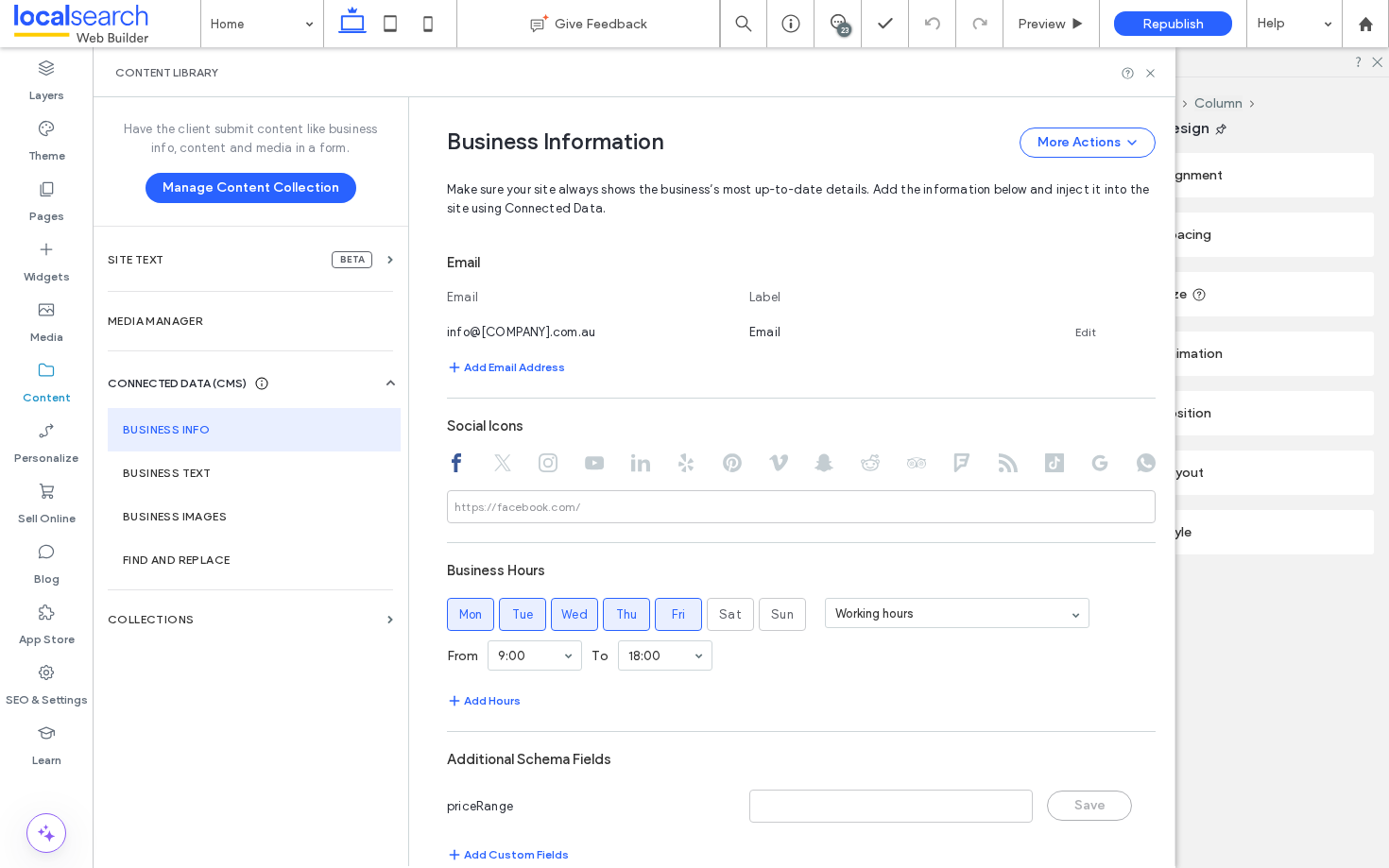 click on "Section Column Map Design Alignment Spacing Set margins and padding 0px 0% 0px 0% * px 0px * px 0px Reset padding Size Width **** % Height *** px More Size Options Animation Trigger None Position Position type Pinned Pin Top offset *** px Ensure scroll is visible Add enough spacing above and below the pinned element so visitors will see it as they scroll. Learn more Layout Style Zoom ** Border ***" at bounding box center (1248, 472) 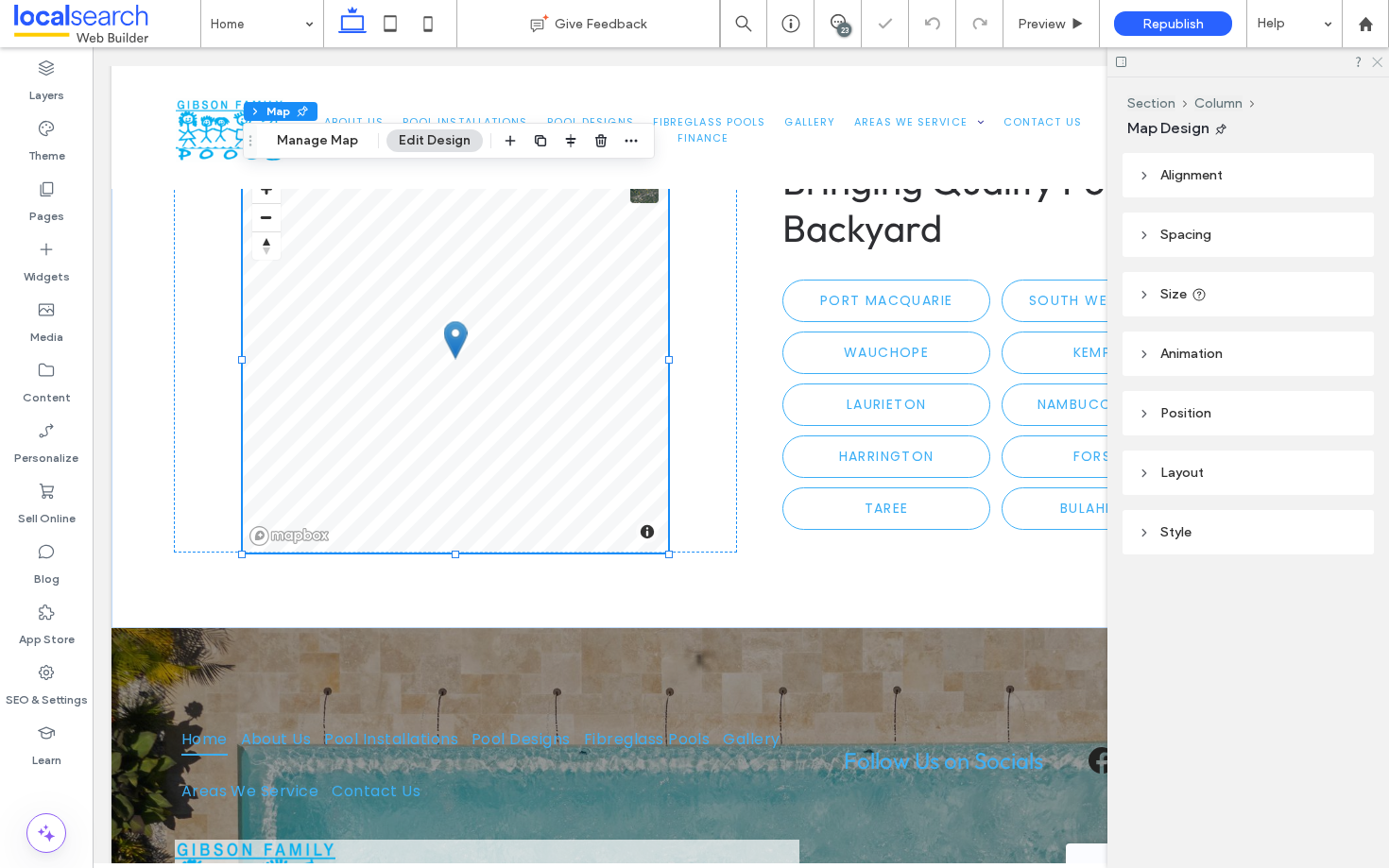 click 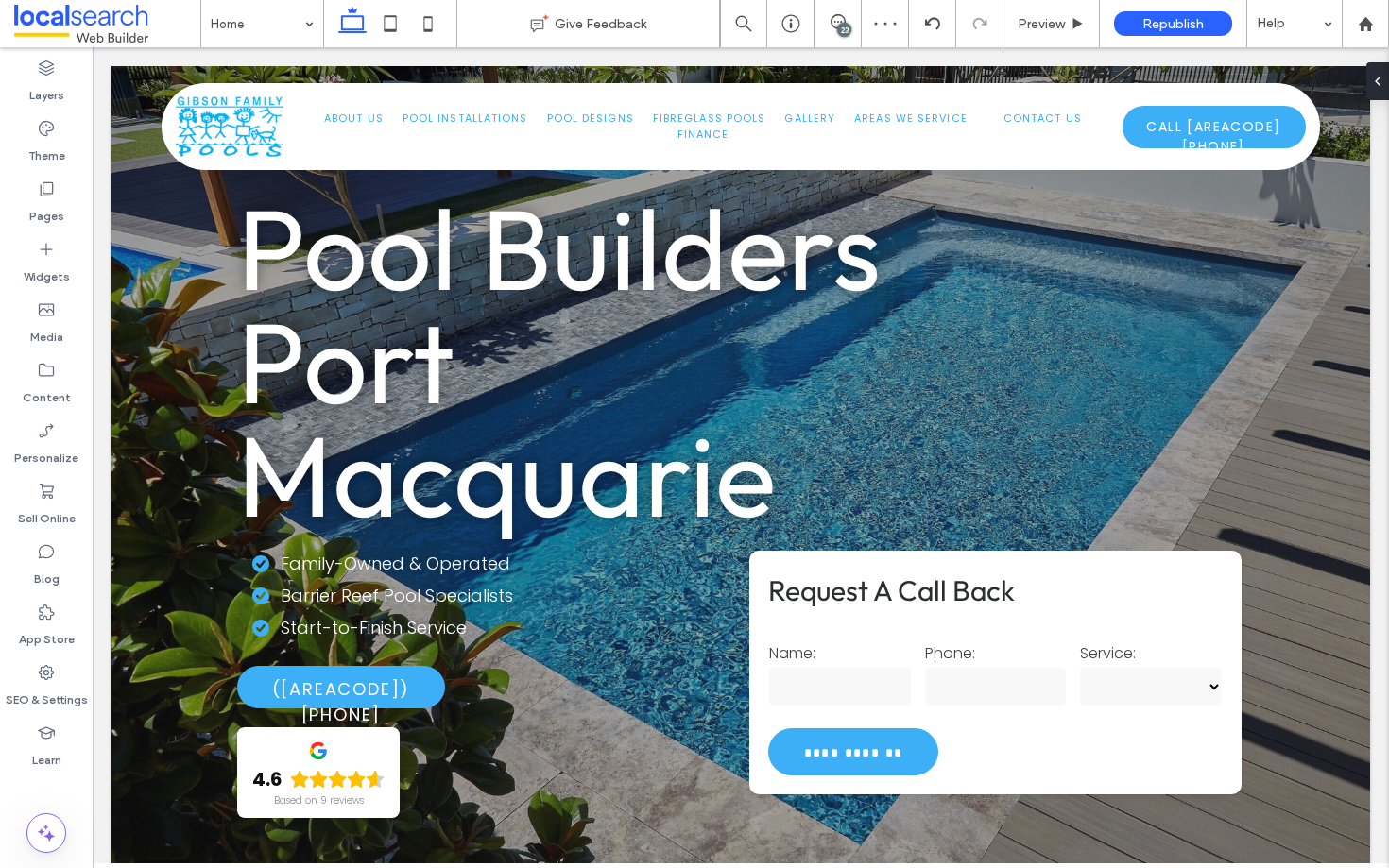 scroll, scrollTop: 0, scrollLeft: 0, axis: both 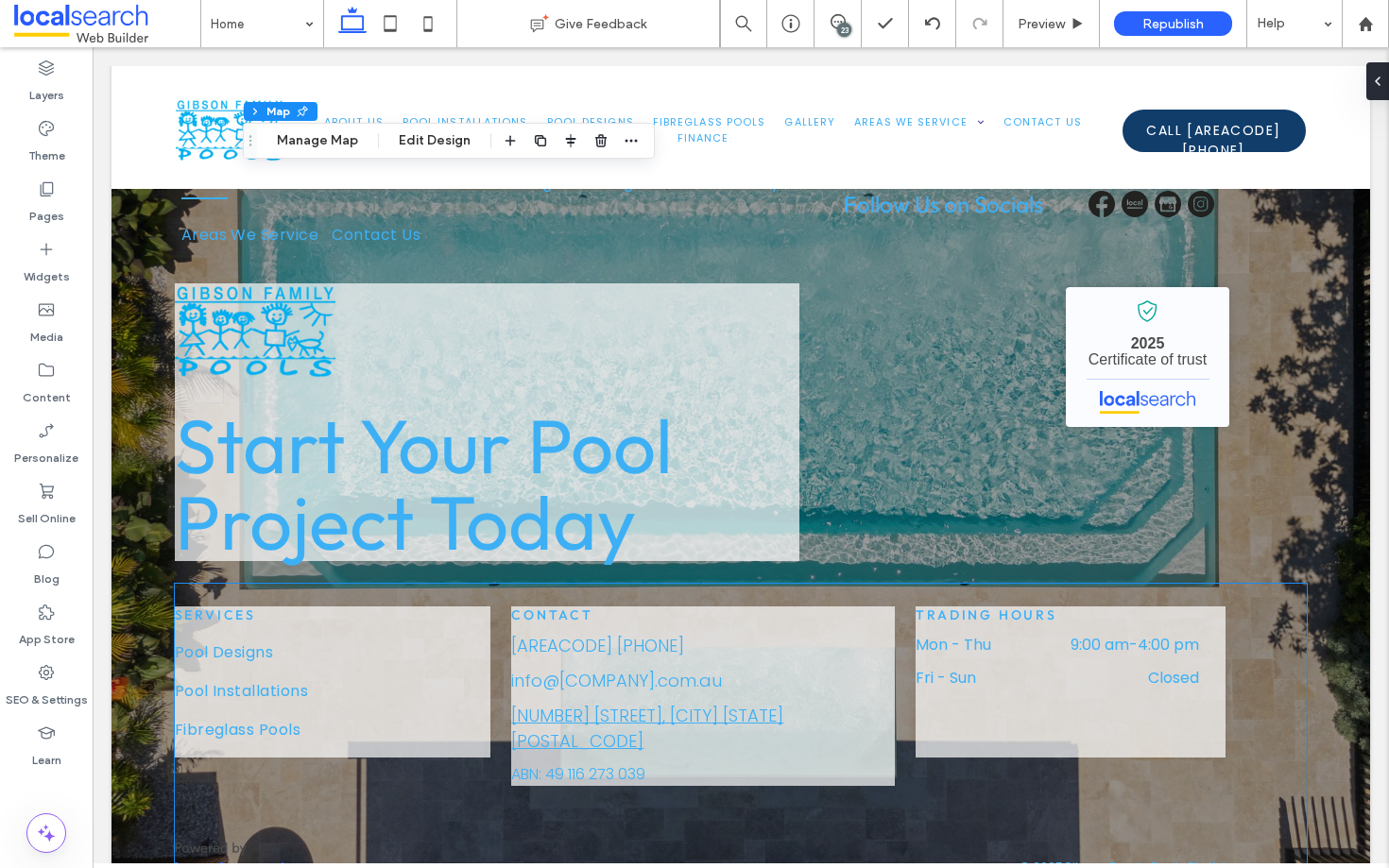 click on "[NUMBER] [STREET], [CITY] [STATE] [POSTAL CODE]" at bounding box center (647, 728) 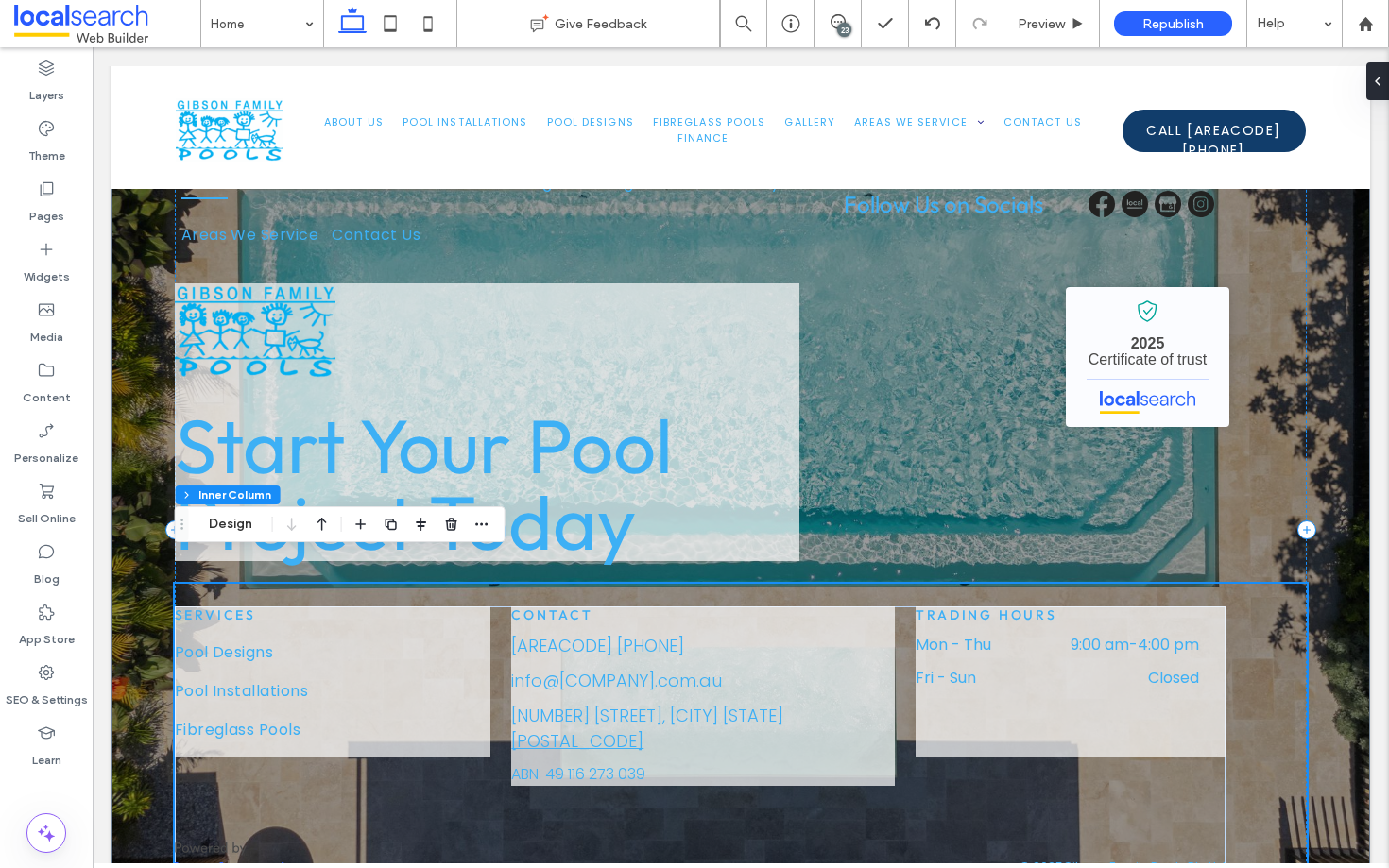 click on "[NUMBER] [STREET], [CITY] [STATE] [POSTAL CODE]" at bounding box center [647, 728] 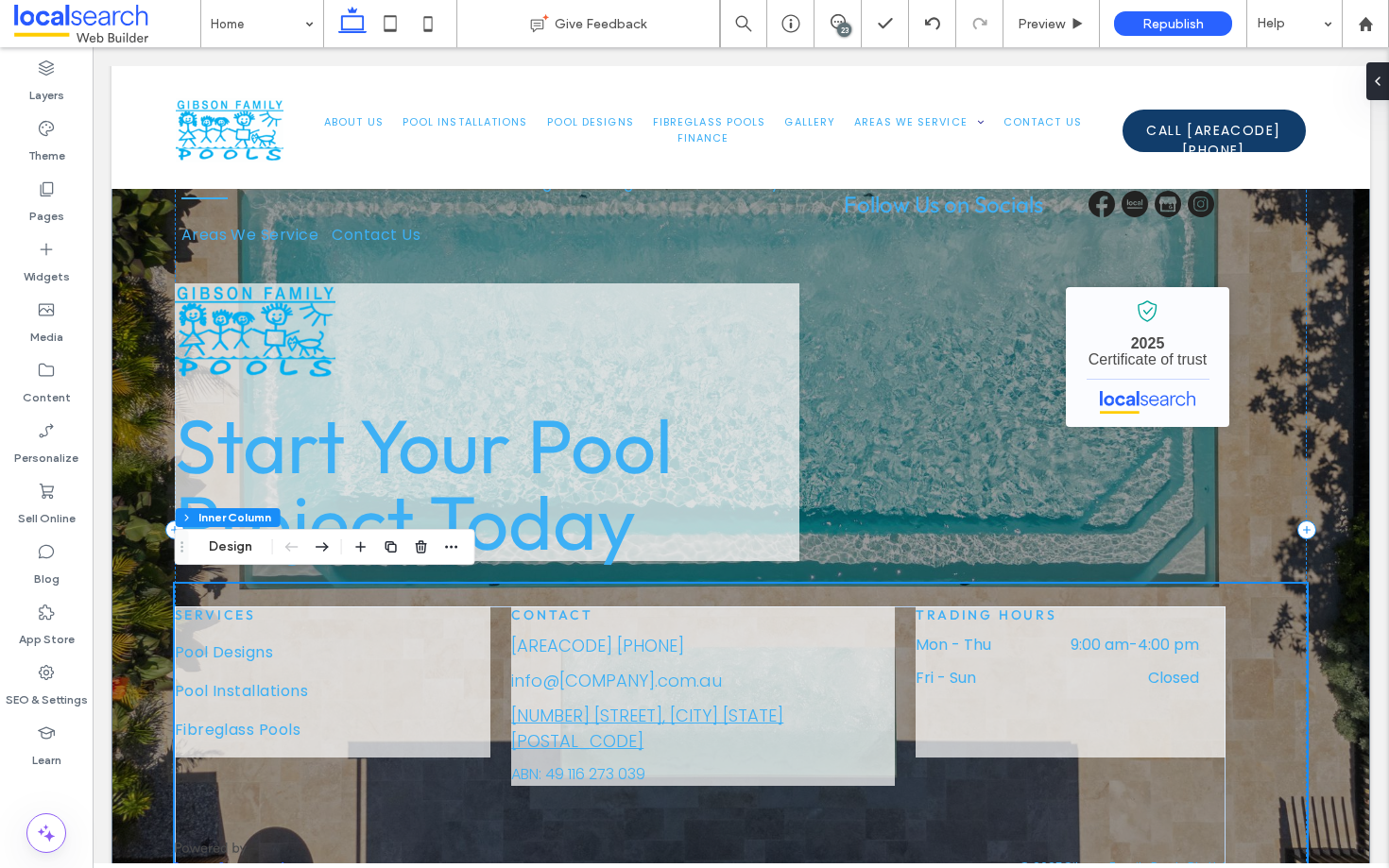 type on "**" 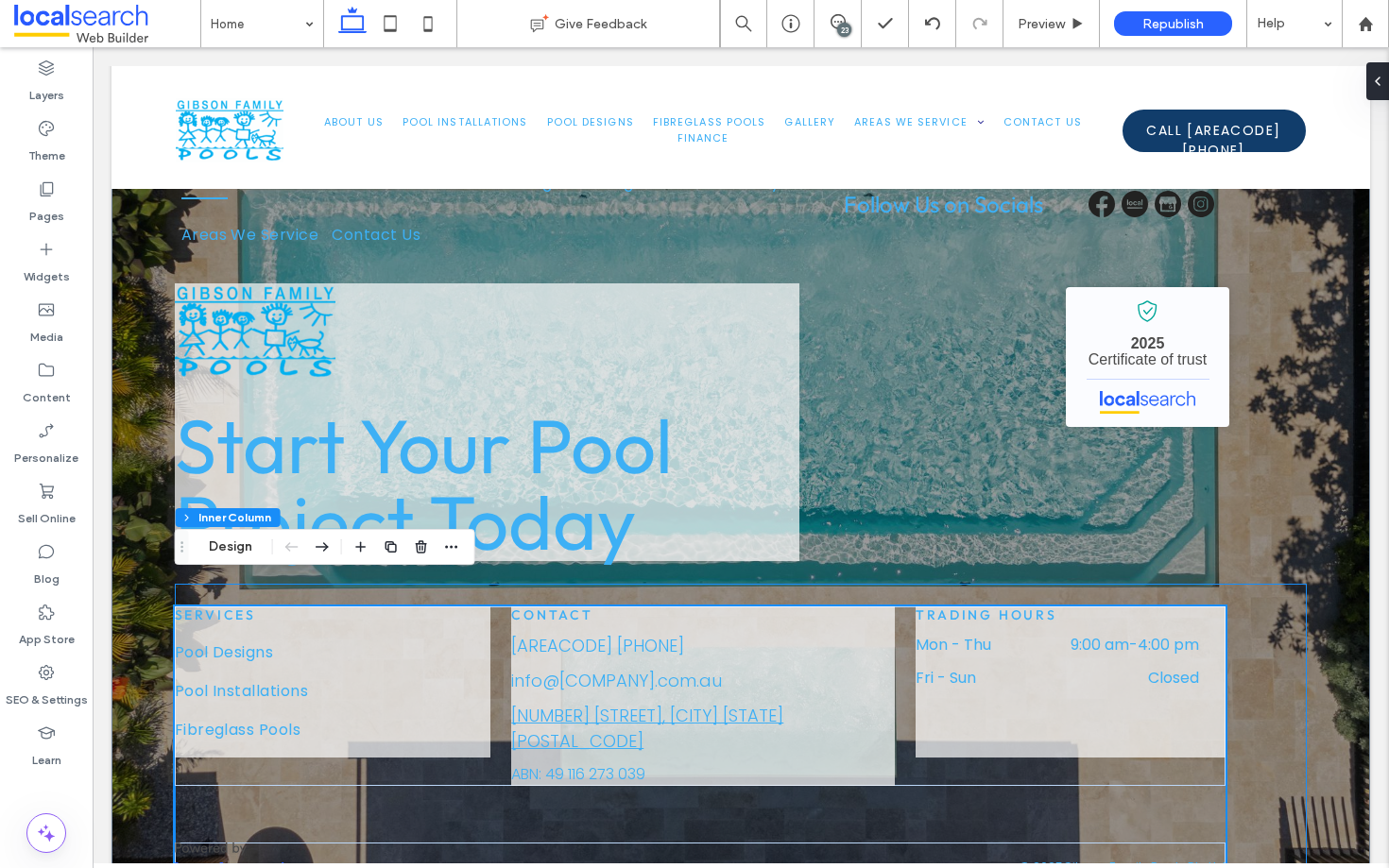 click on "[NUMBER] [STREET], [CITY] [STATE] [POSTAL CODE]" at bounding box center (647, 728) 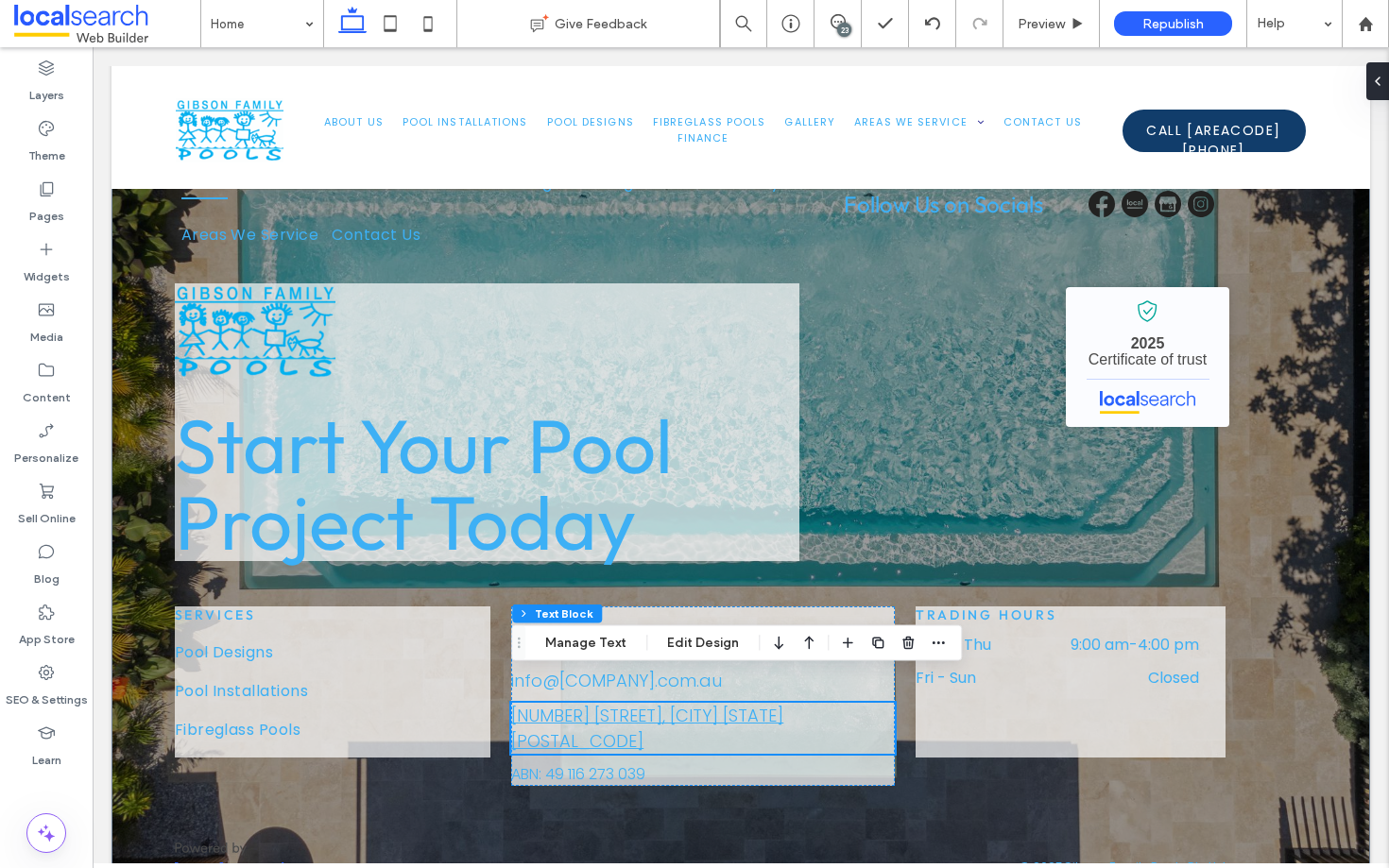 click on "[NUMBER] [STREET], [CITY] [STATE] [POSTAL CODE]" at bounding box center (647, 728) 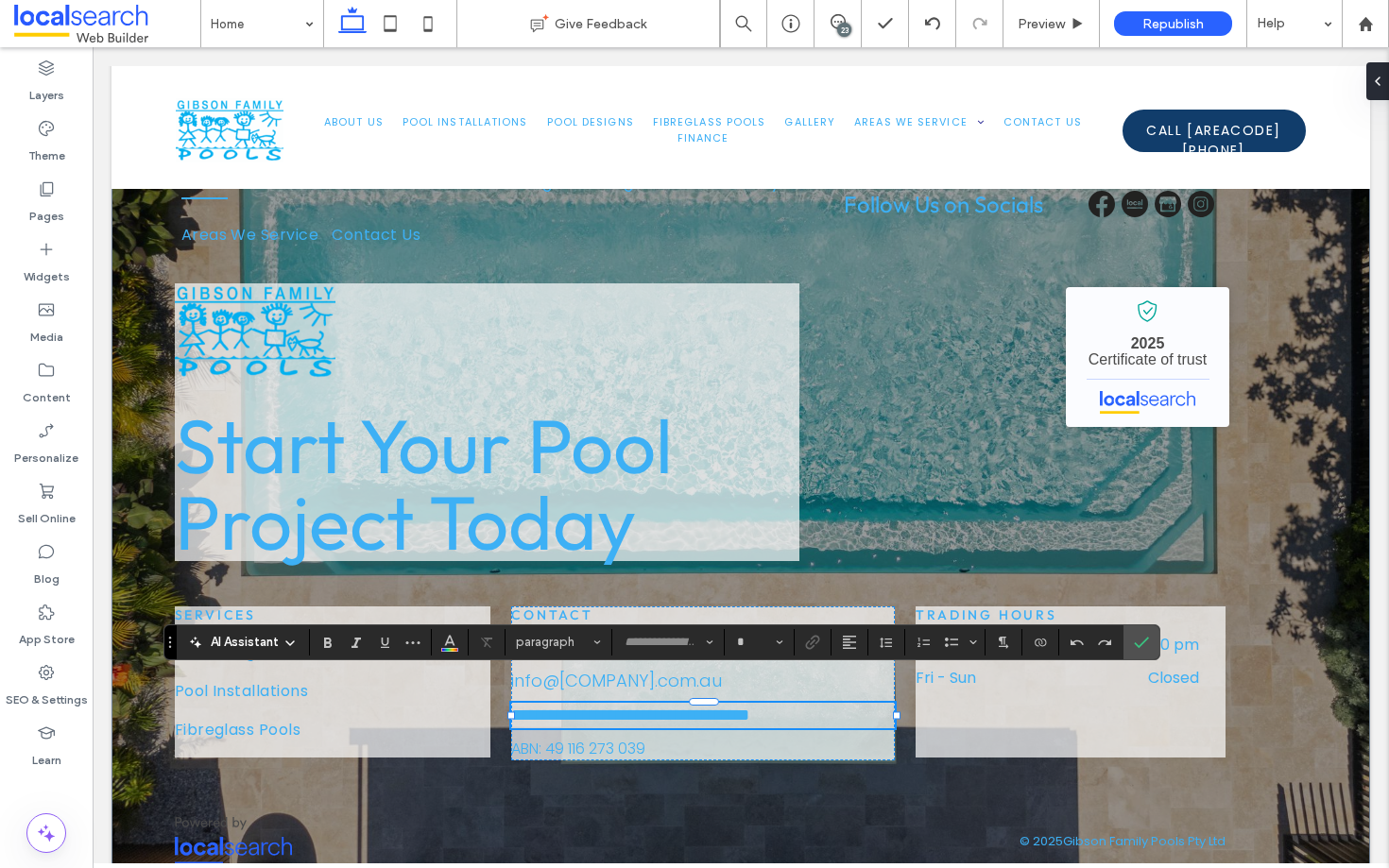 type on "*******" 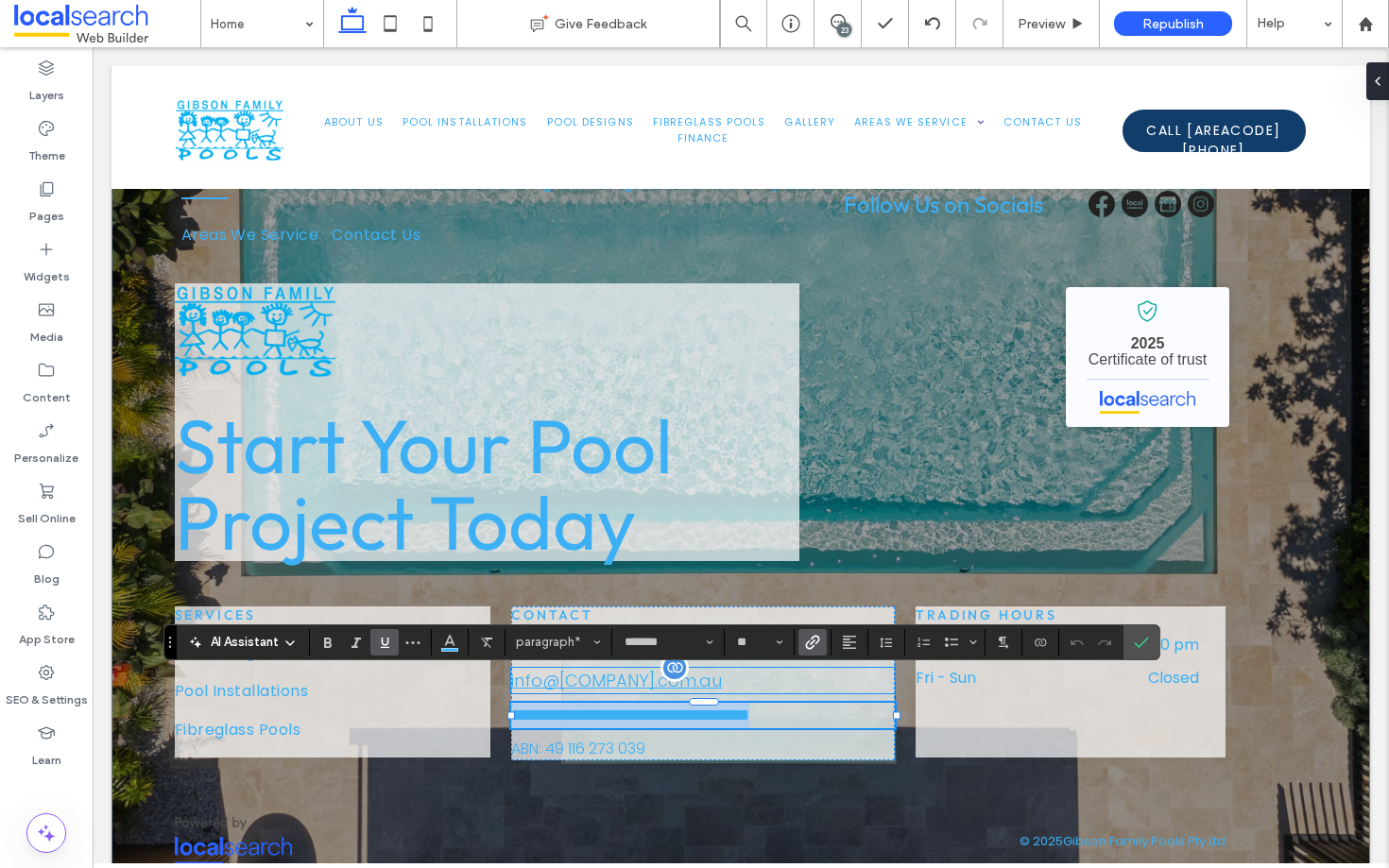 copy on "**********" 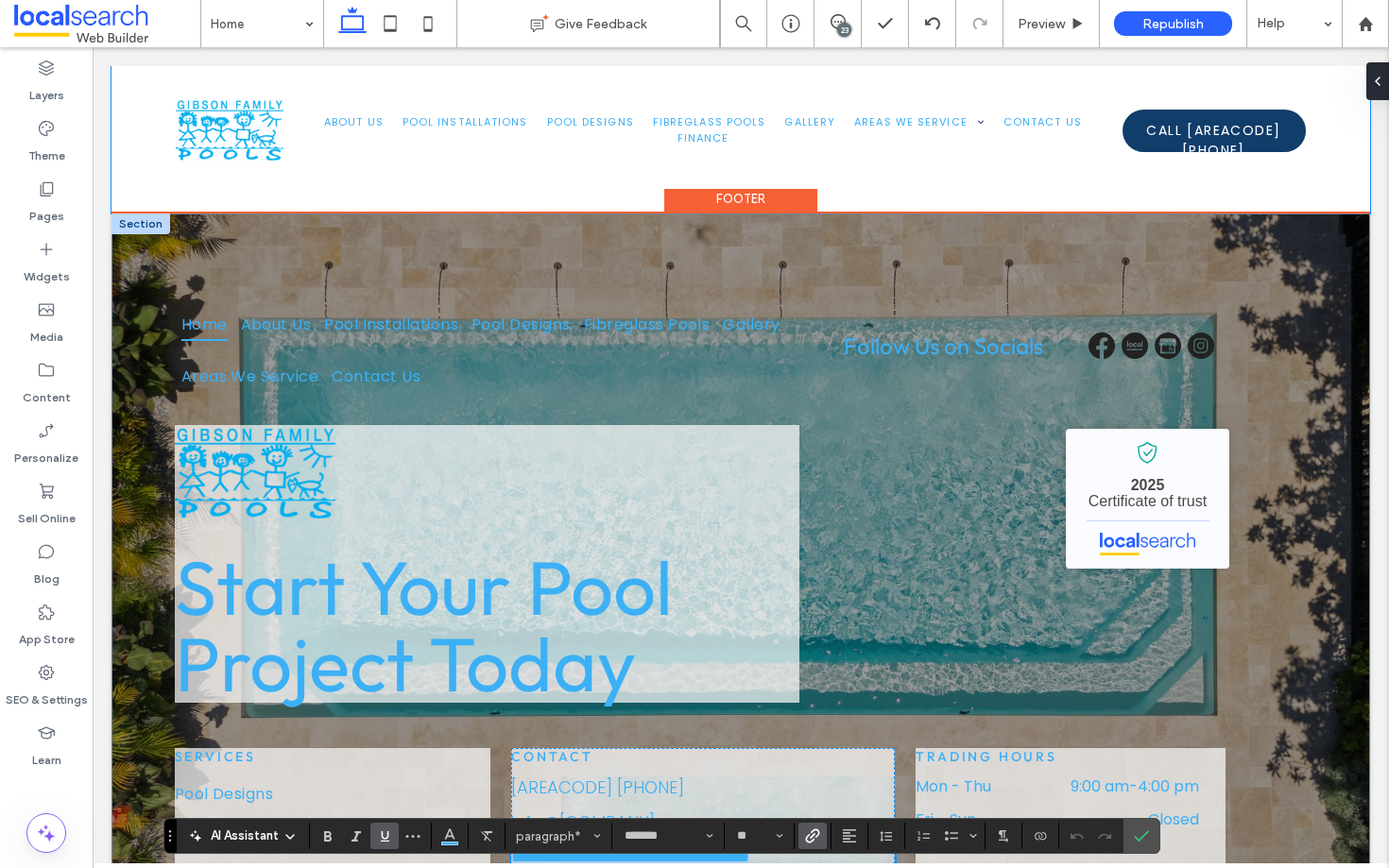 scroll, scrollTop: 7280, scrollLeft: 0, axis: vertical 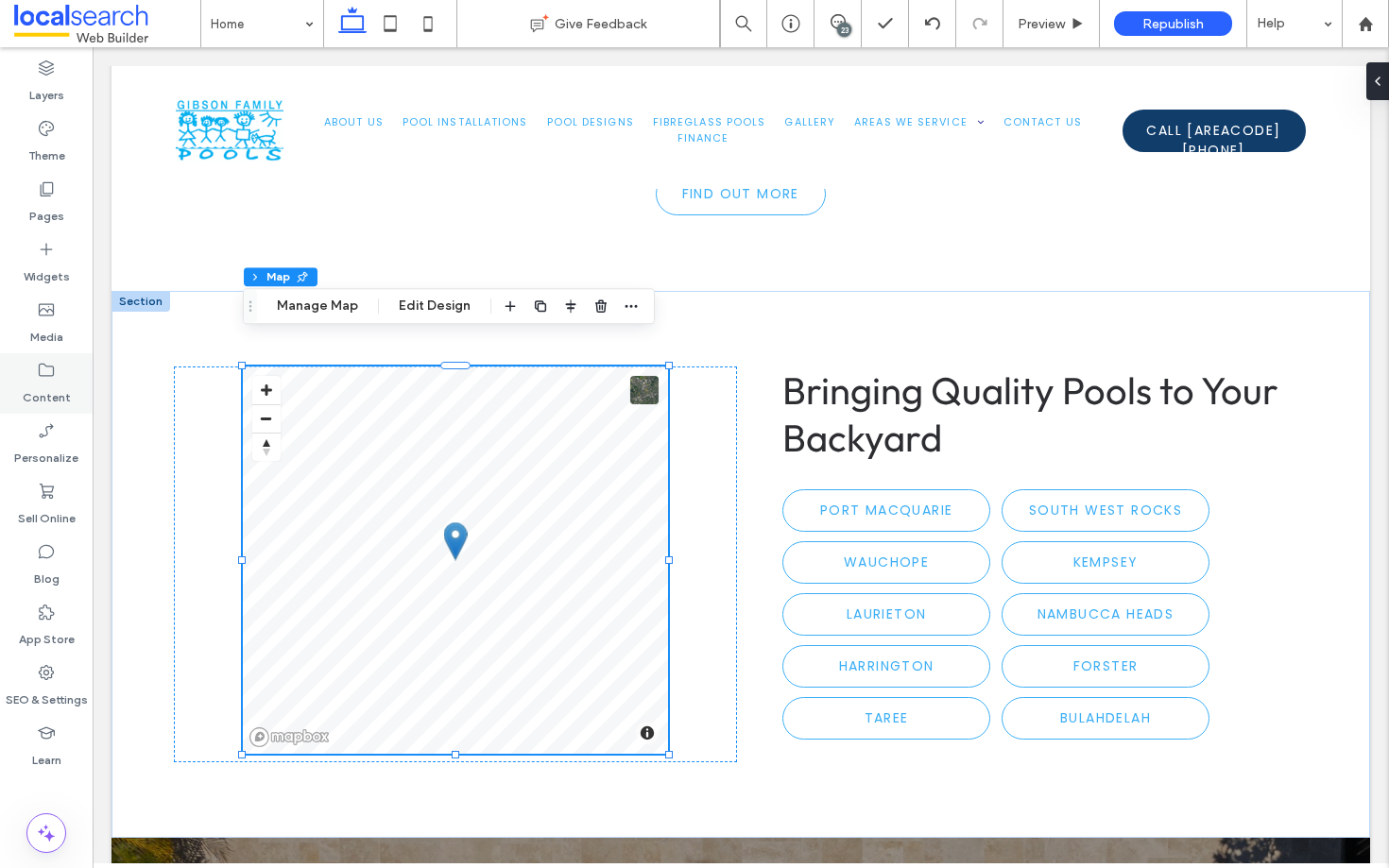 click 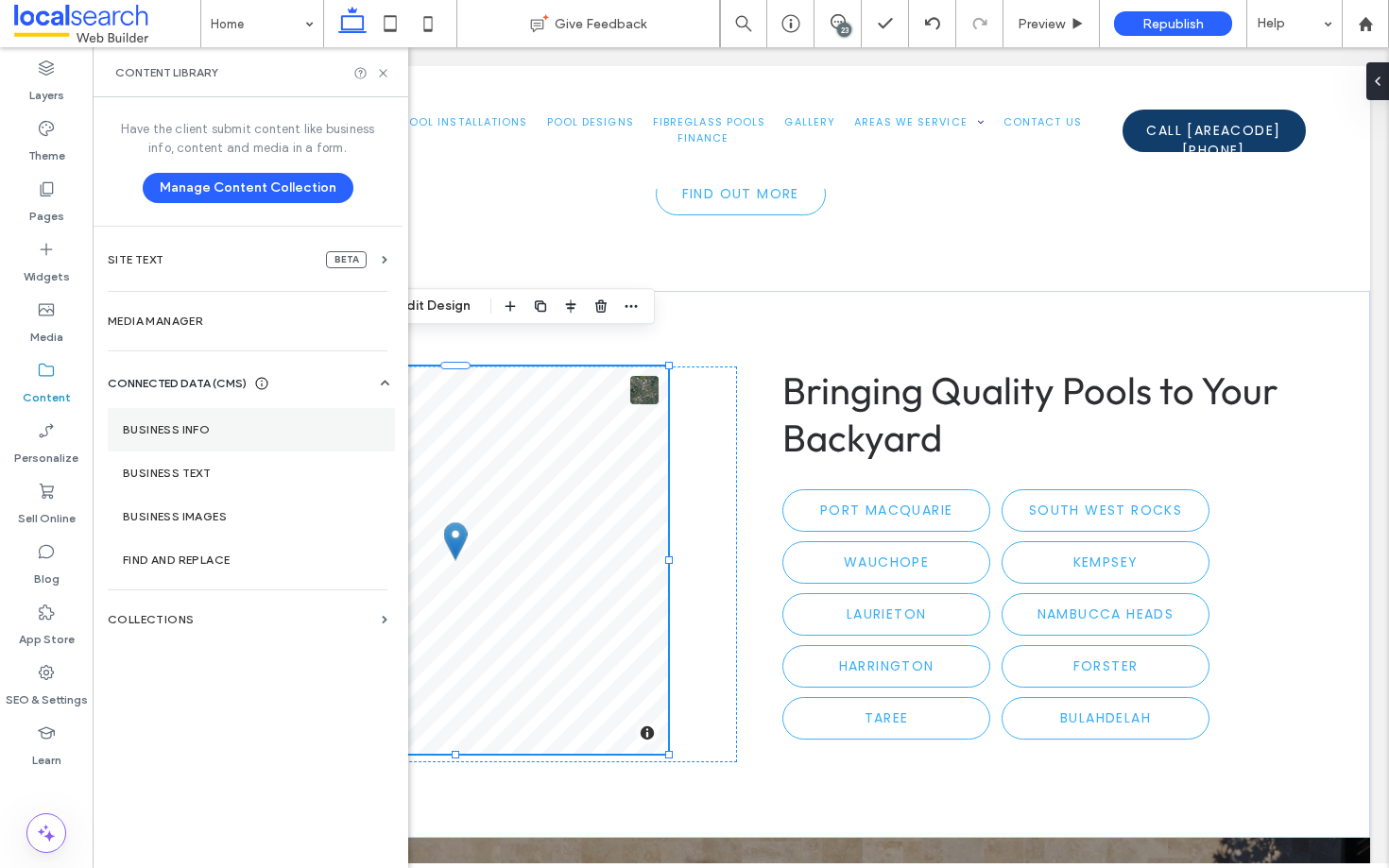 click on "Business Info" at bounding box center (251, 430) 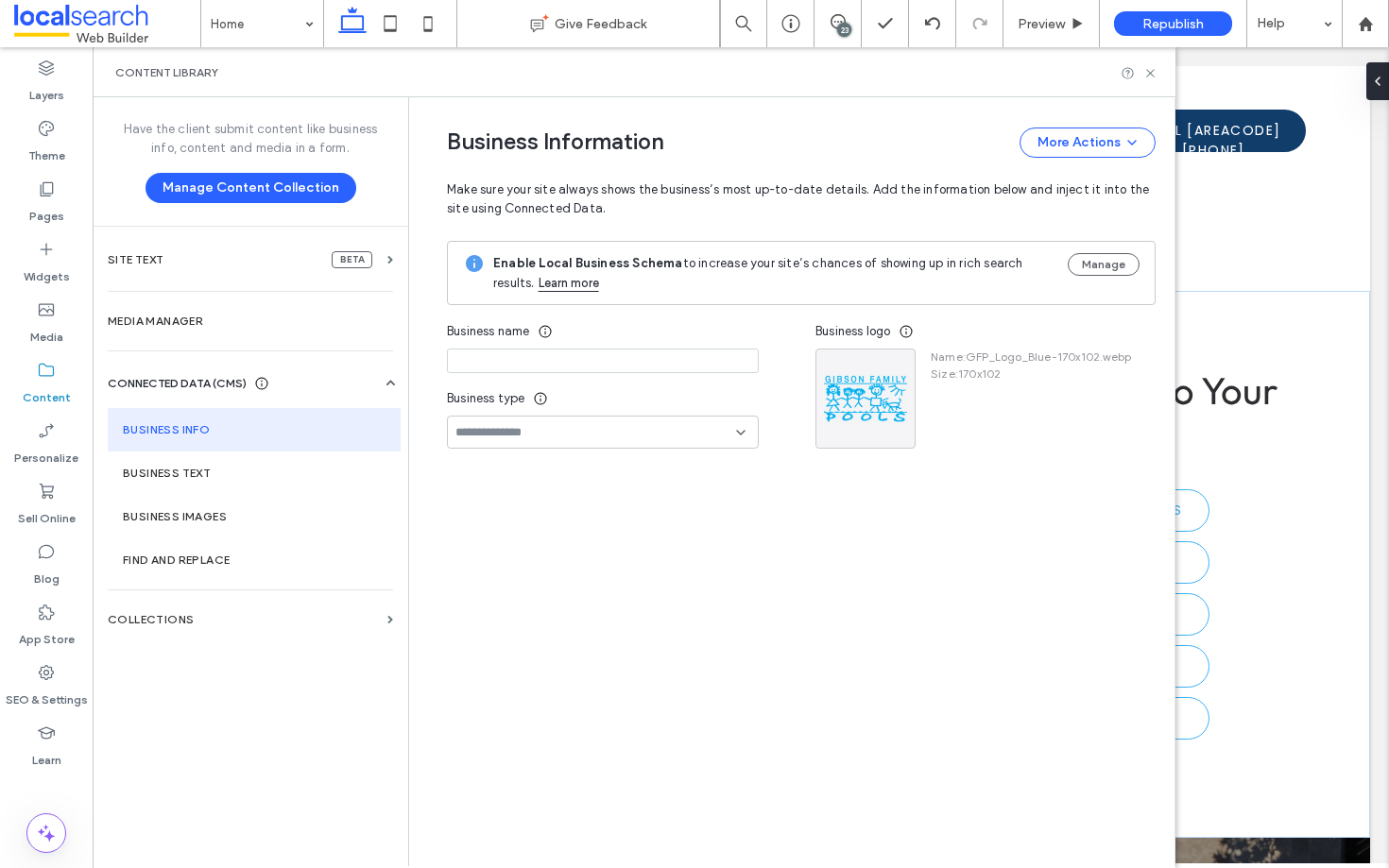 type on "*****" 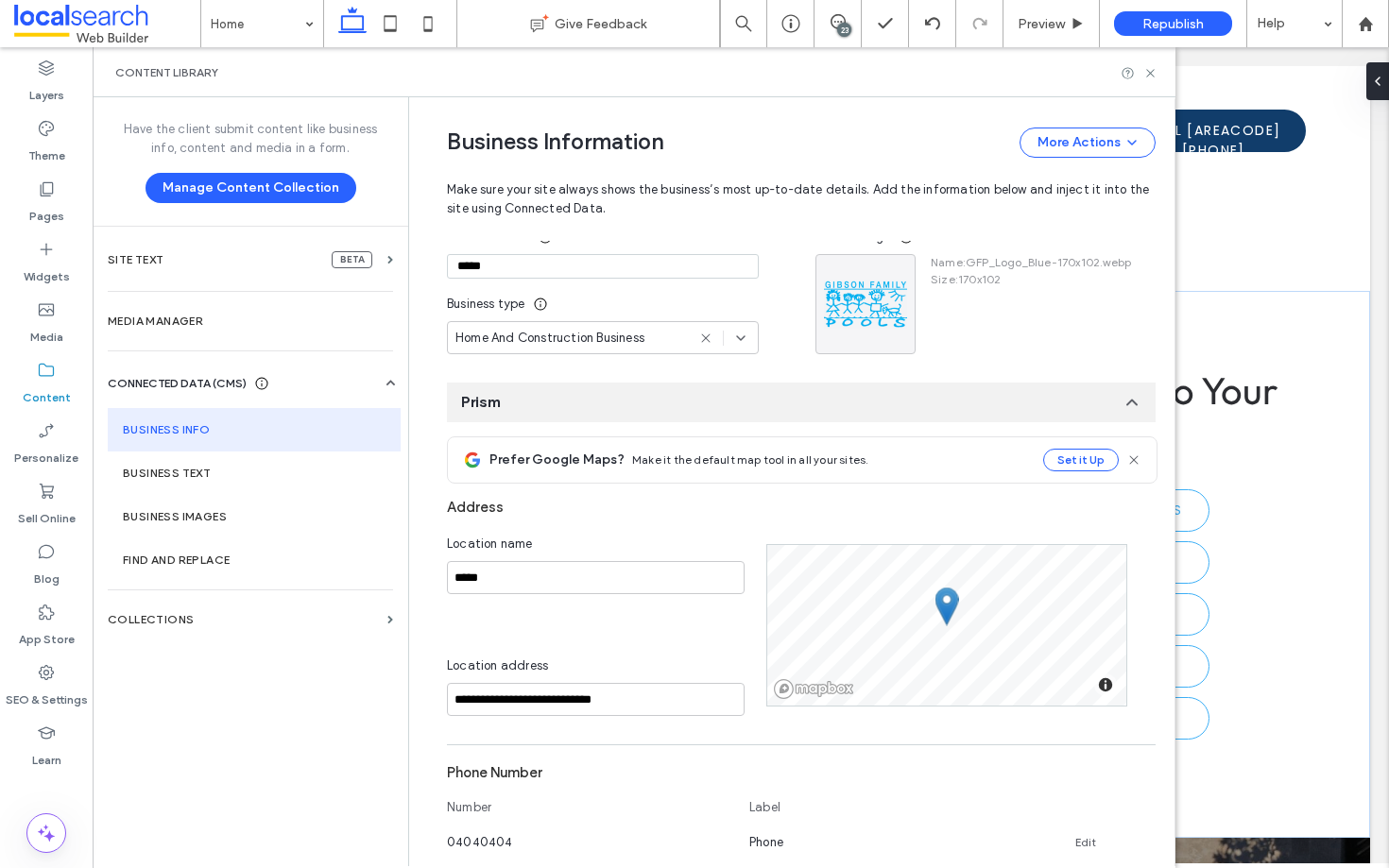 scroll, scrollTop: 189, scrollLeft: 0, axis: vertical 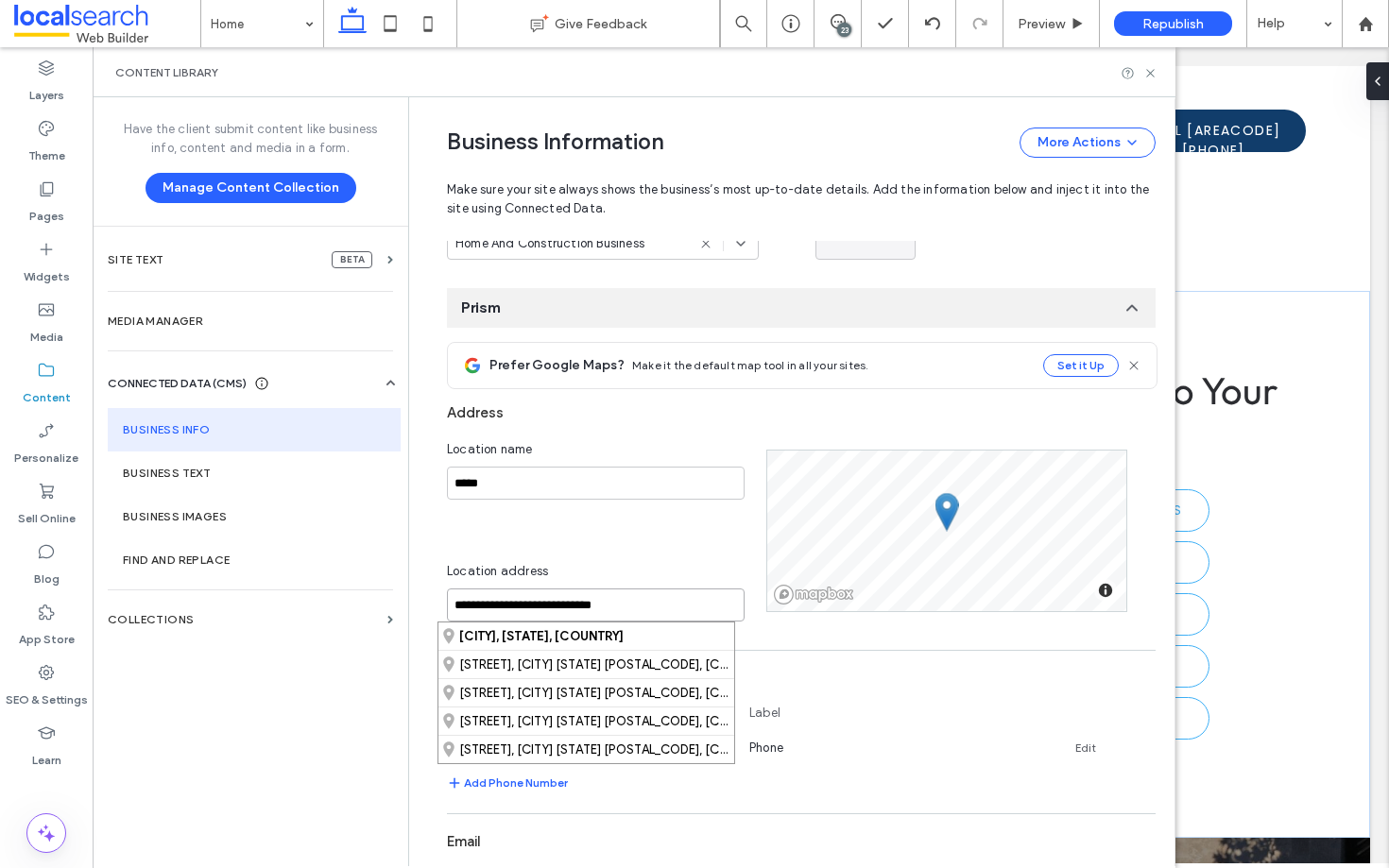 drag, startPoint x: 636, startPoint y: 604, endPoint x: 417, endPoint y: 604, distance: 219 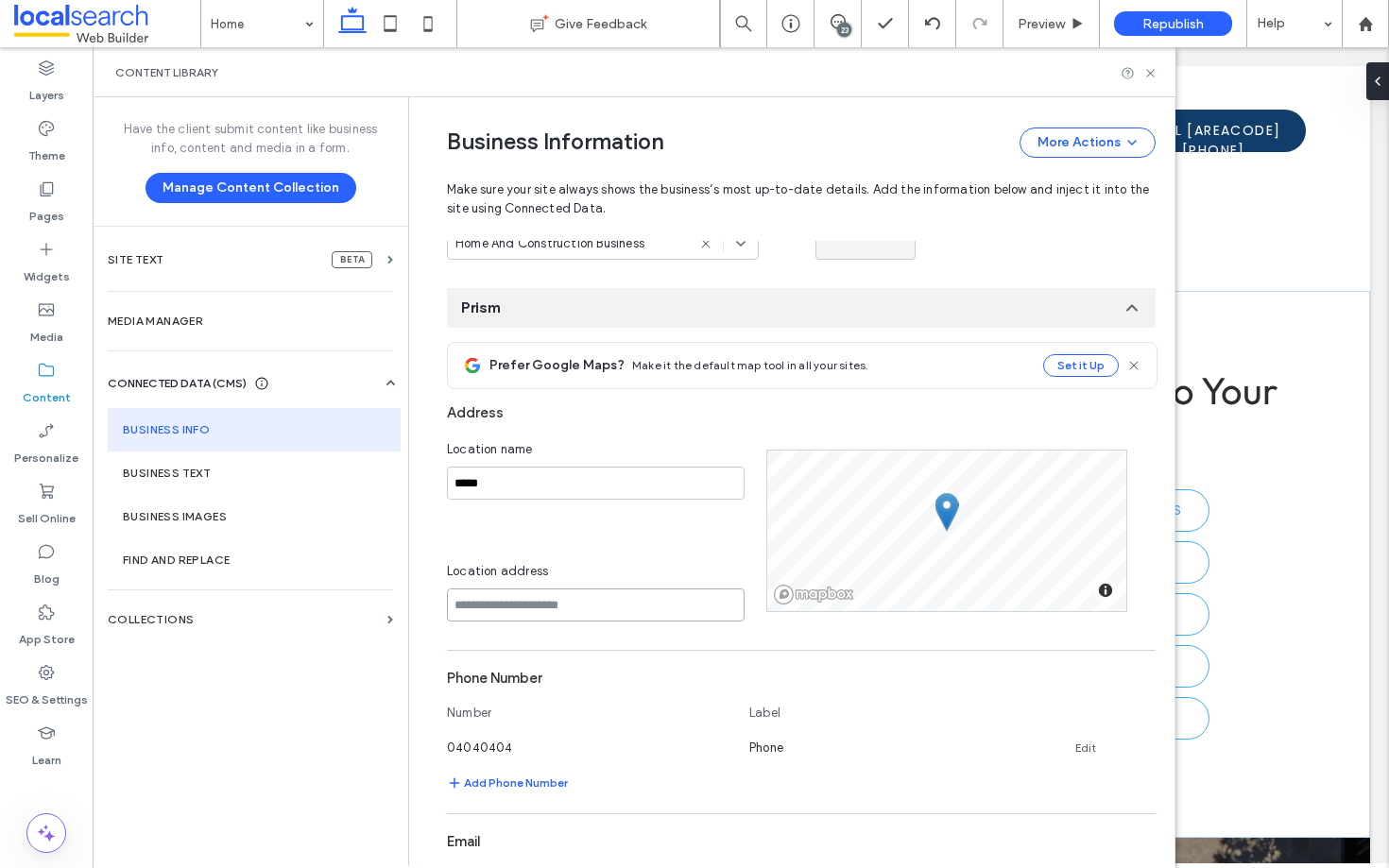 paste on "**********" 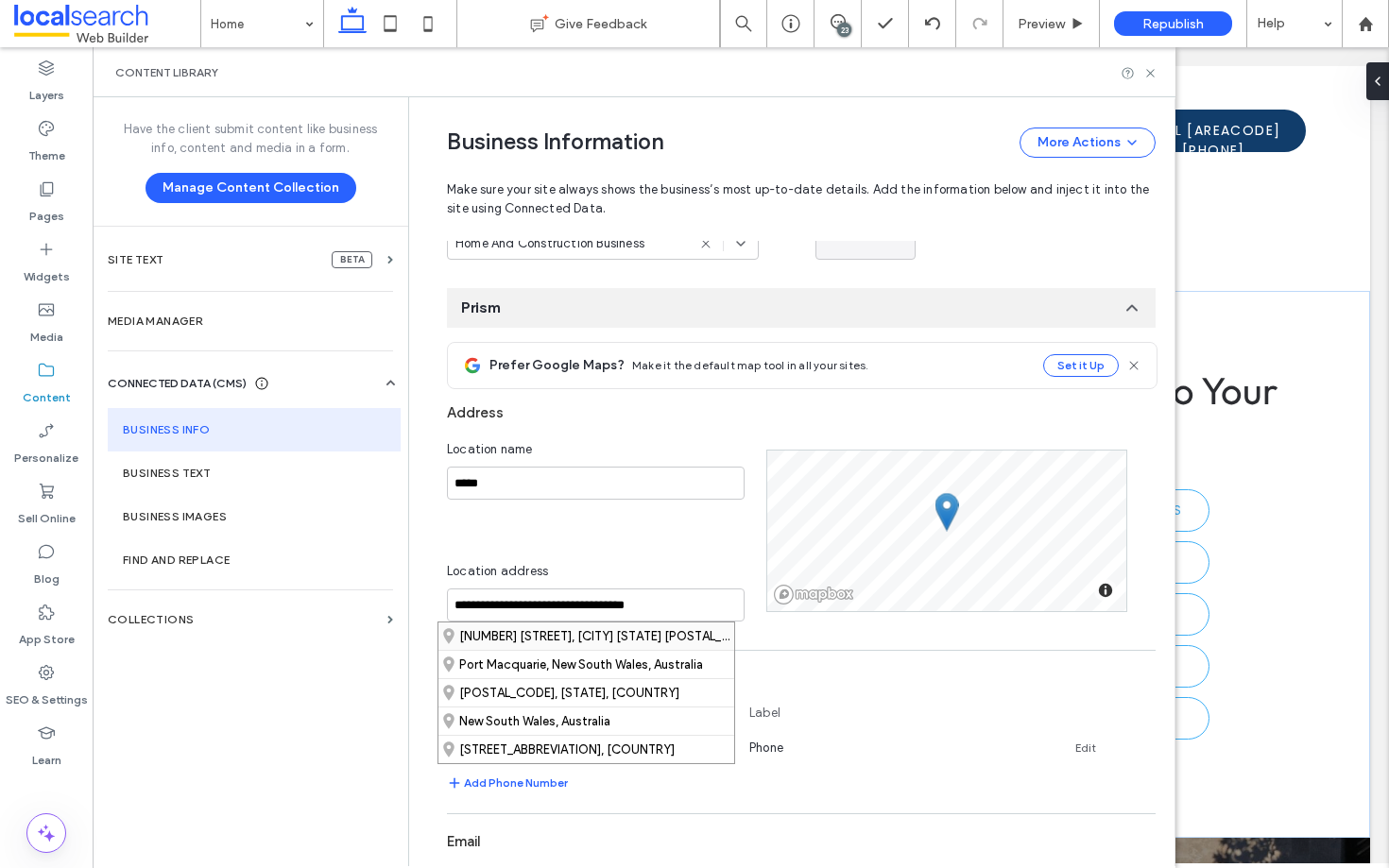 click on "193 Lake Road, Port Macquarie New South Wales 2444, Australia" at bounding box center [586, 636] 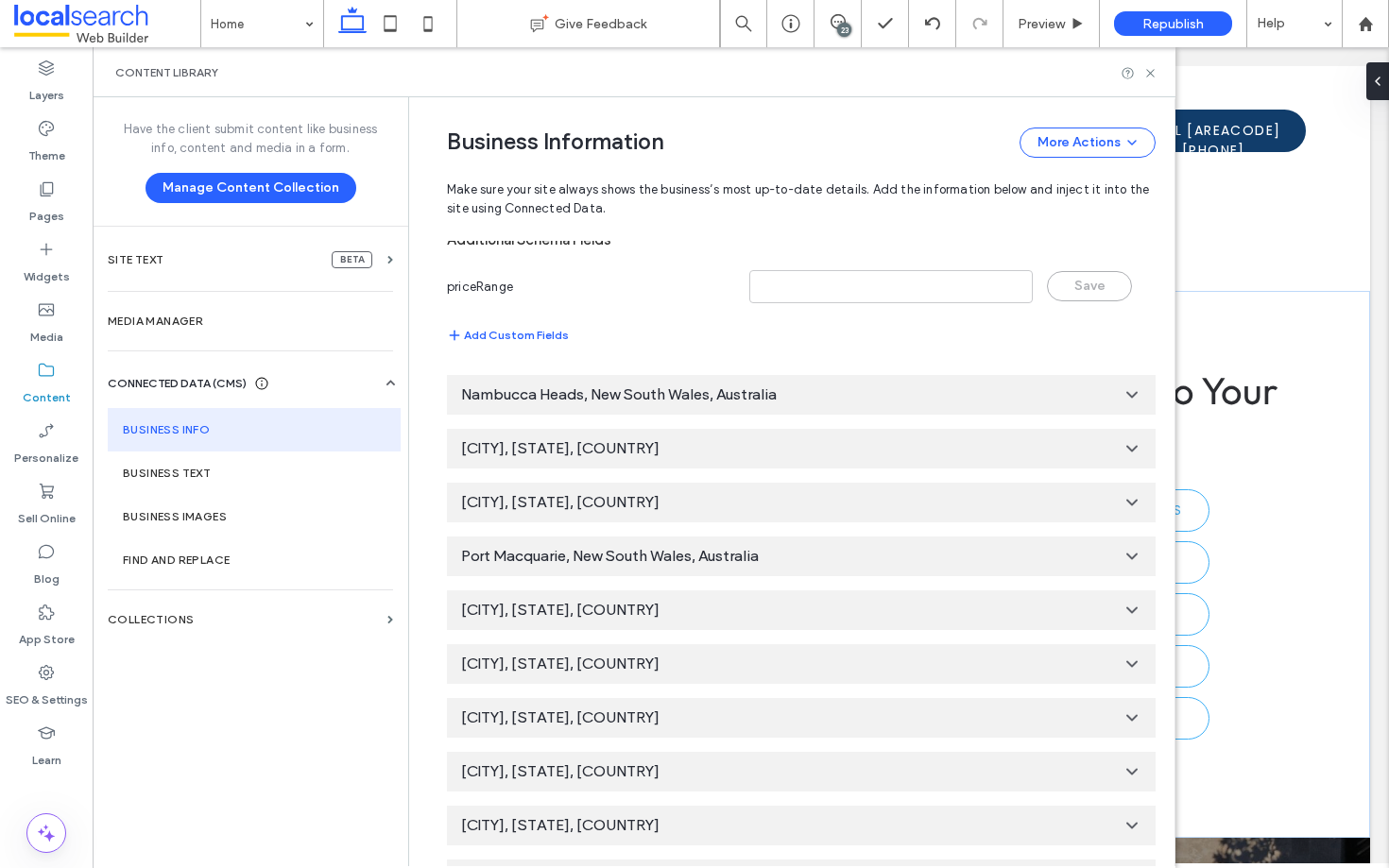 scroll, scrollTop: 1288, scrollLeft: 0, axis: vertical 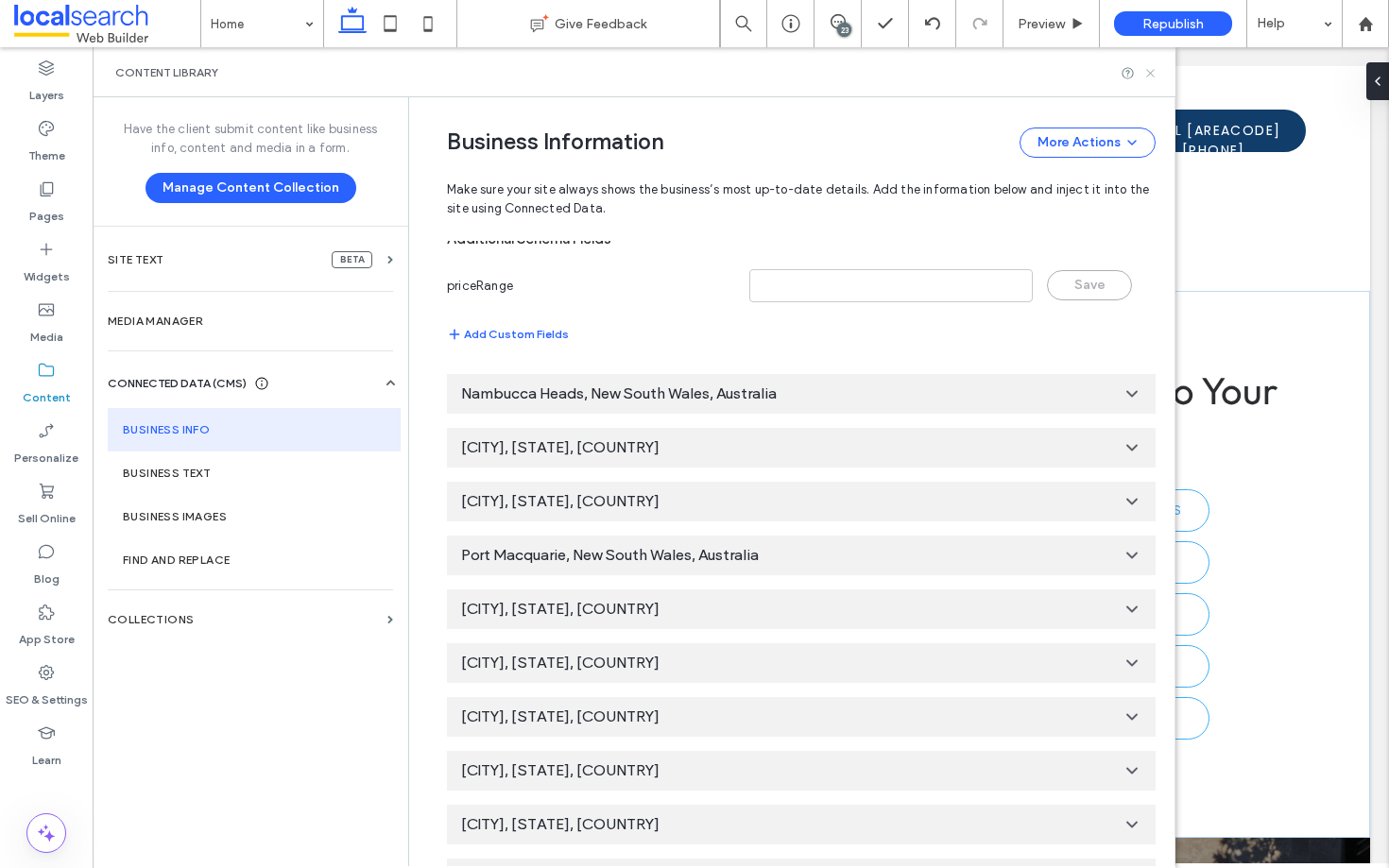click 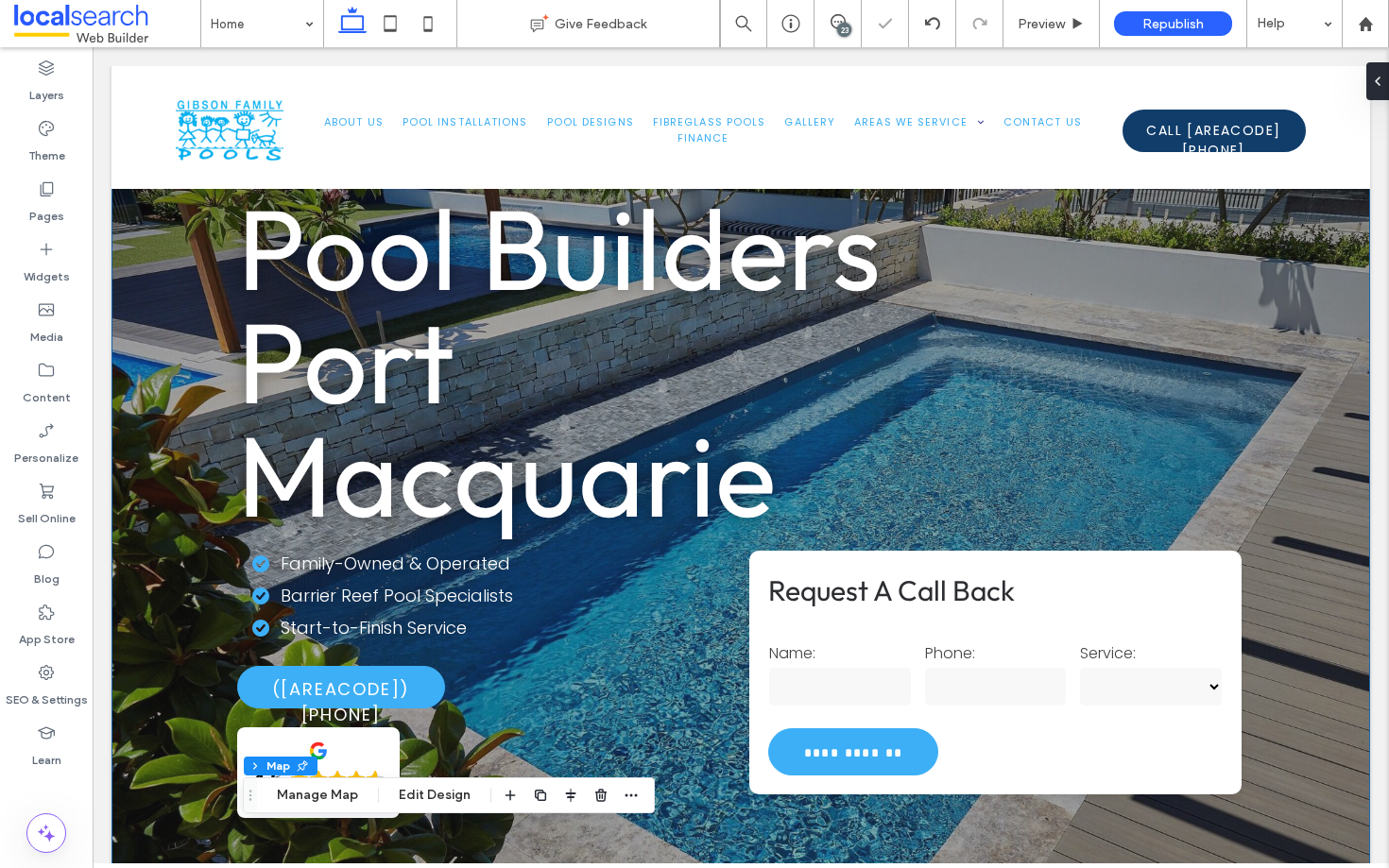 scroll, scrollTop: 5811, scrollLeft: 0, axis: vertical 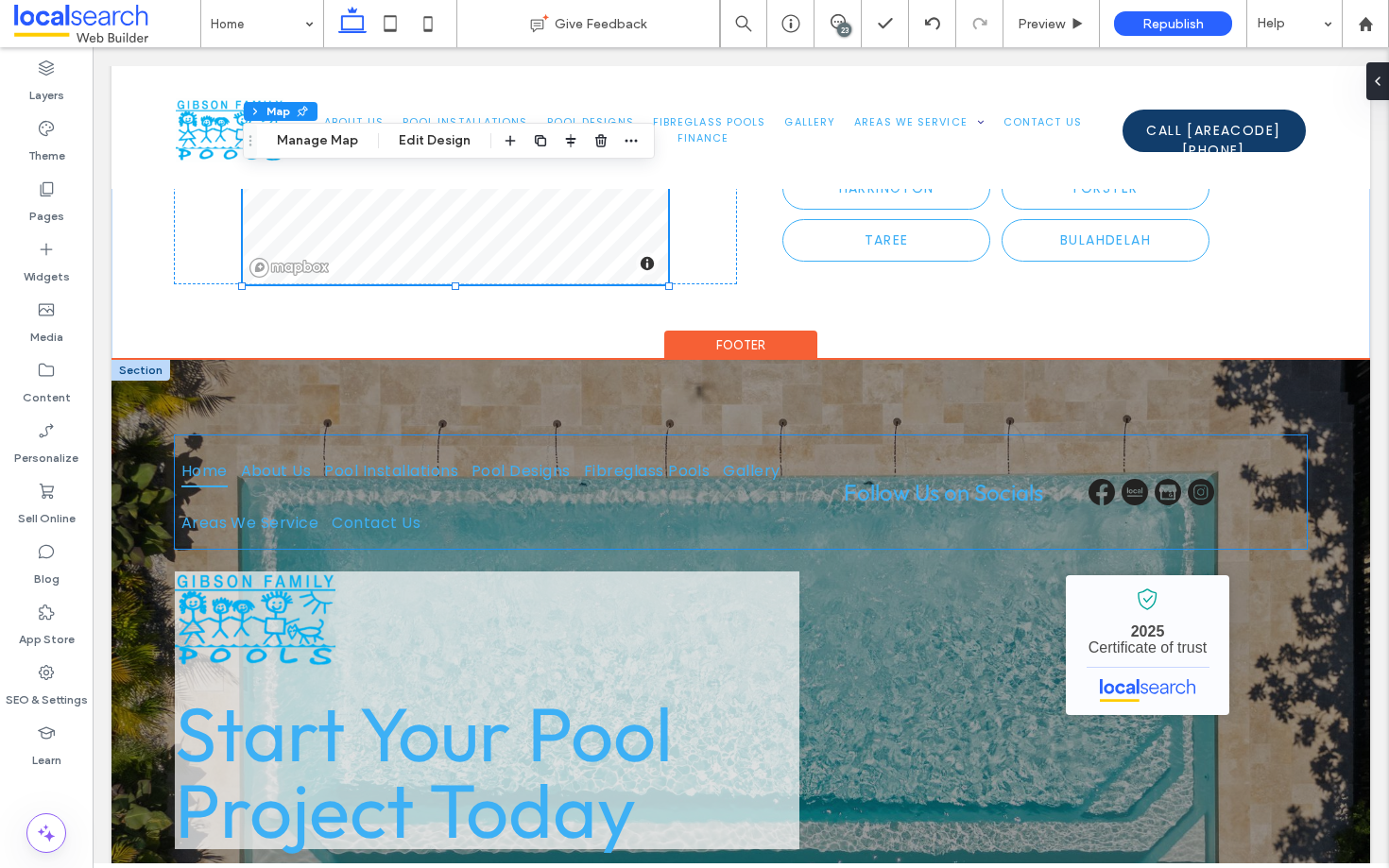 click on "Follow Us on Socials" at bounding box center [943, 492] 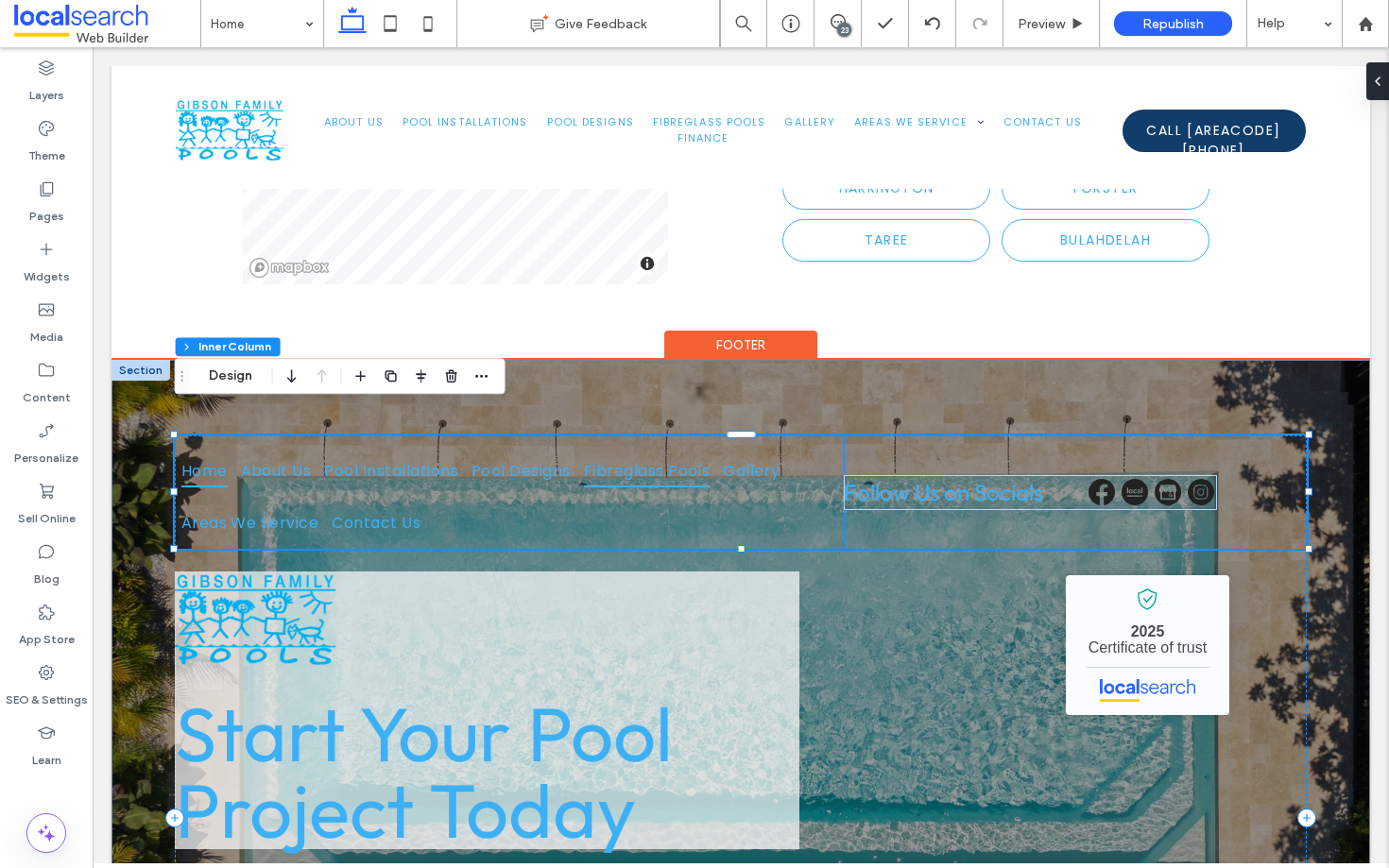 click on "Fibreglass Pools" at bounding box center [647, 470] 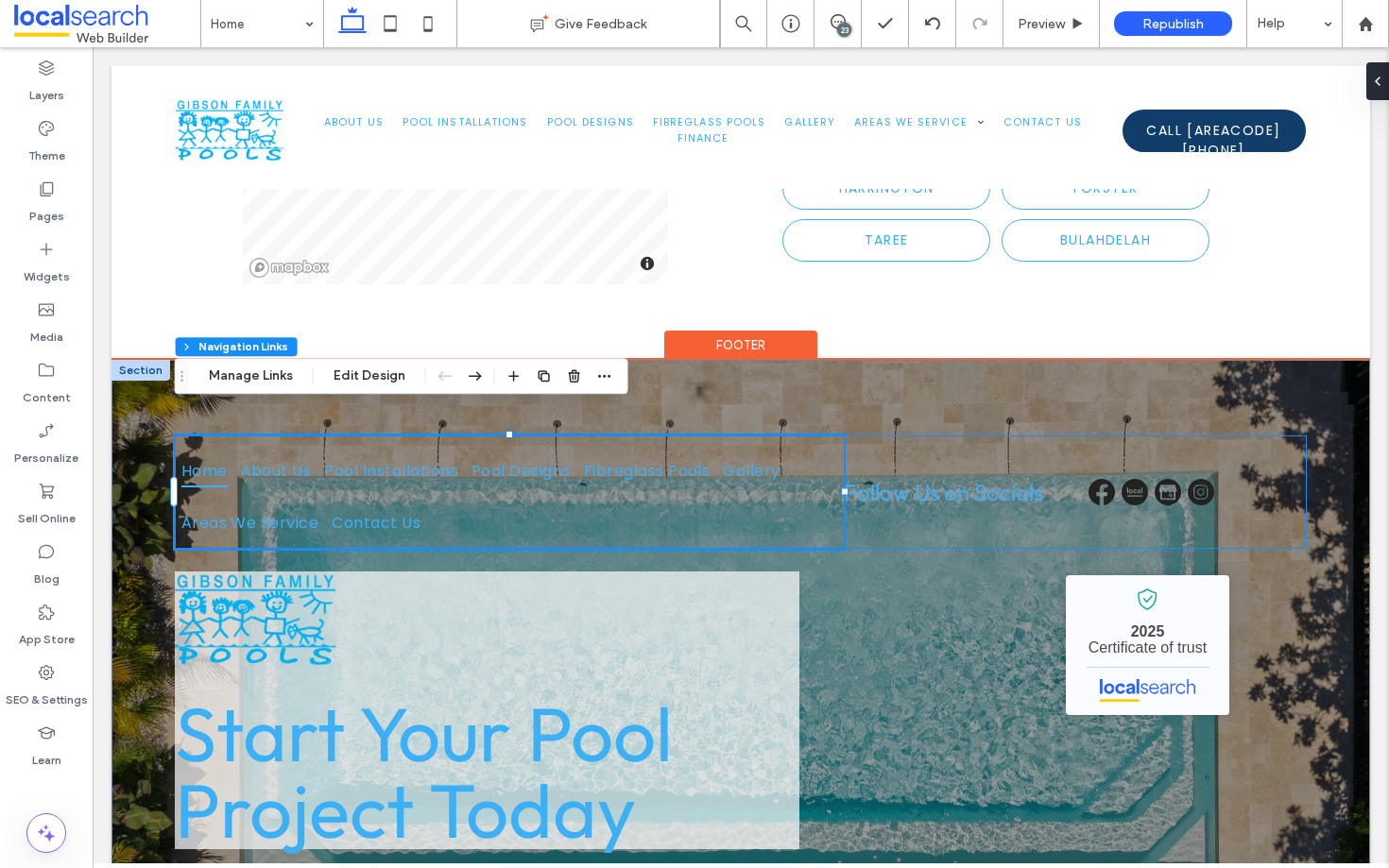 click on "Home
About Us
Pool Installations
Pool Designs
Fibreglass Pools
Gallery
Areas We Service
Contact Us
Follow Us on Socials" at bounding box center (741, 492) 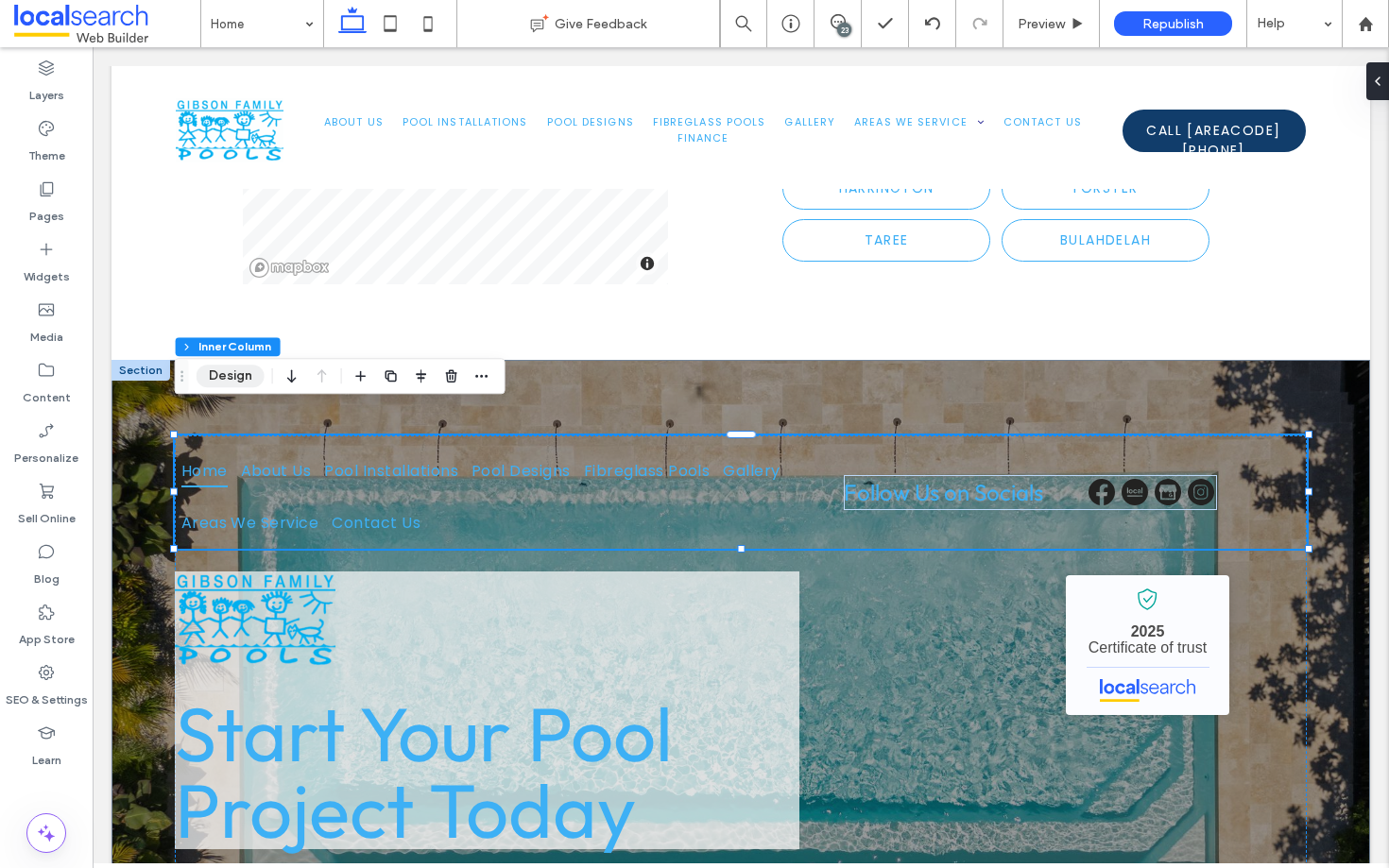click on "Design" at bounding box center (231, 376) 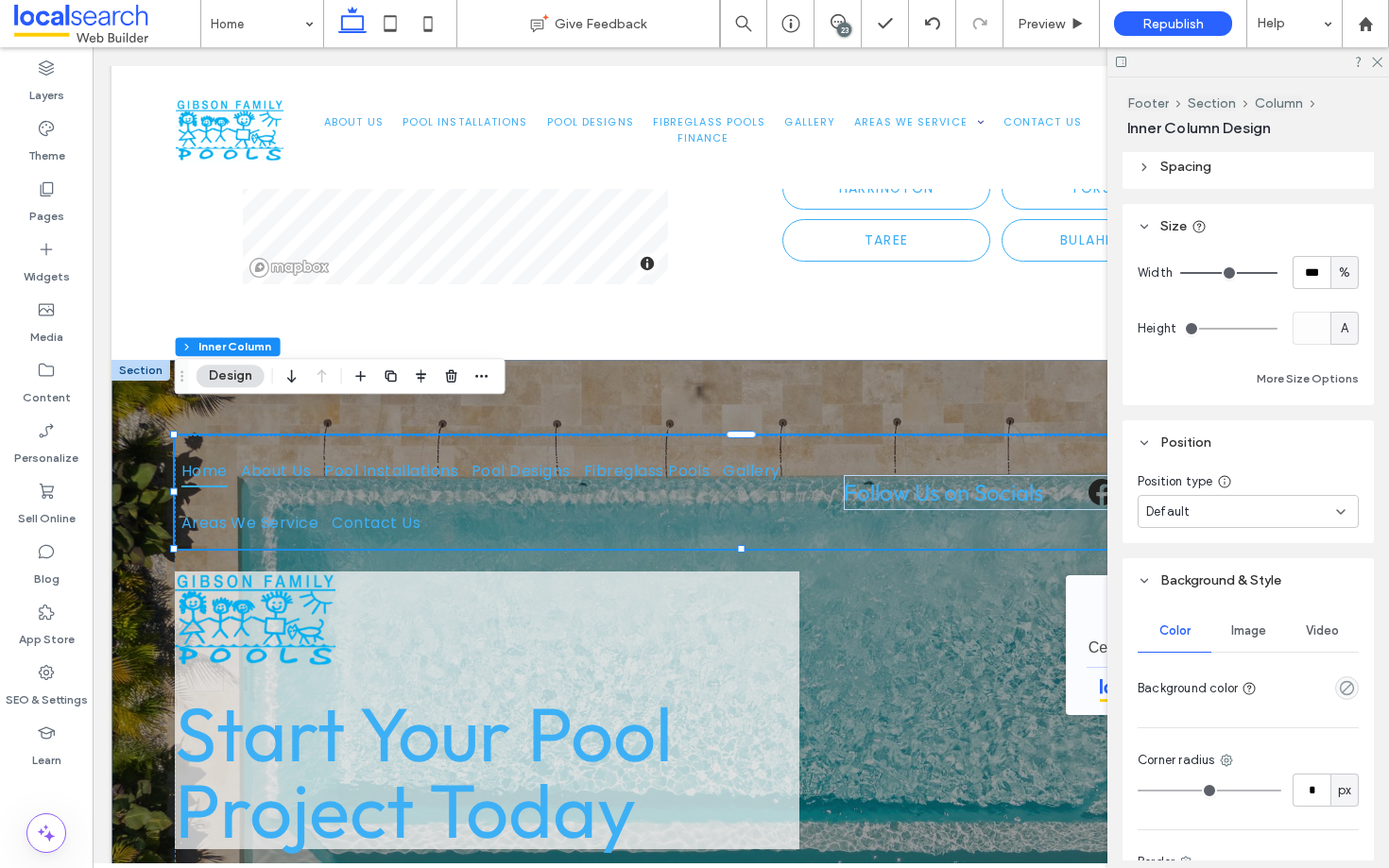 scroll, scrollTop: 734, scrollLeft: 0, axis: vertical 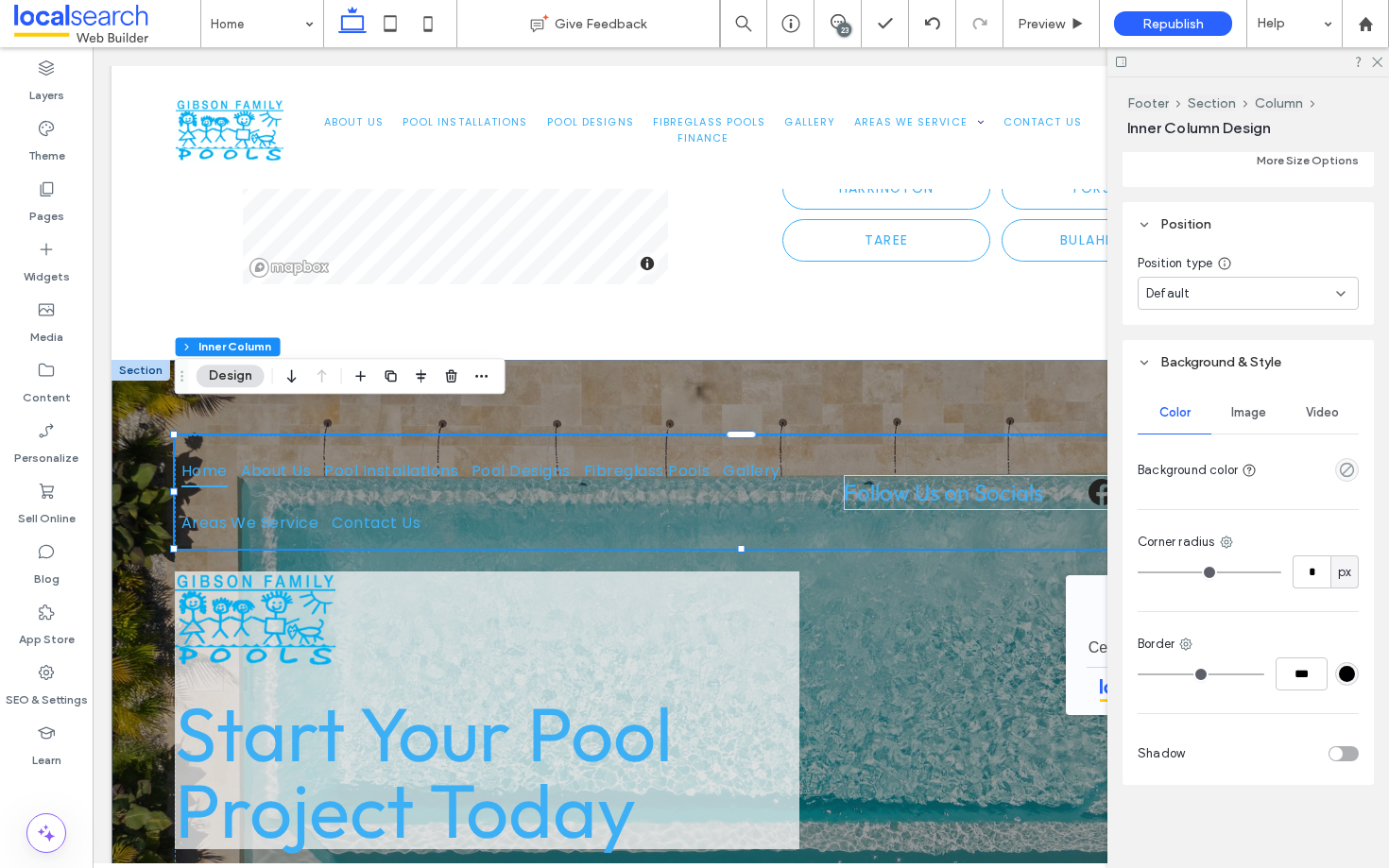 click on "Image" at bounding box center (1248, 413) 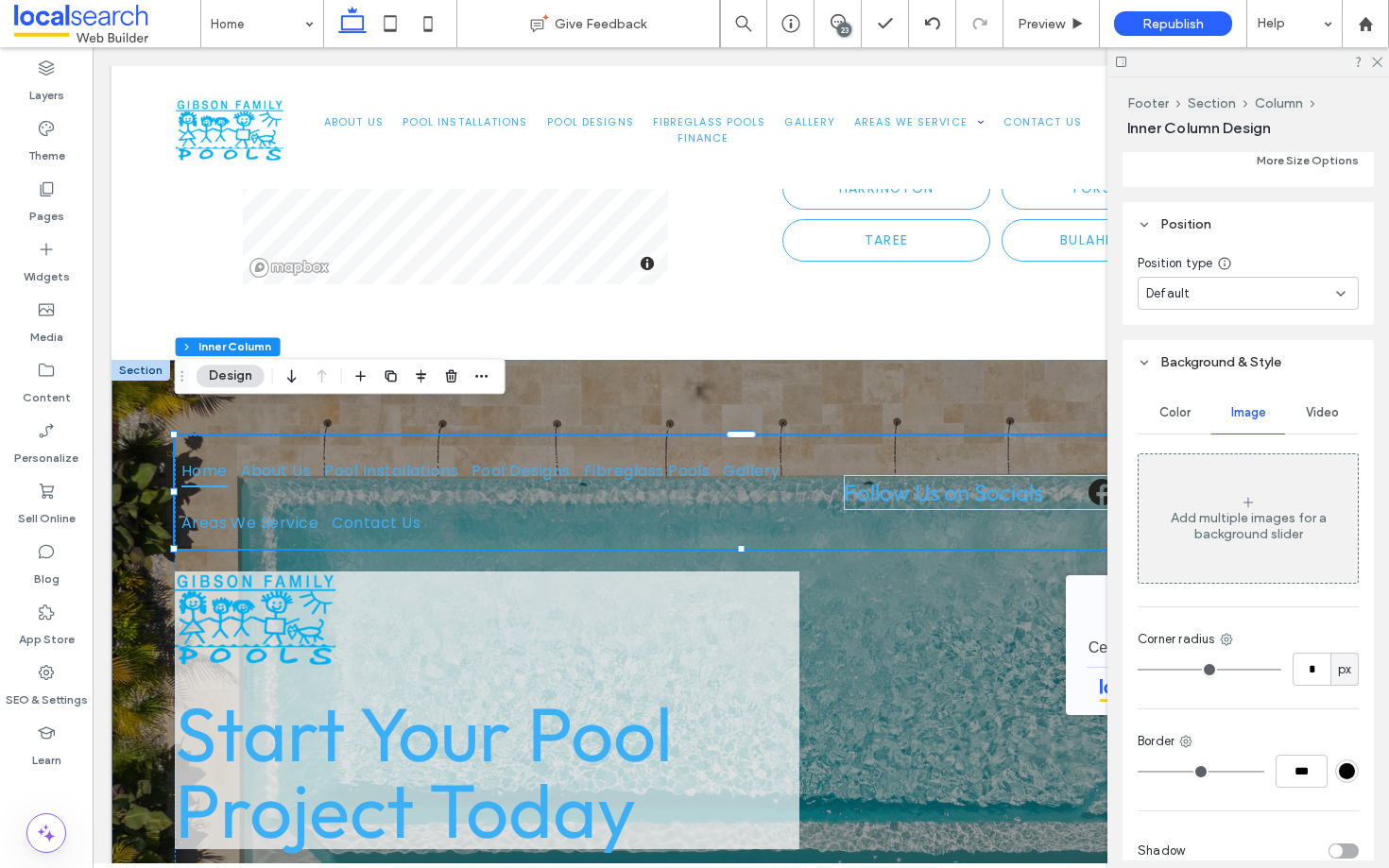 click on "Color" at bounding box center [1175, 413] 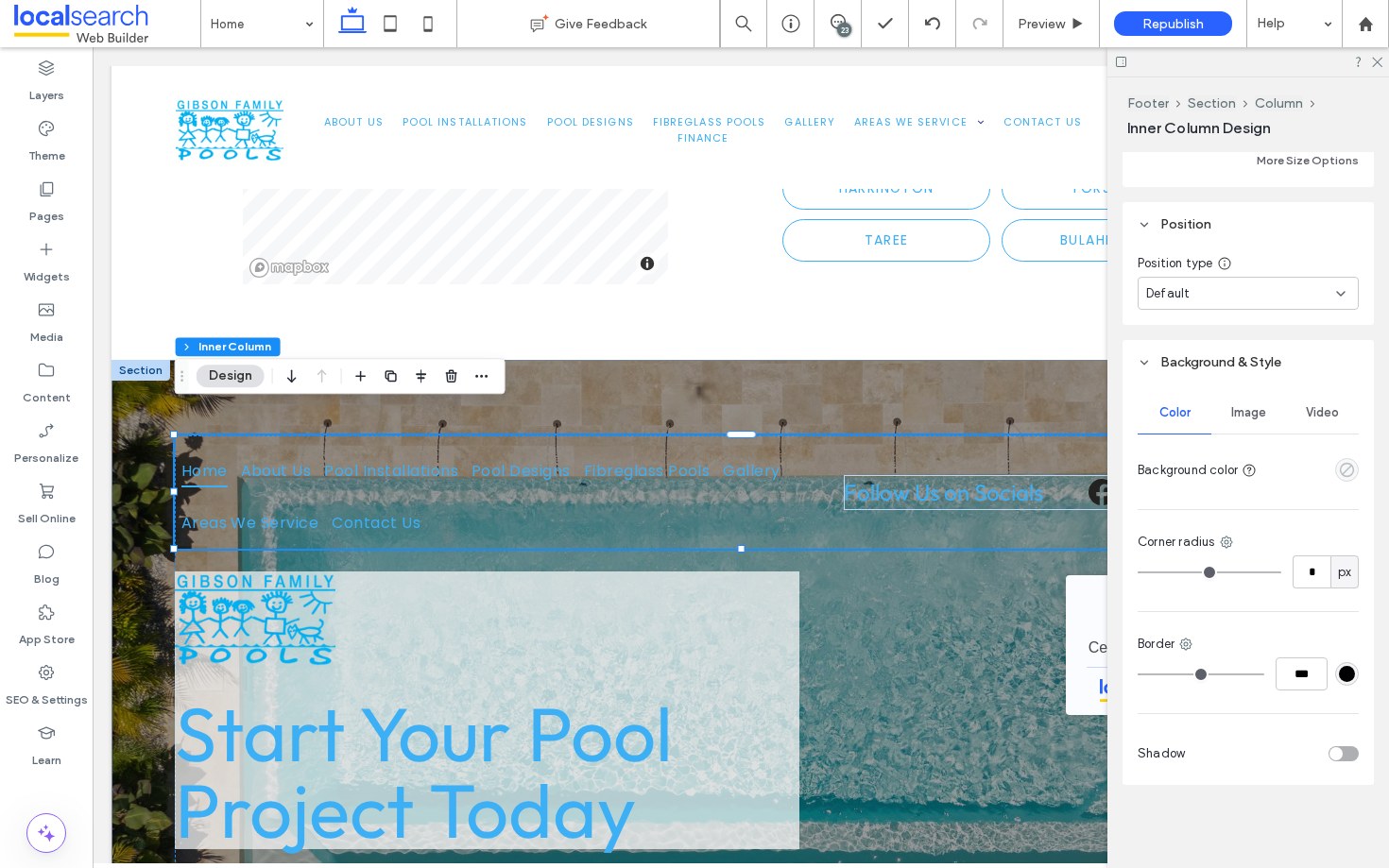 click 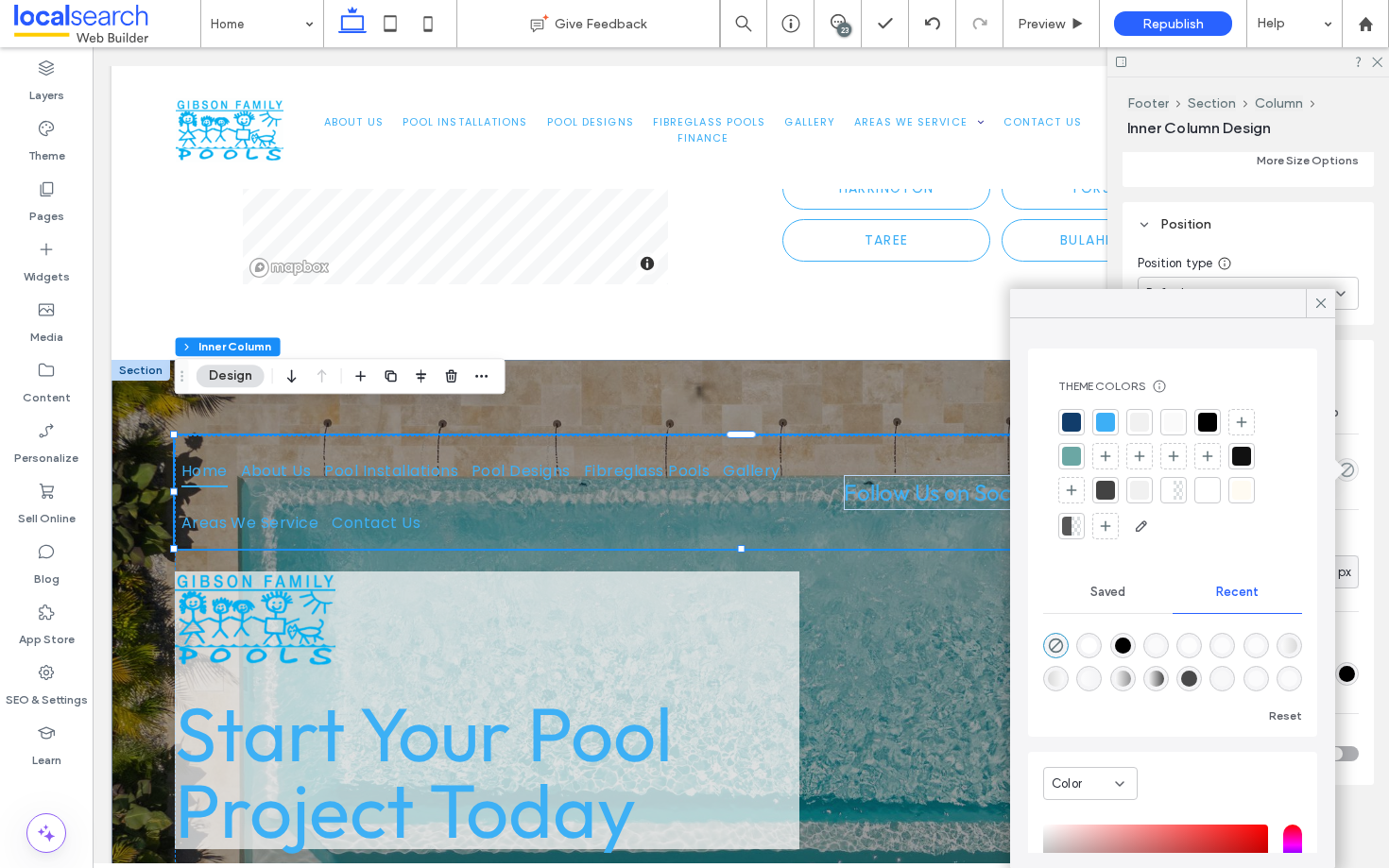 click at bounding box center (1089, 645) 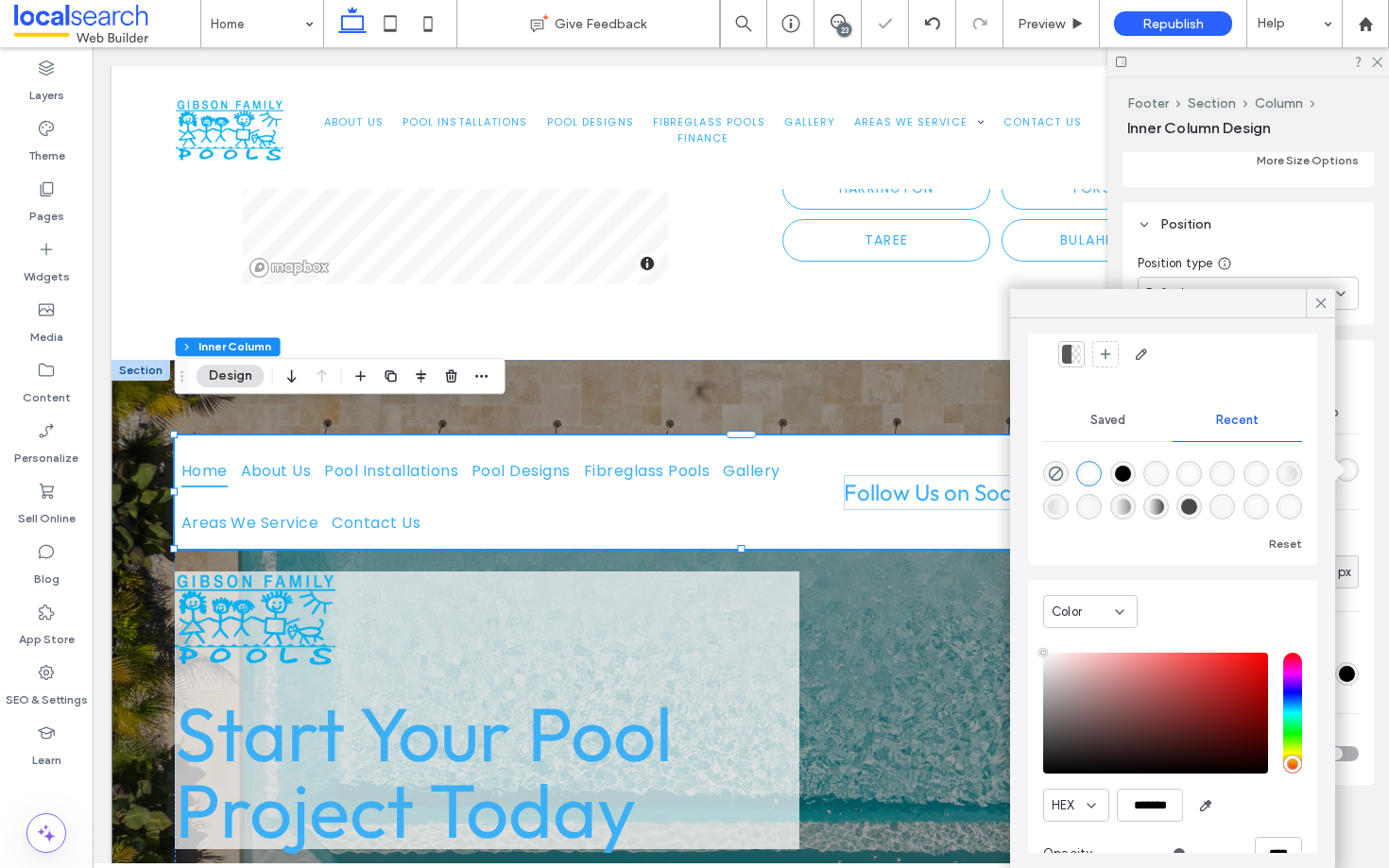 scroll, scrollTop: 213, scrollLeft: 0, axis: vertical 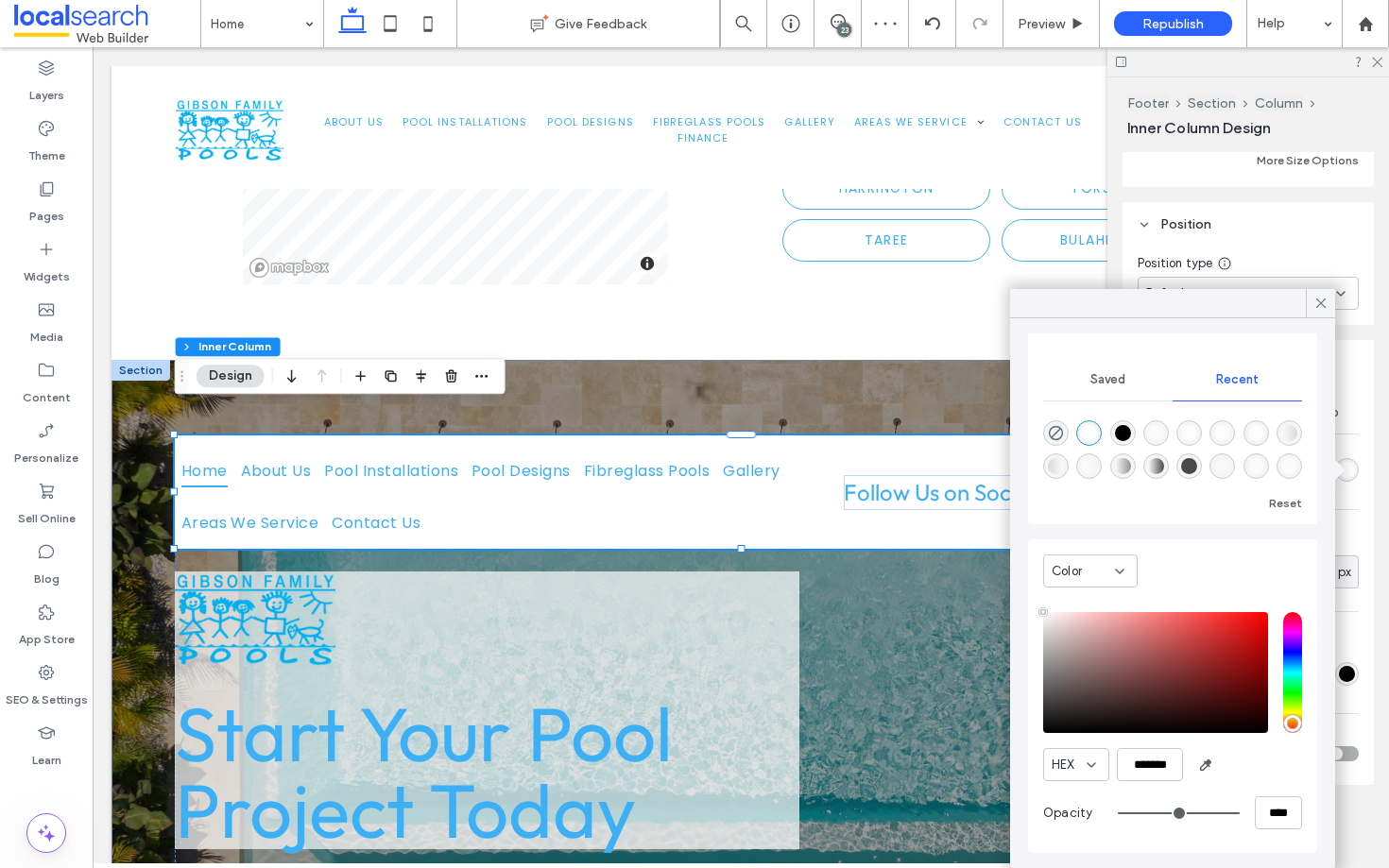 type on "**" 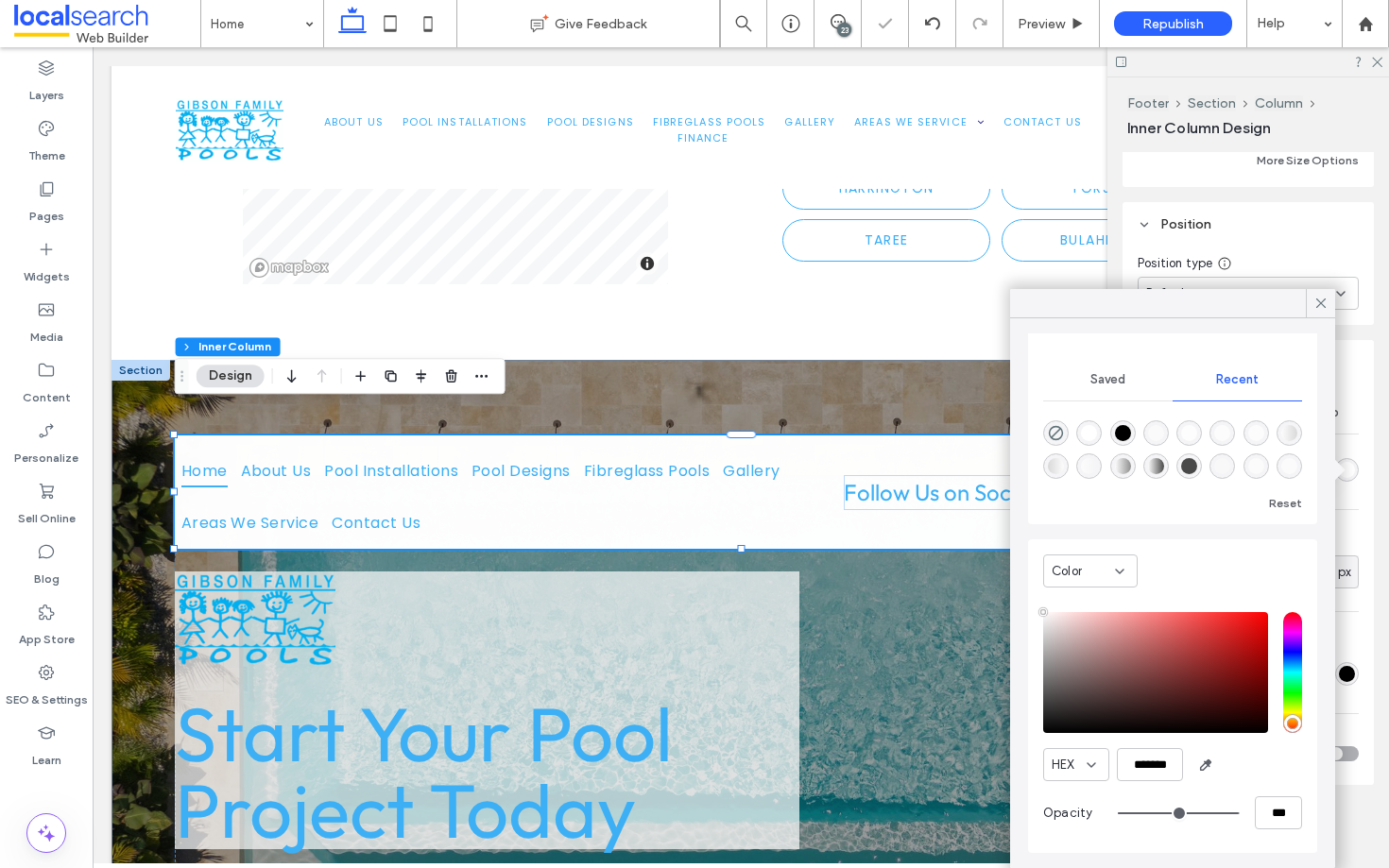 type on "**" 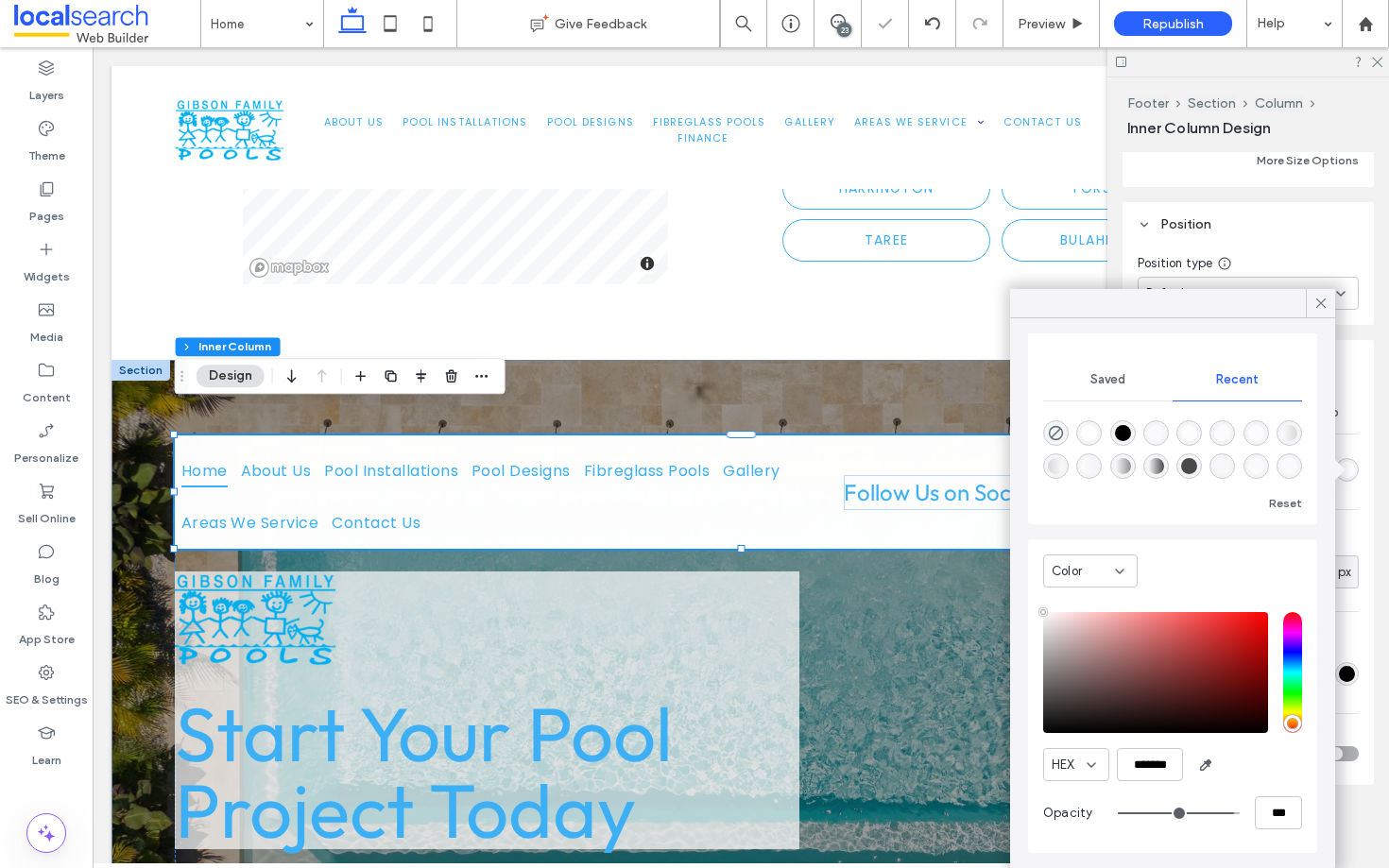type on "**" 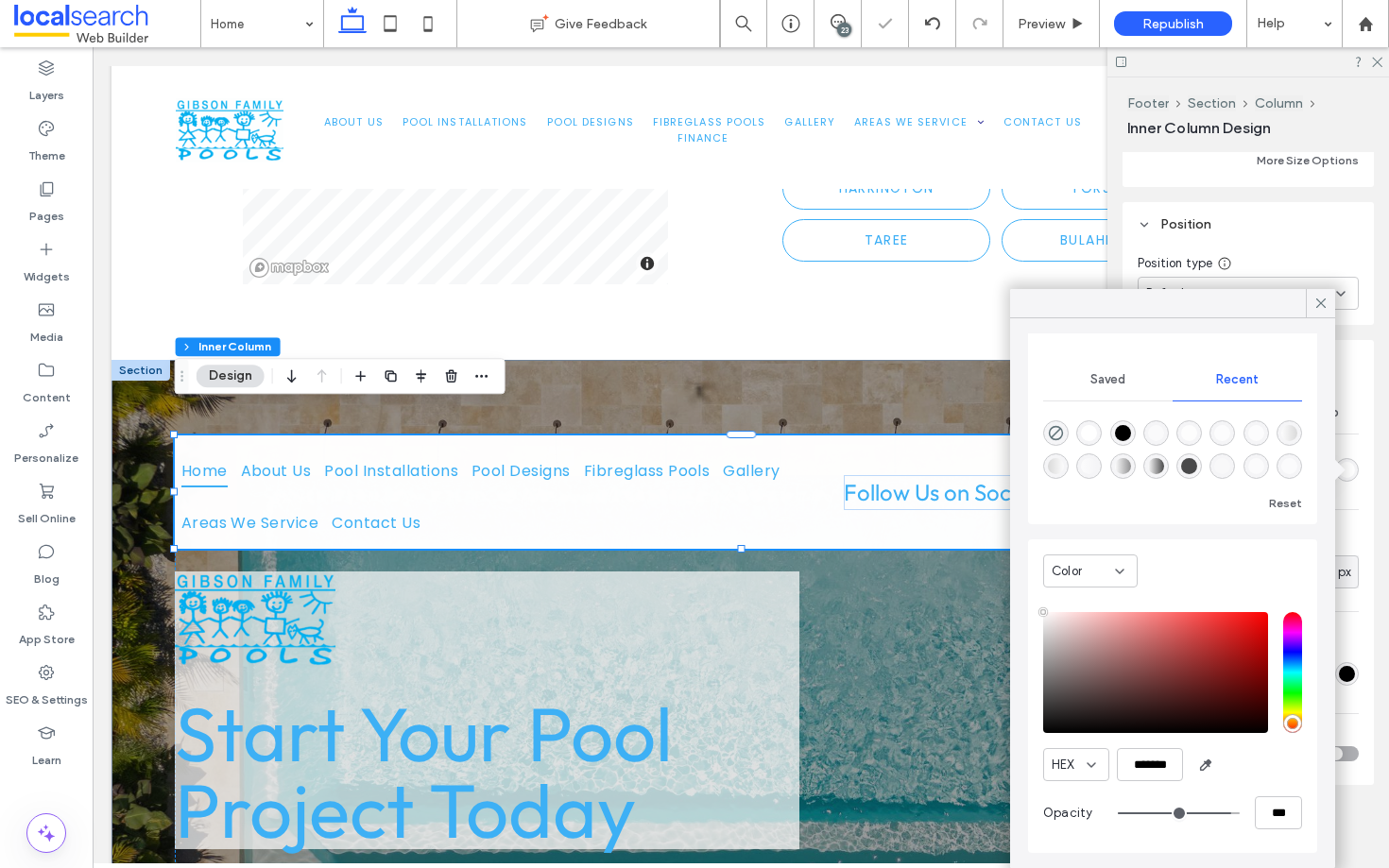 type on "**" 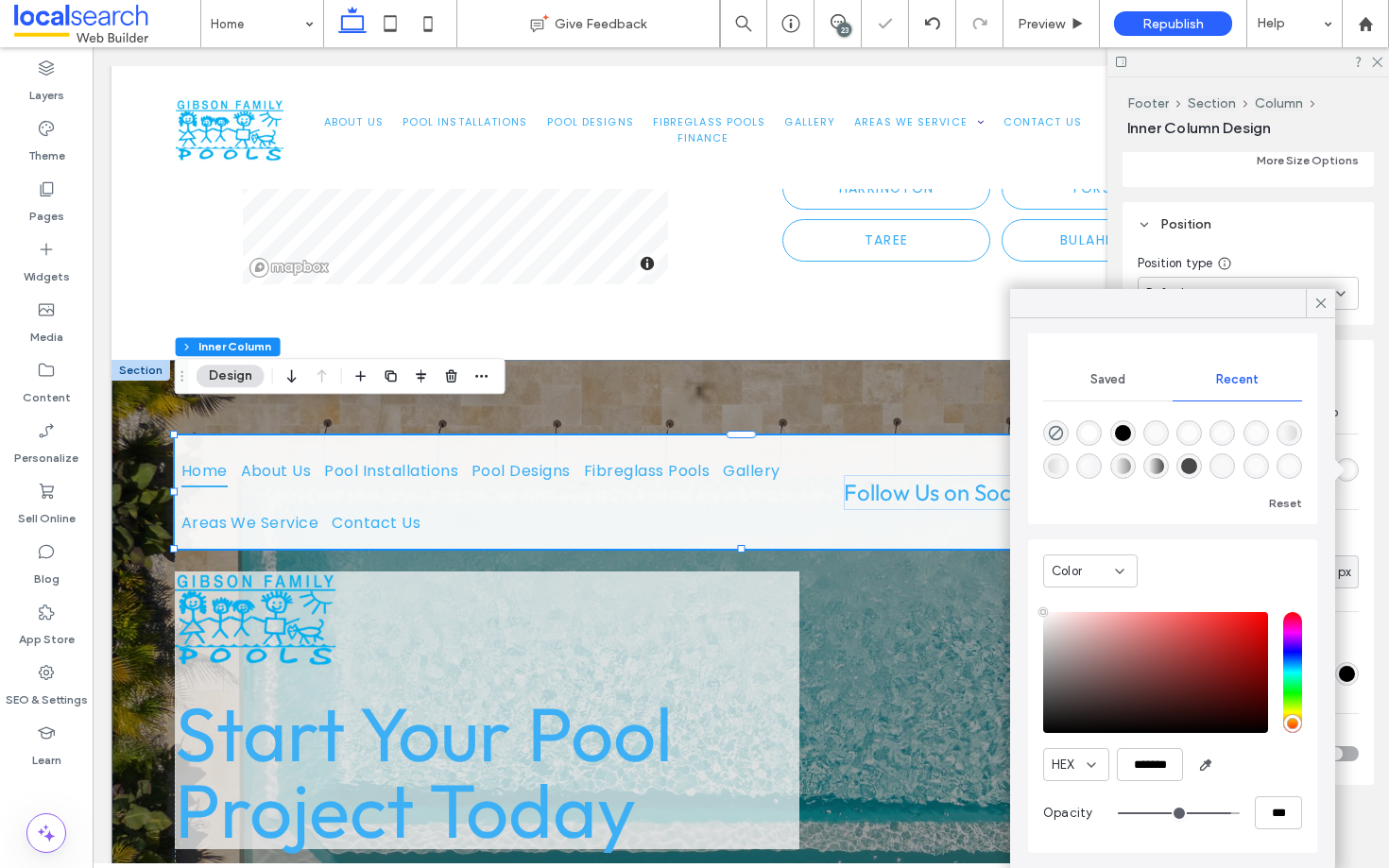 type on "**" 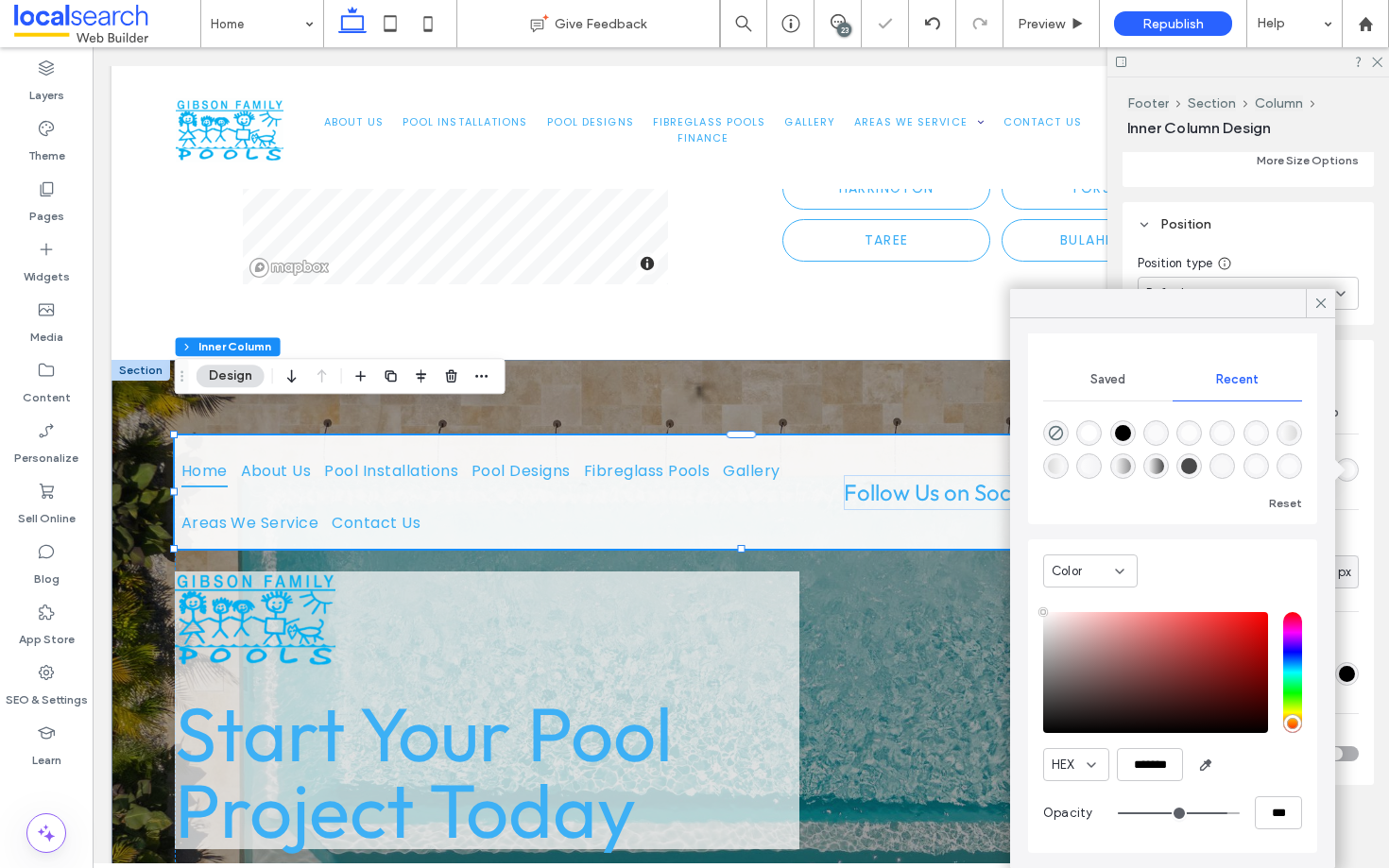 type on "**" 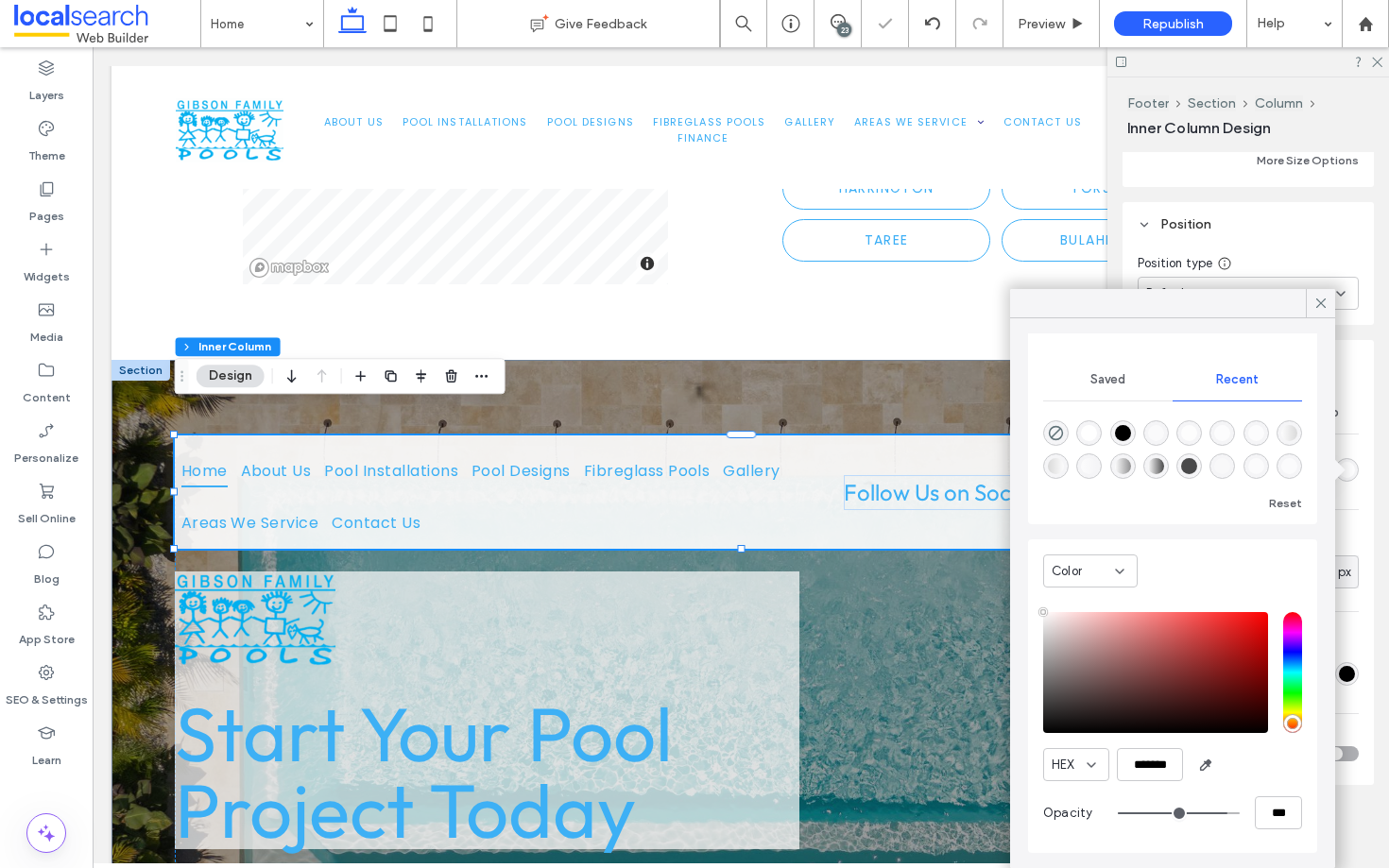 type on "**" 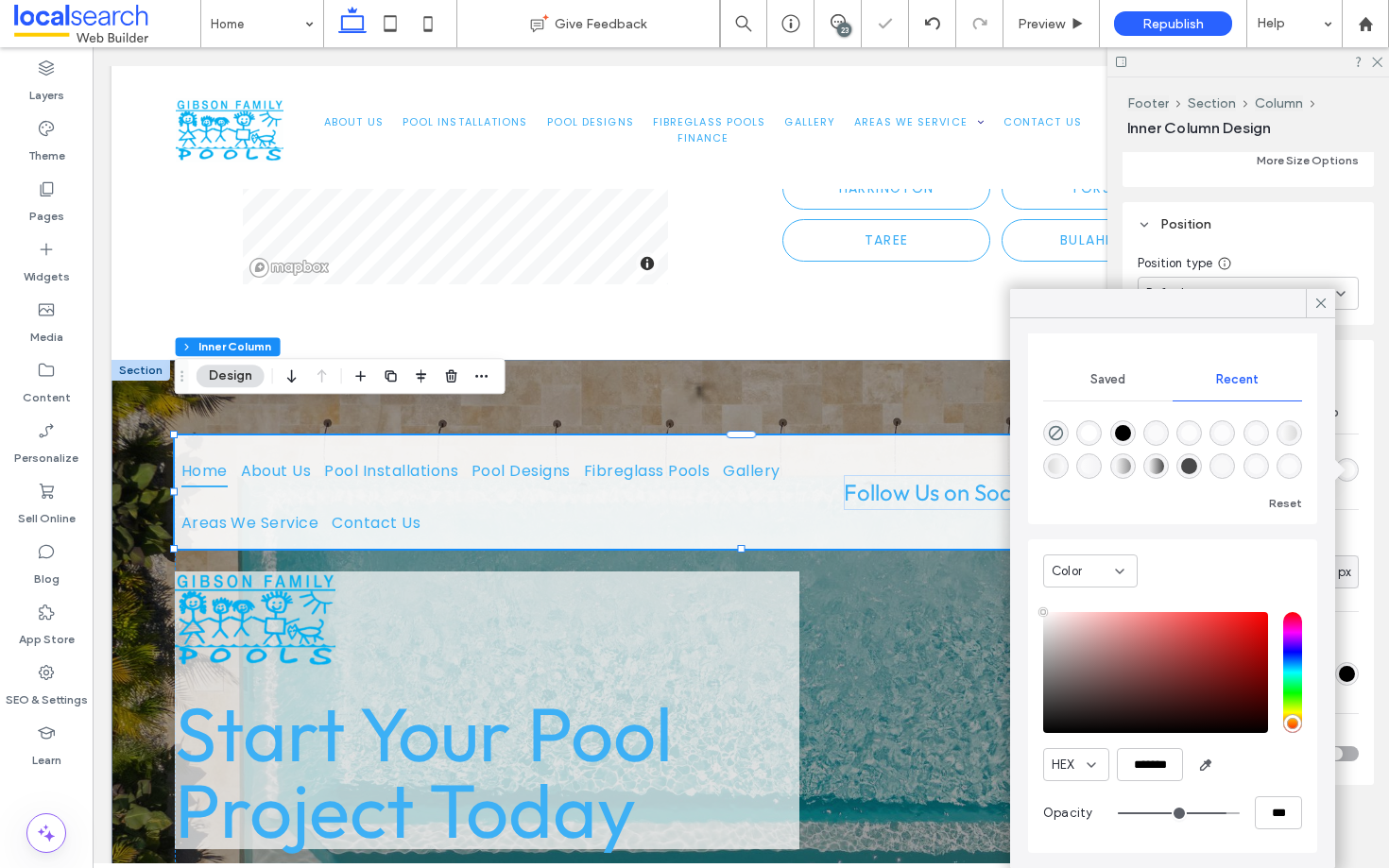 type on "**" 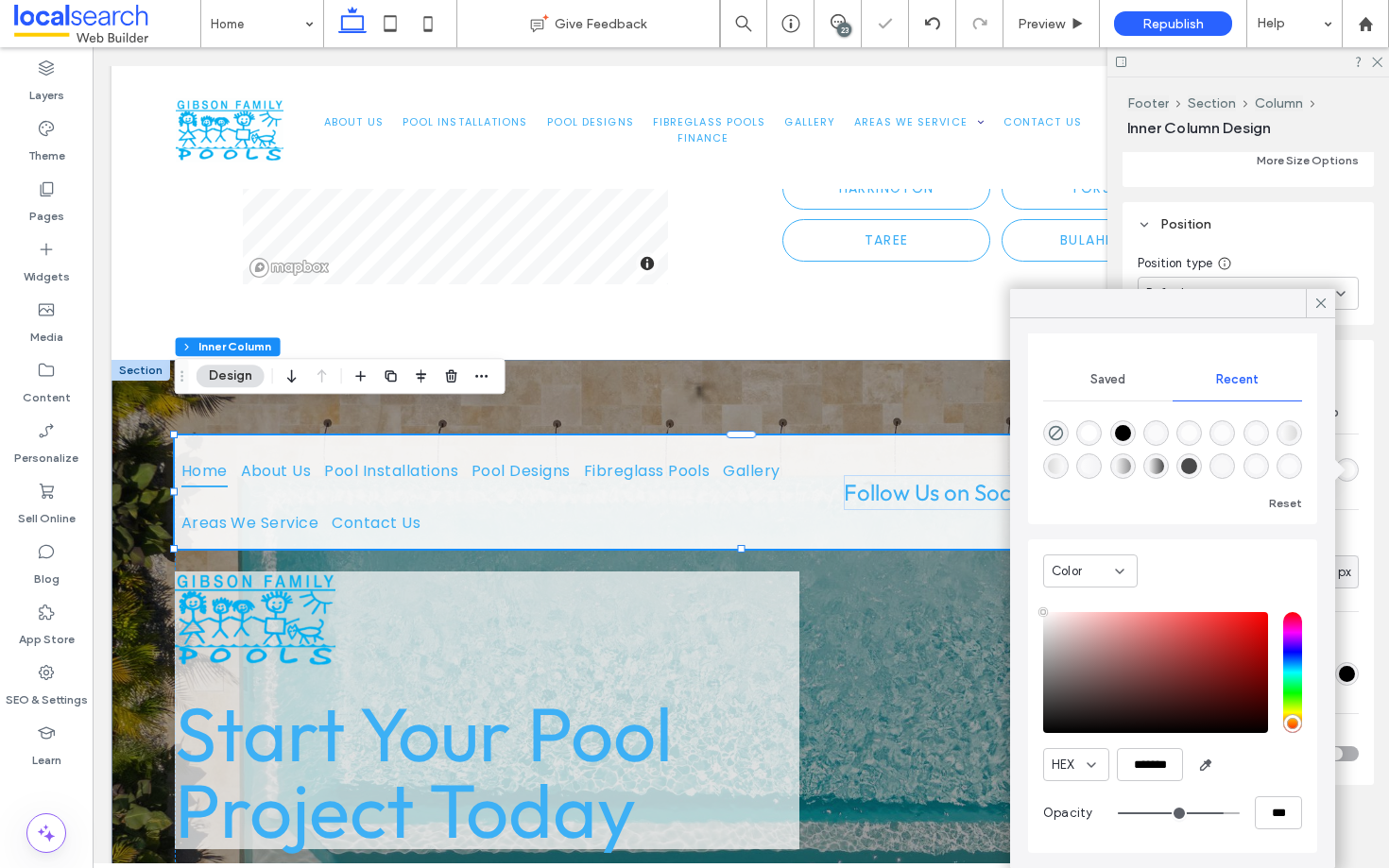 type on "**" 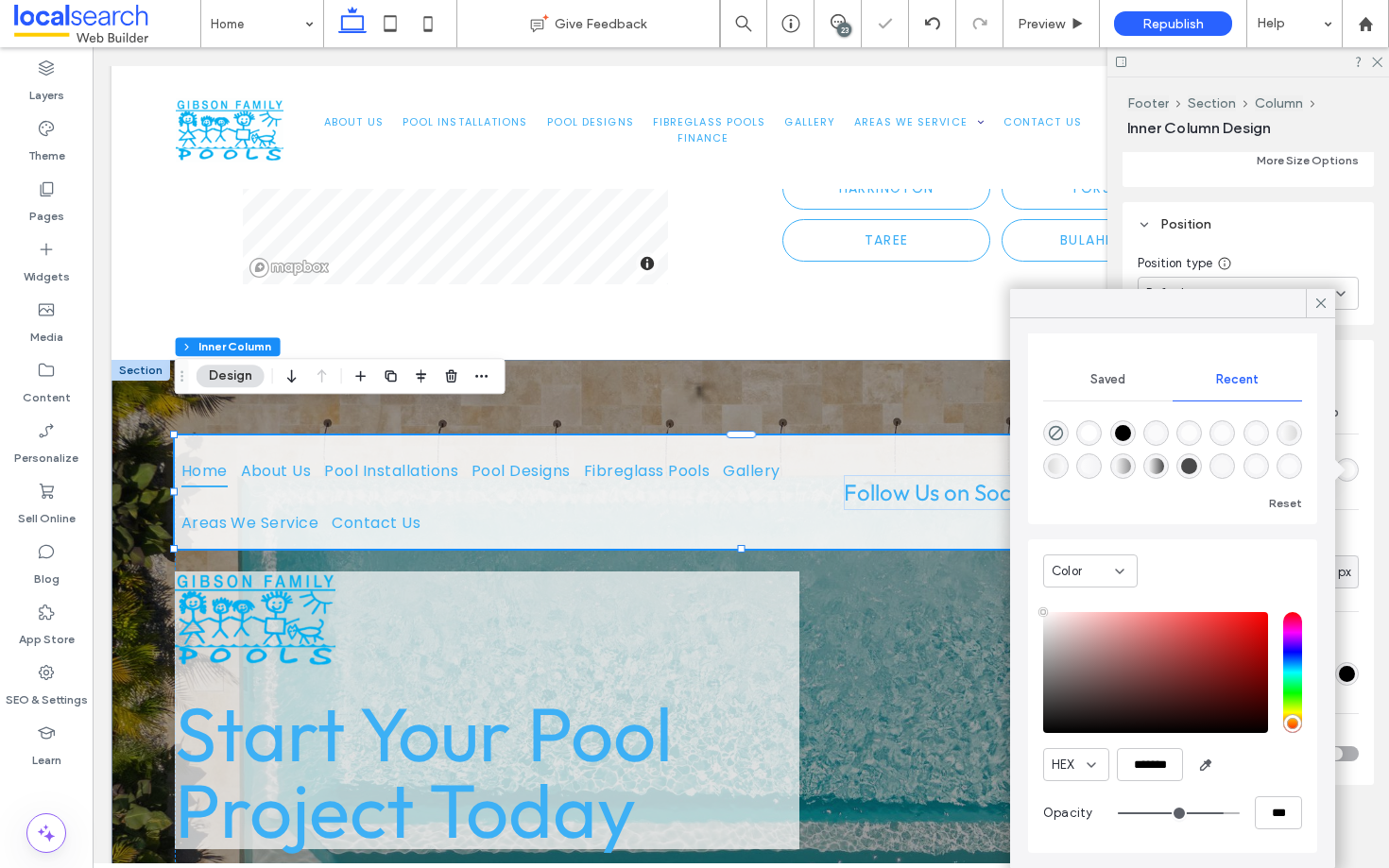 type on "**" 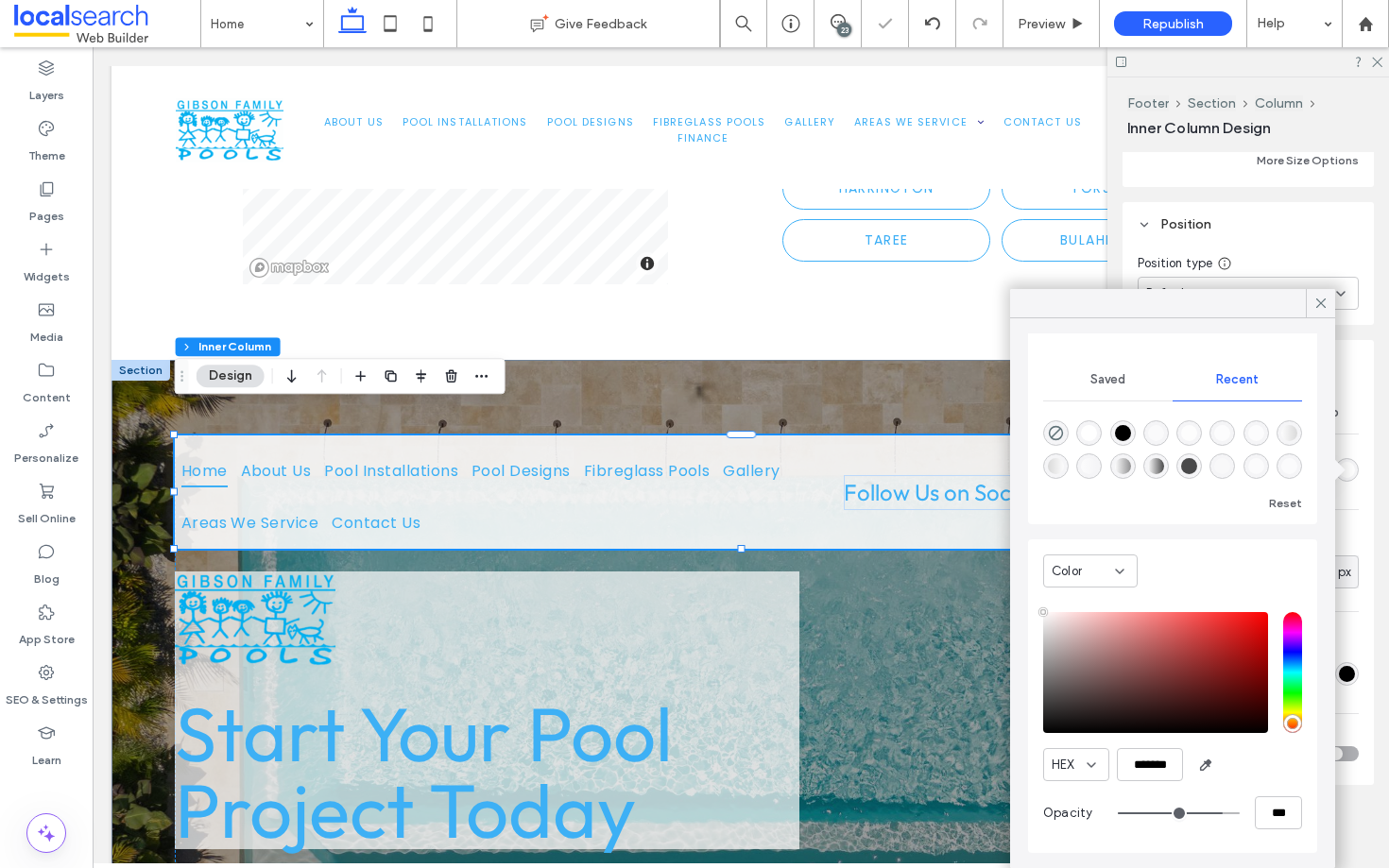 type on "**" 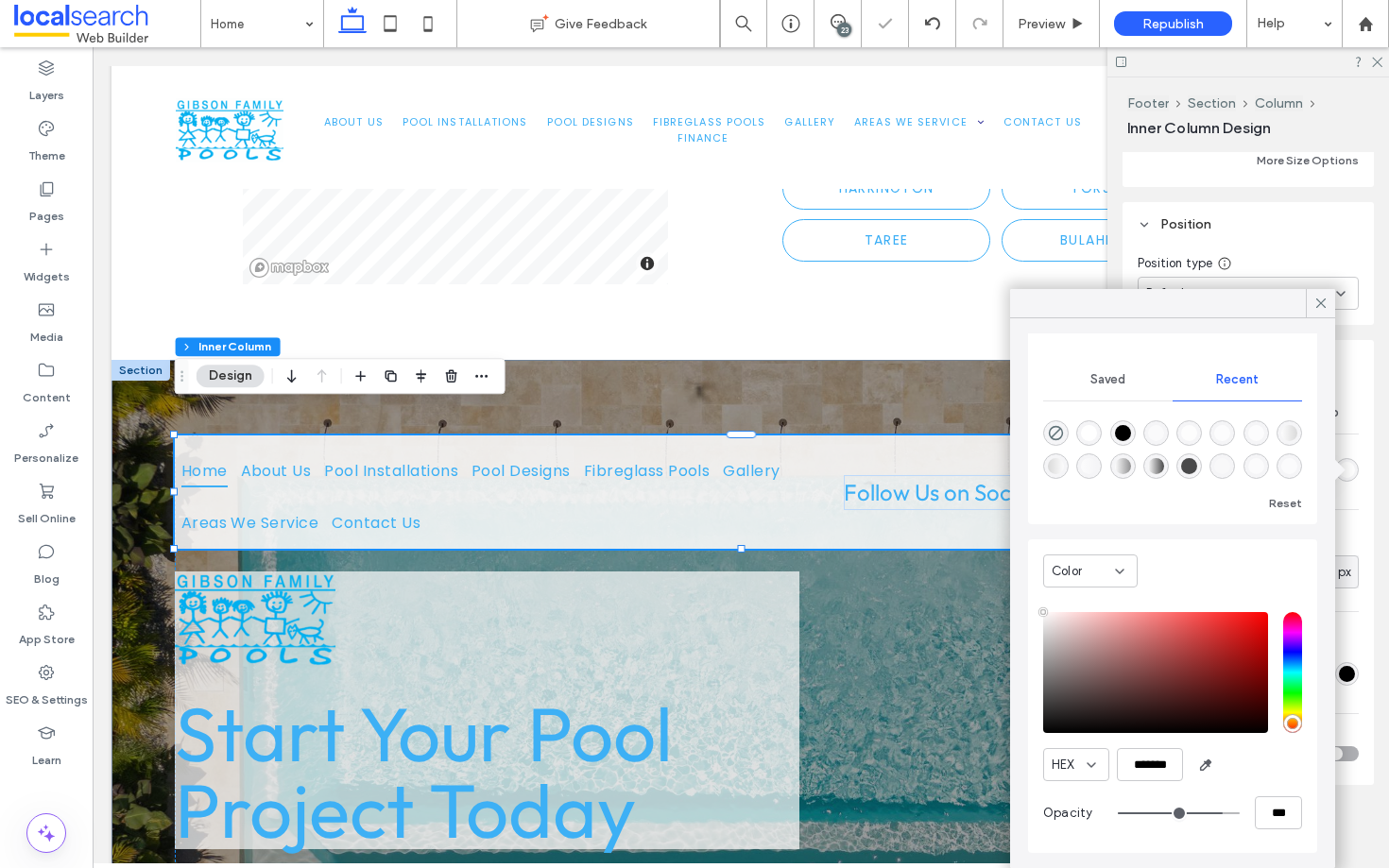 type on "**" 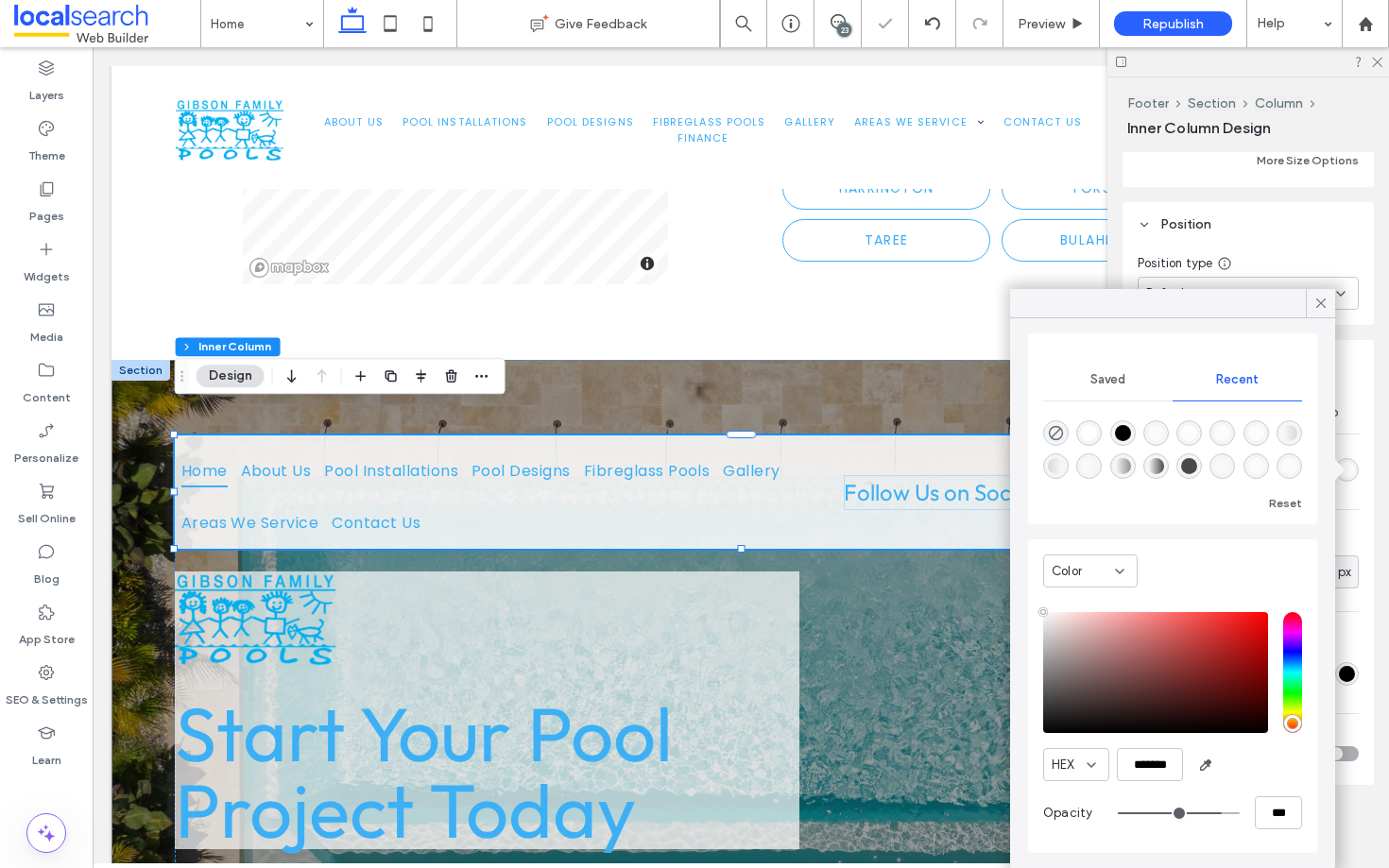 type on "**" 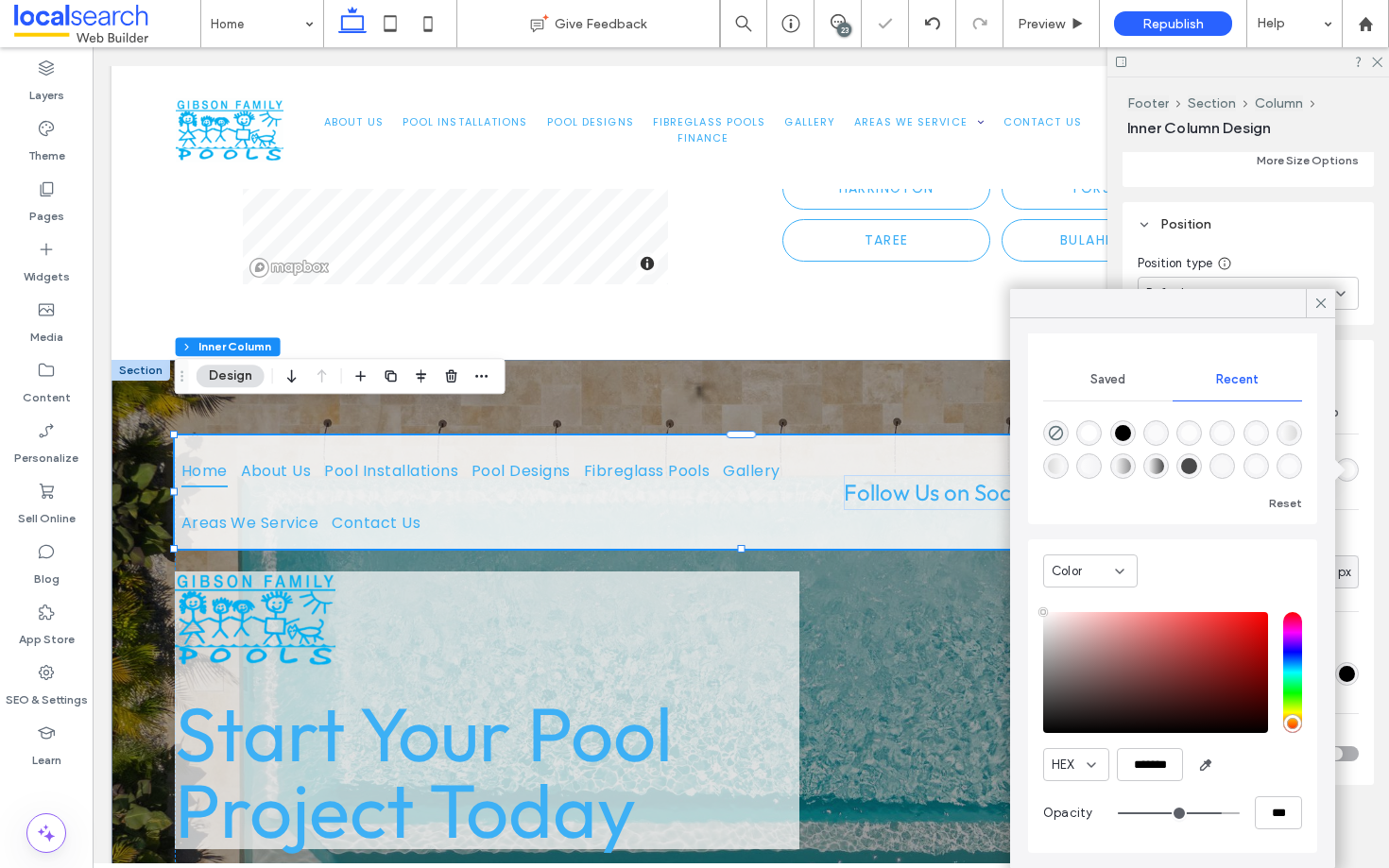 type on "**" 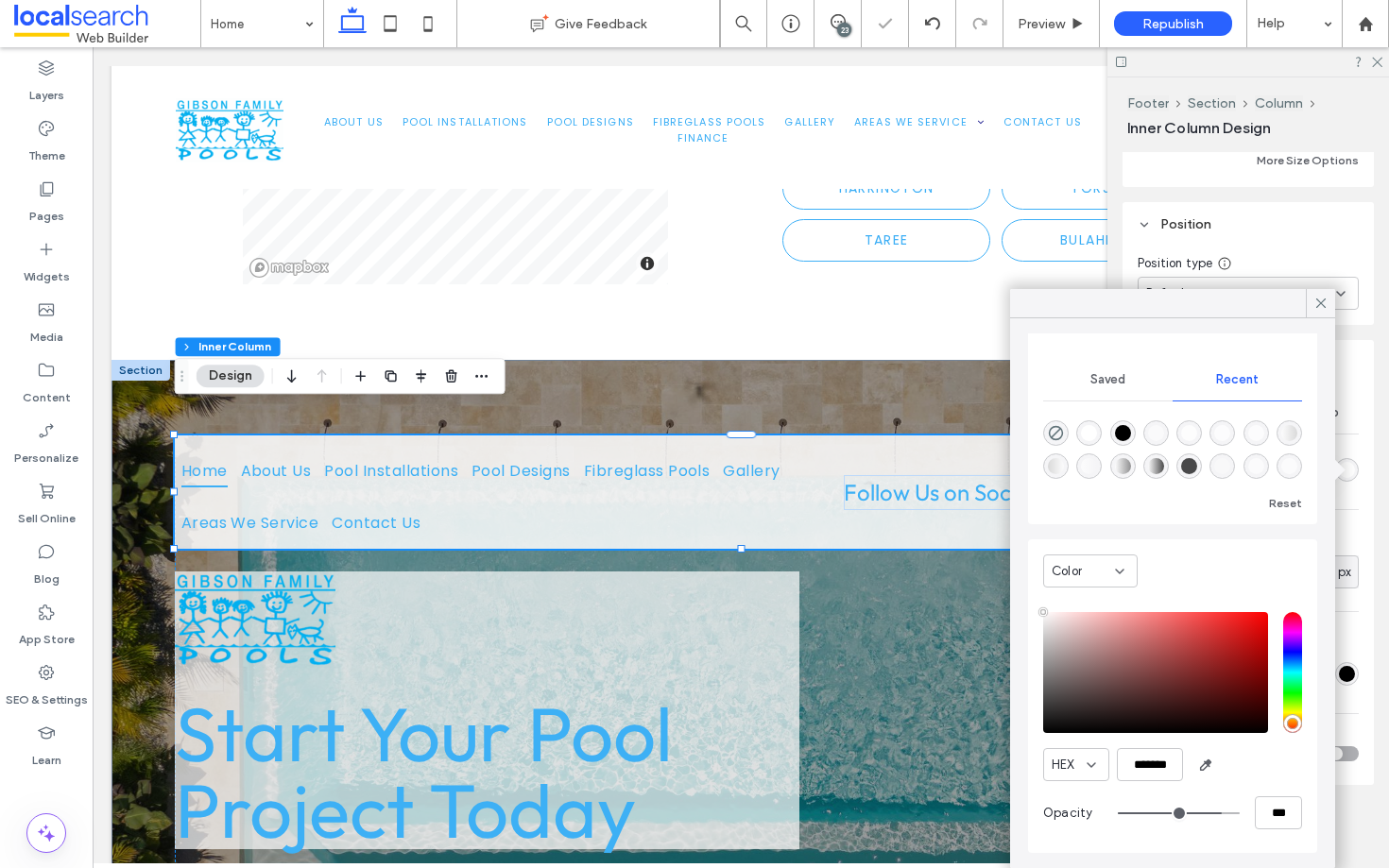 type on "**" 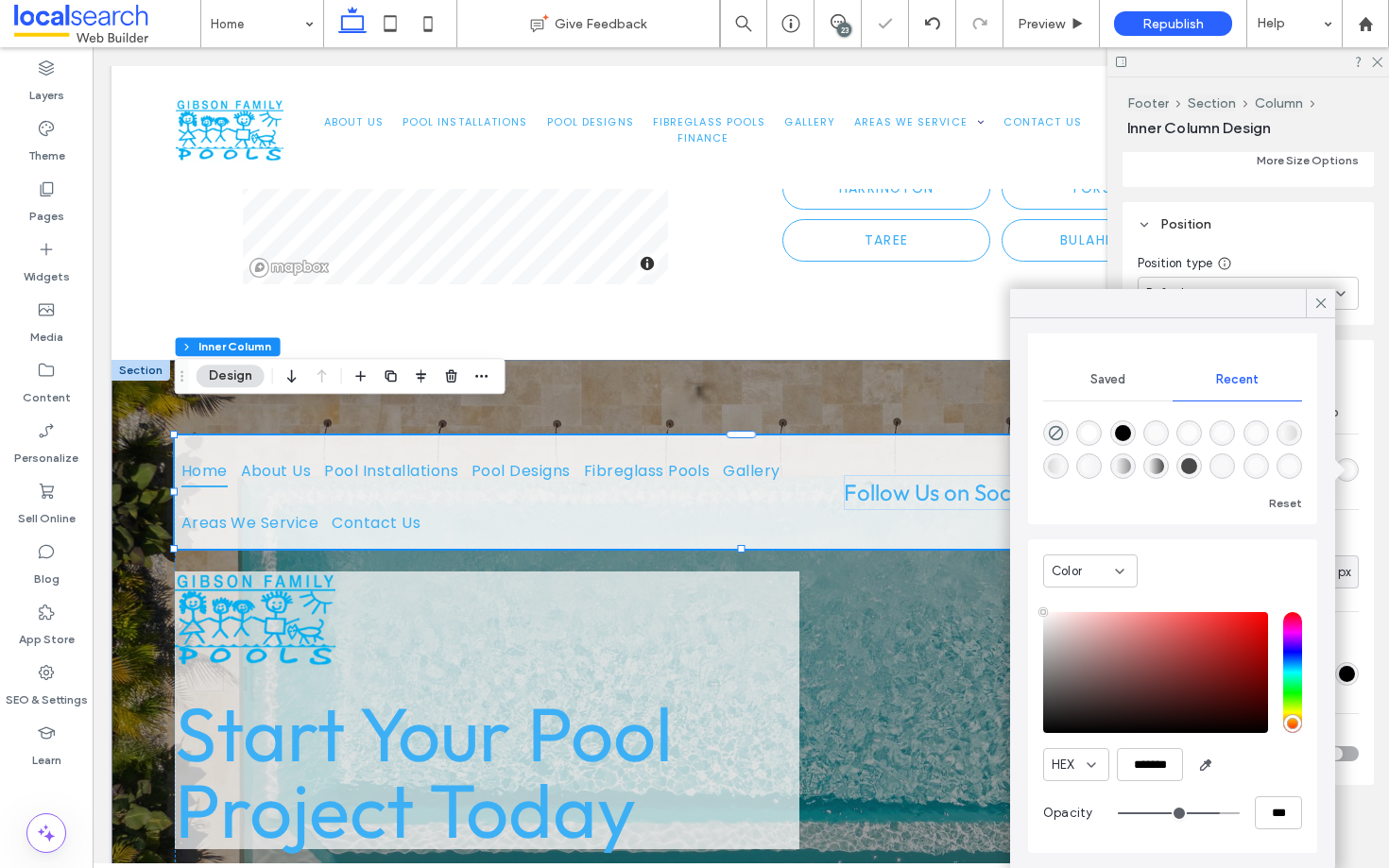 type on "**" 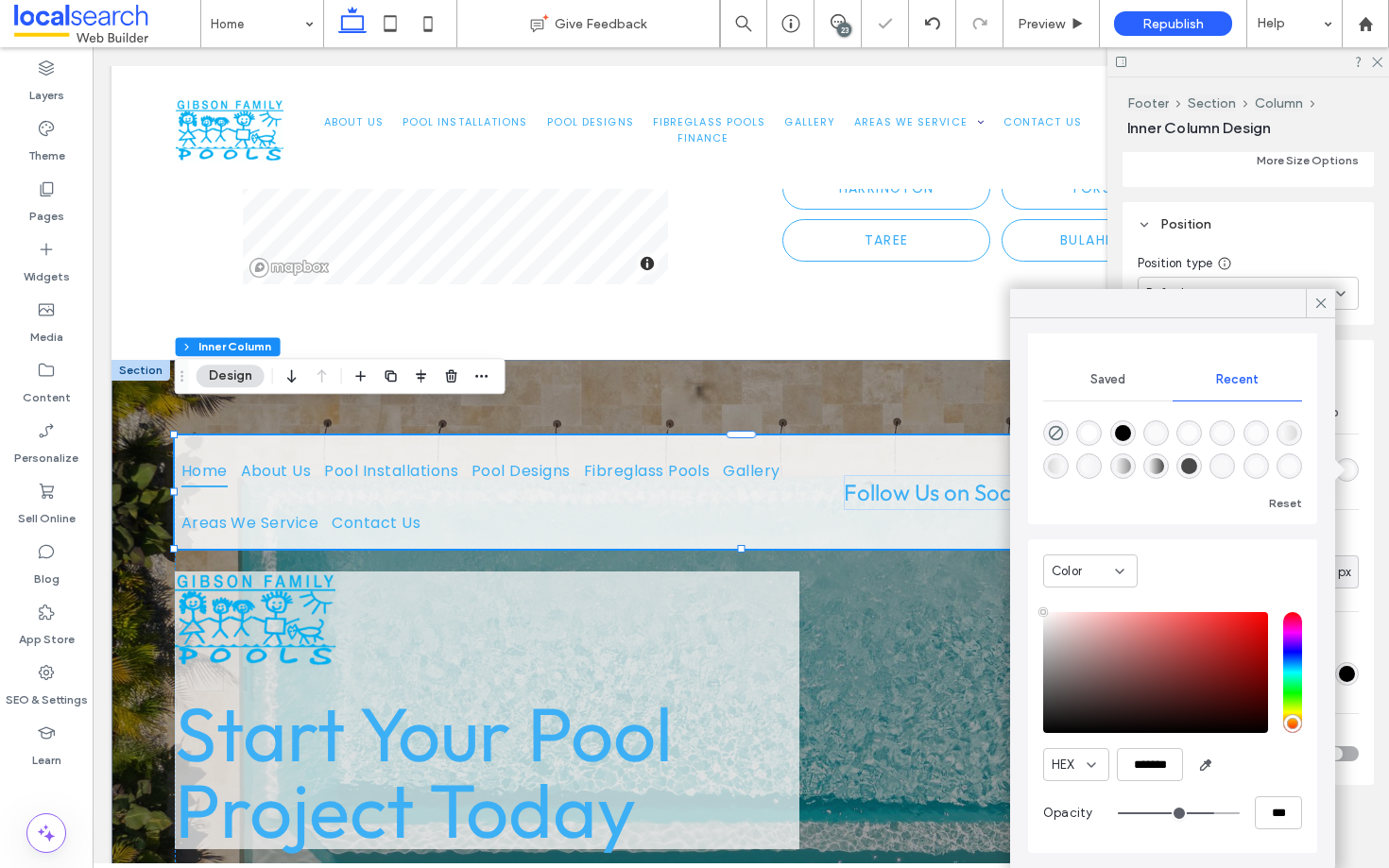 type on "**" 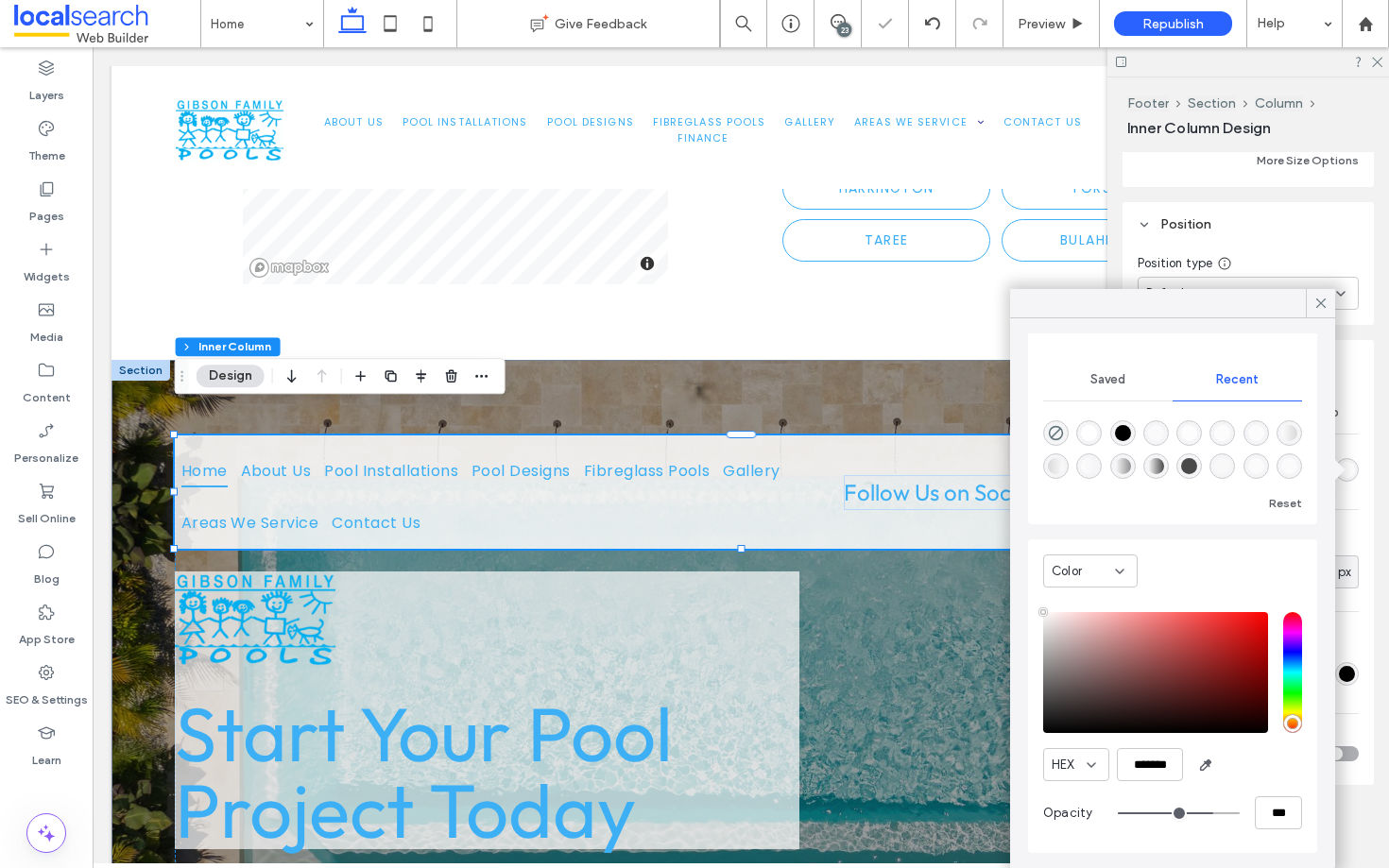 type on "**" 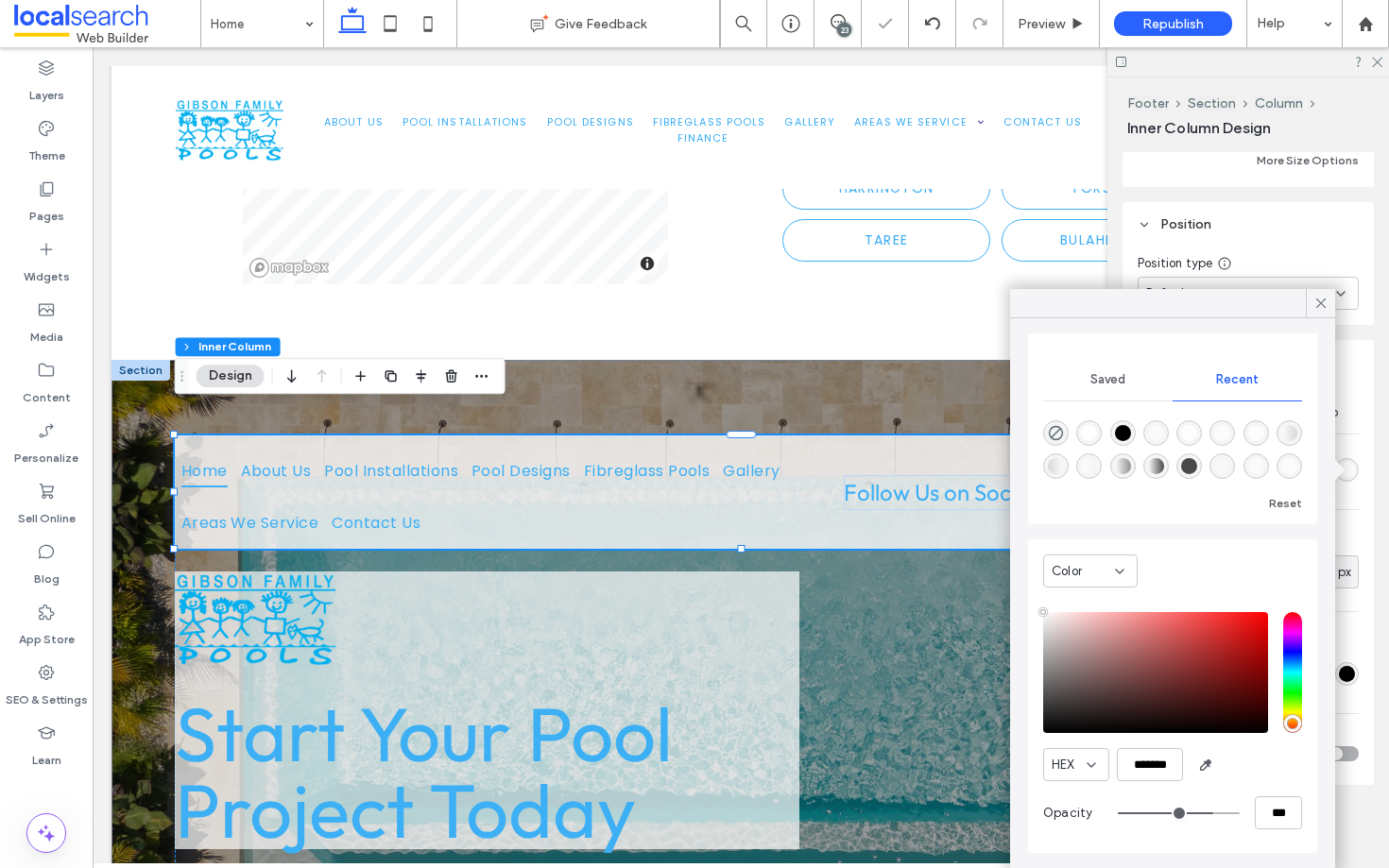 type on "**" 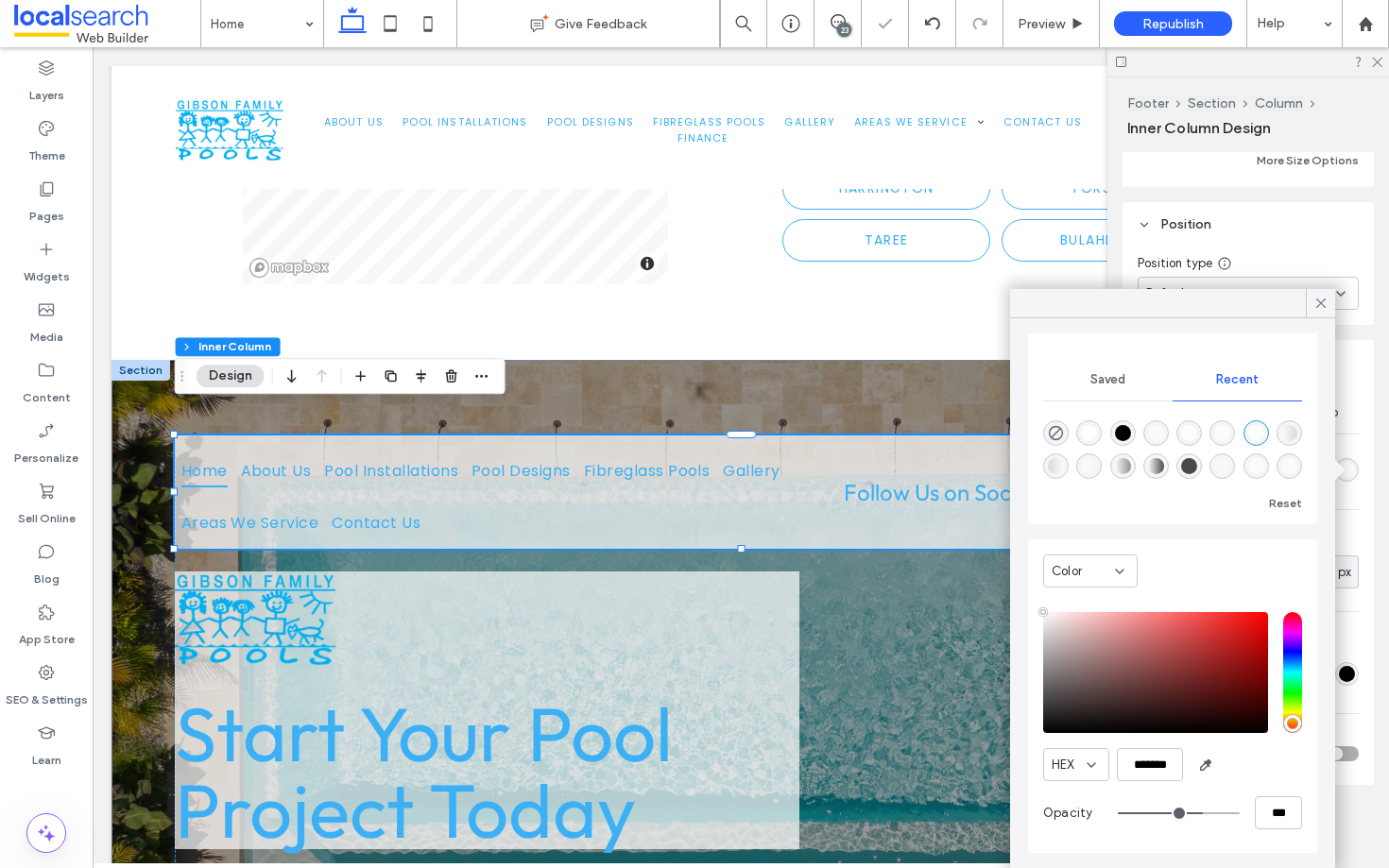 drag, startPoint x: 1230, startPoint y: 813, endPoint x: 1201, endPoint y: 819, distance: 29.614186 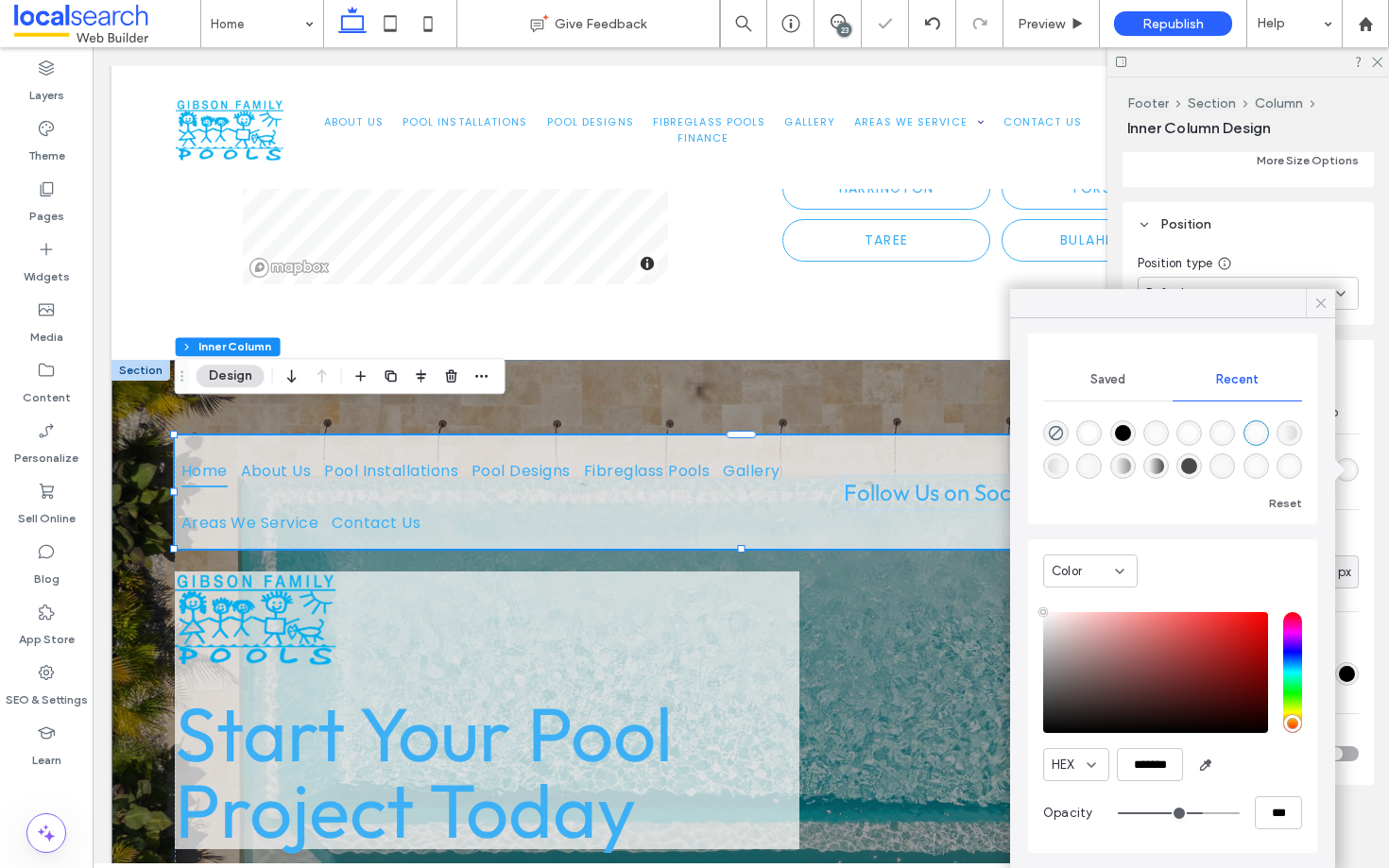 click 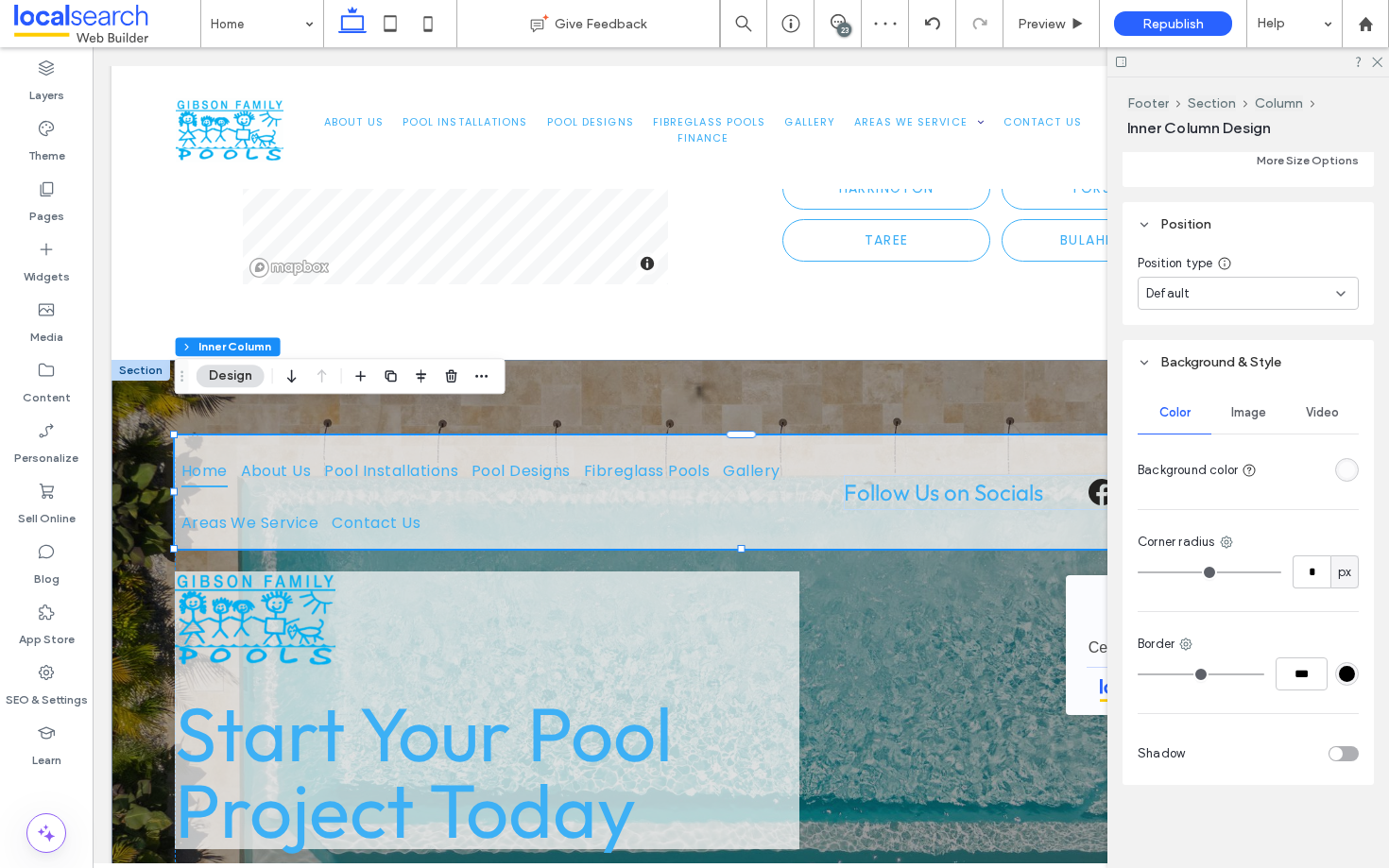 click at bounding box center [1248, 61] 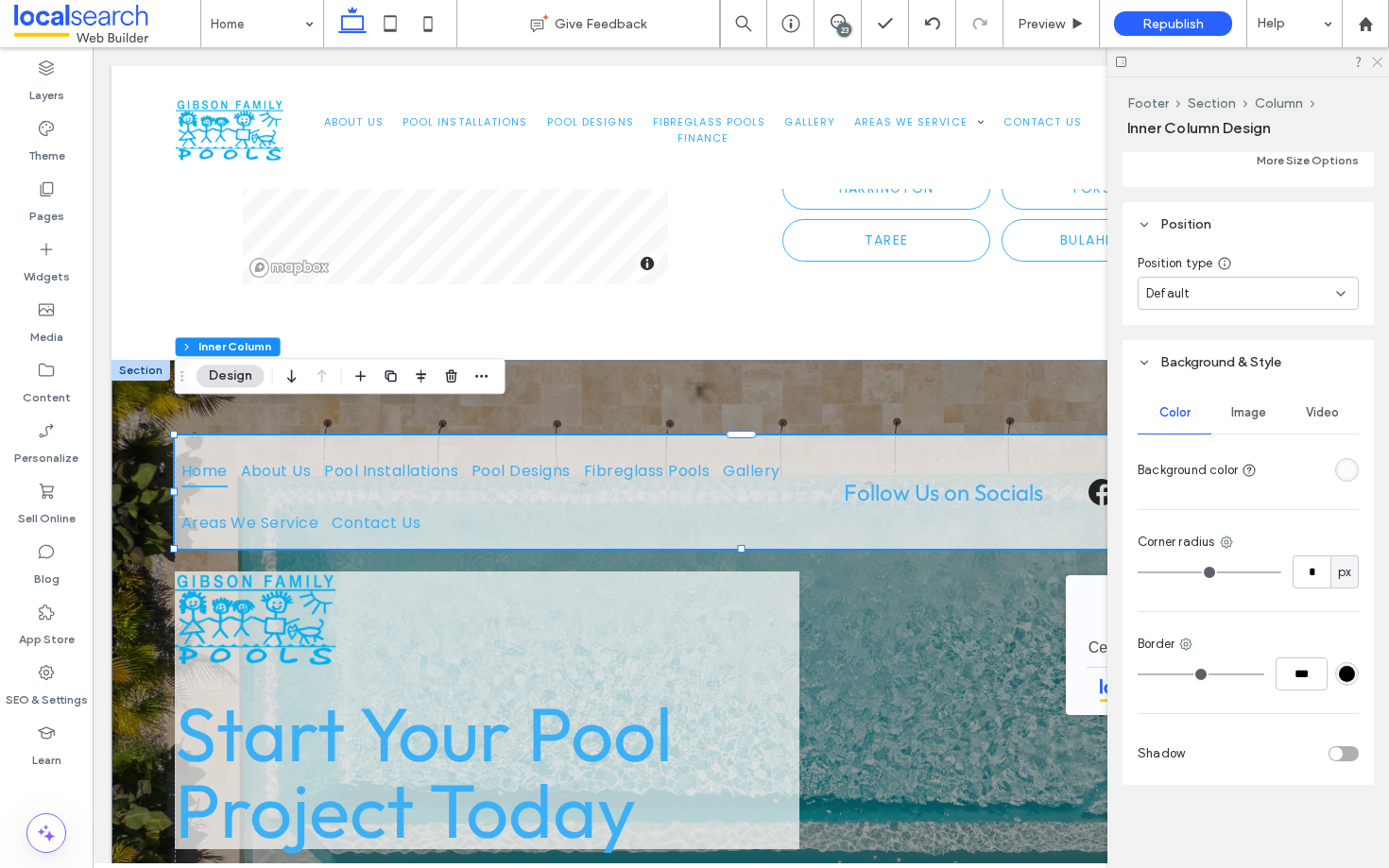 click 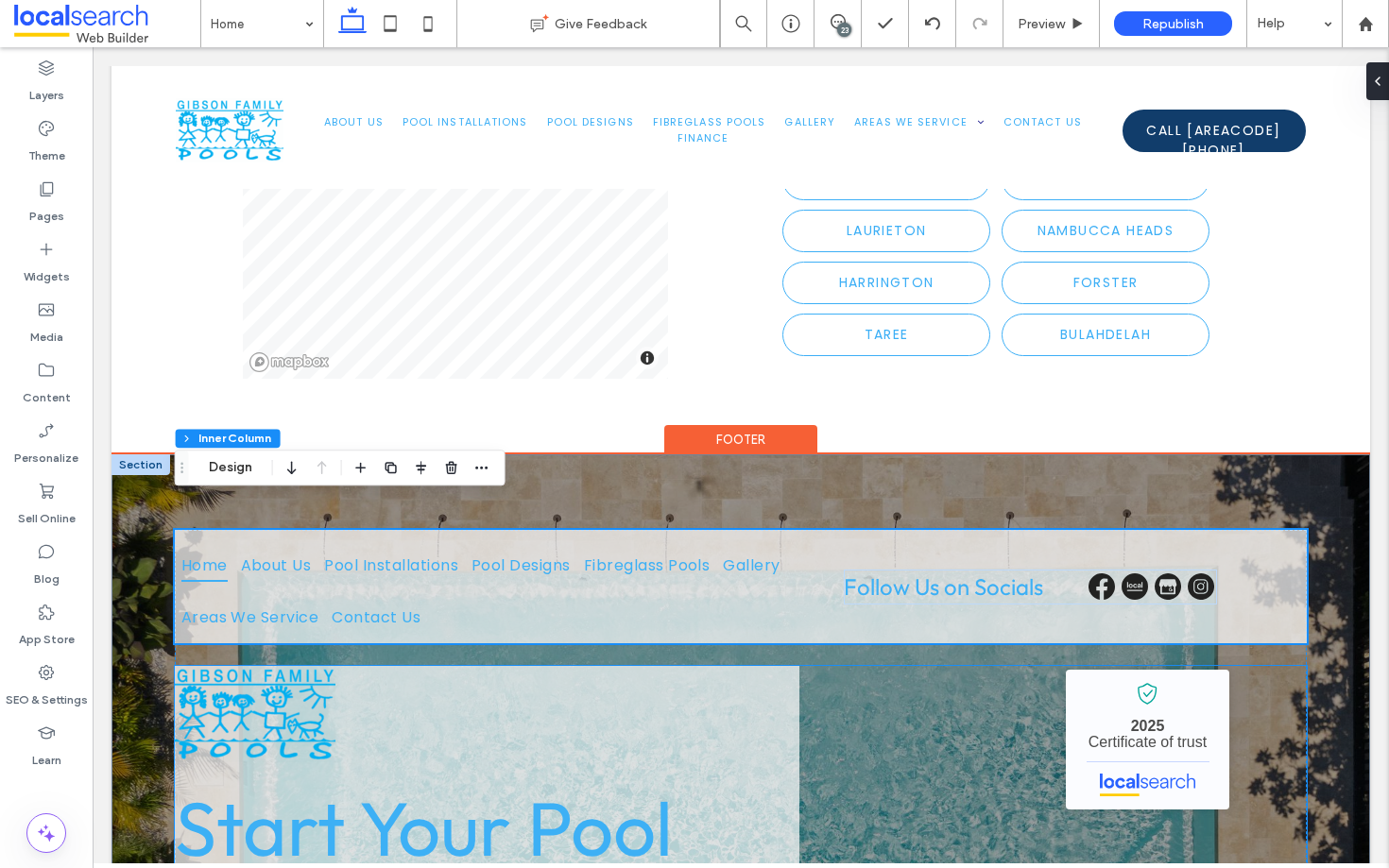 scroll, scrollTop: 7663, scrollLeft: 0, axis: vertical 